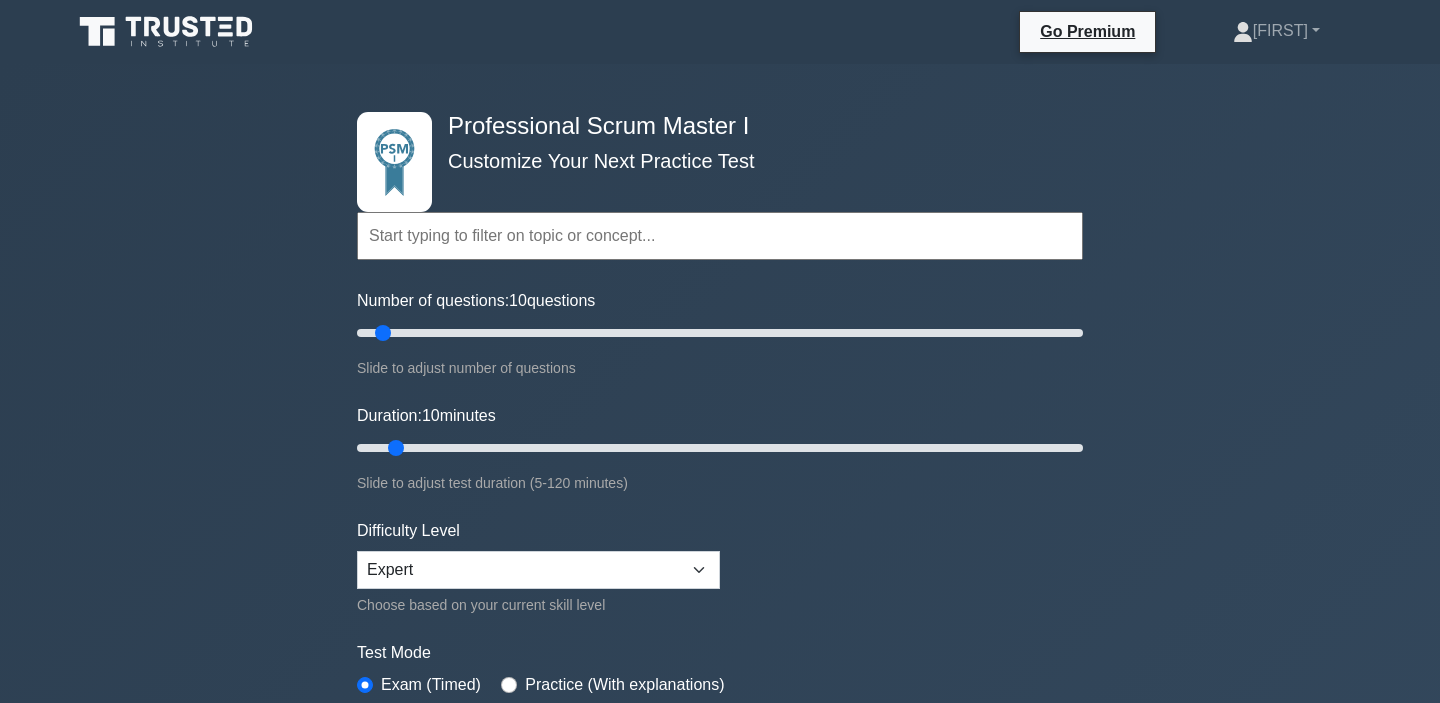 scroll, scrollTop: 0, scrollLeft: 0, axis: both 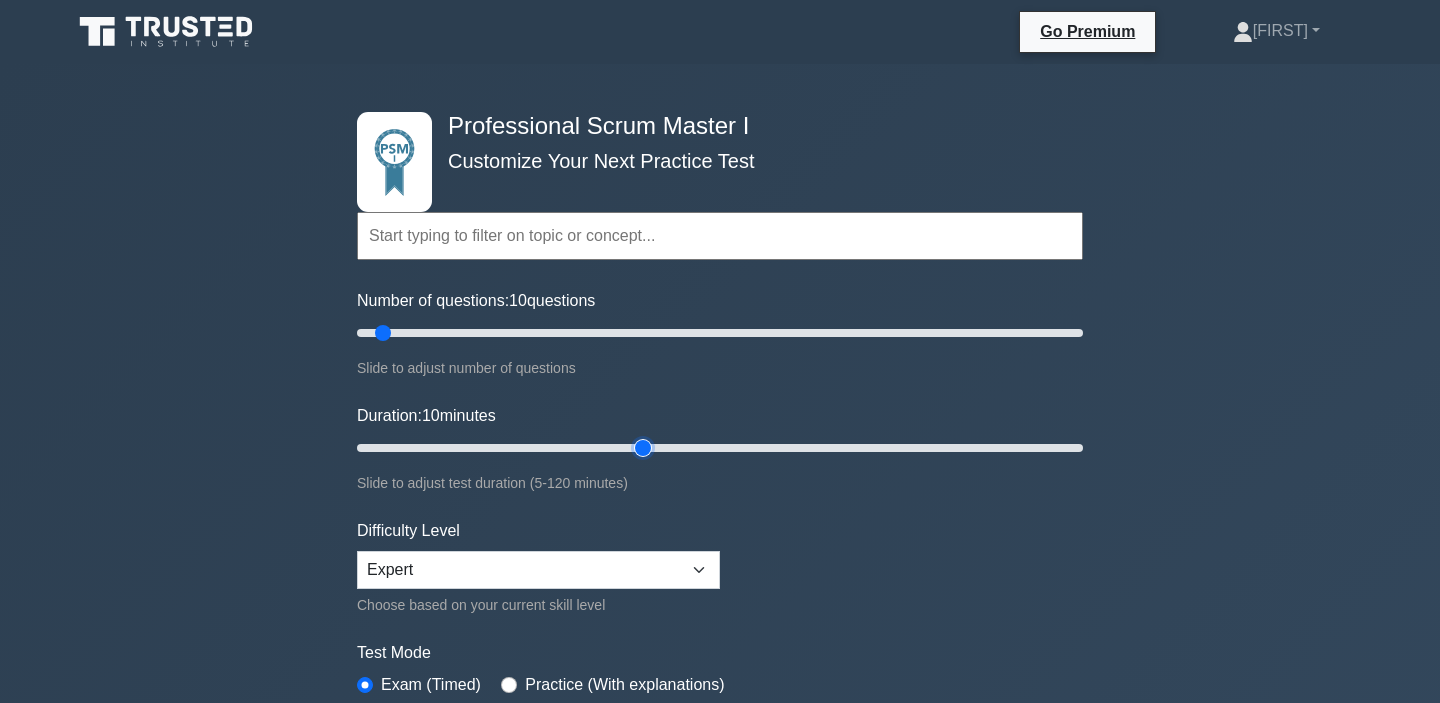click on "Duration:  10  minutes" at bounding box center [720, 448] 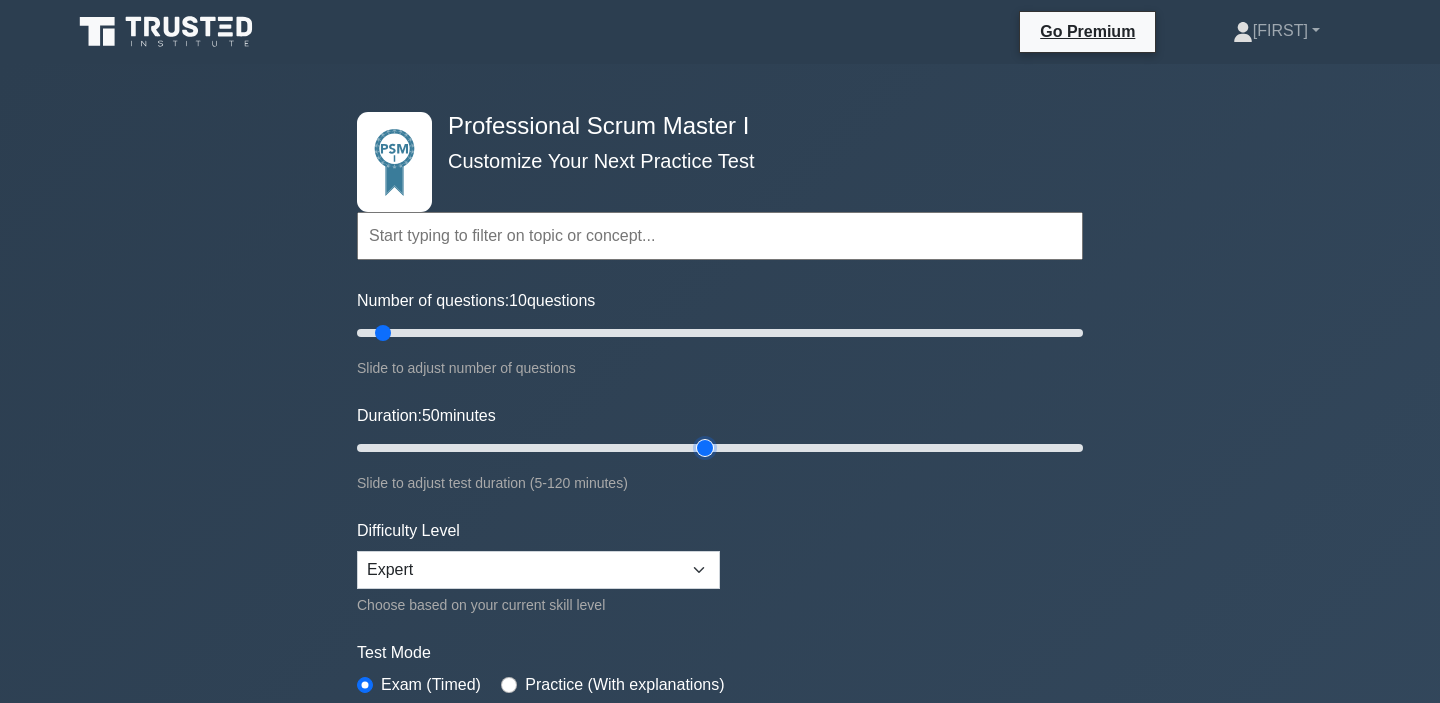 type on "60" 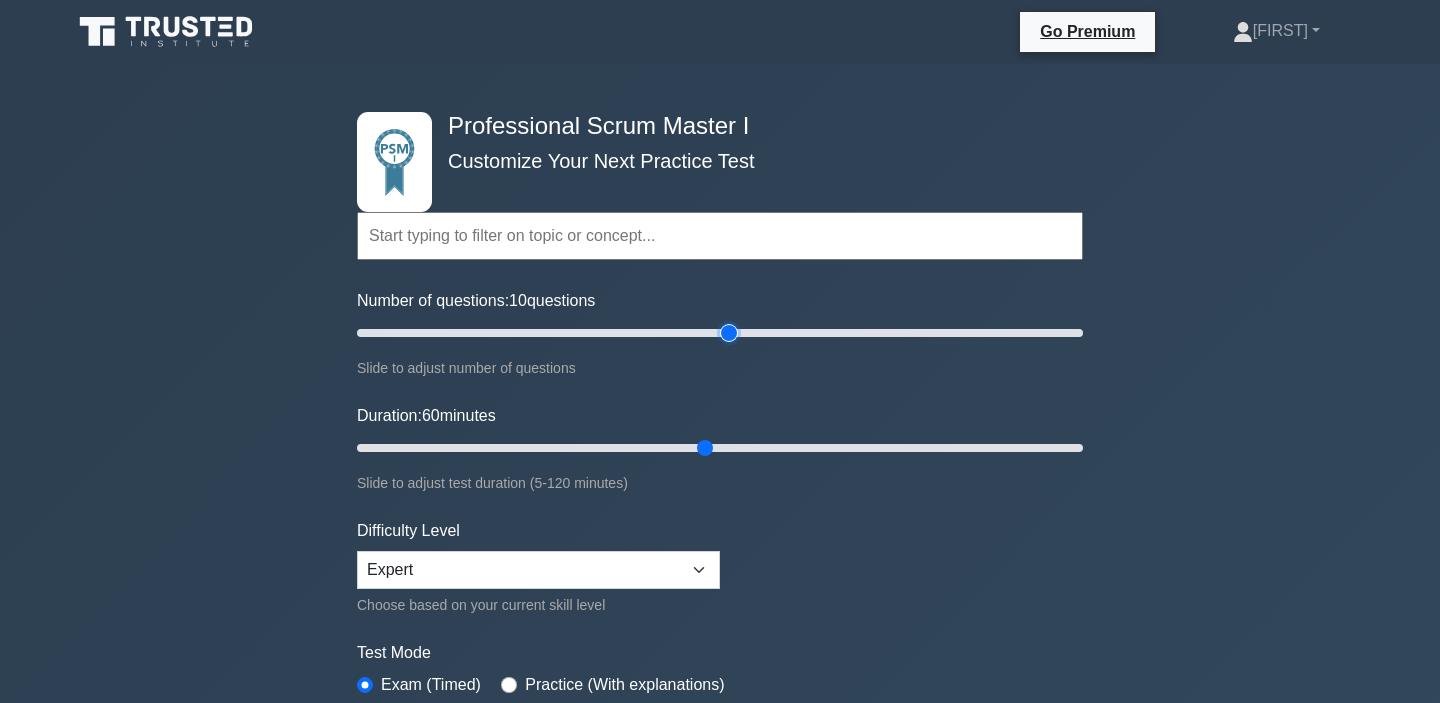 click on "Number of questions:  10  questions" at bounding box center [720, 333] 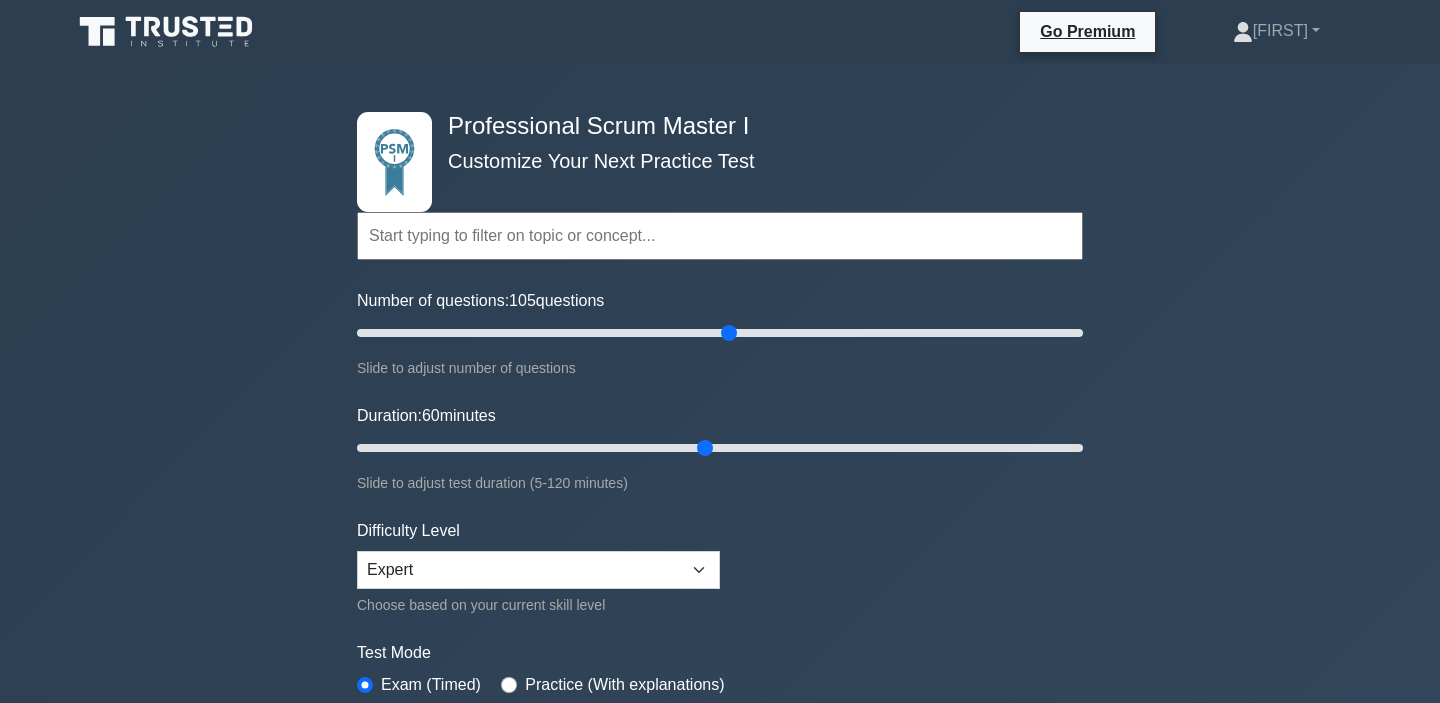 click on "Number of questions:  105  questions
Slide to adjust number of questions" at bounding box center [720, 334] 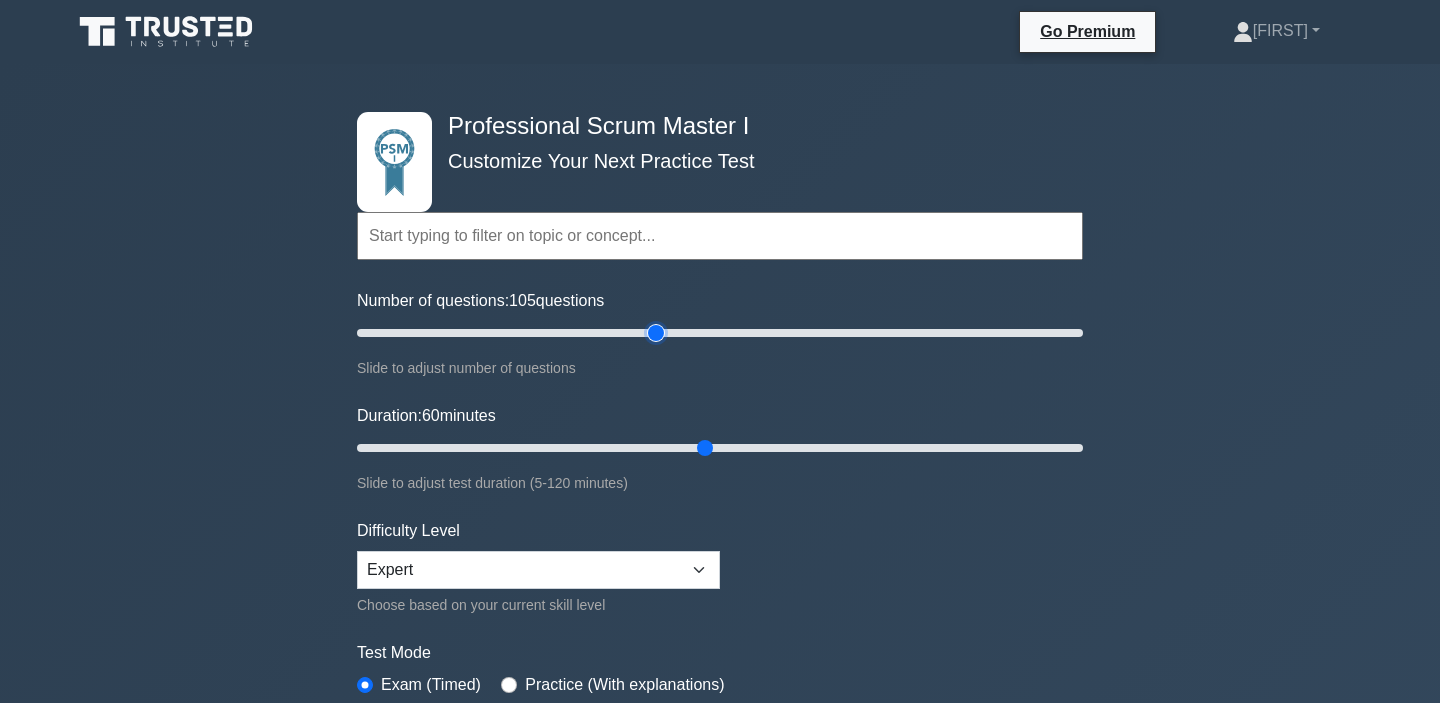 click on "Number of questions:  105  questions" at bounding box center [720, 333] 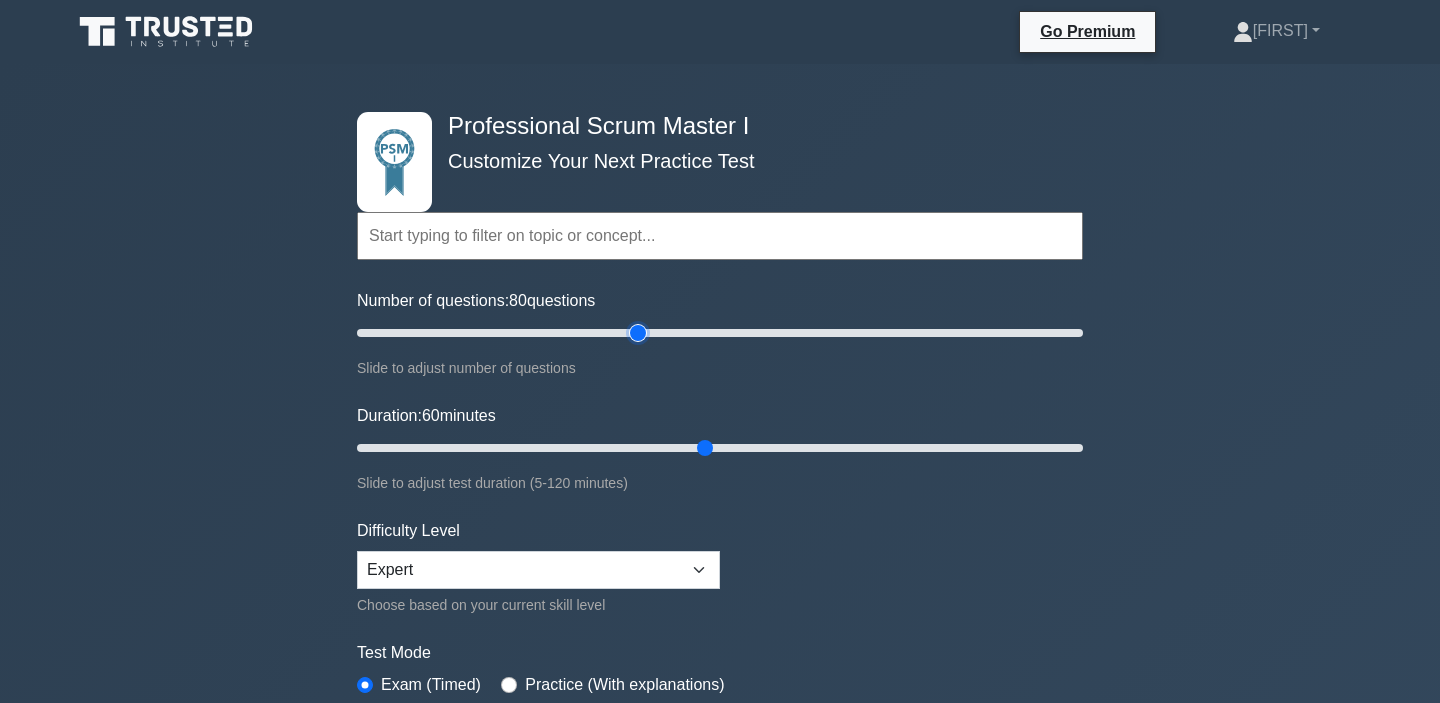 type on "80" 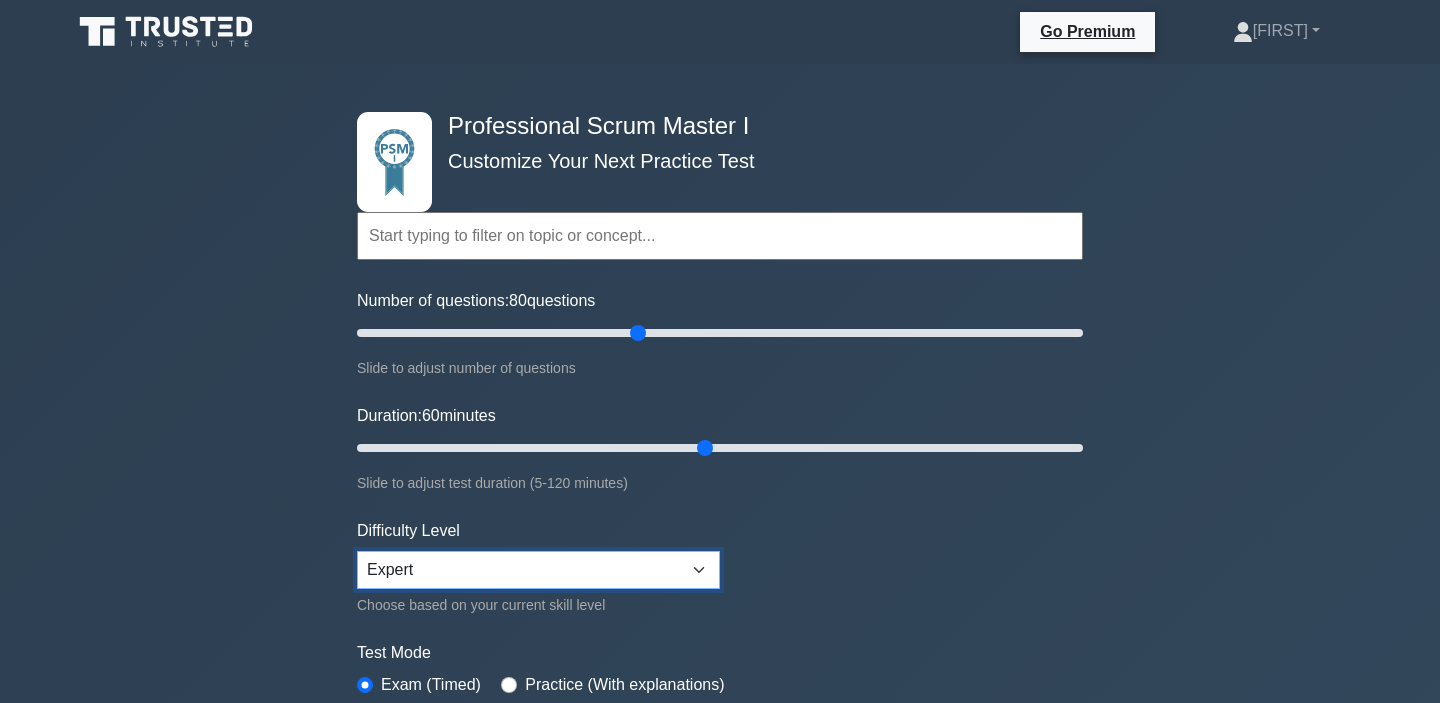 click on "Beginner
Intermediate
Expert" at bounding box center [538, 570] 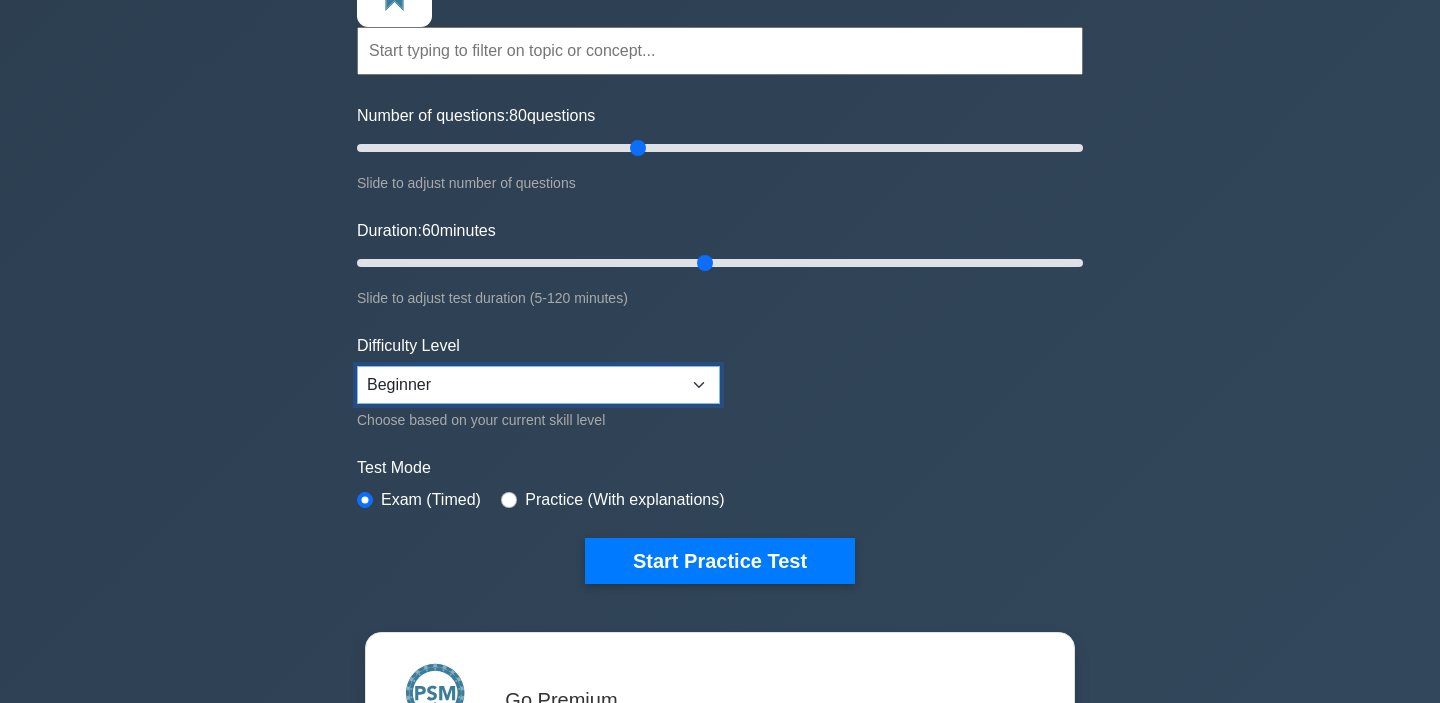 scroll, scrollTop: 204, scrollLeft: 0, axis: vertical 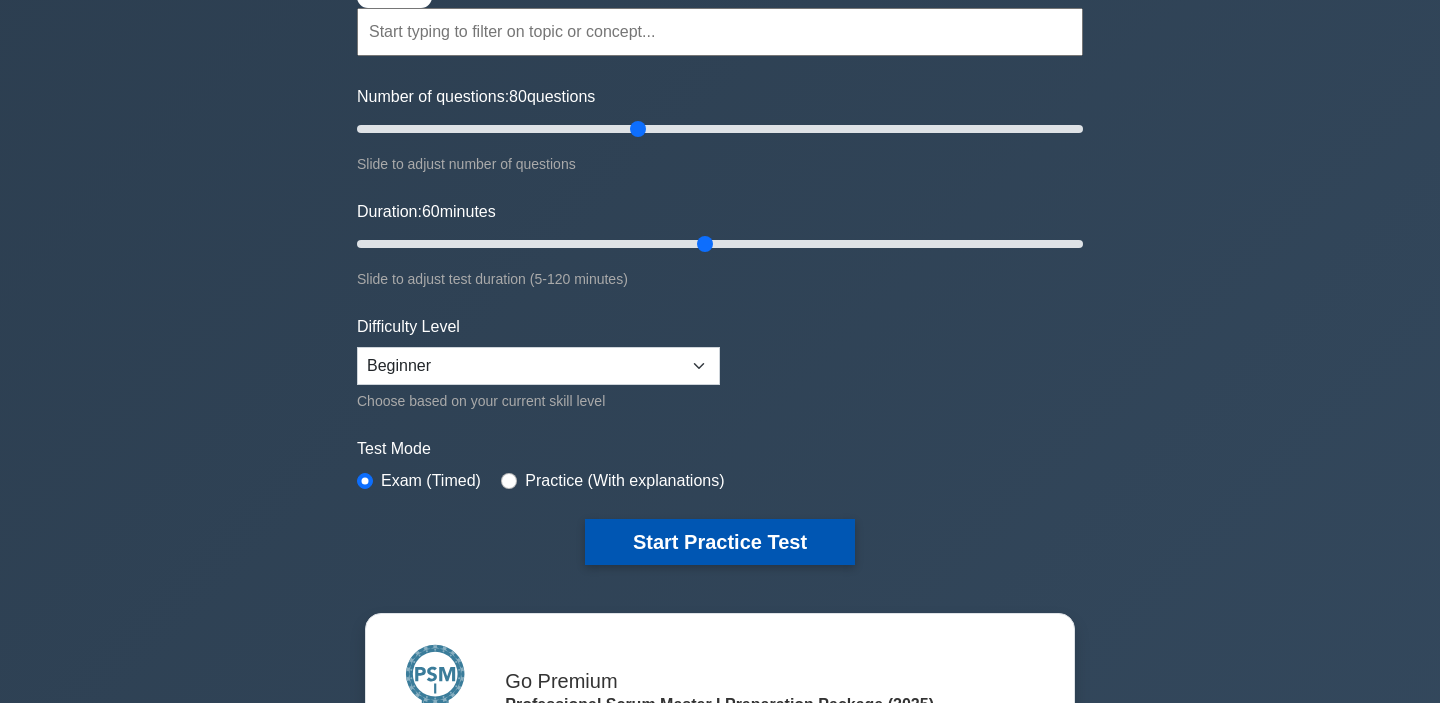 click on "Start Practice Test" at bounding box center [720, 542] 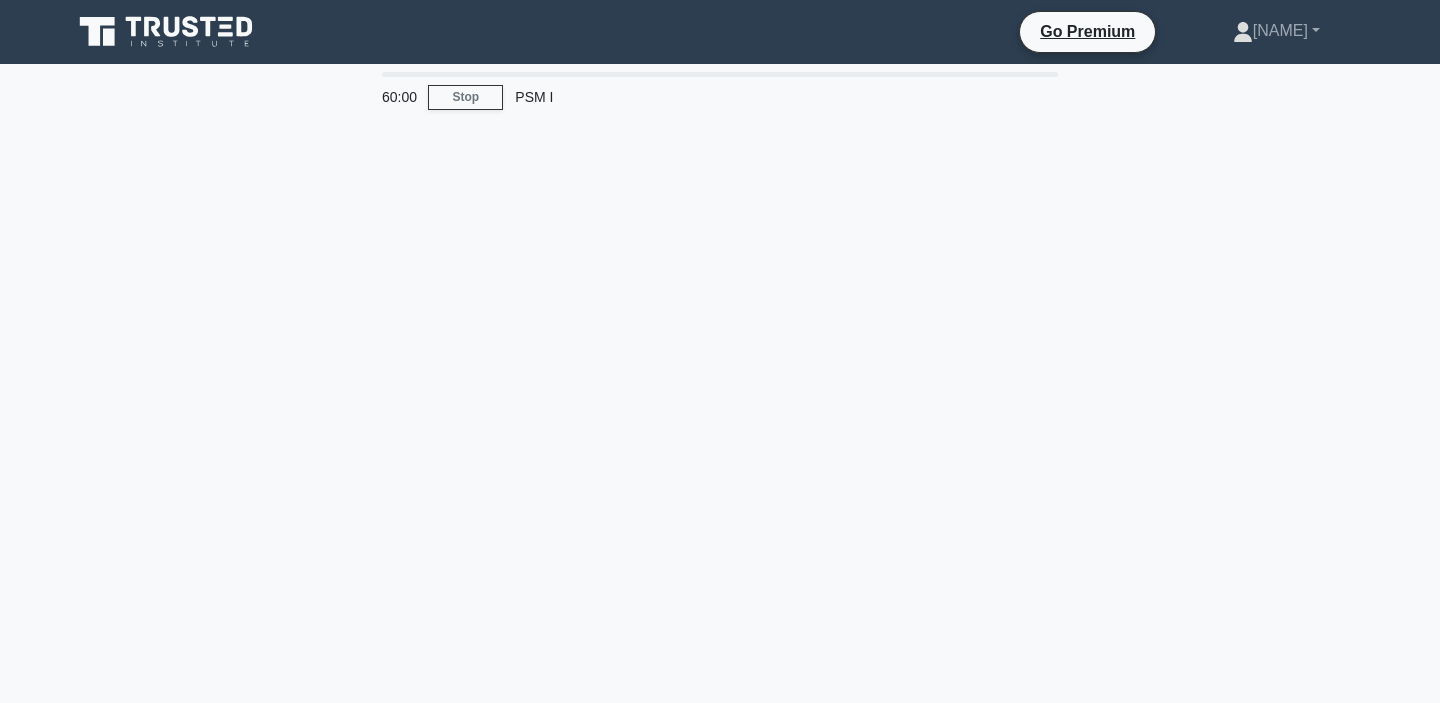 scroll, scrollTop: 0, scrollLeft: 0, axis: both 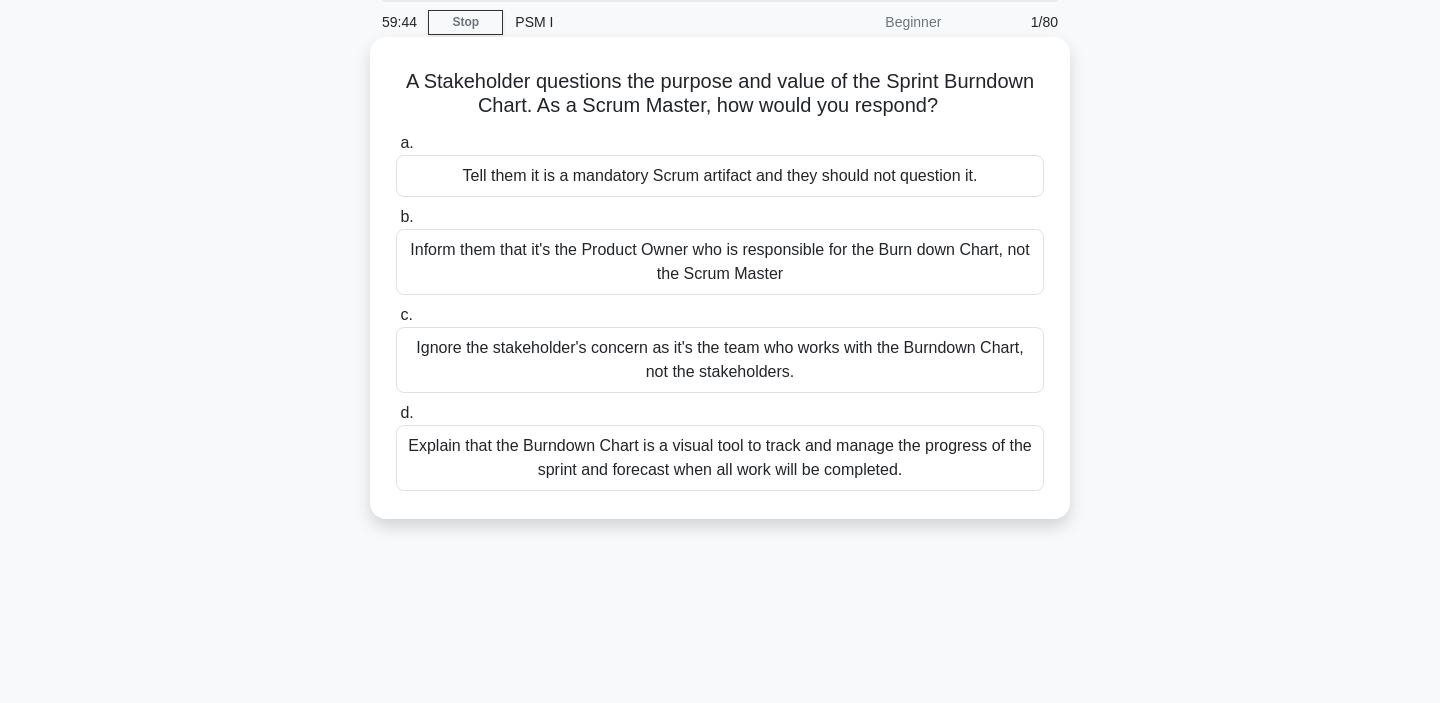 click on "Explain that the Burndown Chart is a visual tool to track and manage the progress of the sprint and forecast when all work will be completed." at bounding box center (720, 458) 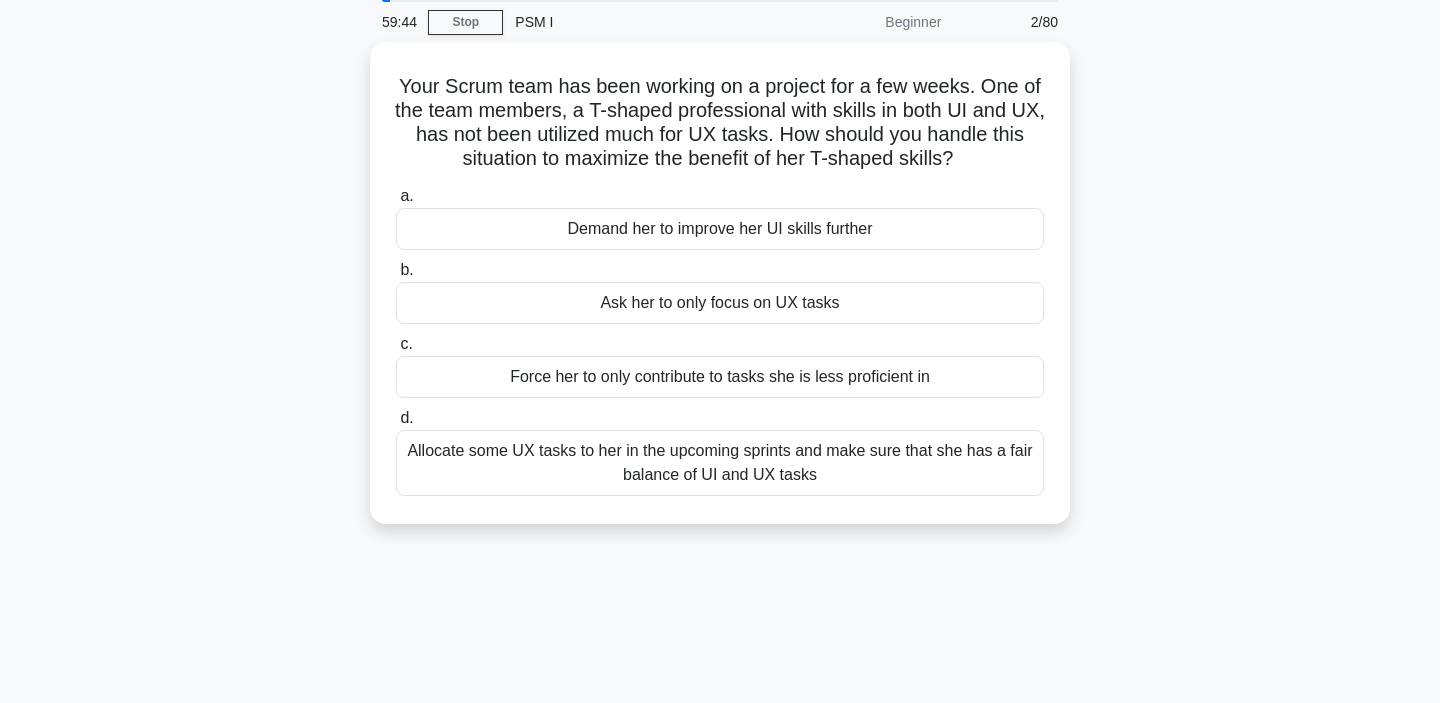 scroll, scrollTop: 0, scrollLeft: 0, axis: both 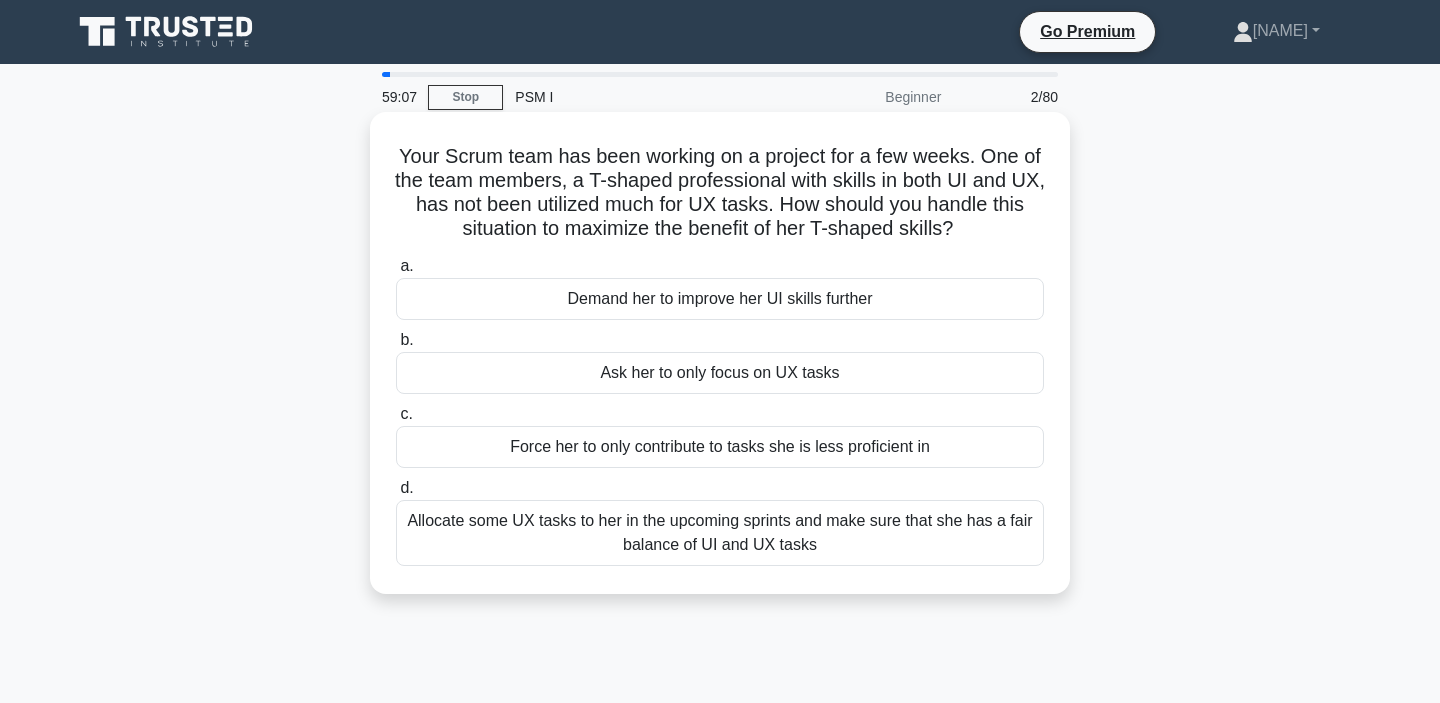 click on "Allocate some UX tasks to her in the upcoming sprints and make sure that she has a fair balance of UI and UX tasks" at bounding box center [720, 533] 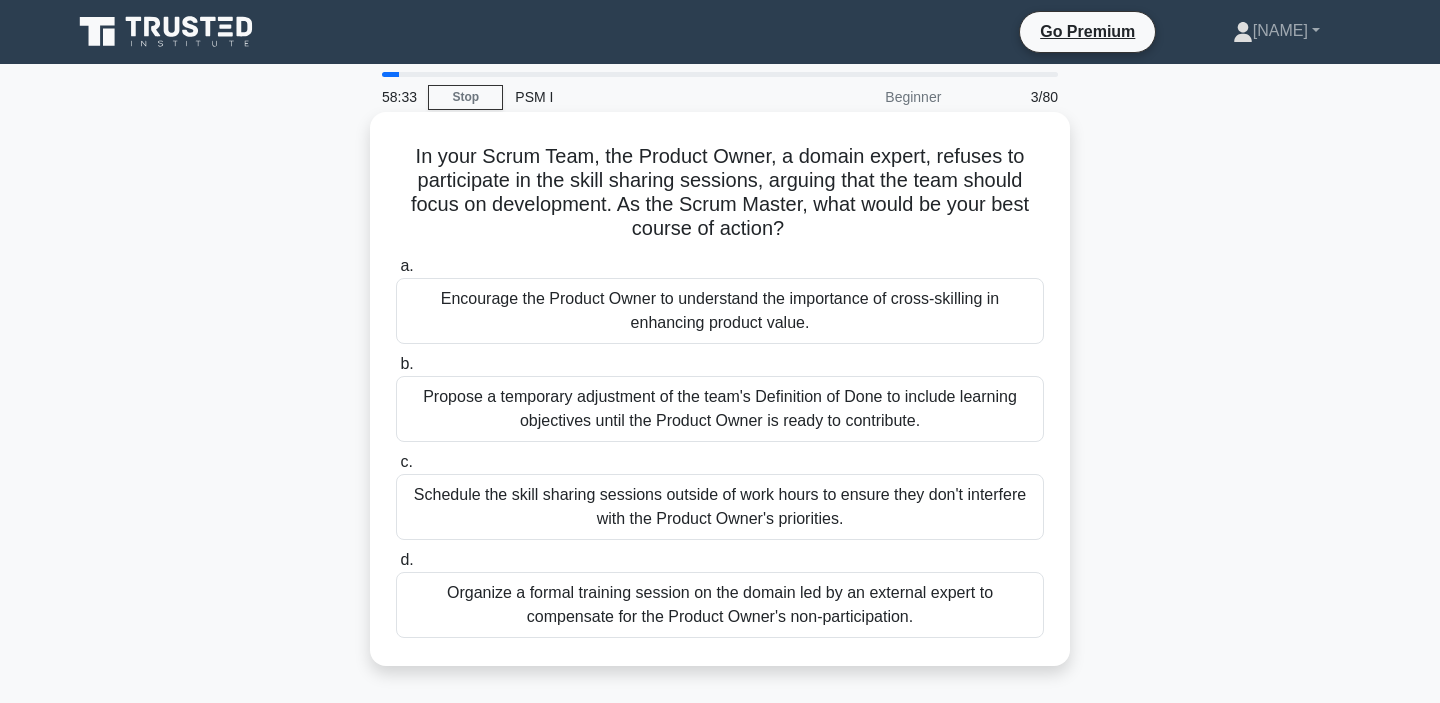 click on "Encourage the Product Owner to understand the importance of cross-skilling in enhancing product value." at bounding box center [720, 311] 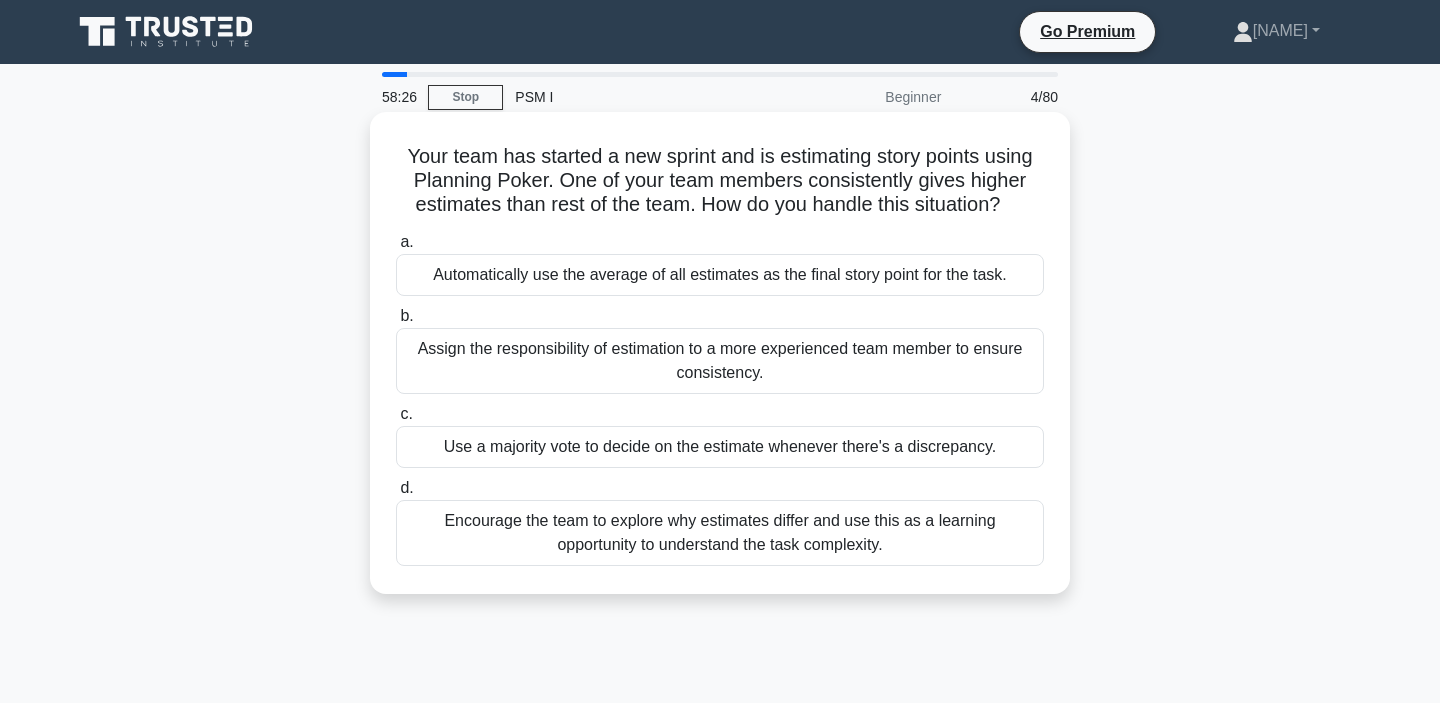 click on "Your team has started a new sprint and is estimating story points using Planning Poker. One of your team members consistently gives higher estimates than rest of the team. How do you handle this situation?
.spinner_0XTQ{transform-origin:center;animation:spinner_y6GP .75s linear infinite}@keyframes spinner_y6GP{100%{transform:rotate(360deg)}}" at bounding box center [720, 181] 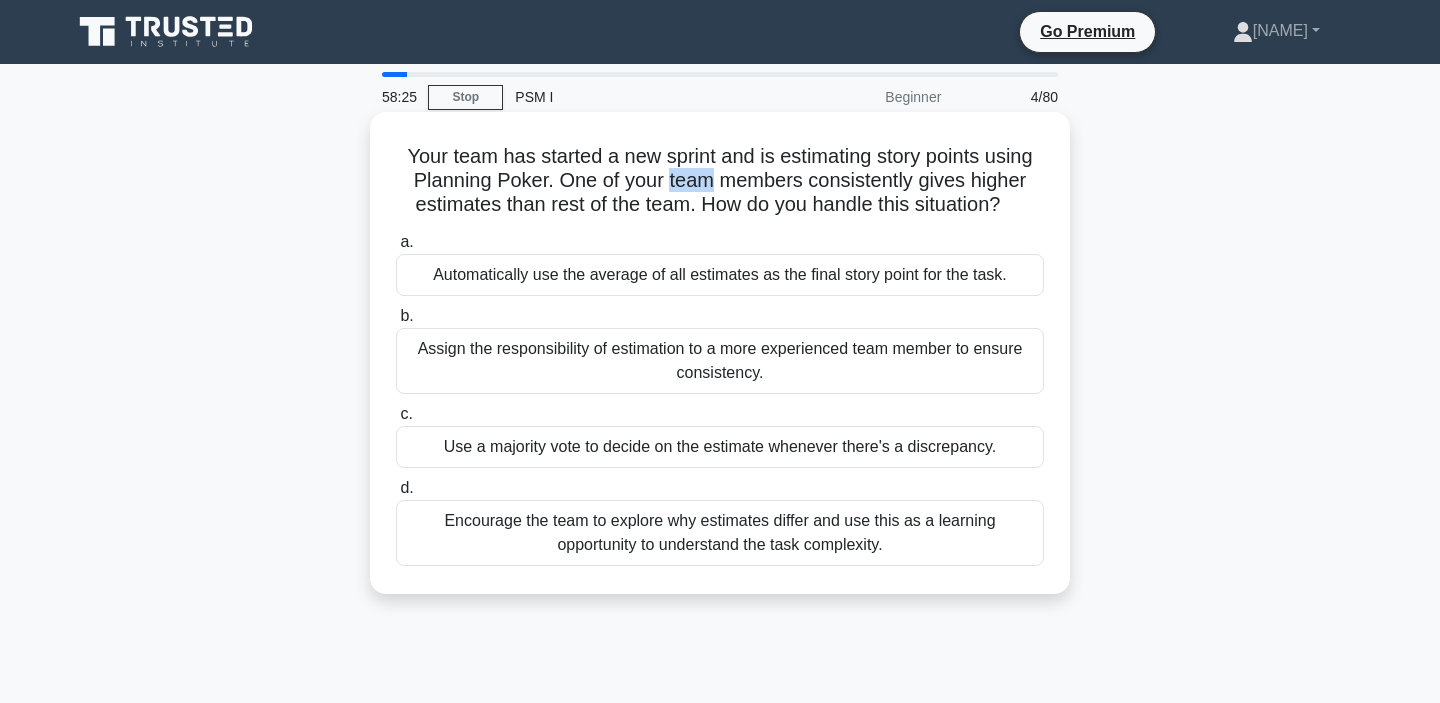 click on "Your team has started a new sprint and is estimating story points using Planning Poker. One of your team members consistently gives higher estimates than rest of the team. How do you handle this situation?
.spinner_0XTQ{transform-origin:center;animation:spinner_y6GP .75s linear infinite}@keyframes spinner_y6GP{100%{transform:rotate(360deg)}}" at bounding box center (720, 181) 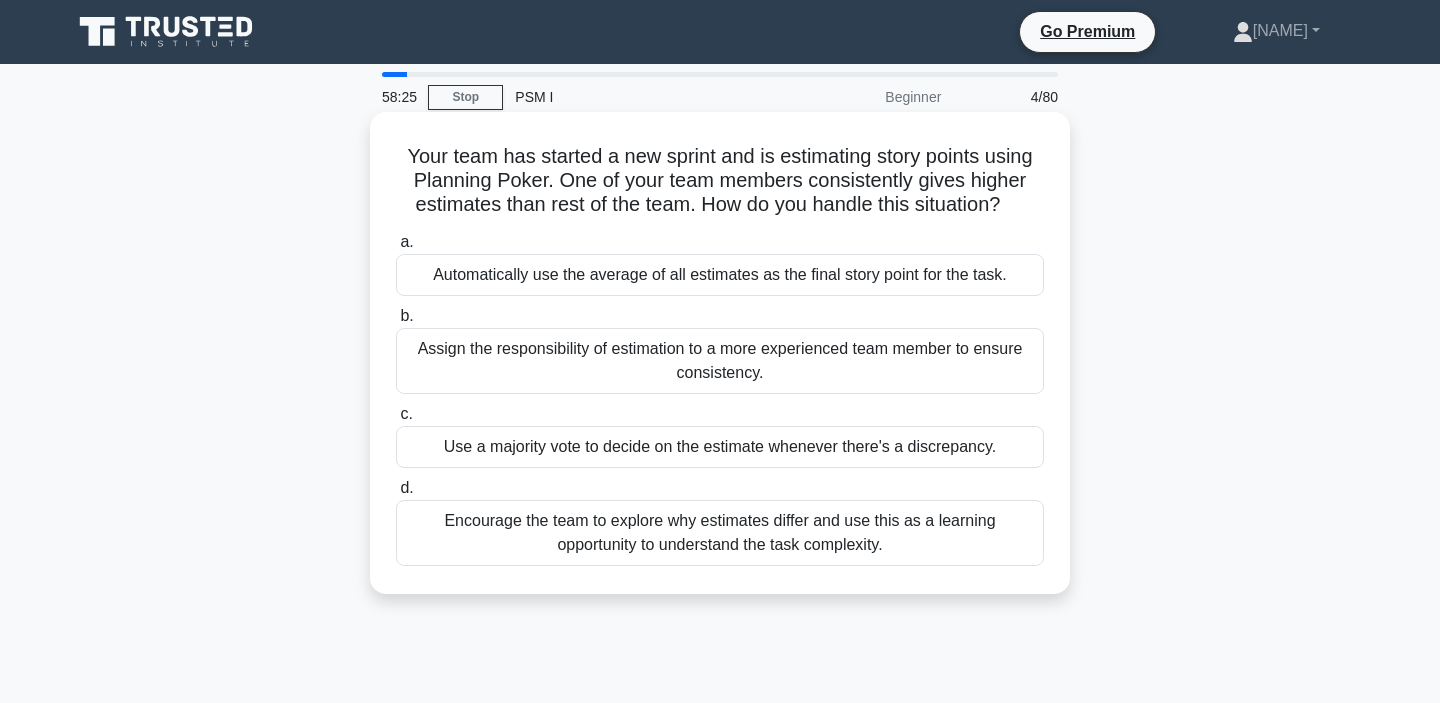 click on "Your team has started a new sprint and is estimating story points using Planning Poker. One of your team members consistently gives higher estimates than rest of the team. How do you handle this situation?
.spinner_0XTQ{transform-origin:center;animation:spinner_y6GP .75s linear infinite}@keyframes spinner_y6GP{100%{transform:rotate(360deg)}}" at bounding box center (720, 181) 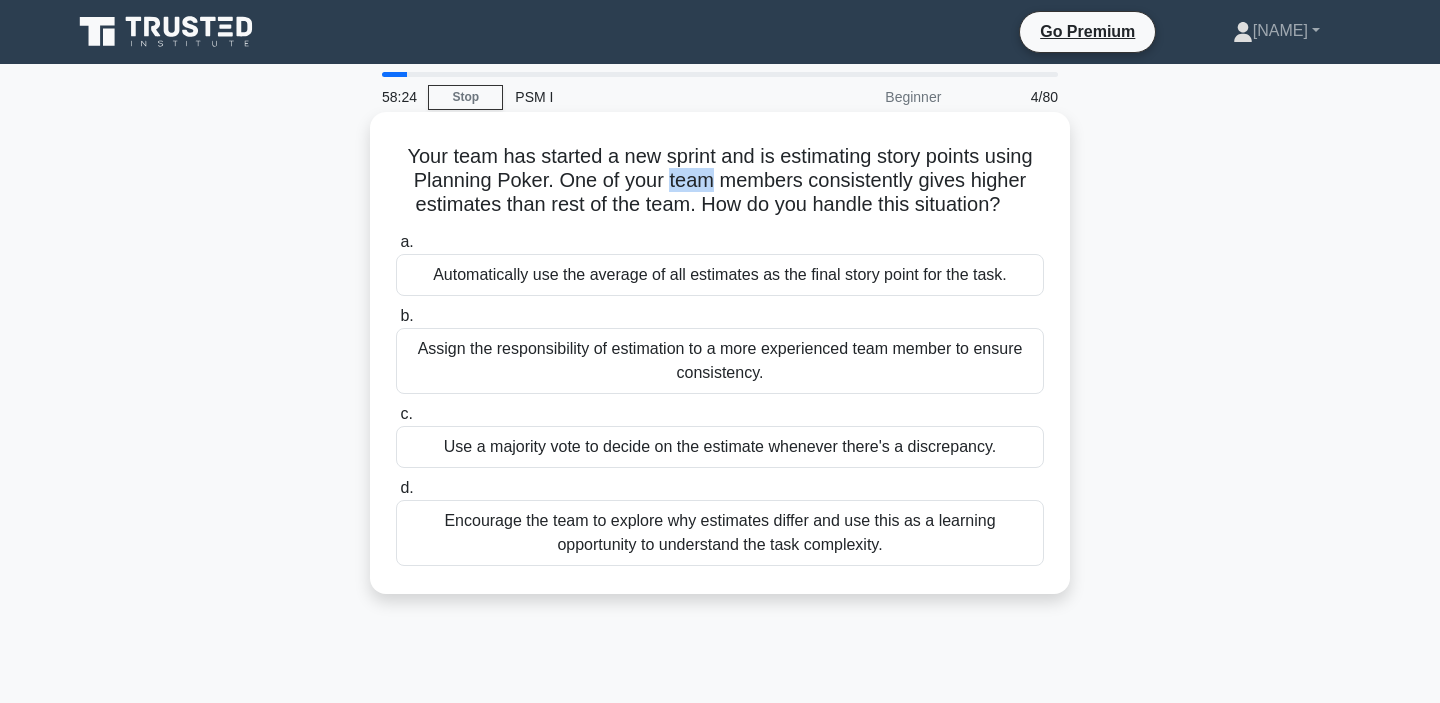 click on "Your team has started a new sprint and is estimating story points using Planning Poker. One of your team members consistently gives higher estimates than rest of the team. How do you handle this situation?
.spinner_0XTQ{transform-origin:center;animation:spinner_y6GP .75s linear infinite}@keyframes spinner_y6GP{100%{transform:rotate(360deg)}}" at bounding box center (720, 181) 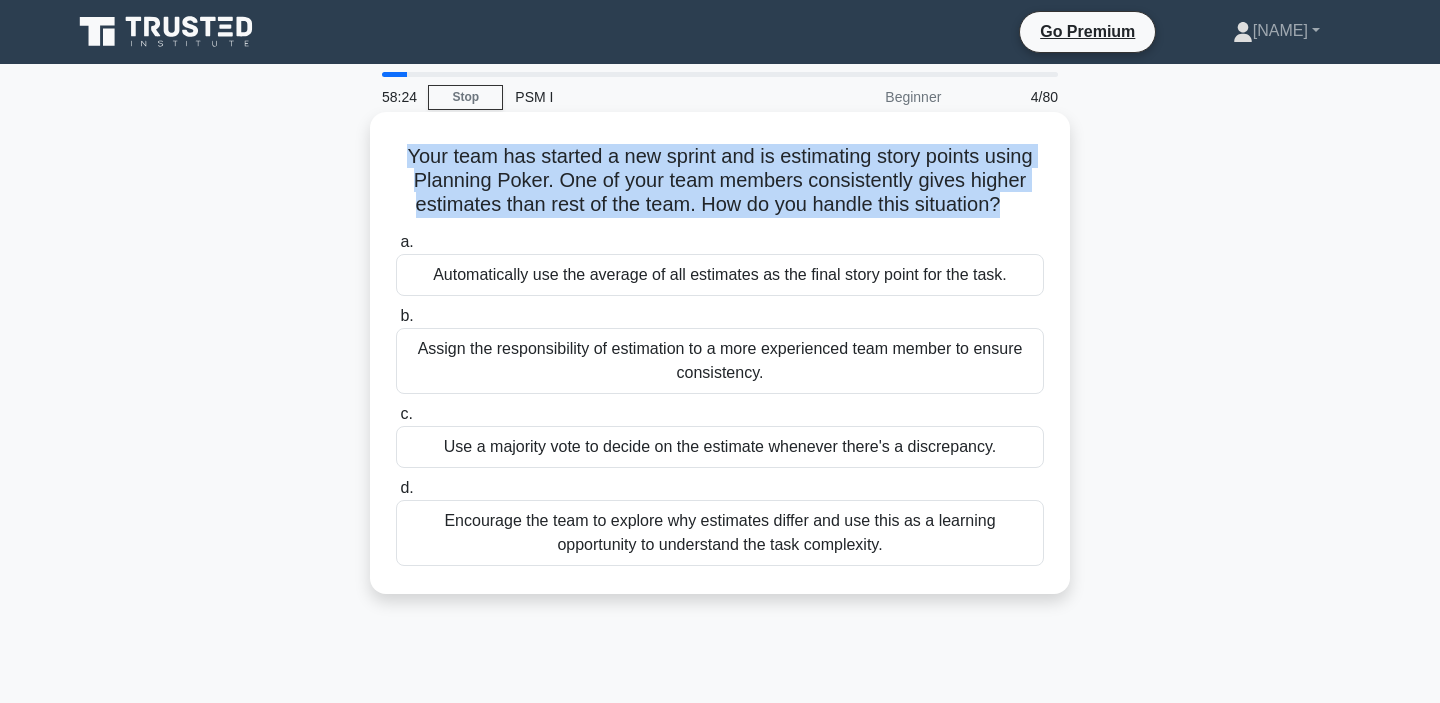 click on "Your team has started a new sprint and is estimating story points using Planning Poker. One of your team members consistently gives higher estimates than rest of the team. How do you handle this situation?
.spinner_0XTQ{transform-origin:center;animation:spinner_y6GP .75s linear infinite}@keyframes spinner_y6GP{100%{transform:rotate(360deg)}}" at bounding box center [720, 181] 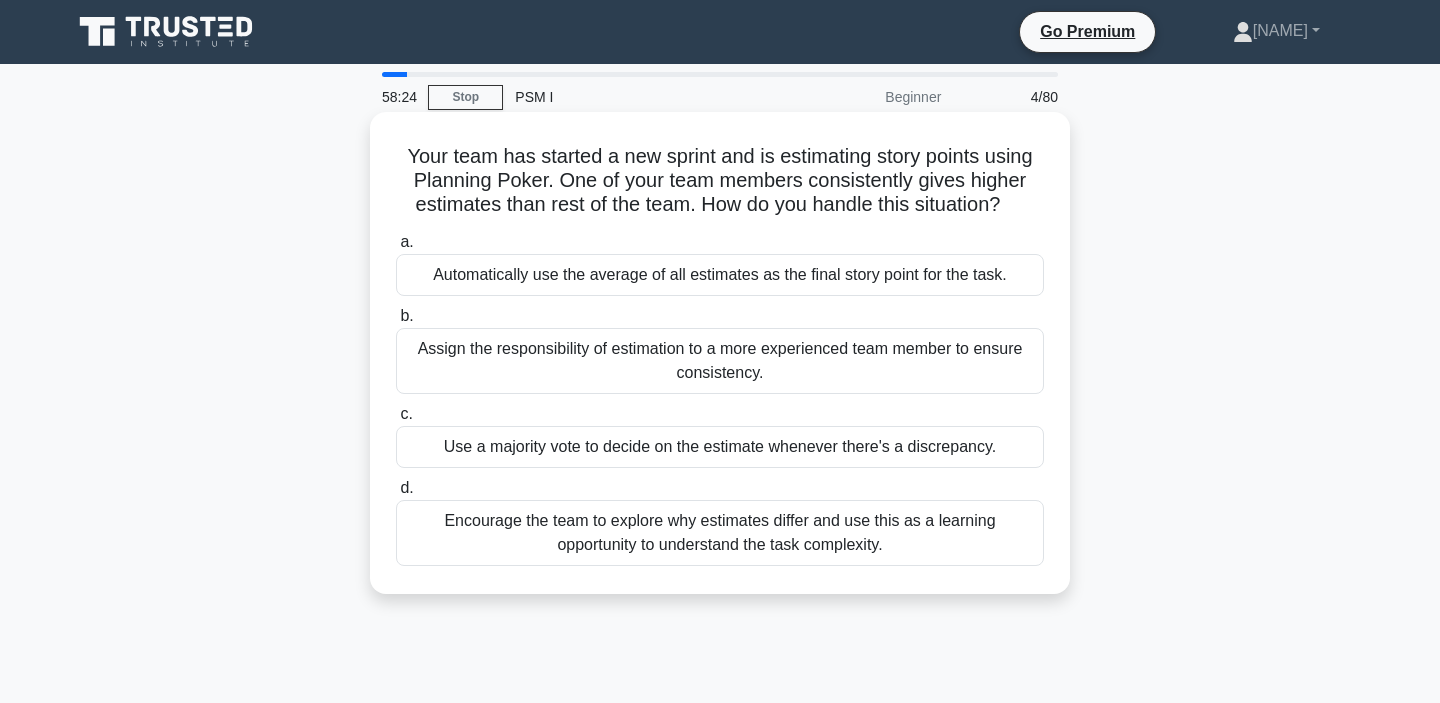 click on "Your team has started a new sprint and is estimating story points using Planning Poker. One of your team members consistently gives higher estimates than rest of the team. How do you handle this situation?
.spinner_0XTQ{transform-origin:center;animation:spinner_y6GP .75s linear infinite}@keyframes spinner_y6GP{100%{transform:rotate(360deg)}}" at bounding box center (720, 181) 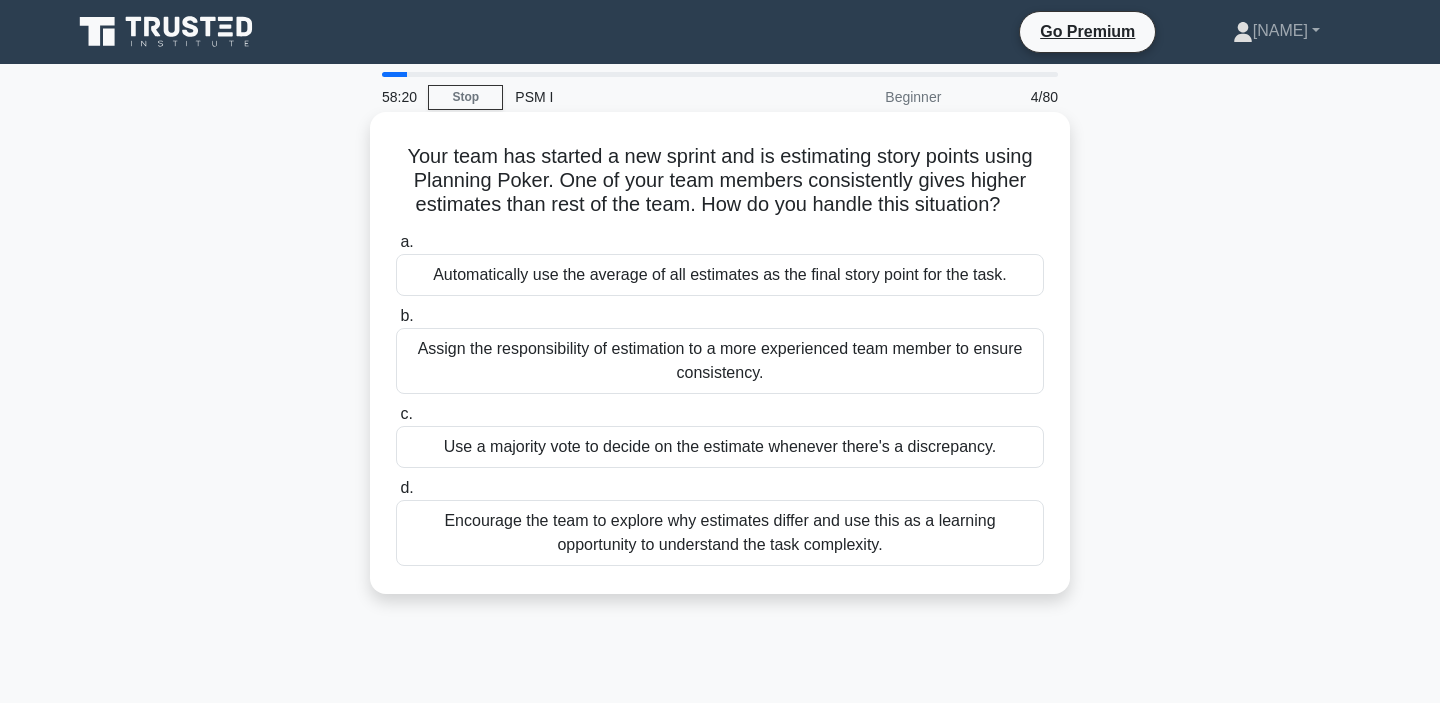 click on "Your team has started a new sprint and is estimating story points using Planning Poker. One of your team members consistently gives higher estimates than rest of the team. How do you handle this situation?
.spinner_0XTQ{transform-origin:center;animation:spinner_y6GP .75s linear infinite}@keyframes spinner_y6GP{100%{transform:rotate(360deg)}}" at bounding box center (720, 181) 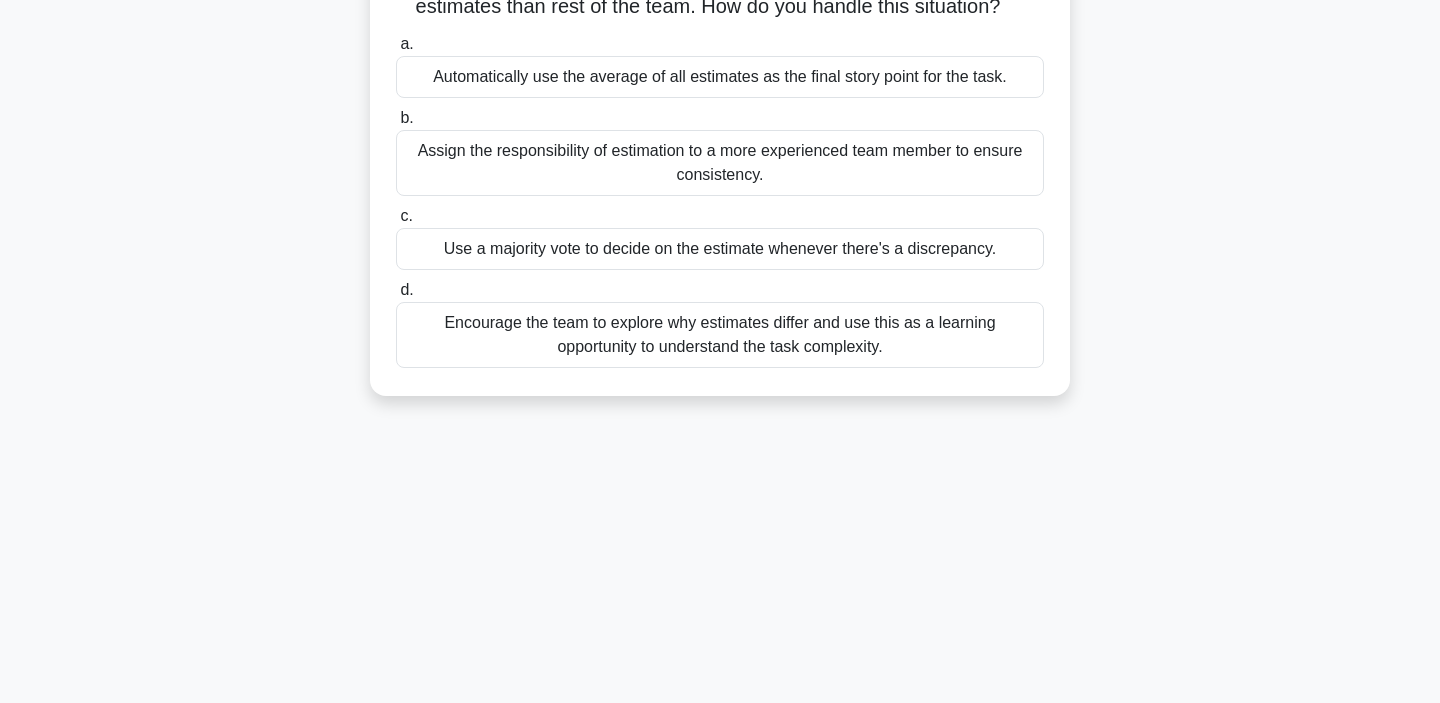 scroll, scrollTop: 201, scrollLeft: 0, axis: vertical 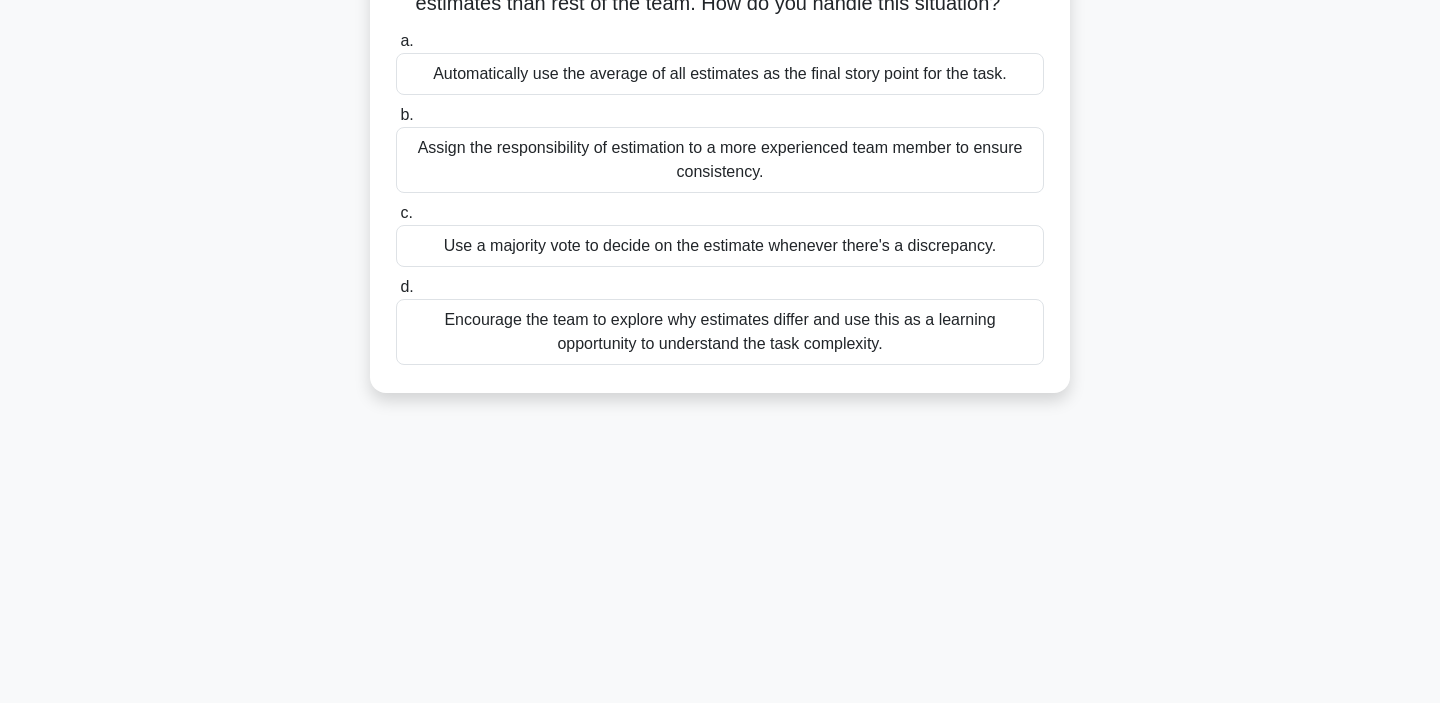 click on "Encourage the team to explore why estimates differ and use this as a learning opportunity to understand the task complexity." at bounding box center [720, 332] 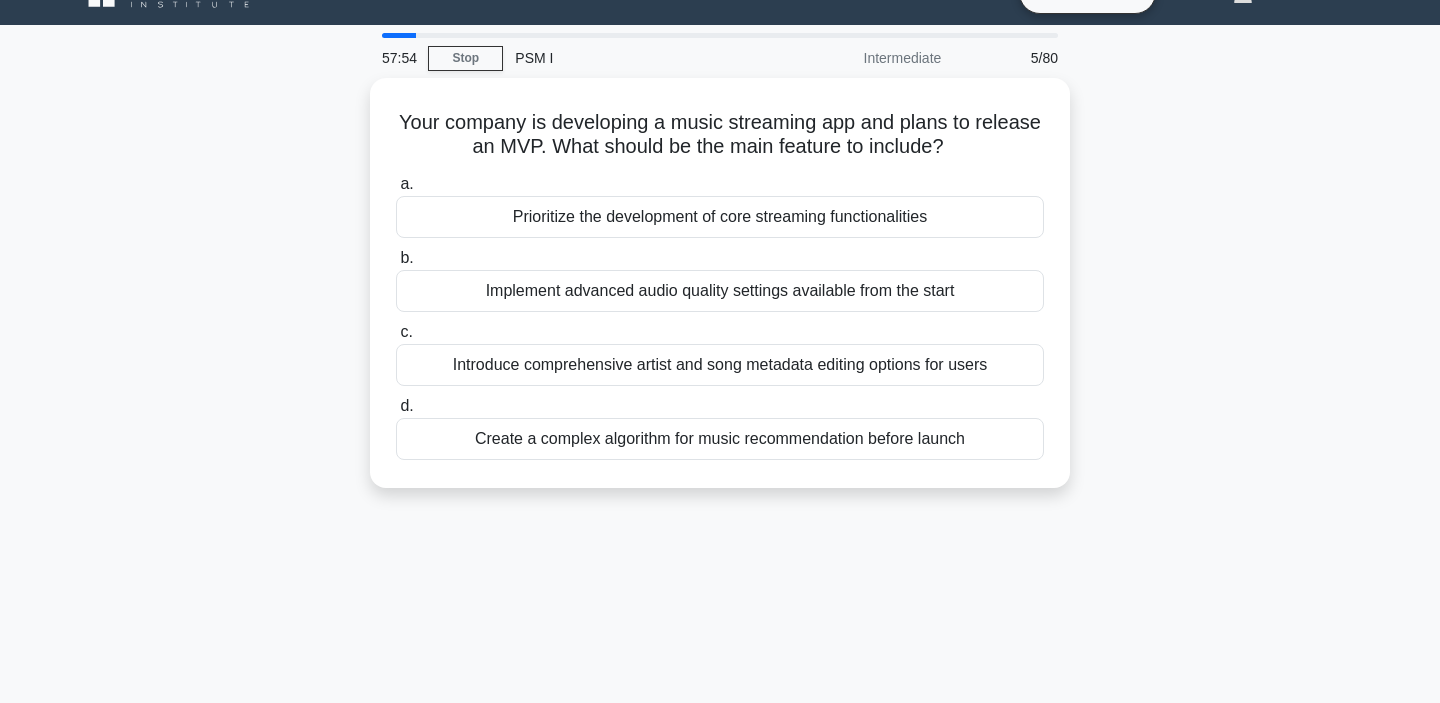 scroll, scrollTop: 40, scrollLeft: 0, axis: vertical 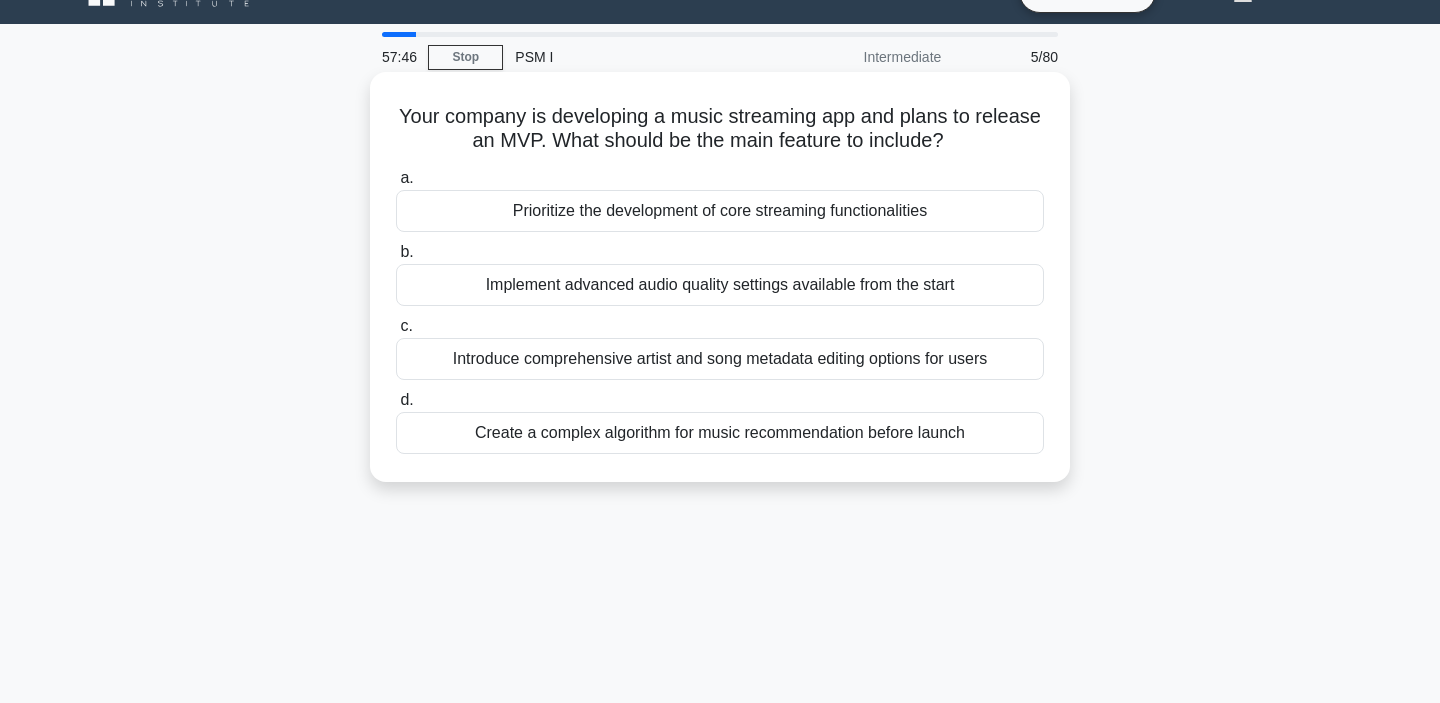 click on "Prioritize the development of core streaming functionalities" at bounding box center [720, 211] 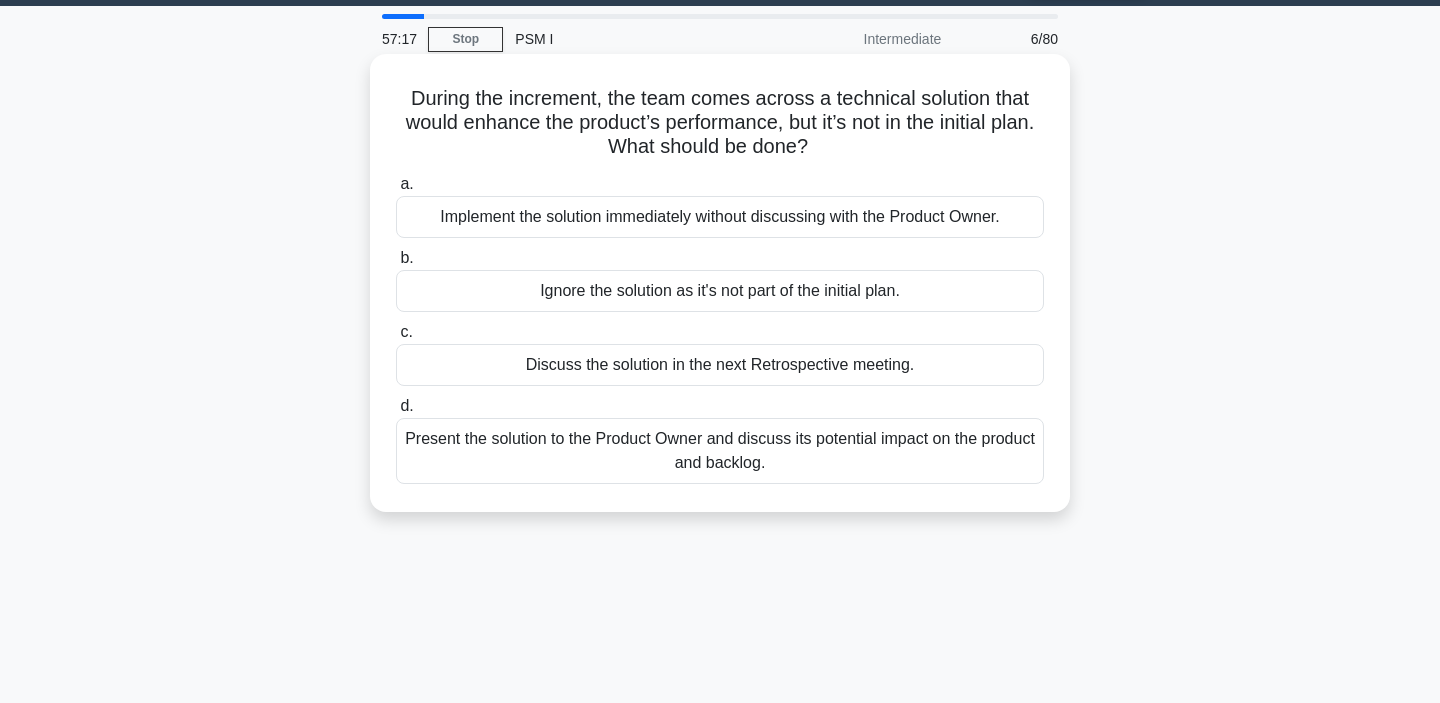 scroll, scrollTop: 66, scrollLeft: 0, axis: vertical 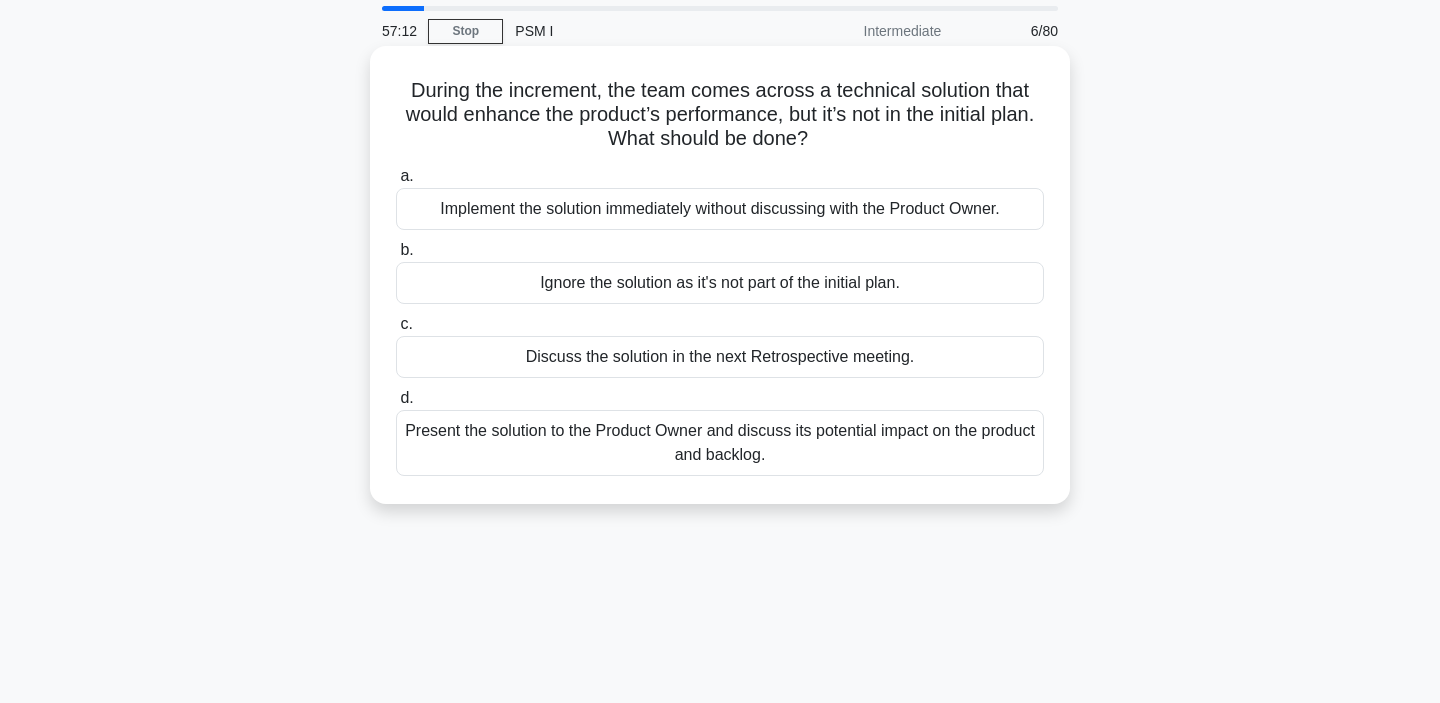 click on "Present the solution to the Product Owner and discuss its potential impact on the product and backlog." at bounding box center [720, 443] 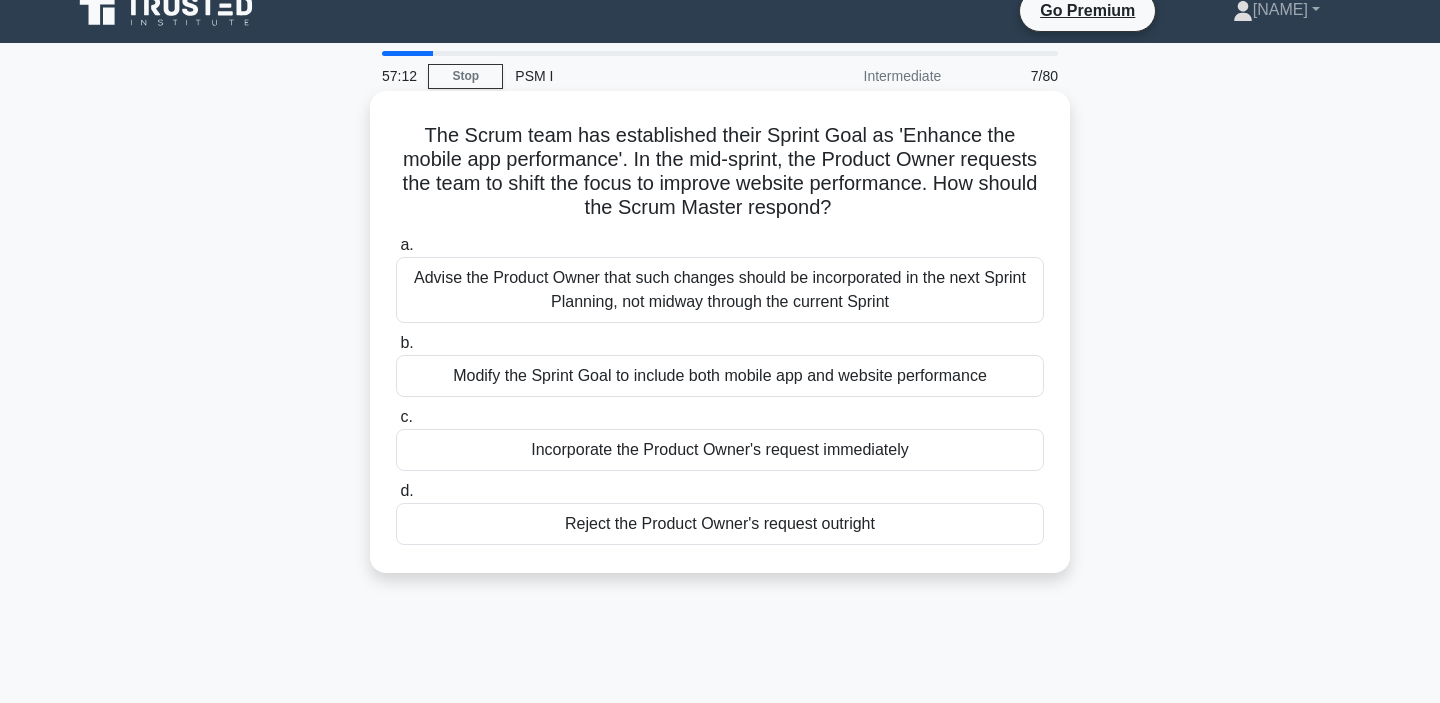 scroll, scrollTop: 0, scrollLeft: 0, axis: both 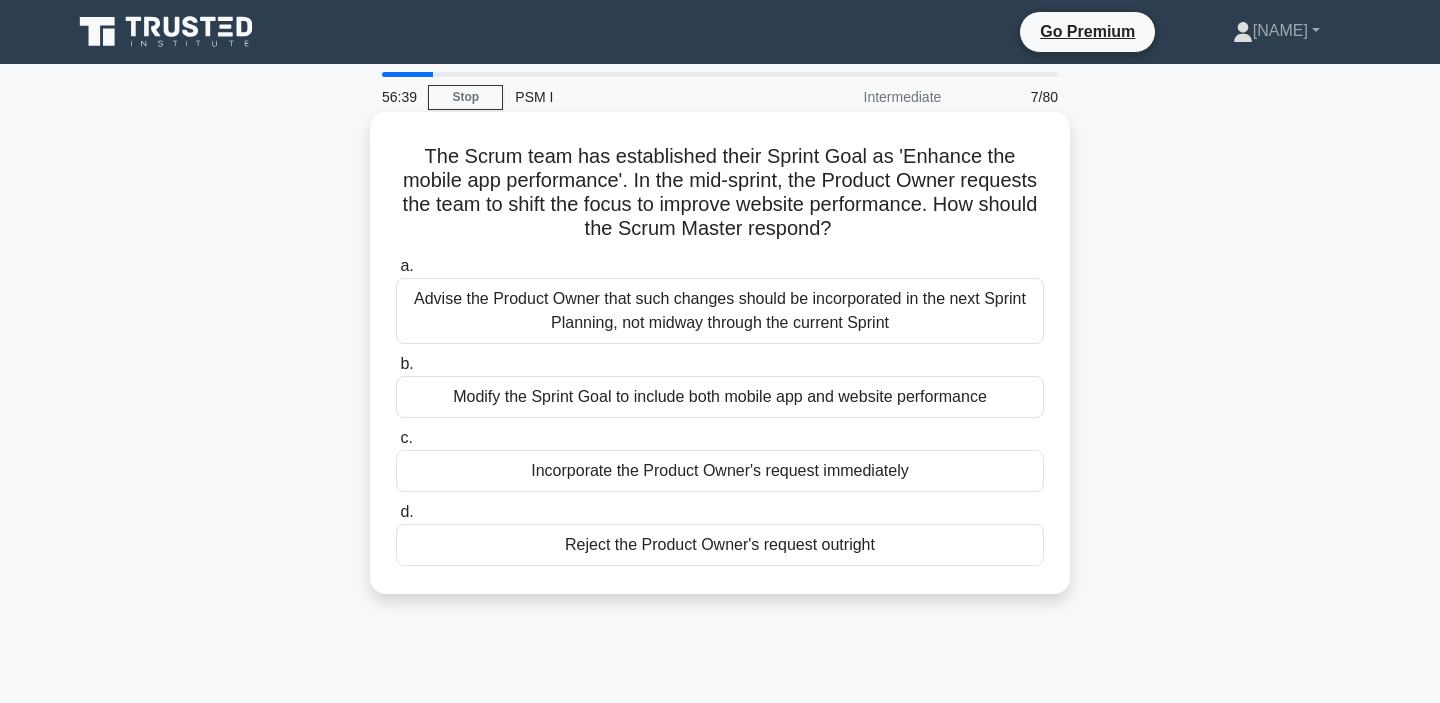 click on "Advise the Product Owner that such changes should be incorporated in the next Sprint Planning, not midway through the current Sprint" at bounding box center (720, 311) 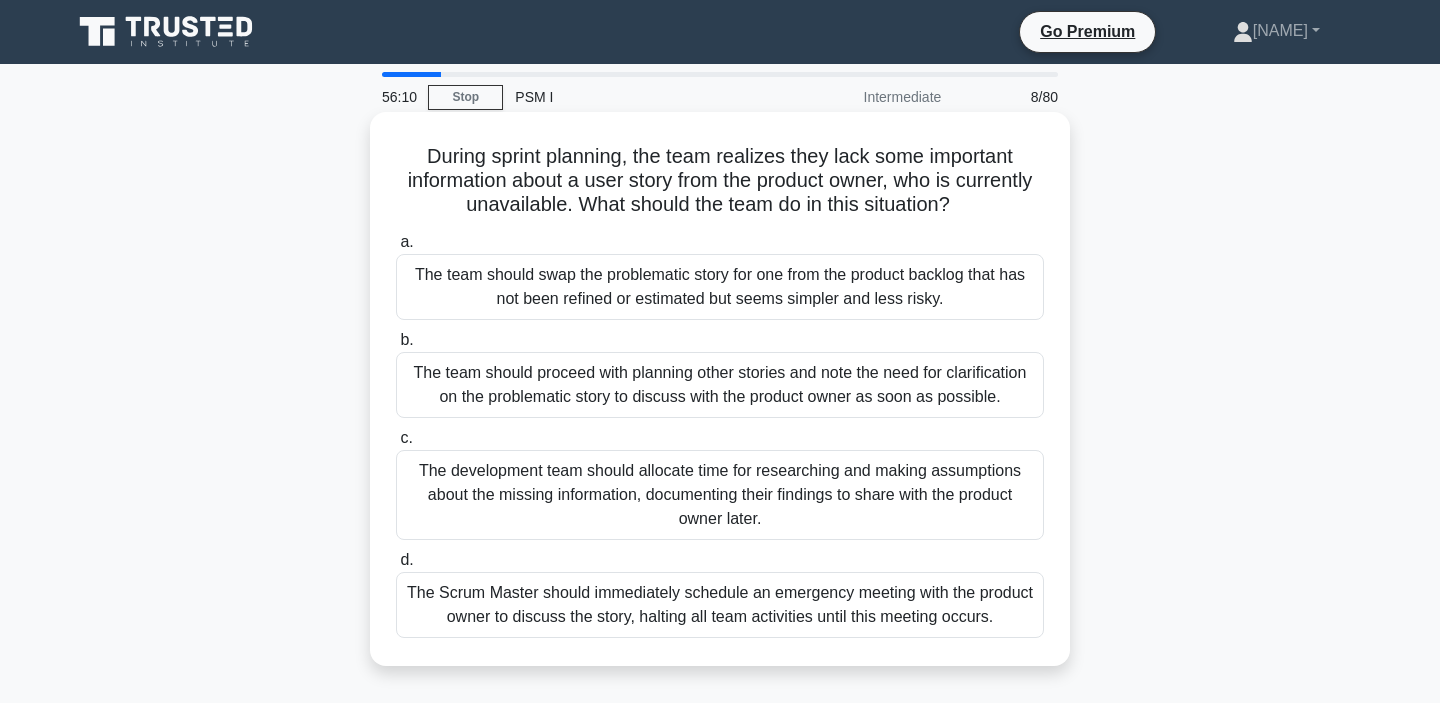 click on "The team should proceed with planning other stories and note the need for clarification on the problematic story to discuss with the product owner as soon as possible." at bounding box center (720, 385) 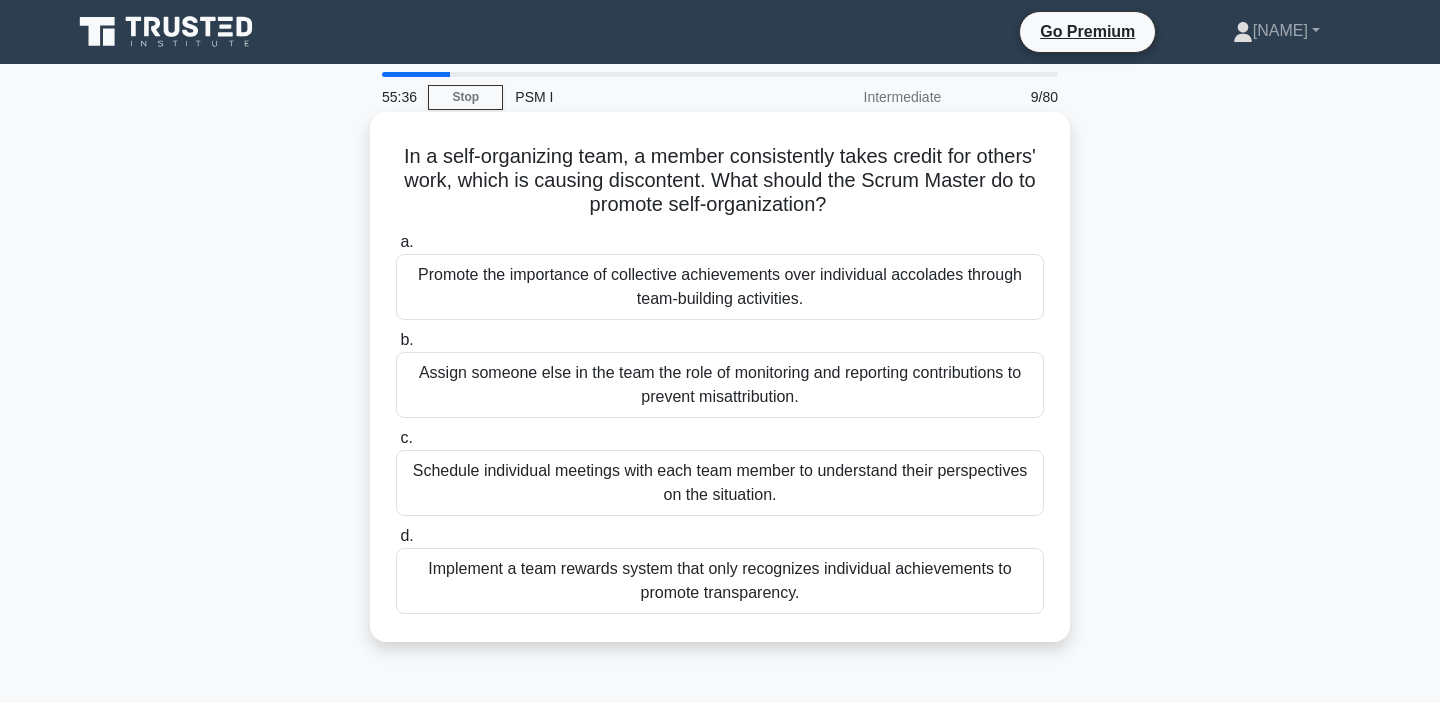 click on "In a self-organizing team, a member consistently takes credit for others' work, which is causing discontent. What should the Scrum Master do to promote self-organization?
.spinner_0XTQ{transform-origin:center;animation:spinner_y6GP .75s linear infinite}@keyframes spinner_y6GP{100%{transform:rotate(360deg)}}" at bounding box center (720, 181) 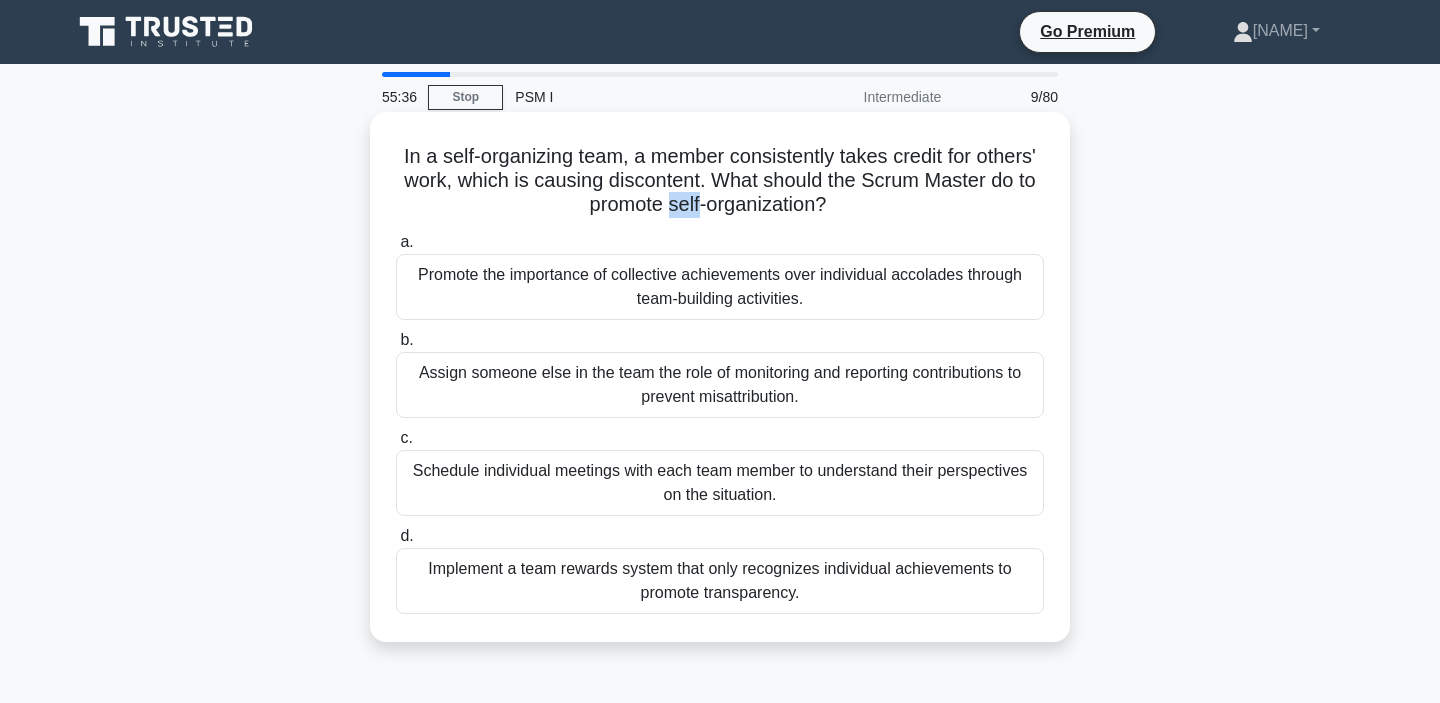 click on "In a self-organizing team, a member consistently takes credit for others' work, which is causing discontent. What should the Scrum Master do to promote self-organization?
.spinner_0XTQ{transform-origin:center;animation:spinner_y6GP .75s linear infinite}@keyframes spinner_y6GP{100%{transform:rotate(360deg)}}" at bounding box center (720, 181) 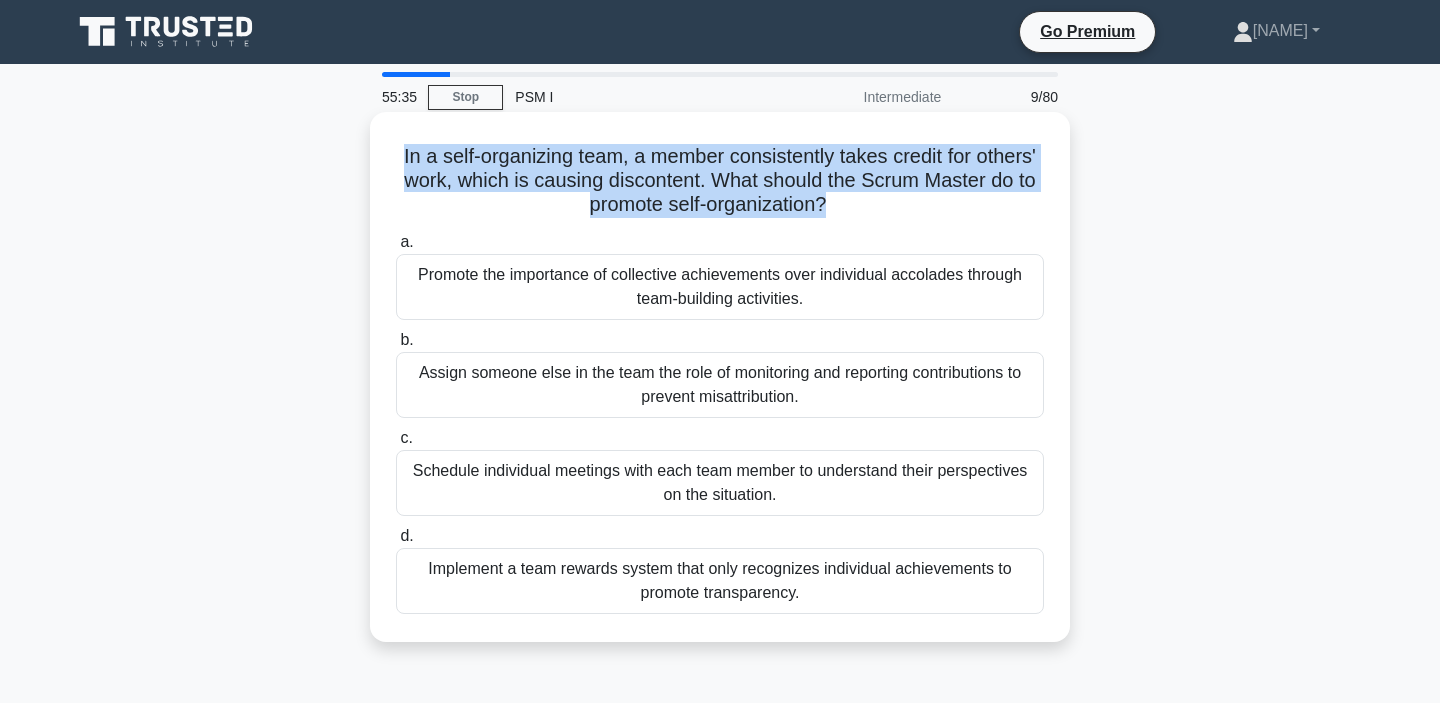 click on "In a self-organizing team, a member consistently takes credit for others' work, which is causing discontent. What should the Scrum Master do to promote self-organization?
.spinner_0XTQ{transform-origin:center;animation:spinner_y6GP .75s linear infinite}@keyframes spinner_y6GP{100%{transform:rotate(360deg)}}" at bounding box center (720, 181) 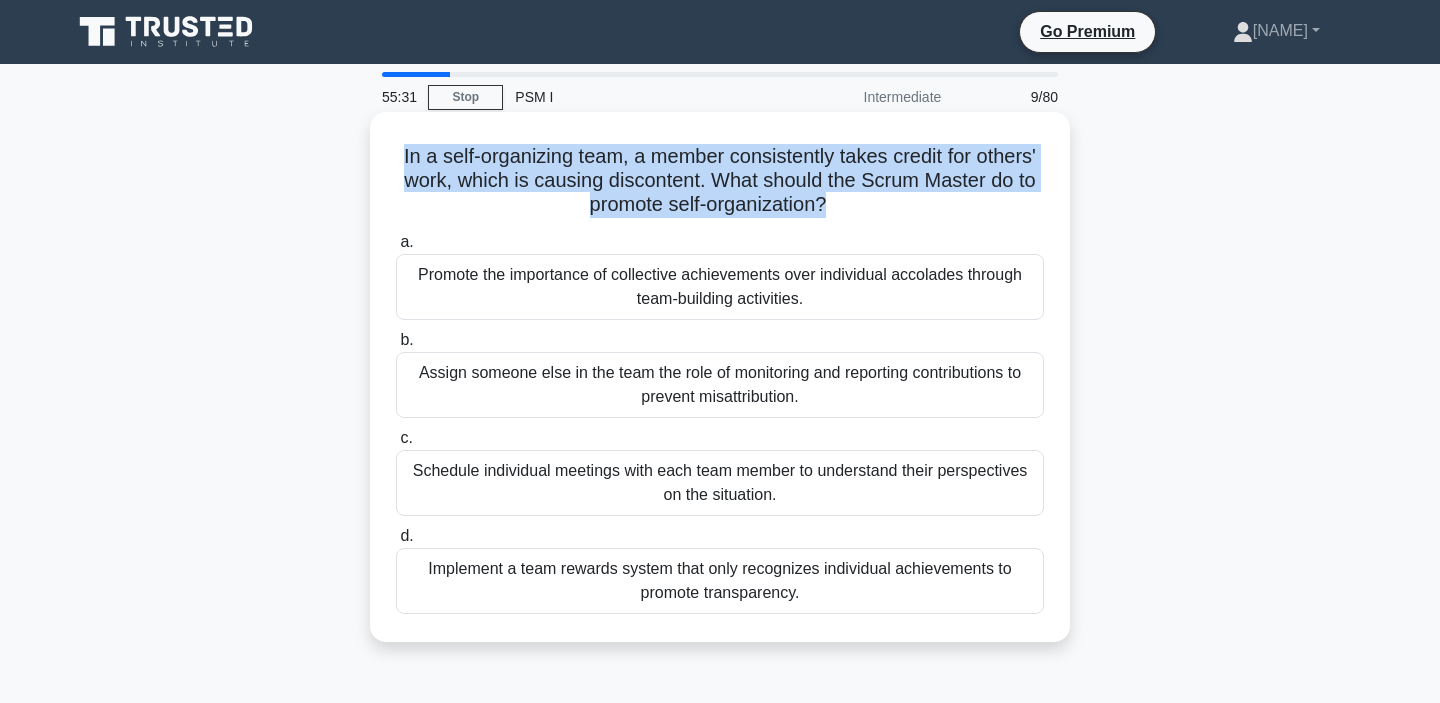 click on "In a self-organizing team, a member consistently takes credit for others' work, which is causing discontent. What should the Scrum Master do to promote self-organization?
.spinner_0XTQ{transform-origin:center;animation:spinner_y6GP .75s linear infinite}@keyframes spinner_y6GP{100%{transform:rotate(360deg)}}" at bounding box center [720, 181] 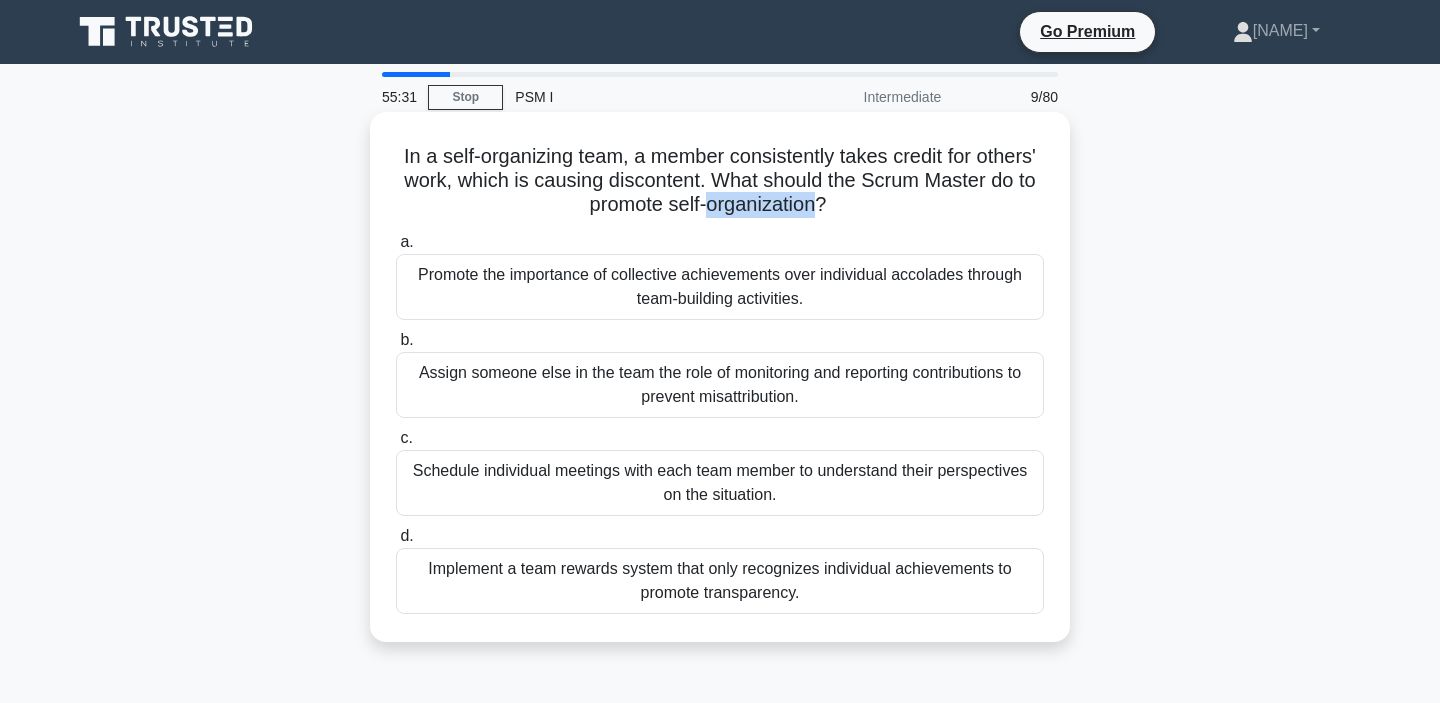 click on "In a self-organizing team, a member consistently takes credit for others' work, which is causing discontent. What should the Scrum Master do to promote self-organization?
.spinner_0XTQ{transform-origin:center;animation:spinner_y6GP .75s linear infinite}@keyframes spinner_y6GP{100%{transform:rotate(360deg)}}" at bounding box center (720, 181) 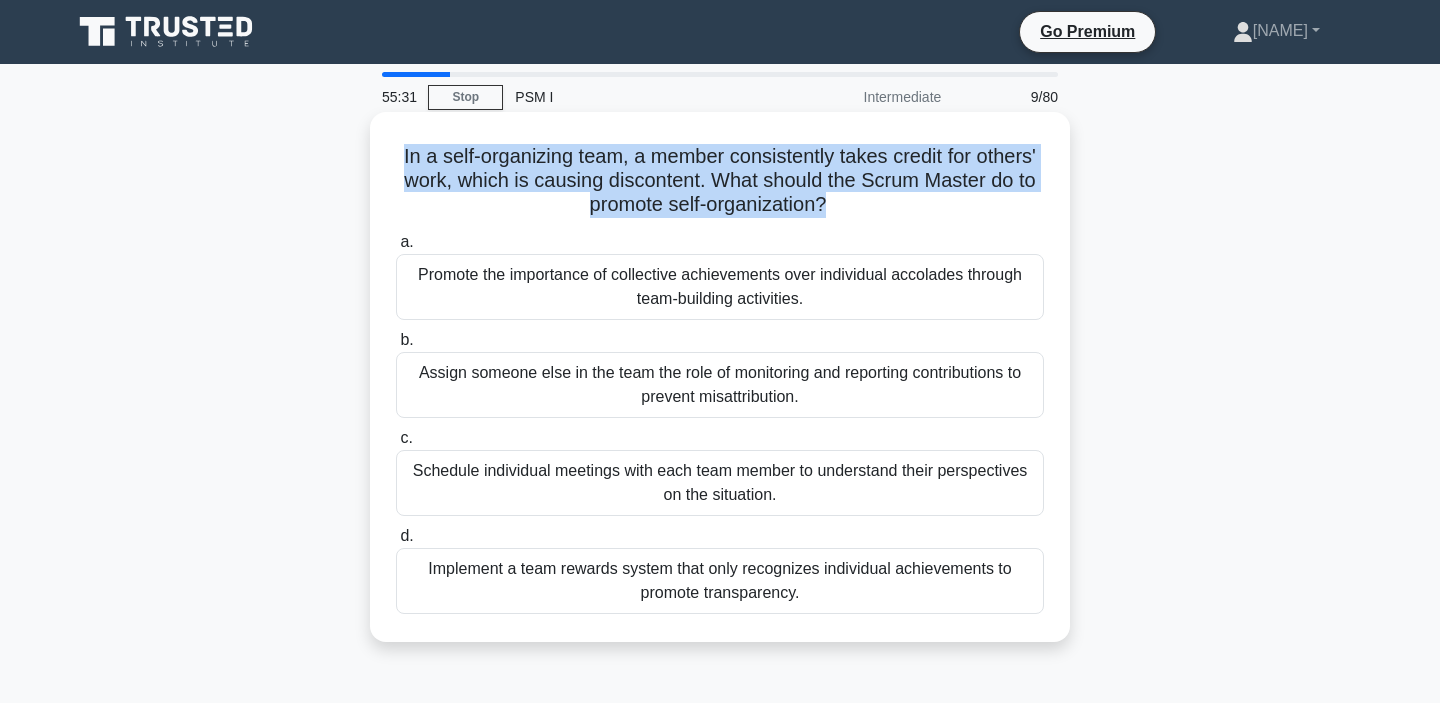 click on "In a self-organizing team, a member consistently takes credit for others' work, which is causing discontent. What should the Scrum Master do to promote self-organization?
.spinner_0XTQ{transform-origin:center;animation:spinner_y6GP .75s linear infinite}@keyframes spinner_y6GP{100%{transform:rotate(360deg)}}" at bounding box center (720, 181) 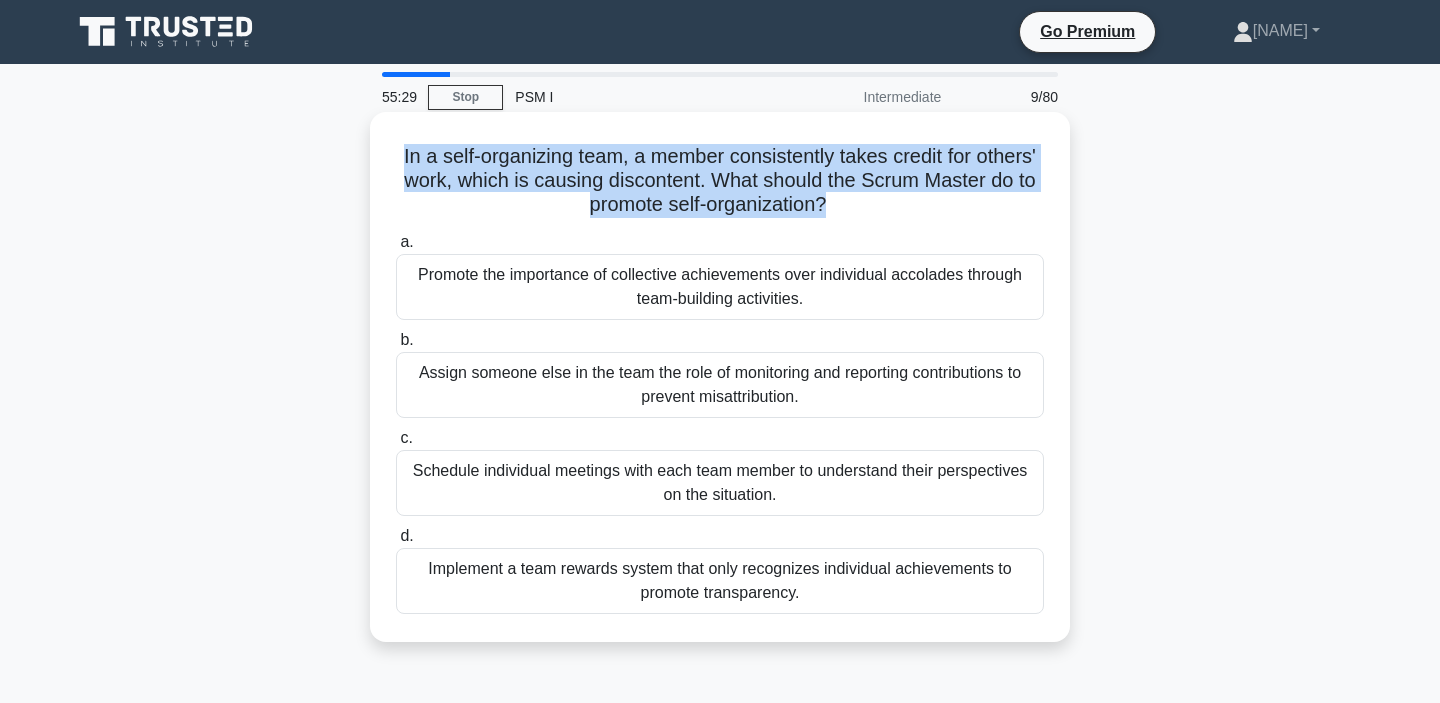 click on "Implement a team rewards system that only recognizes individual achievements to promote transparency." at bounding box center [720, 581] 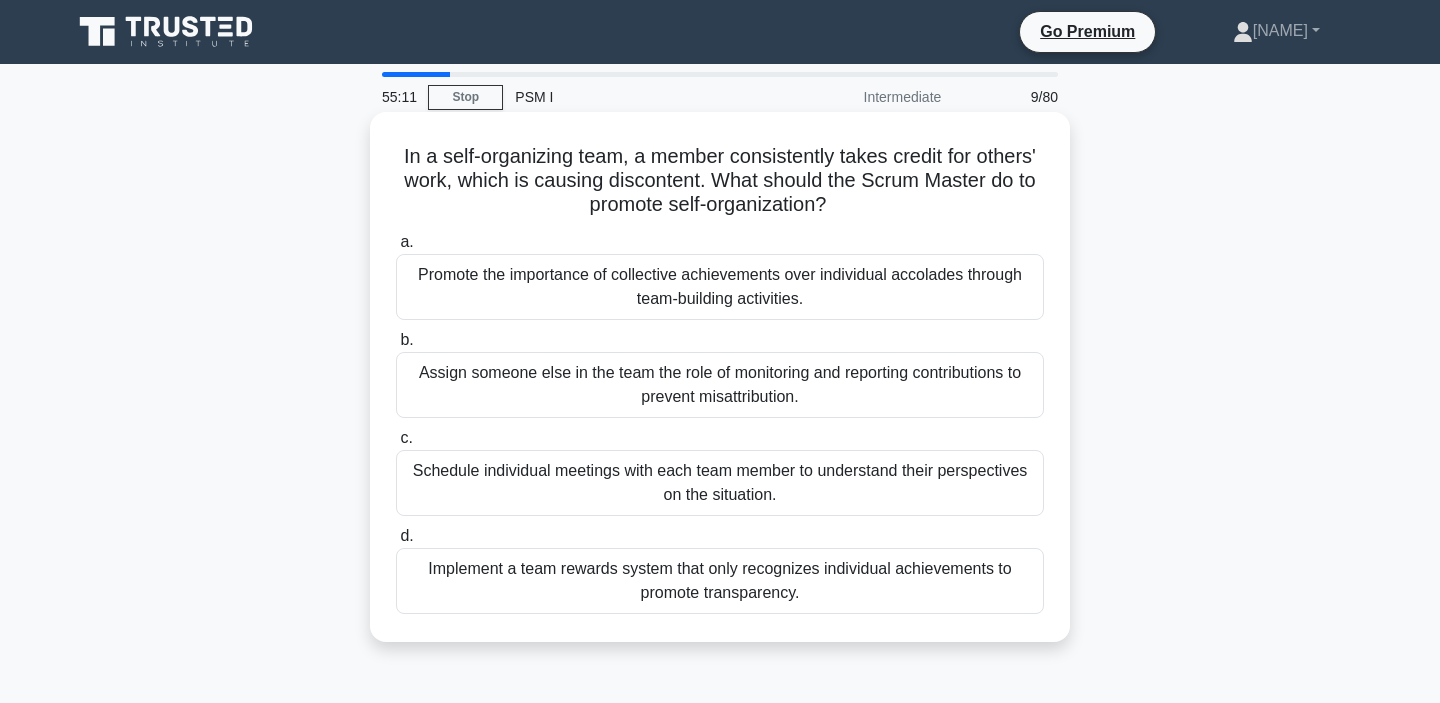 click on "Promote the importance of collective achievements over individual accolades through team-building activities." at bounding box center [720, 287] 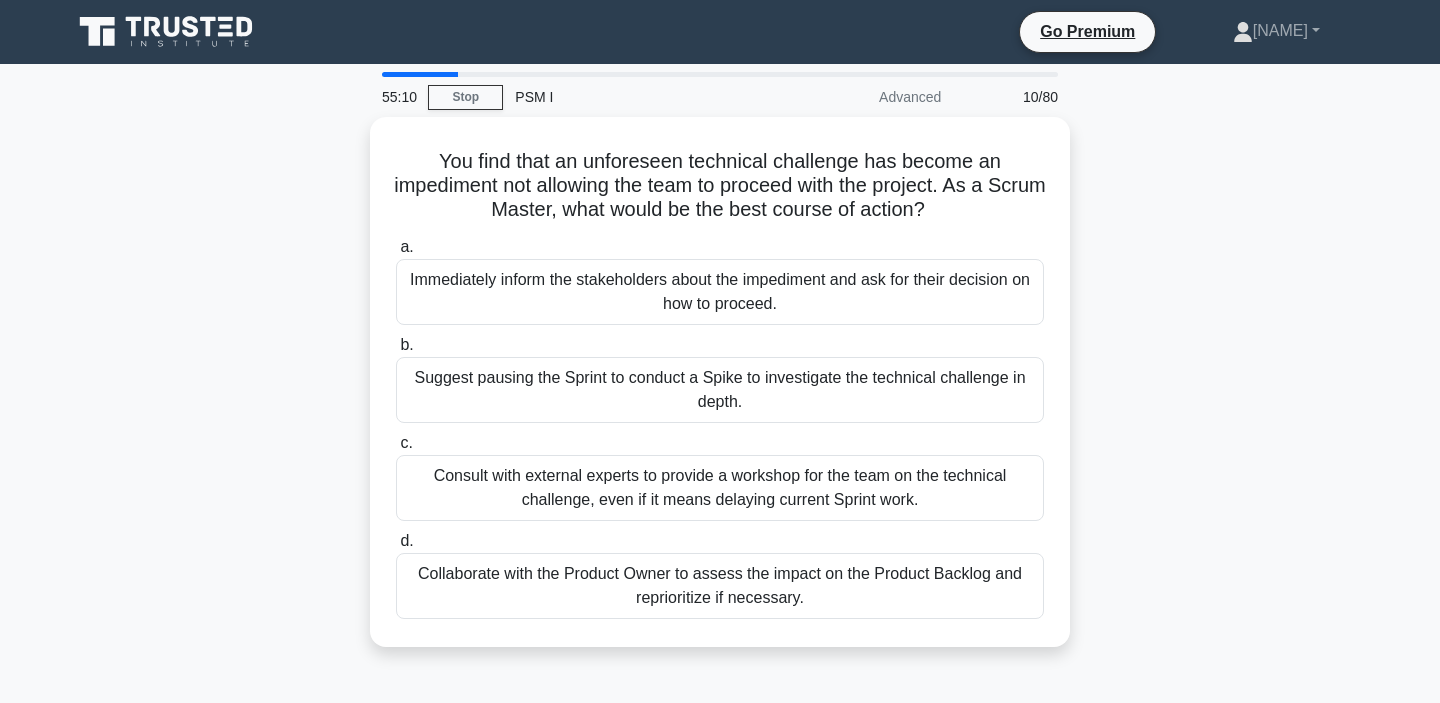 click on "You find that an unforeseen technical challenge has become an impediment not allowing the team to proceed with the project. As a Scrum Master, what would be the best course of action?
.spinner_0XTQ{transform-origin:center;animation:spinner_y6GP .75s linear infinite}@keyframes spinner_y6GP{100%{transform:rotate(360deg)}}
a.
b.
c. d." at bounding box center [720, 394] 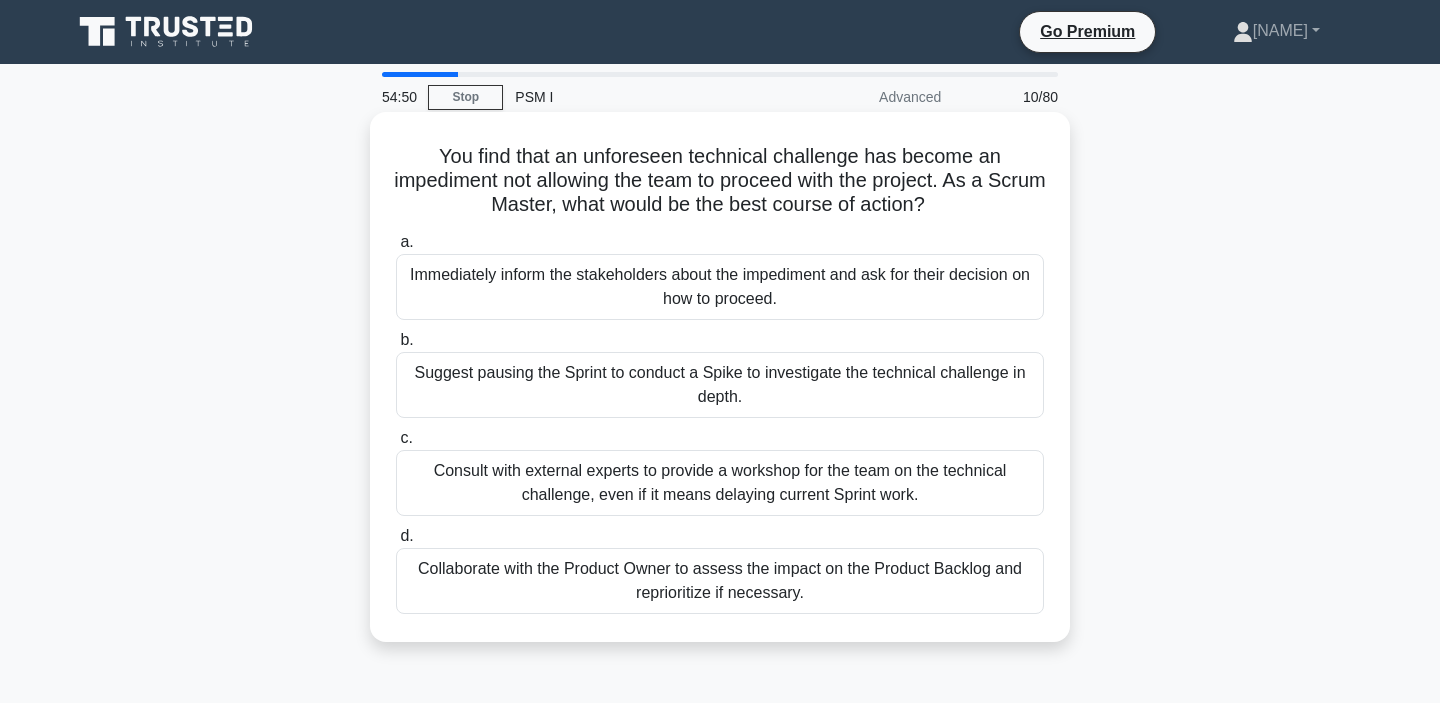 click on "Collaborate with the Product Owner to assess the impact on the Product Backlog and reprioritize if necessary." at bounding box center [720, 581] 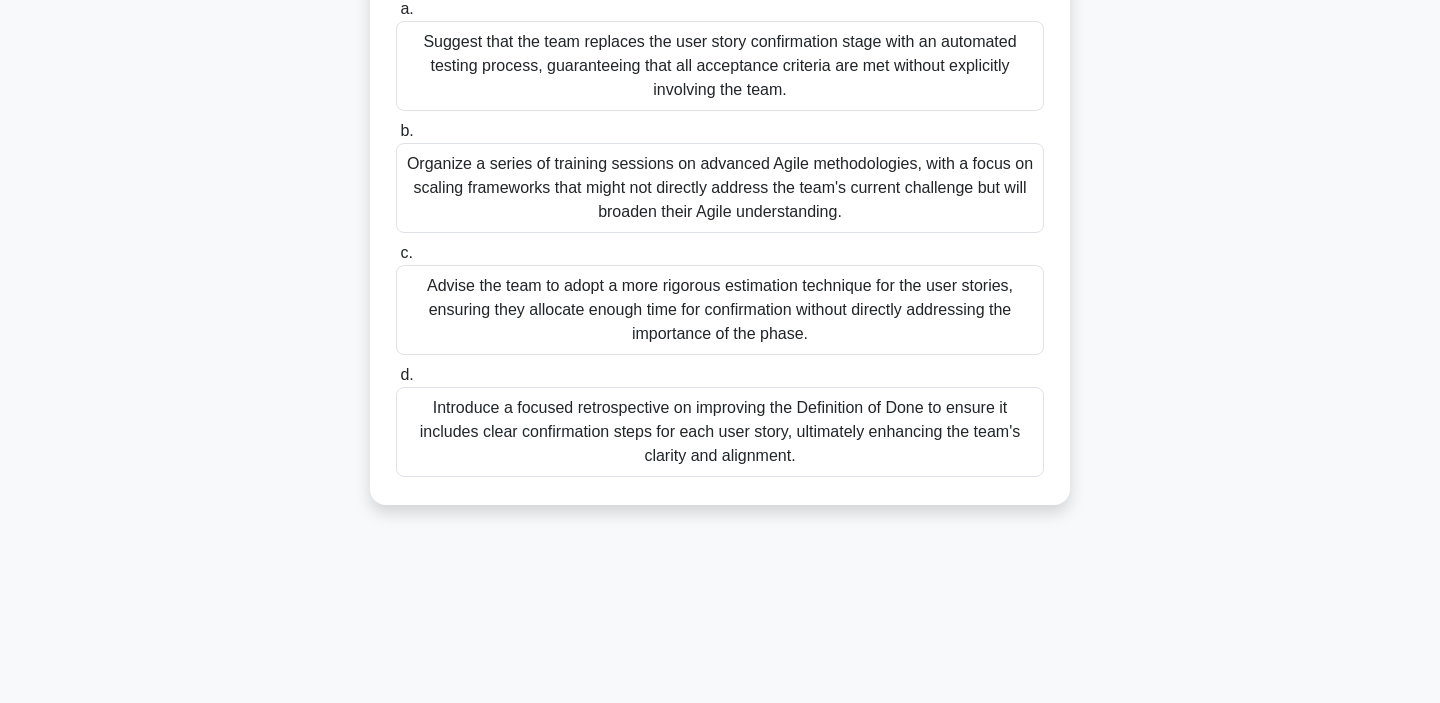 scroll, scrollTop: 263, scrollLeft: 0, axis: vertical 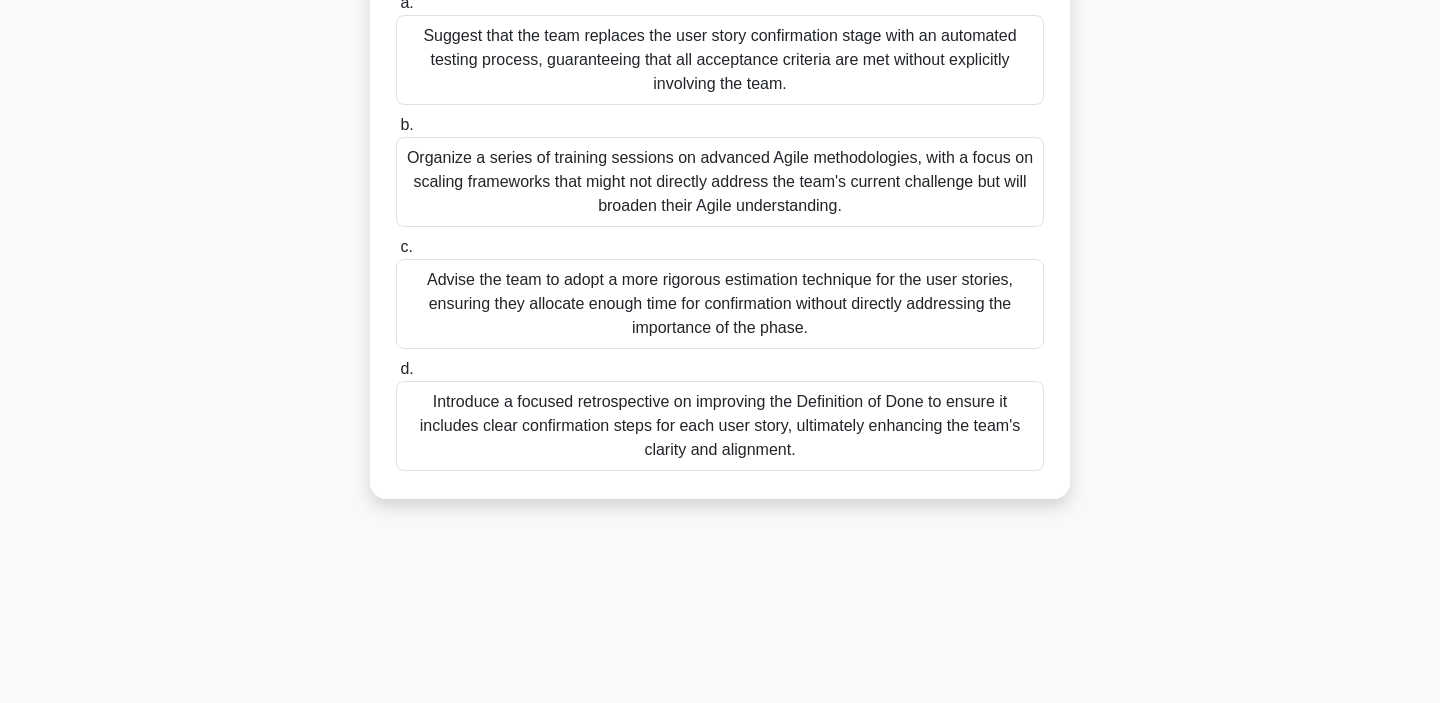 click on "Advise the team to adopt a more rigorous estimation technique for the user stories, ensuring they allocate enough time for confirmation without directly addressing the importance of the phase." at bounding box center [720, 304] 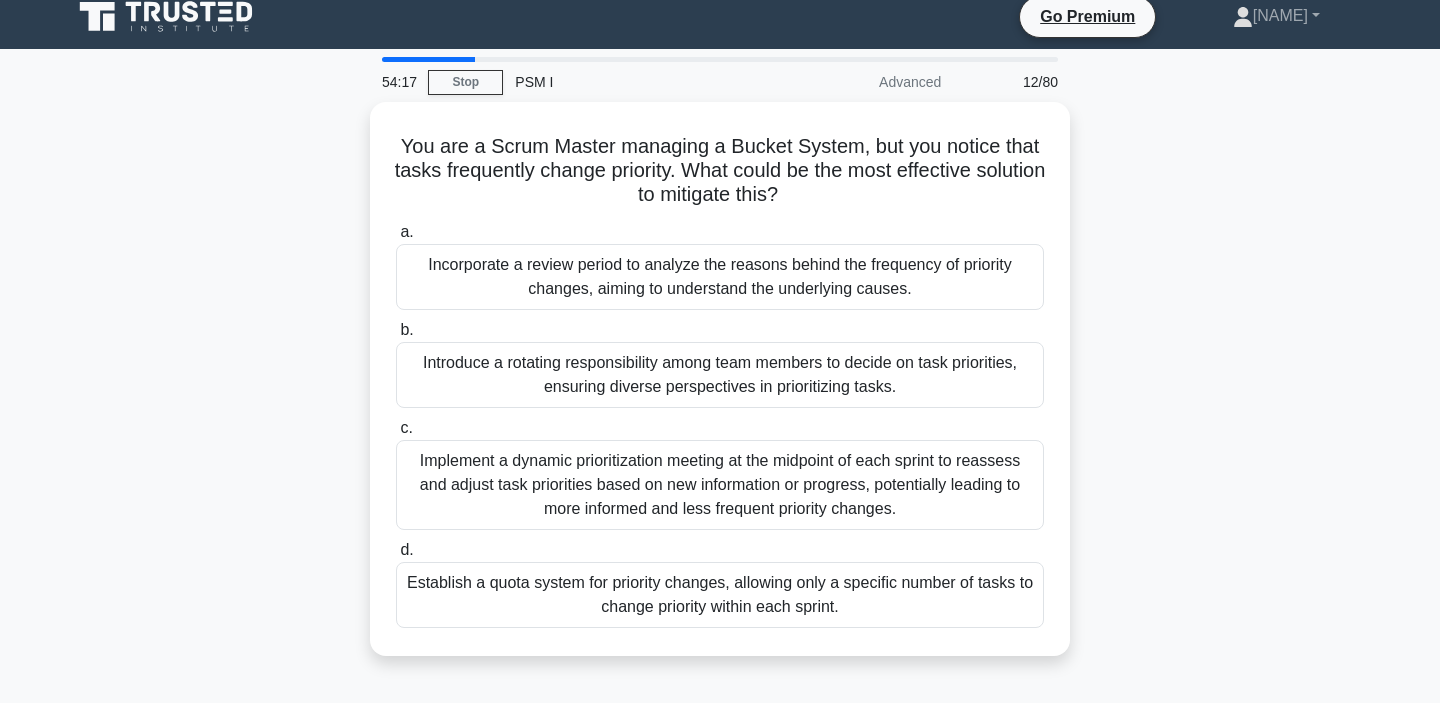 scroll, scrollTop: 0, scrollLeft: 0, axis: both 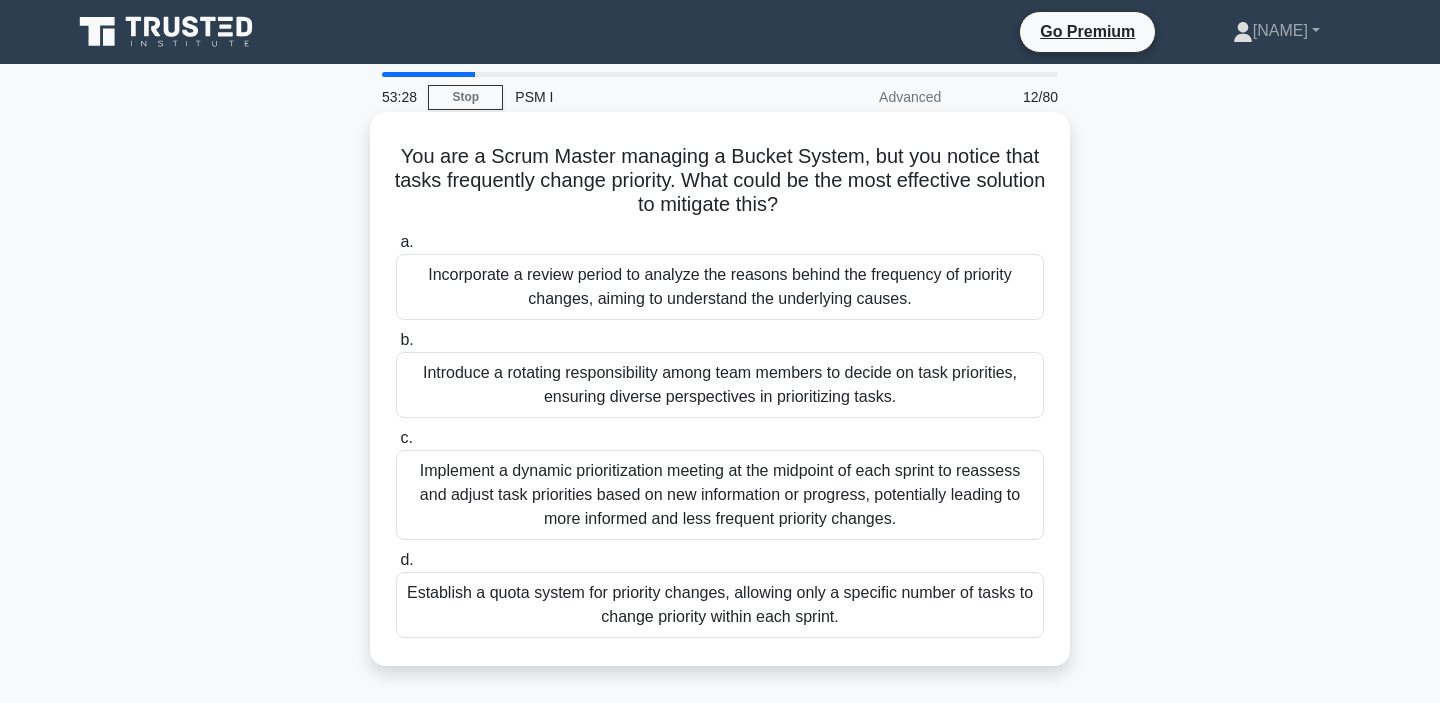click on "Incorporate a review period to analyze the reasons behind the frequency of priority changes, aiming to understand the underlying causes." at bounding box center [720, 287] 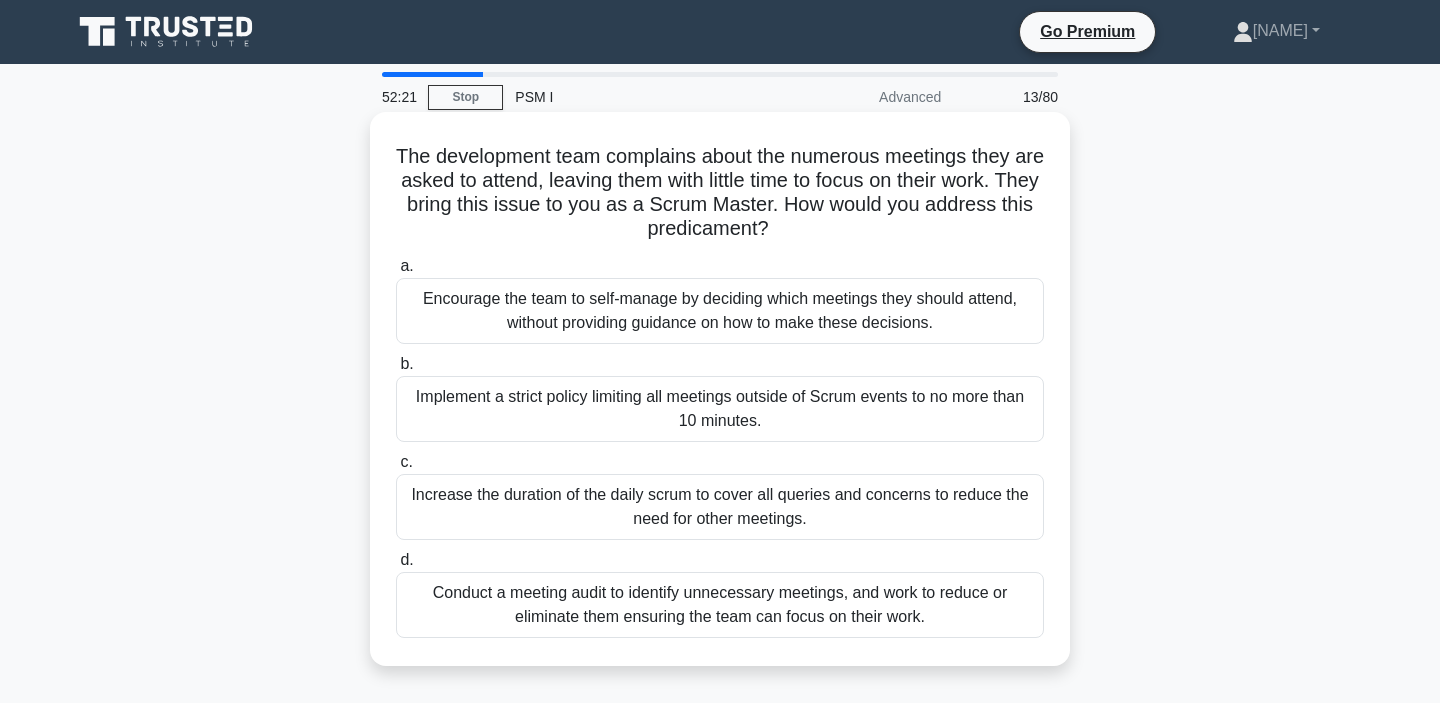click on "Conduct a meeting audit to identify unnecessary meetings, and work to reduce or eliminate them ensuring the team can focus on their work." at bounding box center [720, 605] 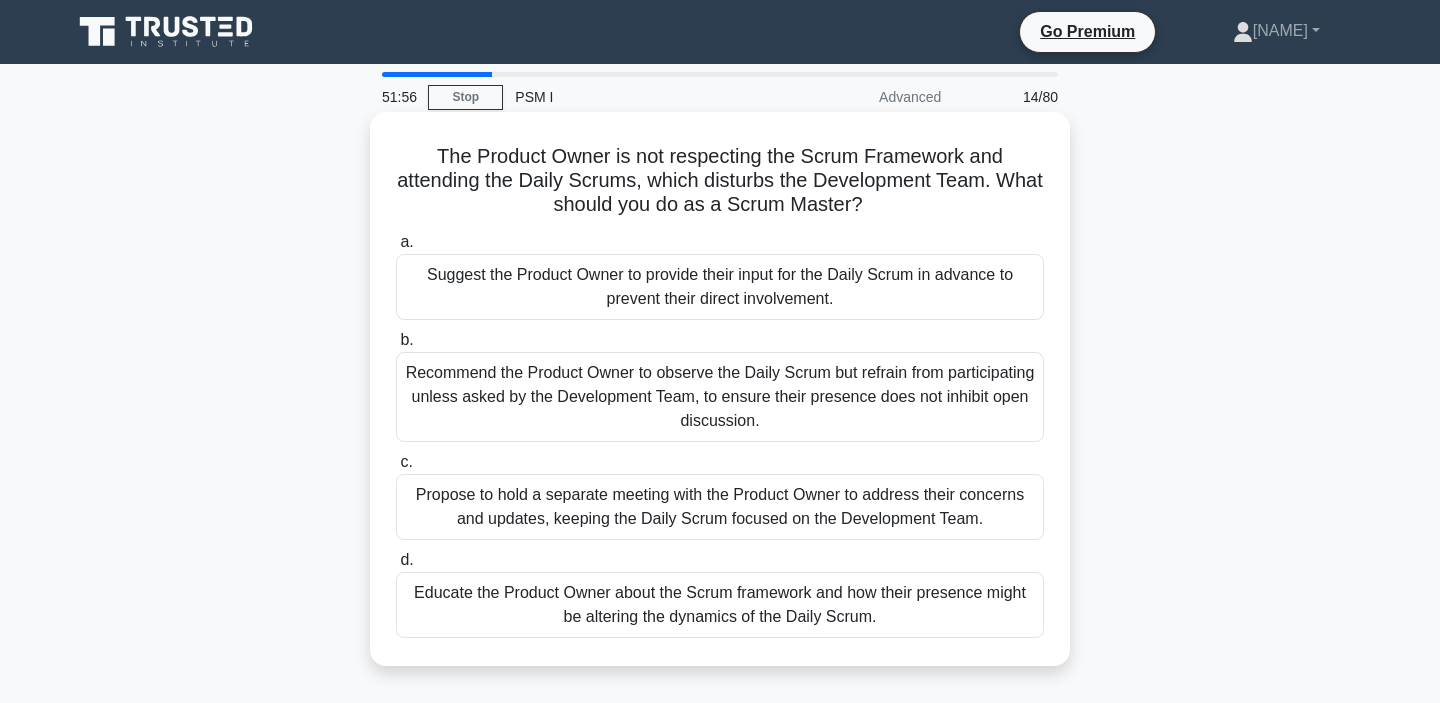 click on "Recommend the Product Owner to observe the Daily Scrum but refrain from participating unless asked by the Development Team, to ensure their presence does not inhibit open discussion." at bounding box center (720, 397) 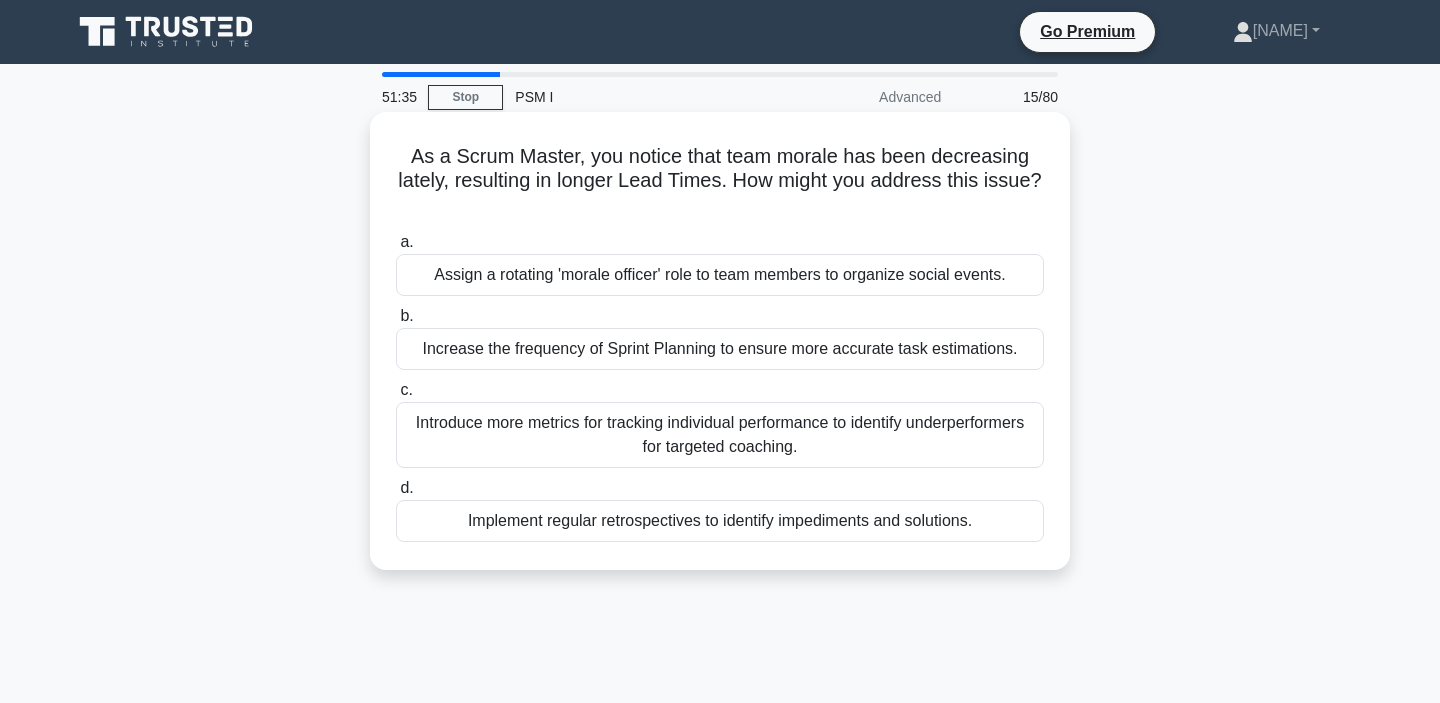 click on "Implement regular retrospectives to identify impediments and solutions." at bounding box center (720, 521) 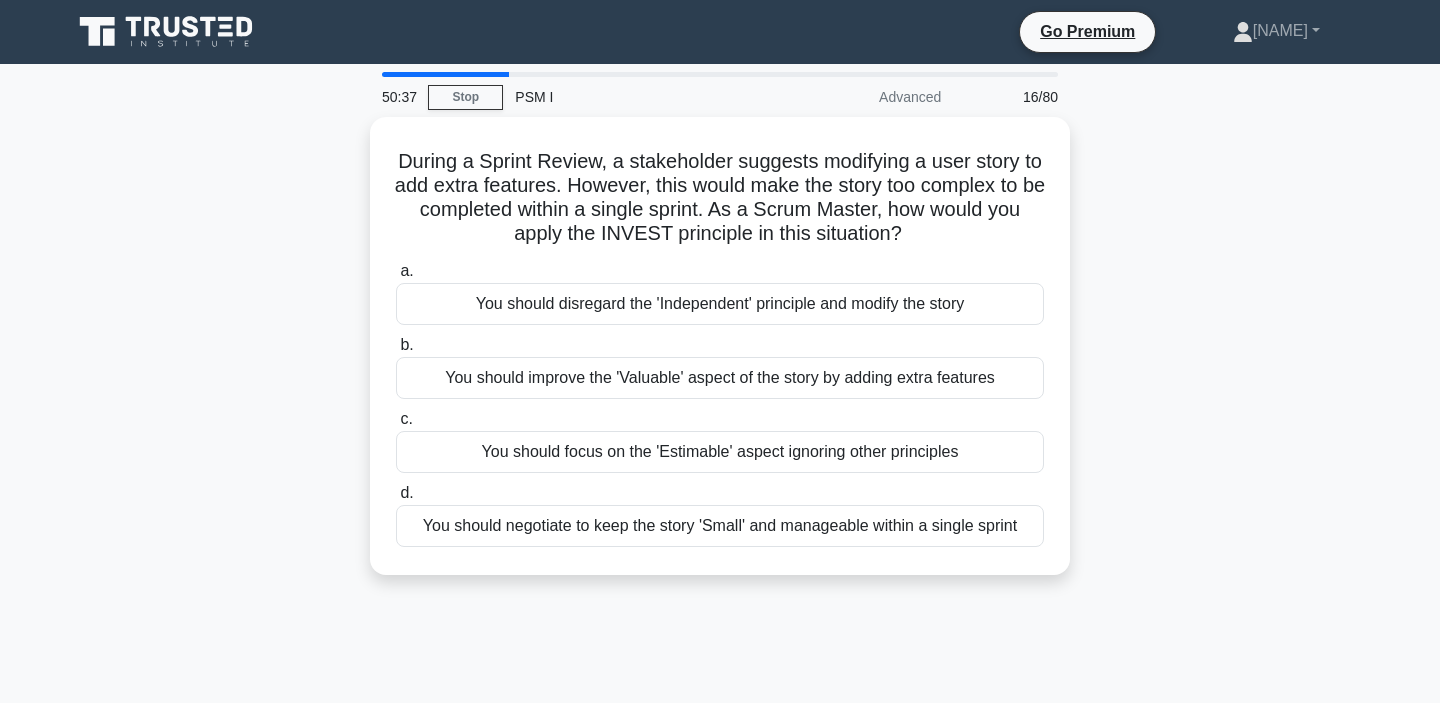 click on "You should negotiate to keep the story 'Small' and manageable within a single sprint" at bounding box center [720, 526] 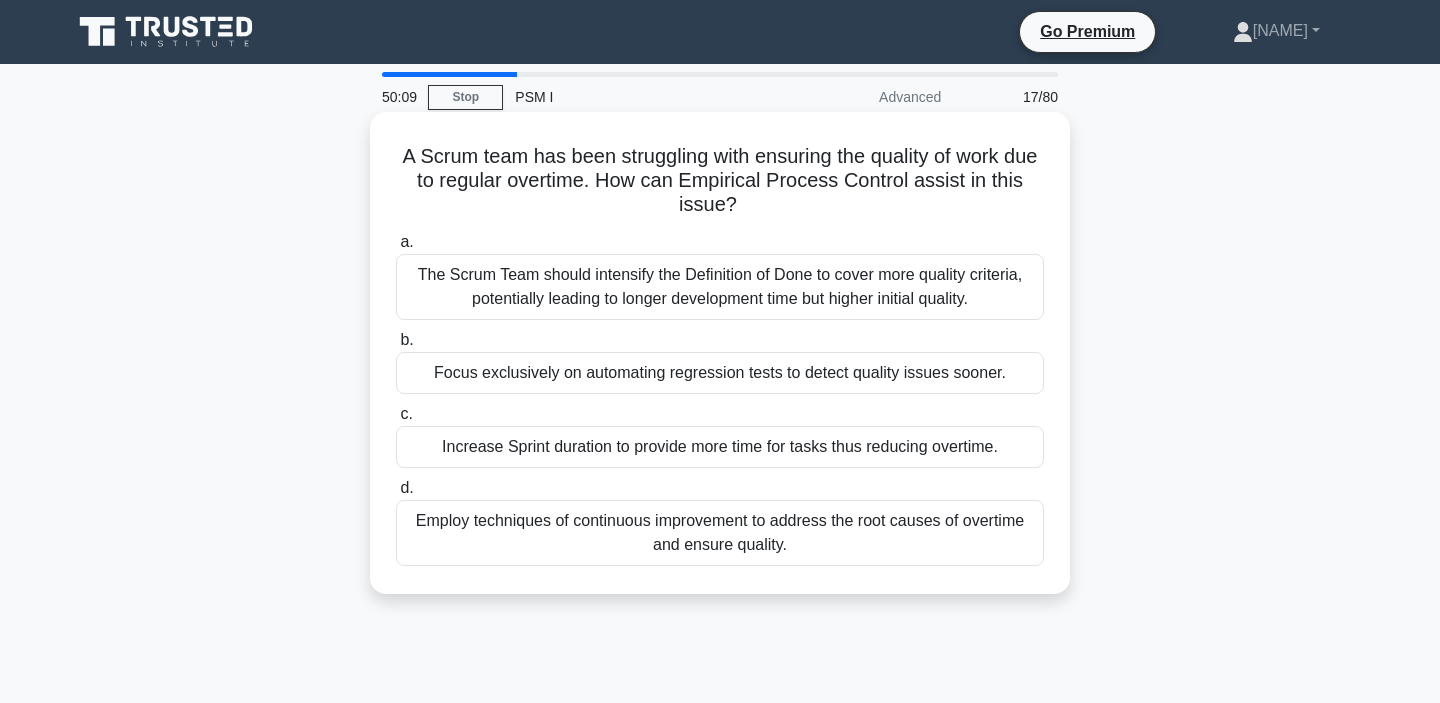 click on "Employ techniques of continuous improvement to address the root causes of overtime and ensure quality." at bounding box center (720, 533) 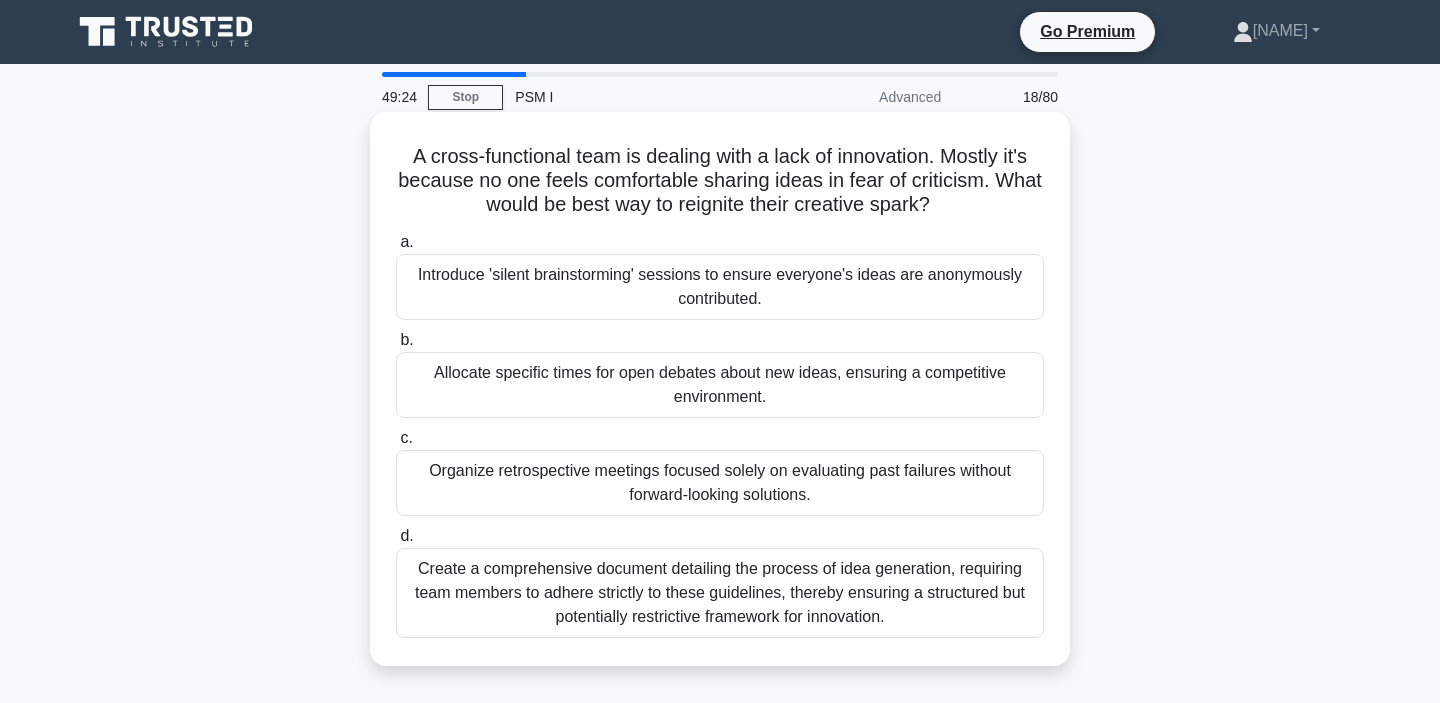 click on "Introduce 'silent brainstorming' sessions to ensure everyone's ideas are anonymously contributed." at bounding box center [720, 287] 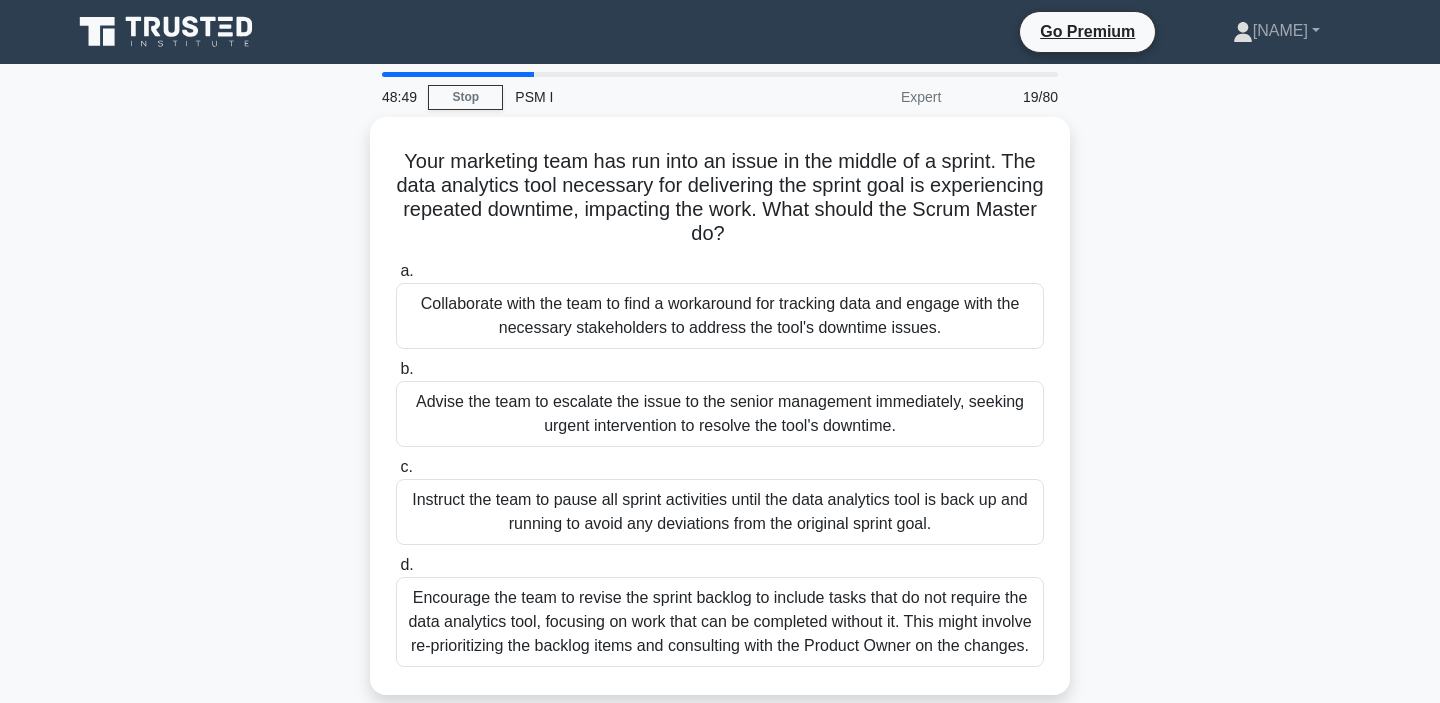 click on "Collaborate with the team to find a workaround for tracking data and engage with the necessary stakeholders to address the tool's downtime issues." at bounding box center (720, 316) 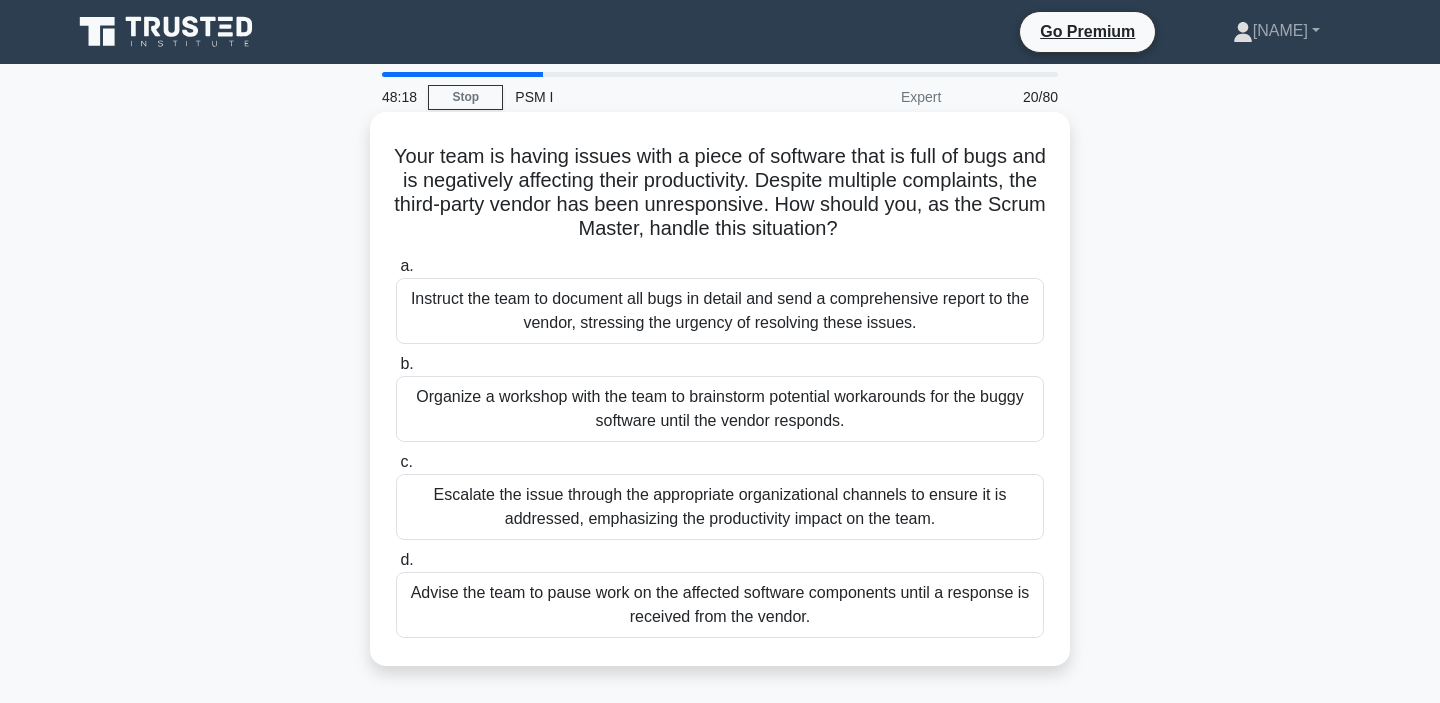 click on "Escalate the issue through the appropriate organizational channels to ensure it is addressed, emphasizing the productivity impact on the team." at bounding box center (720, 507) 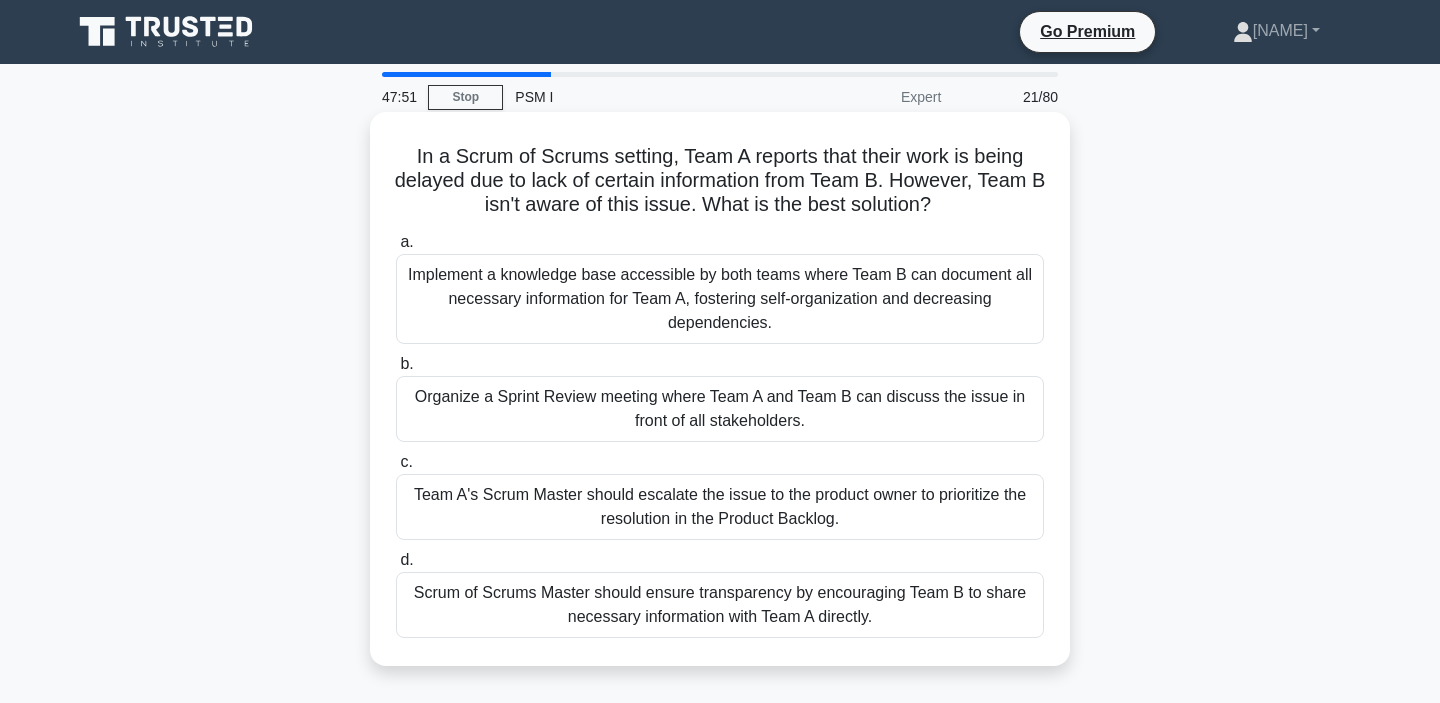click on "Scrum of Scrums Master should ensure transparency by encouraging Team B to share necessary information with Team A directly." at bounding box center [720, 605] 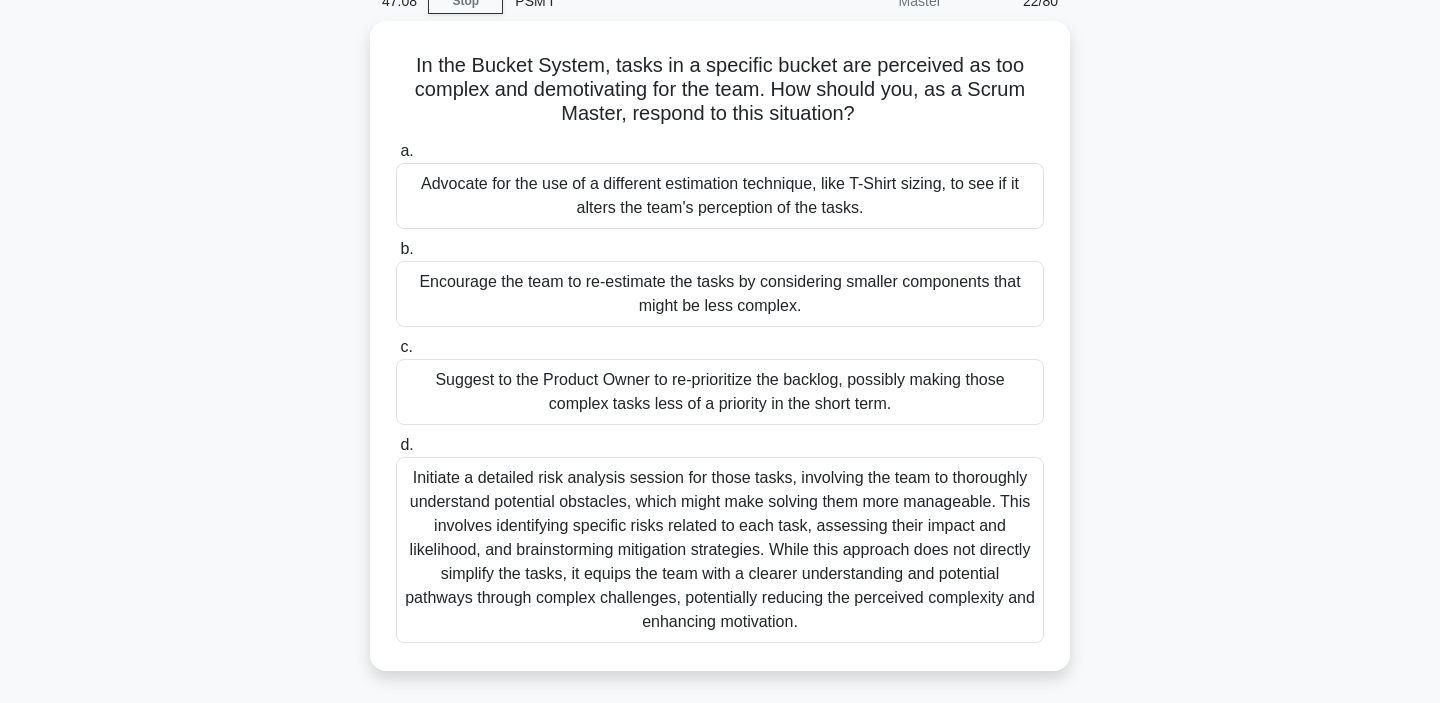 scroll, scrollTop: 145, scrollLeft: 0, axis: vertical 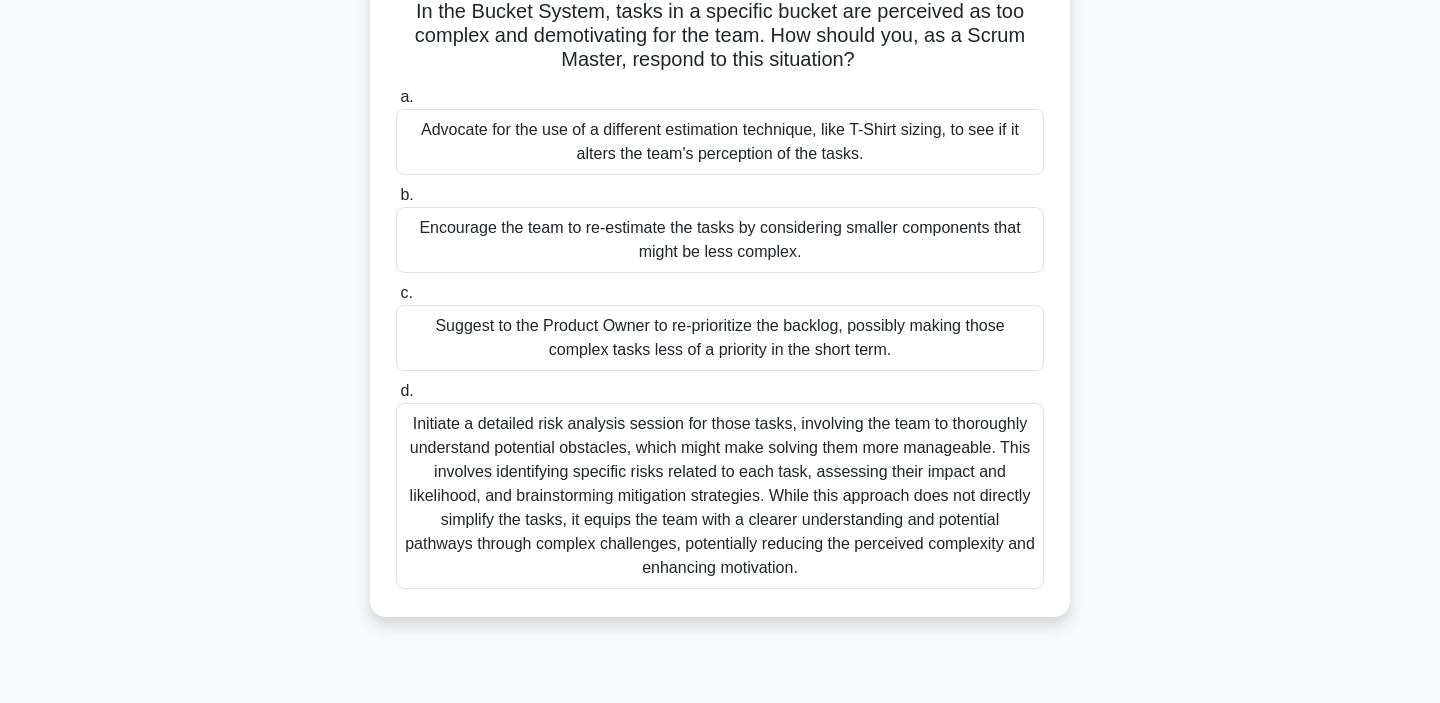 click on "In the Bucket System, tasks in a specific bucket are perceived as too complex and demotivating for the team. How should you, as a Scrum Master, respond to this situation?
.spinner_0XTQ{transform-origin:center;animation:spinner_y6GP .75s linear infinite}@keyframes spinner_y6GP{100%{transform:rotate(360deg)}}" at bounding box center (720, 36) 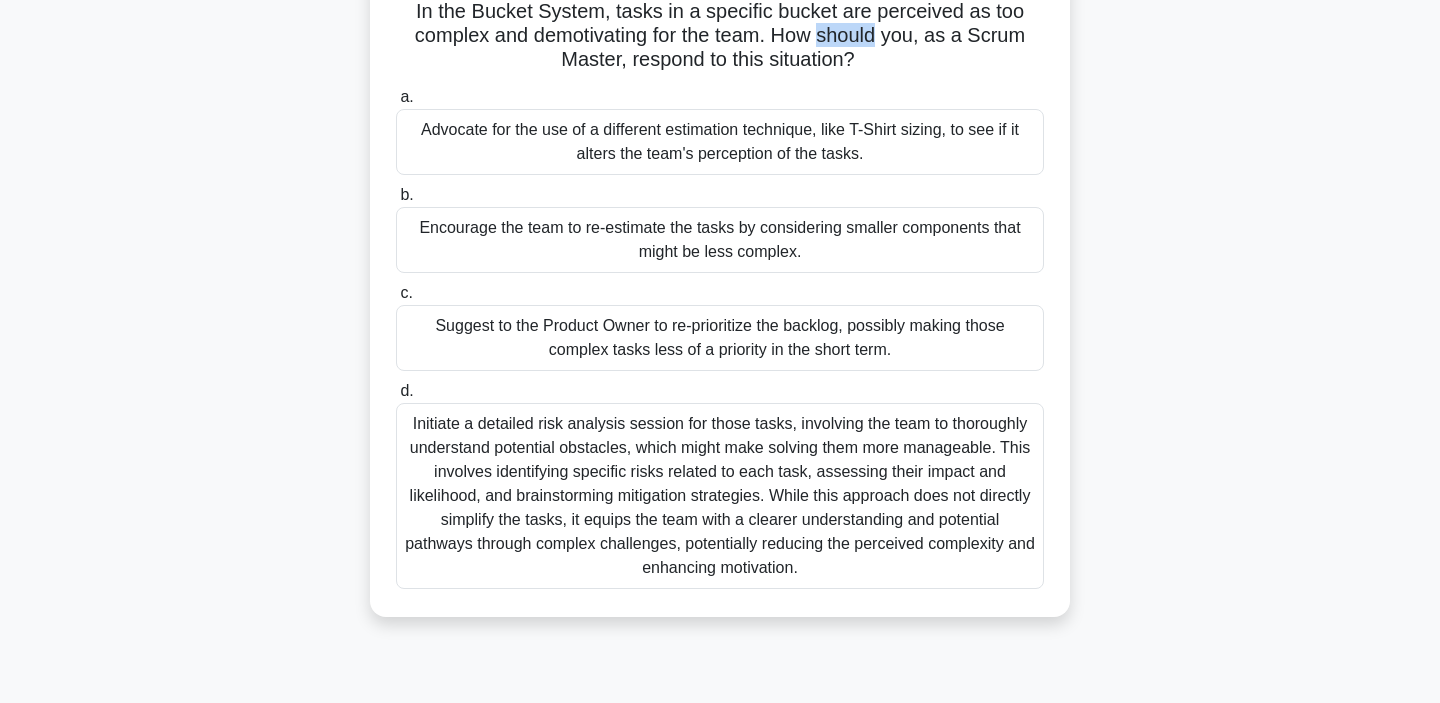 click on "In the Bucket System, tasks in a specific bucket are perceived as too complex and demotivating for the team. How should you, as a Scrum Master, respond to this situation?
.spinner_0XTQ{transform-origin:center;animation:spinner_y6GP .75s linear infinite}@keyframes spinner_y6GP{100%{transform:rotate(360deg)}}" at bounding box center [720, 36] 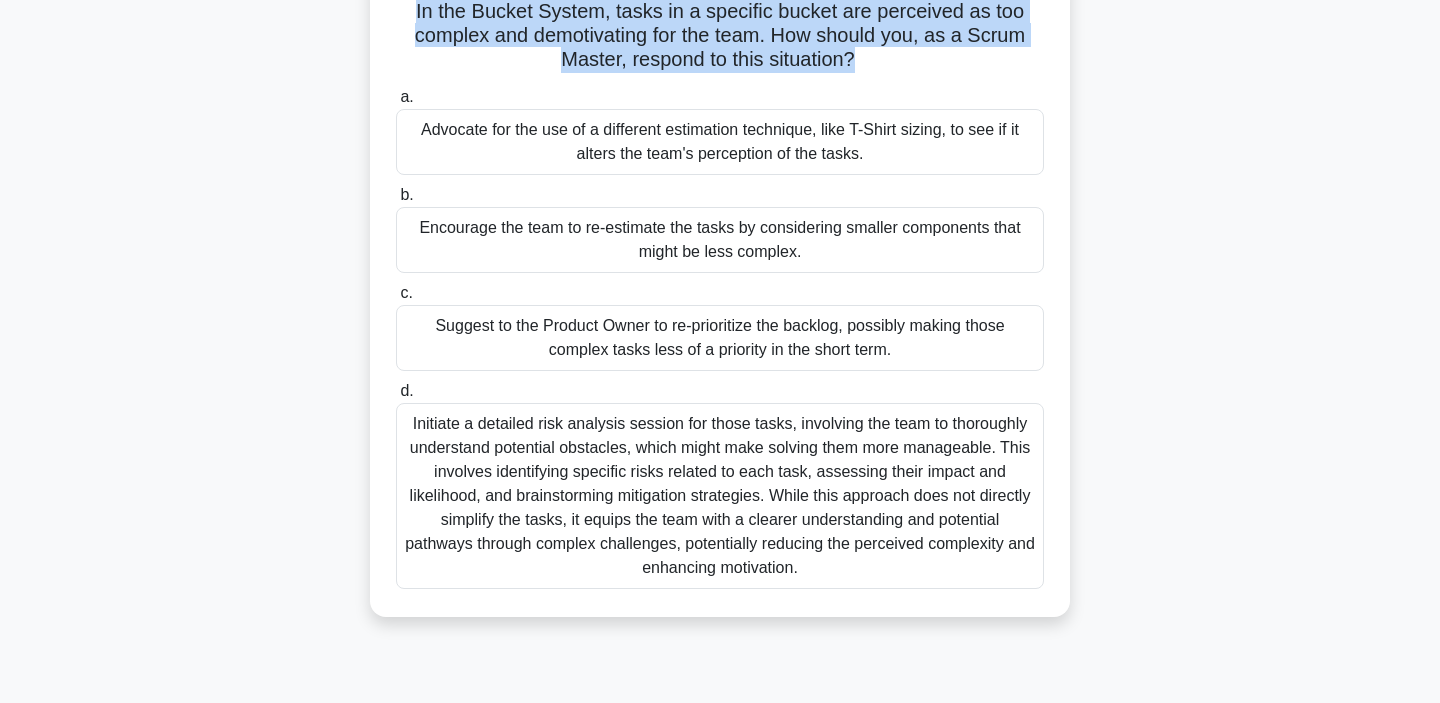 click on "In the Bucket System, tasks in a specific bucket are perceived as too complex and demotivating for the team. How should you, as a Scrum Master, respond to this situation?
.spinner_0XTQ{transform-origin:center;animation:spinner_y6GP .75s linear infinite}@keyframes spinner_y6GP{100%{transform:rotate(360deg)}}" at bounding box center (720, 36) 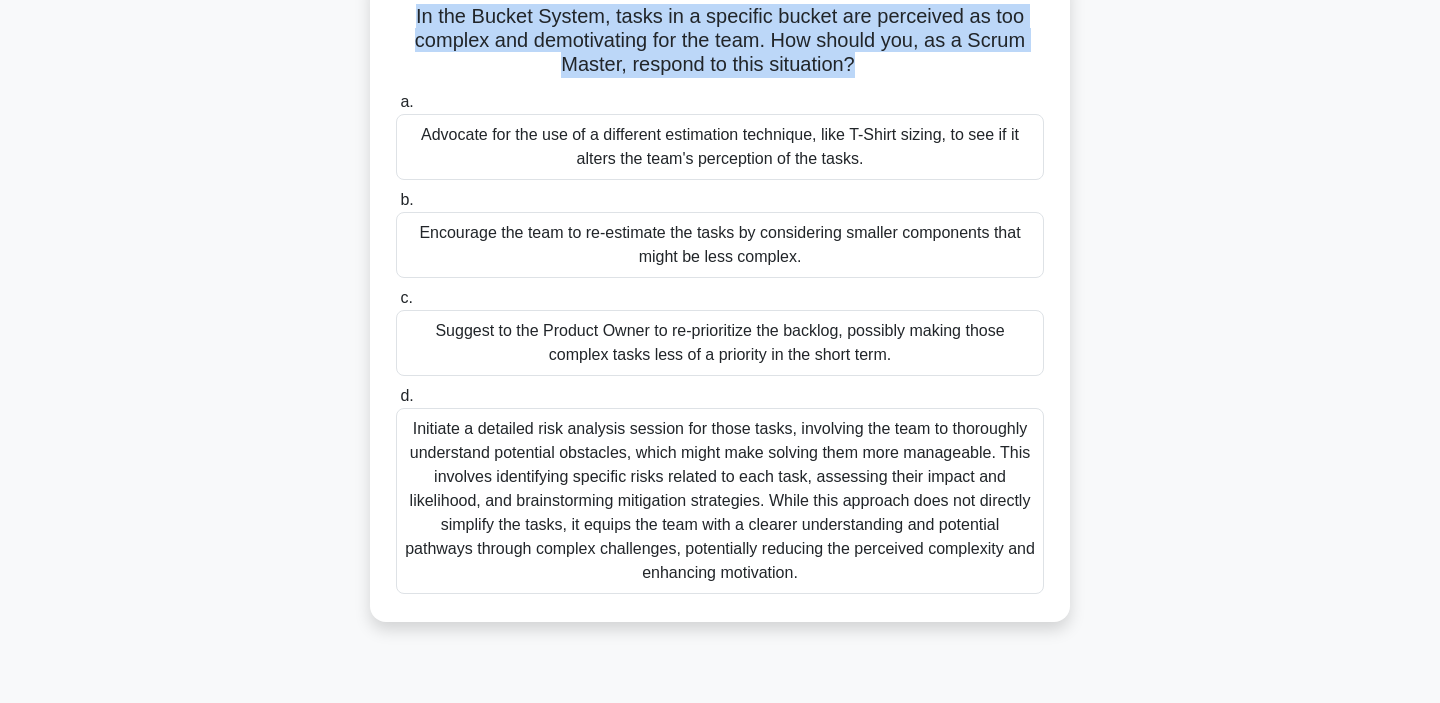 copy on "In the Bucket System, tasks in a specific bucket are perceived as too complex and demotivating for the team. How should you, as a Scrum Master, respond to this situation?
.spinner_0XTQ{transform-origin:center;animation:spinner_y6GP .75s linear infinite}@keyframes spinner_y6GP{100%{transform:rotate(360deg)}}
a.
Advocate for the use of a different estimation technique, like T-Shirt sizing, to see if it alters the team's perception of the tasks.
b.
Encourage the team to re-estimate the tasks by considering smaller components that might be less complex.
c.
Suggest to the Product Owner to re-prioritize the backlog, possibly making those complex tasks less of a priority in the short term.
d.
Initiate a detailed ..." 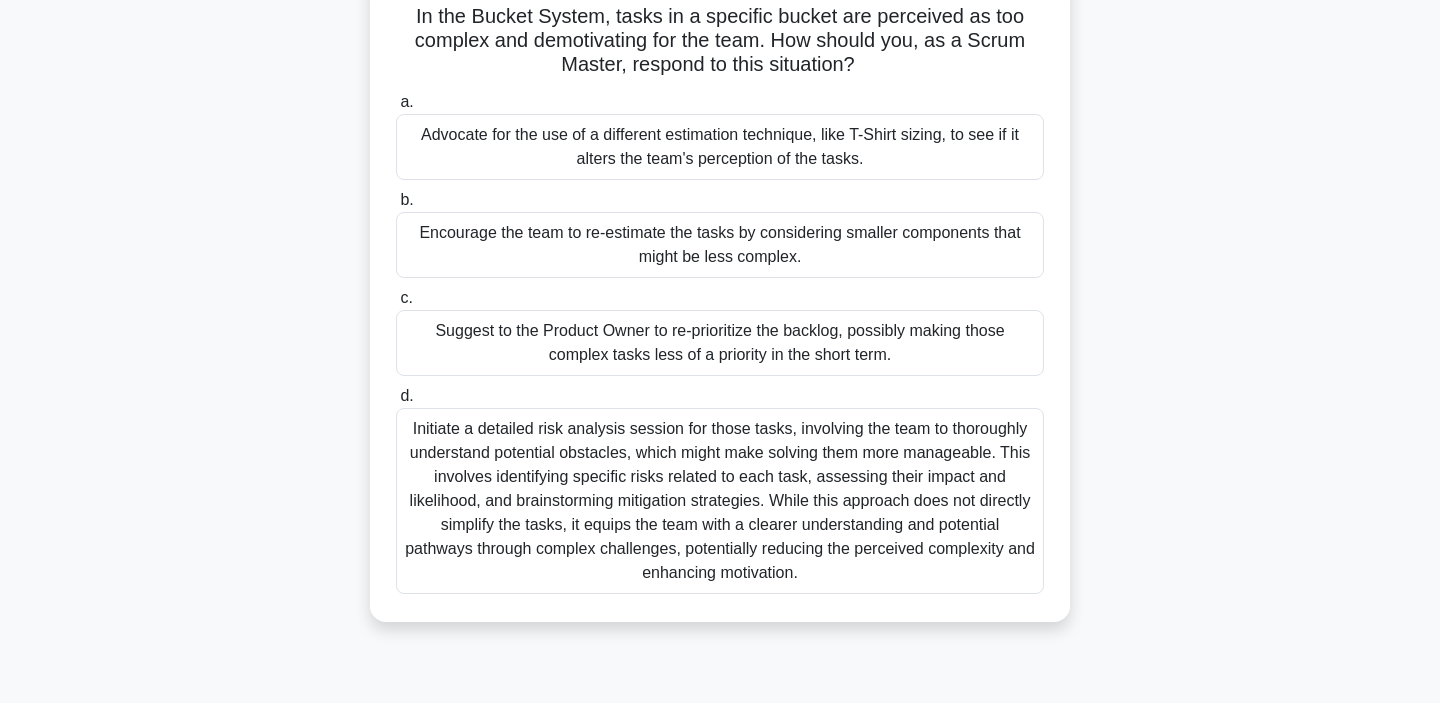 click on "In the Bucket System, tasks in a specific bucket are perceived as too complex and demotivating for the team. How should you, as a Scrum Master, respond to this situation?
.spinner_0XTQ{transform-origin:center;animation:spinner_y6GP .75s linear infinite}@keyframes spinner_y6GP{100%{transform:rotate(360deg)}}
a.
b." at bounding box center (720, 309) 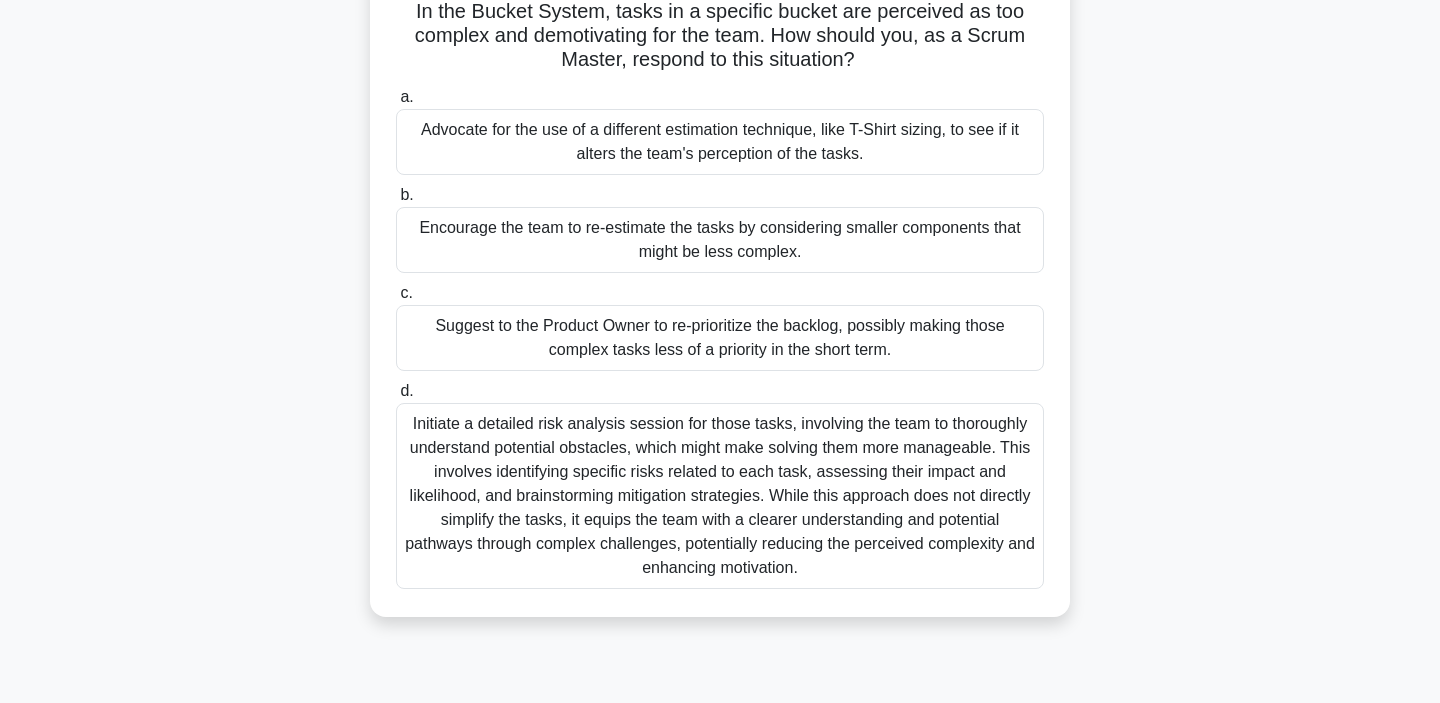 click on "Encourage the team to re-estimate the tasks by considering smaller components that might be less complex." at bounding box center (720, 240) 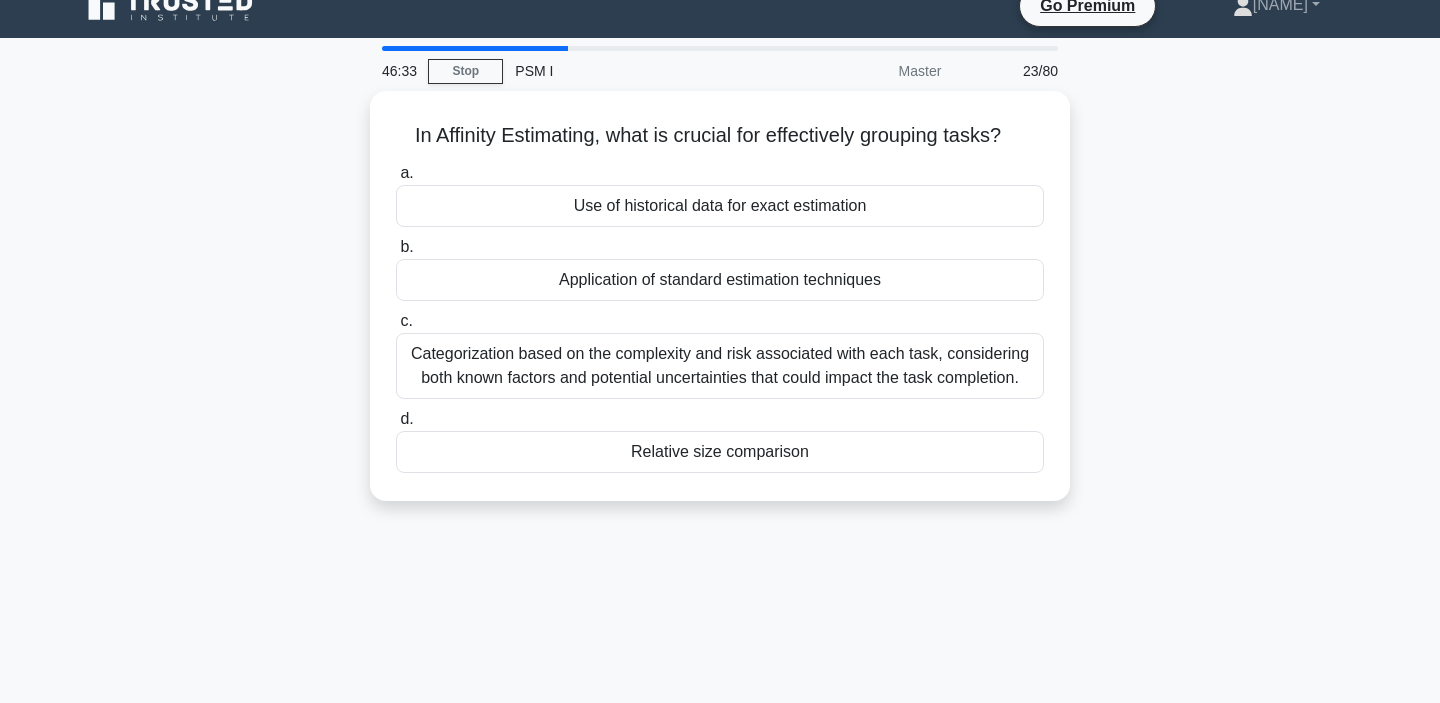 scroll, scrollTop: 35, scrollLeft: 0, axis: vertical 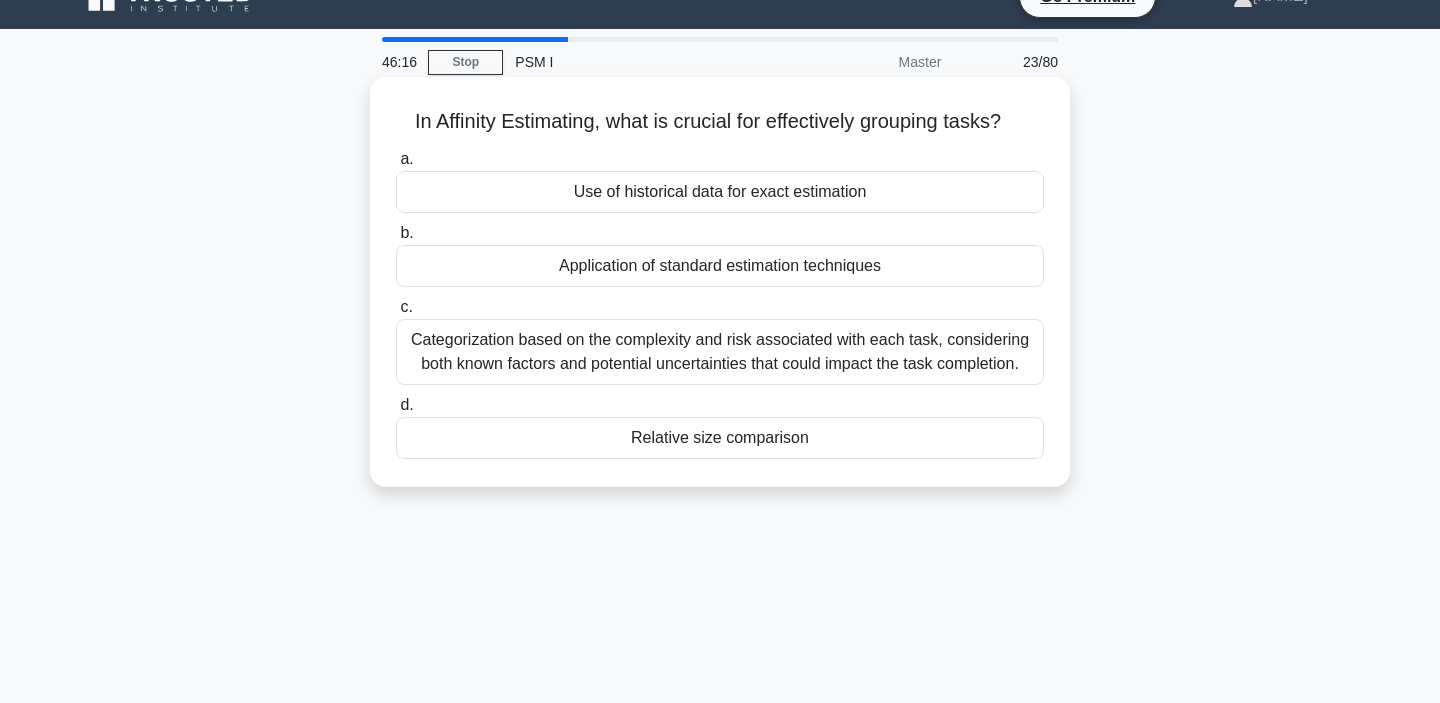 click on "Categorization based on the complexity and risk associated with each task, considering both known factors and potential uncertainties that could impact the task completion." at bounding box center [720, 352] 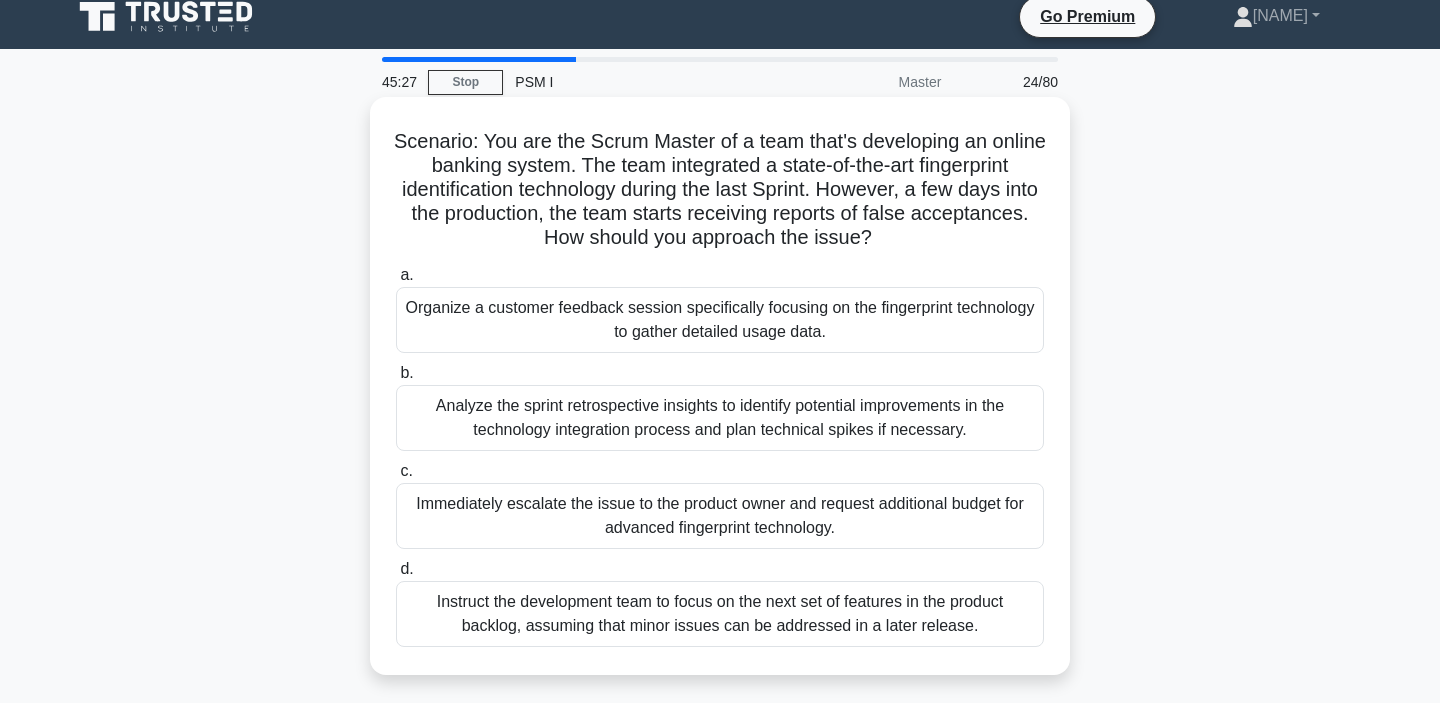 scroll, scrollTop: 0, scrollLeft: 0, axis: both 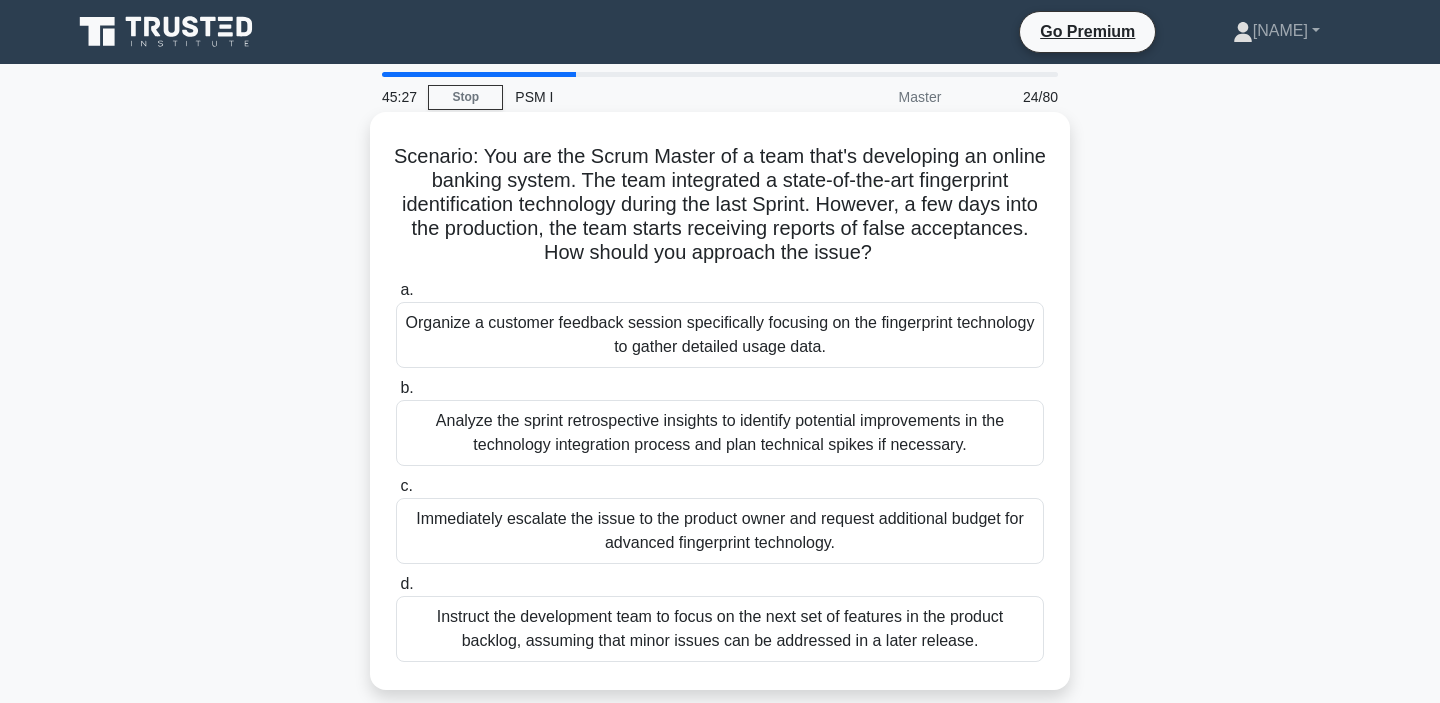 click on "Organize a customer feedback session specifically focusing on the fingerprint technology to gather detailed usage data." at bounding box center (720, 335) 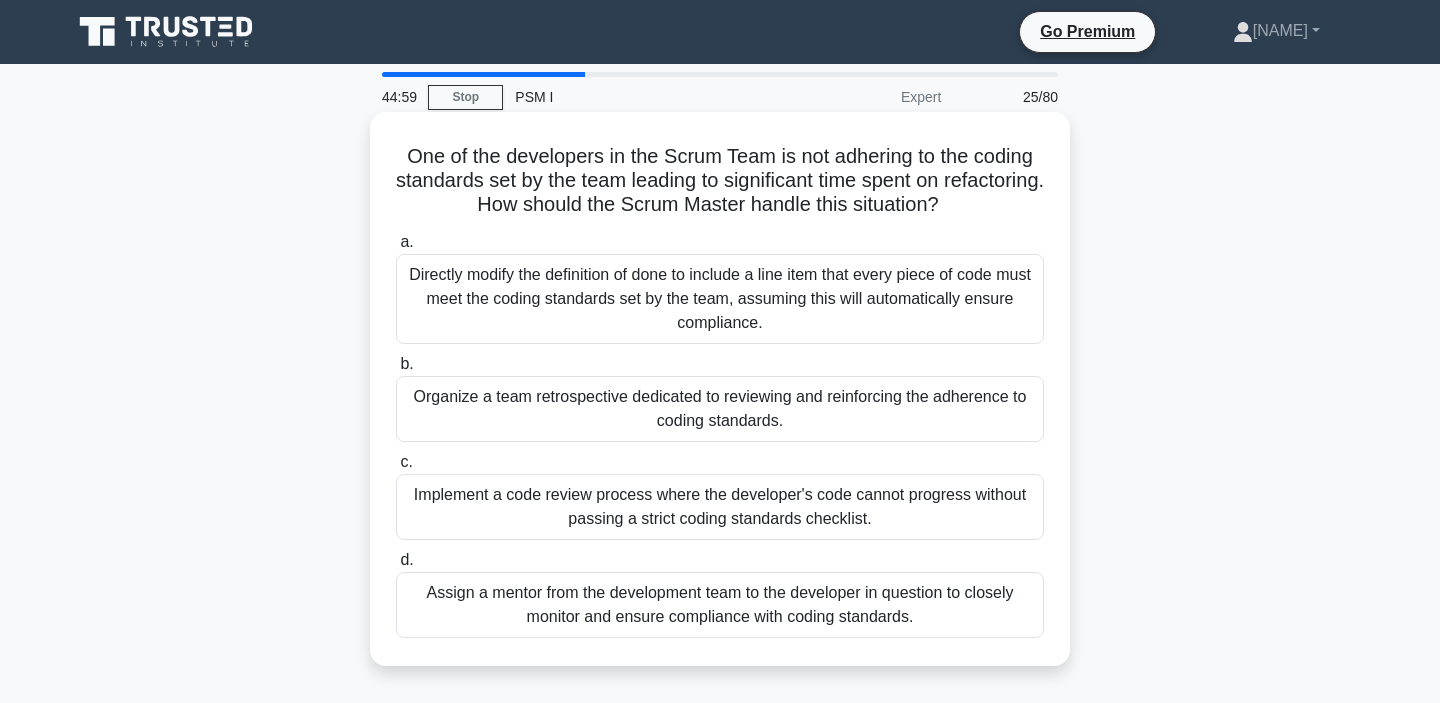 click on "Assign a mentor from the development team to the developer in question to closely monitor and ensure compliance with coding standards." at bounding box center (720, 605) 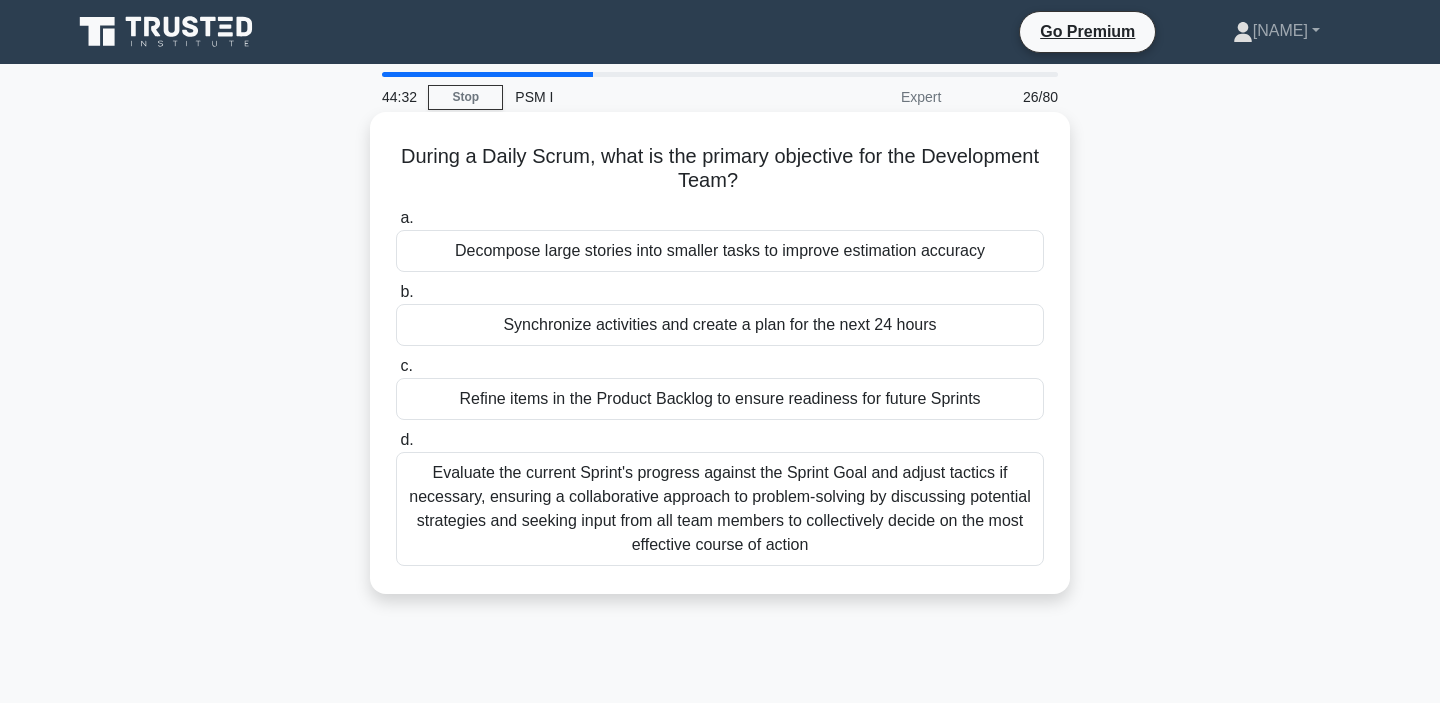 click on "Synchronize activities and create a plan for the next 24 hours" at bounding box center (720, 325) 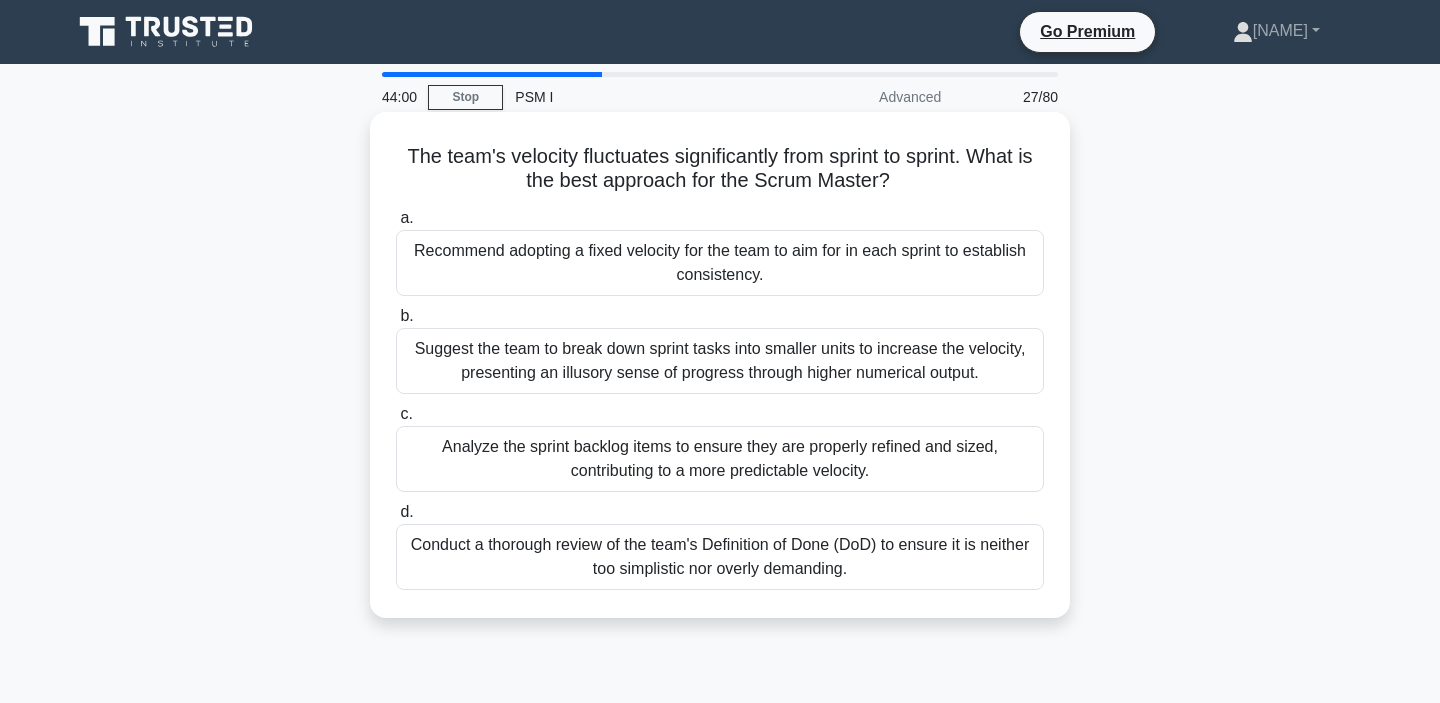 click on "Conduct a thorough review of the team's Definition of Done (DoD) to ensure it is neither too simplistic nor overly demanding." at bounding box center [720, 557] 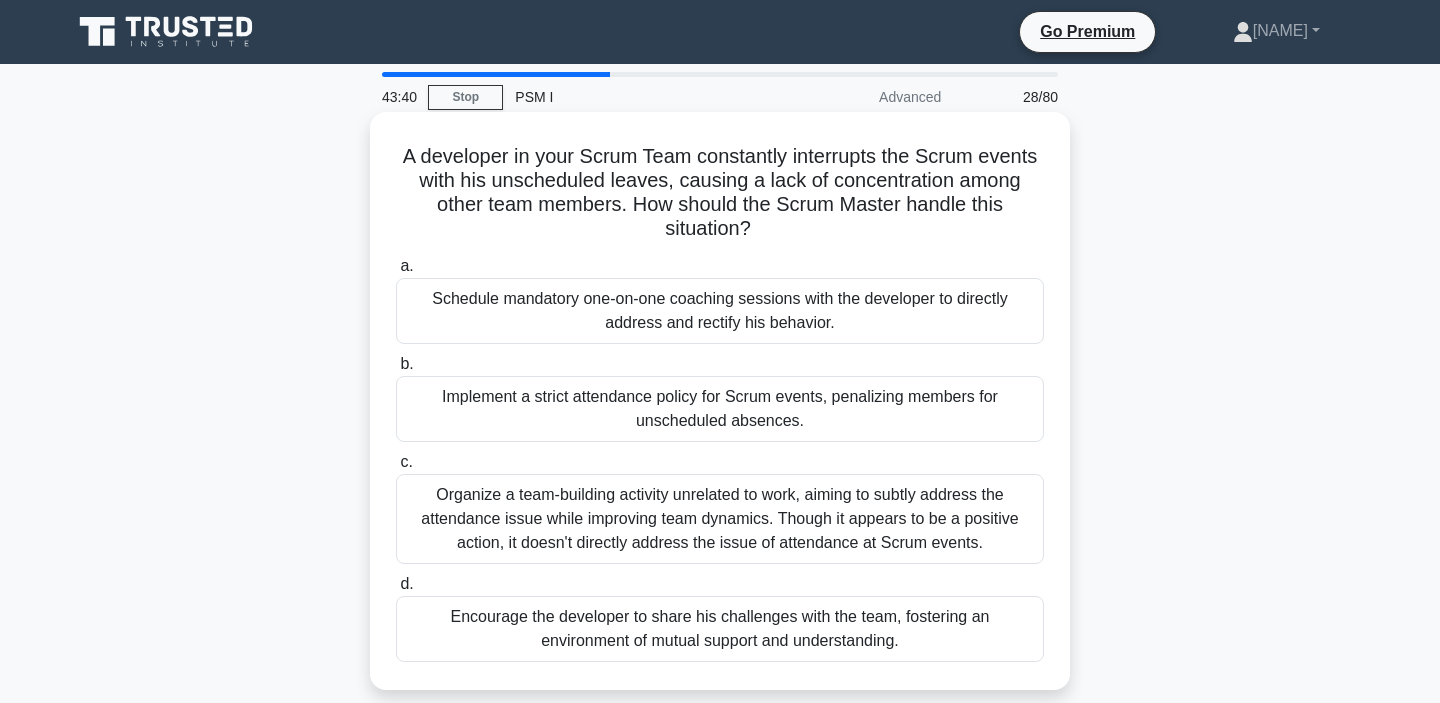 click on "Encourage the developer to share his challenges with the team, fostering an environment of mutual support and understanding." at bounding box center [720, 629] 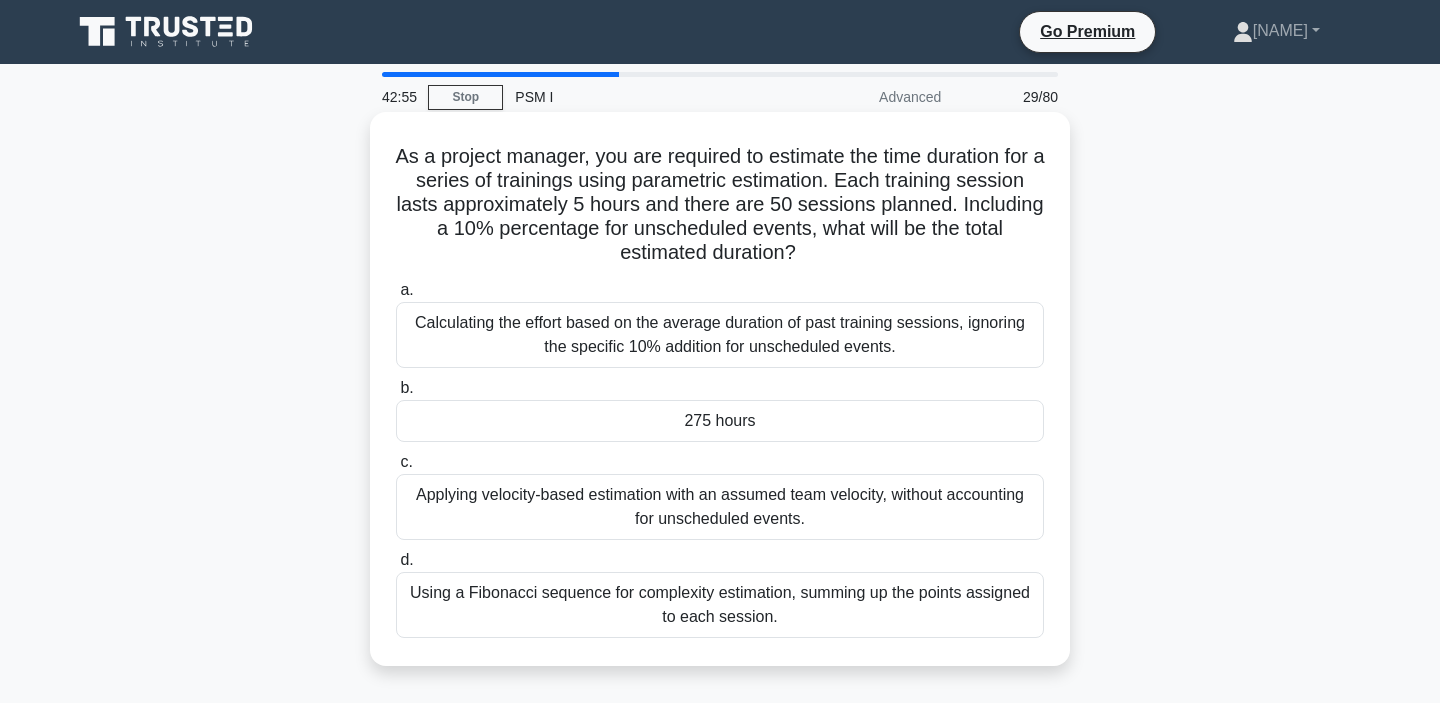 click on "275 hours" at bounding box center [720, 421] 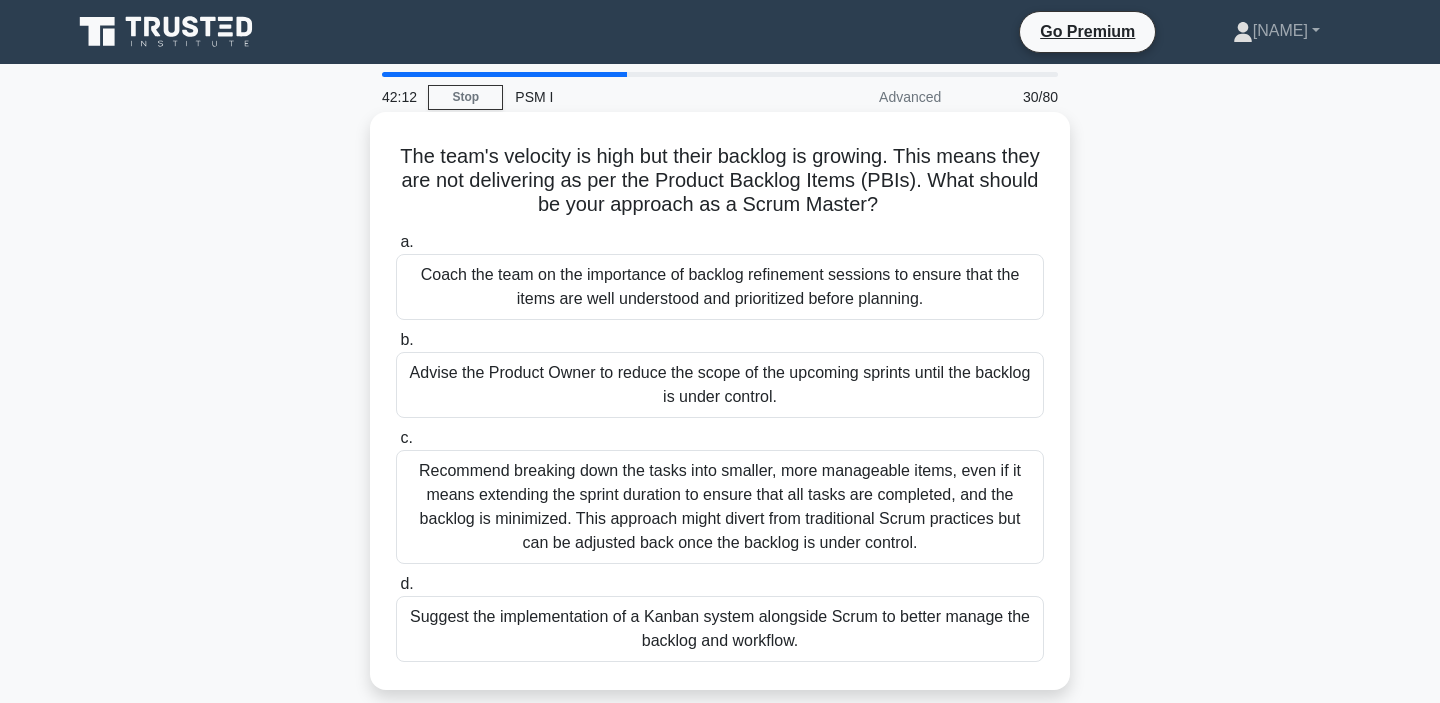 click on "Coach the team on the importance of backlog refinement sessions to ensure that the items are well understood and prioritized before planning." at bounding box center [720, 287] 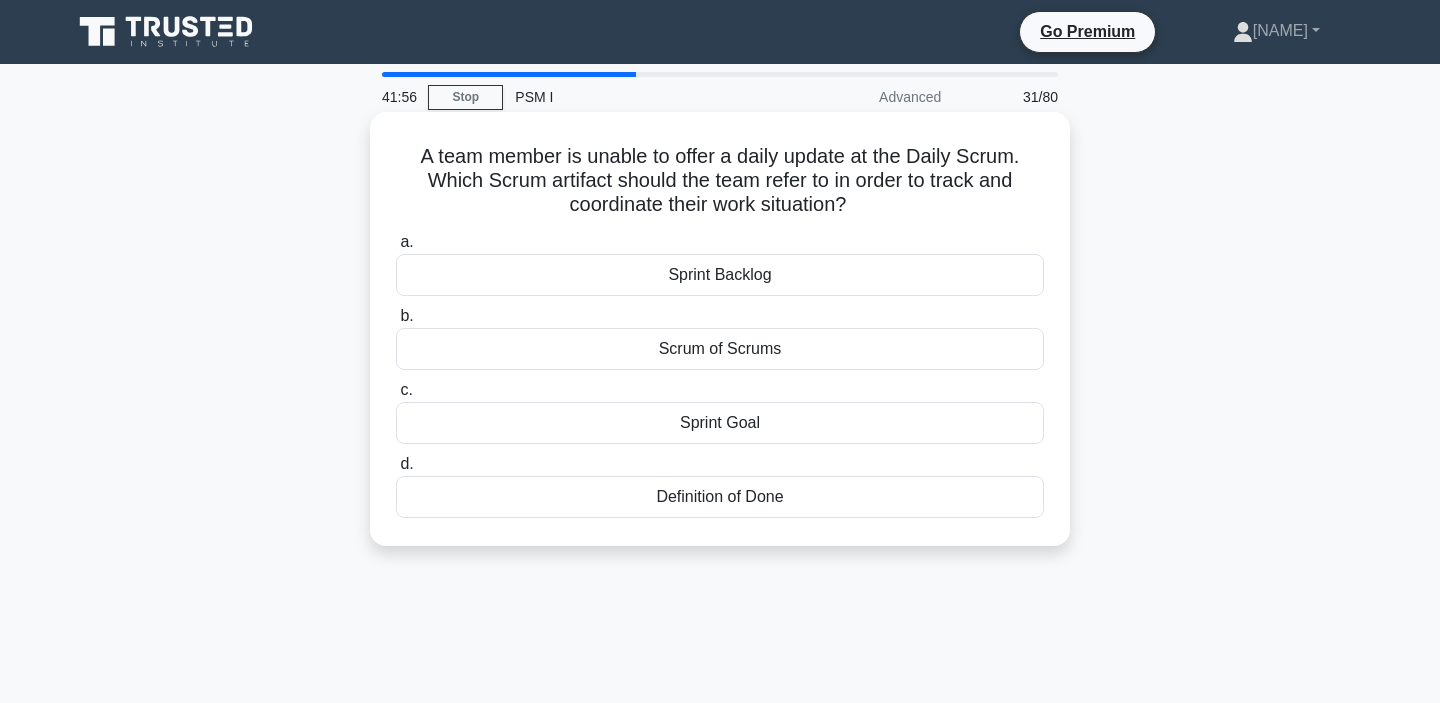 click on "Sprint Backlog" at bounding box center [720, 275] 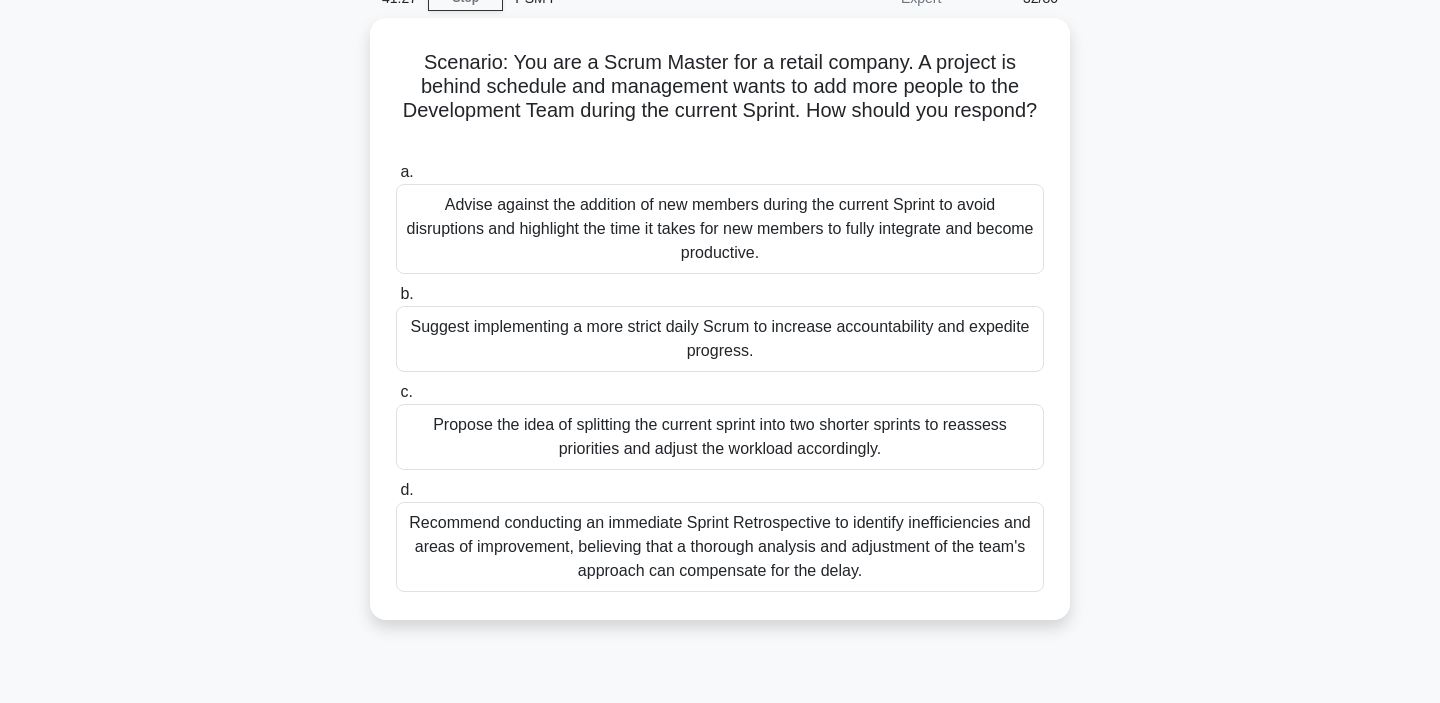 scroll, scrollTop: 95, scrollLeft: 0, axis: vertical 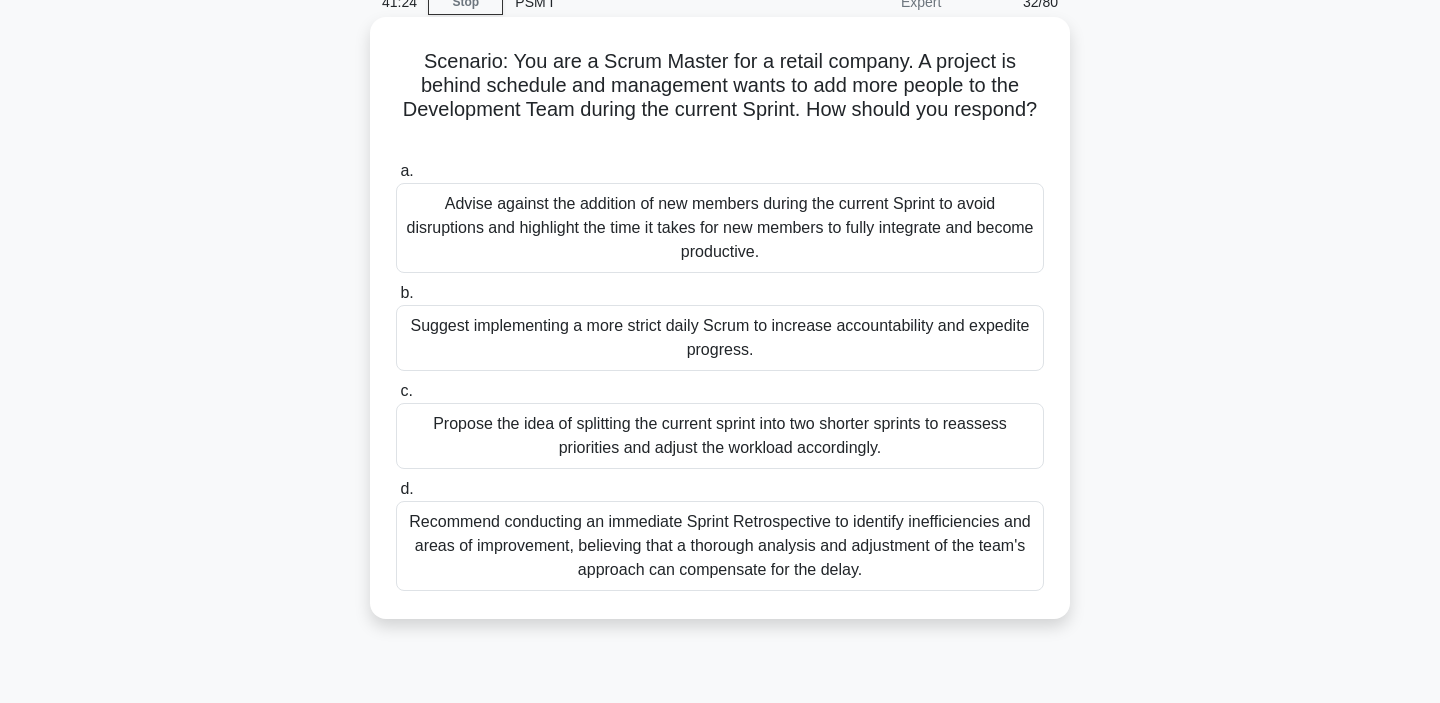 click on "Advise against the addition of new members during the current Sprint to avoid disruptions and highlight the time it takes for new members to fully integrate and become productive." at bounding box center (720, 228) 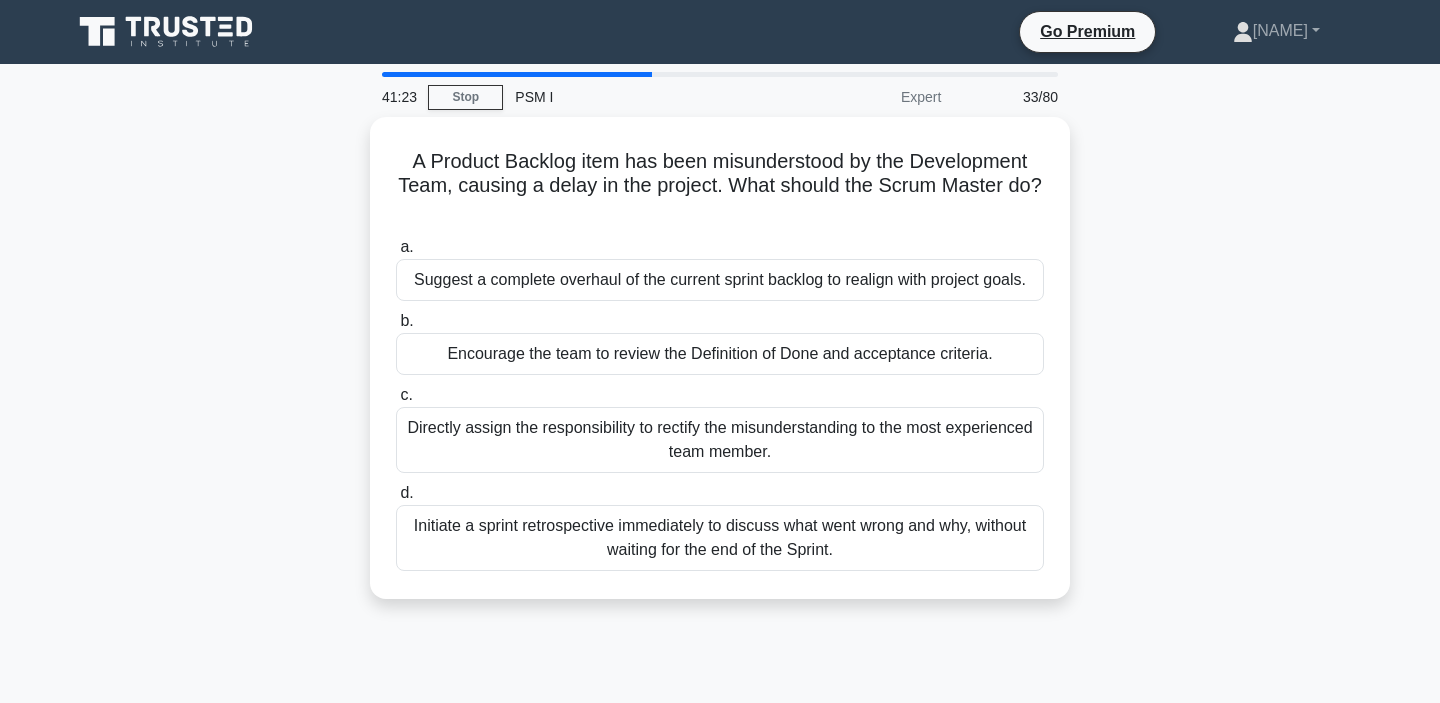 scroll, scrollTop: 0, scrollLeft: 0, axis: both 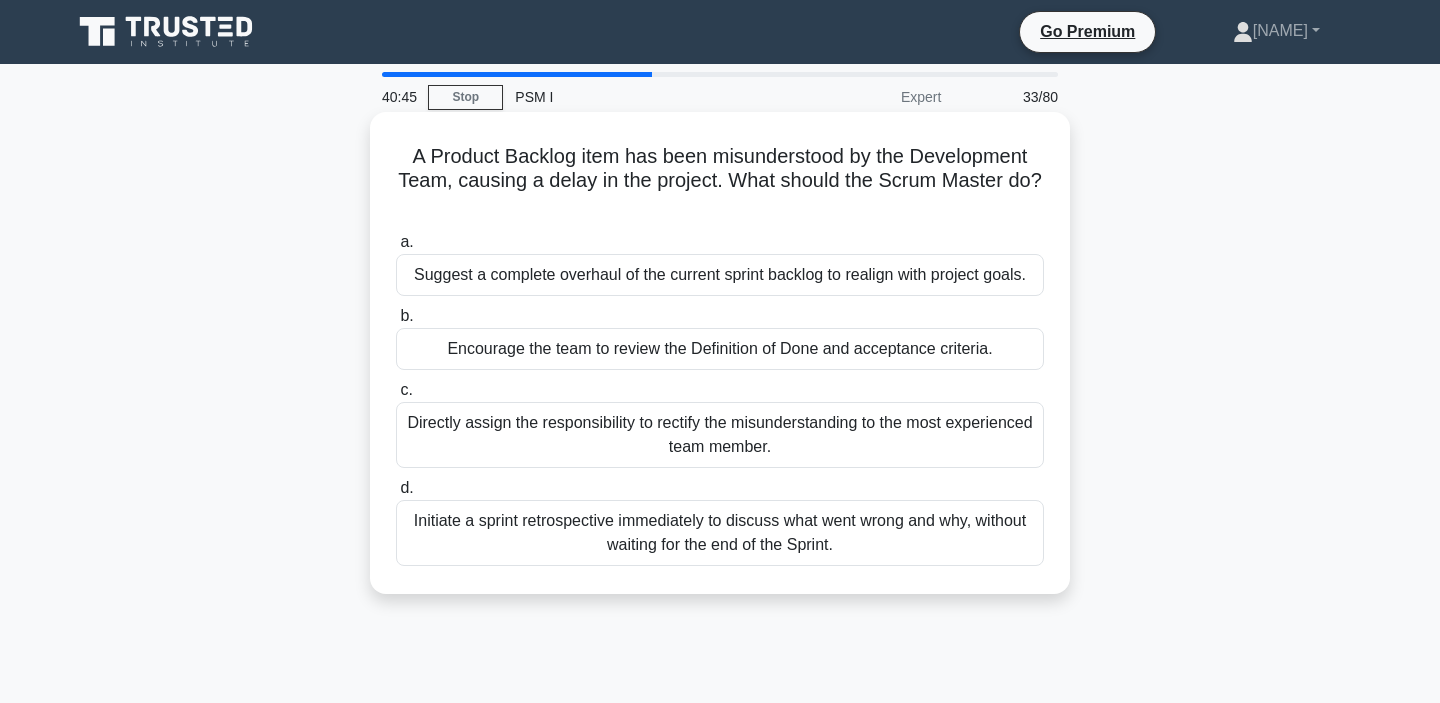 click on "Encourage the team to review the Definition of Done and acceptance criteria." at bounding box center (720, 349) 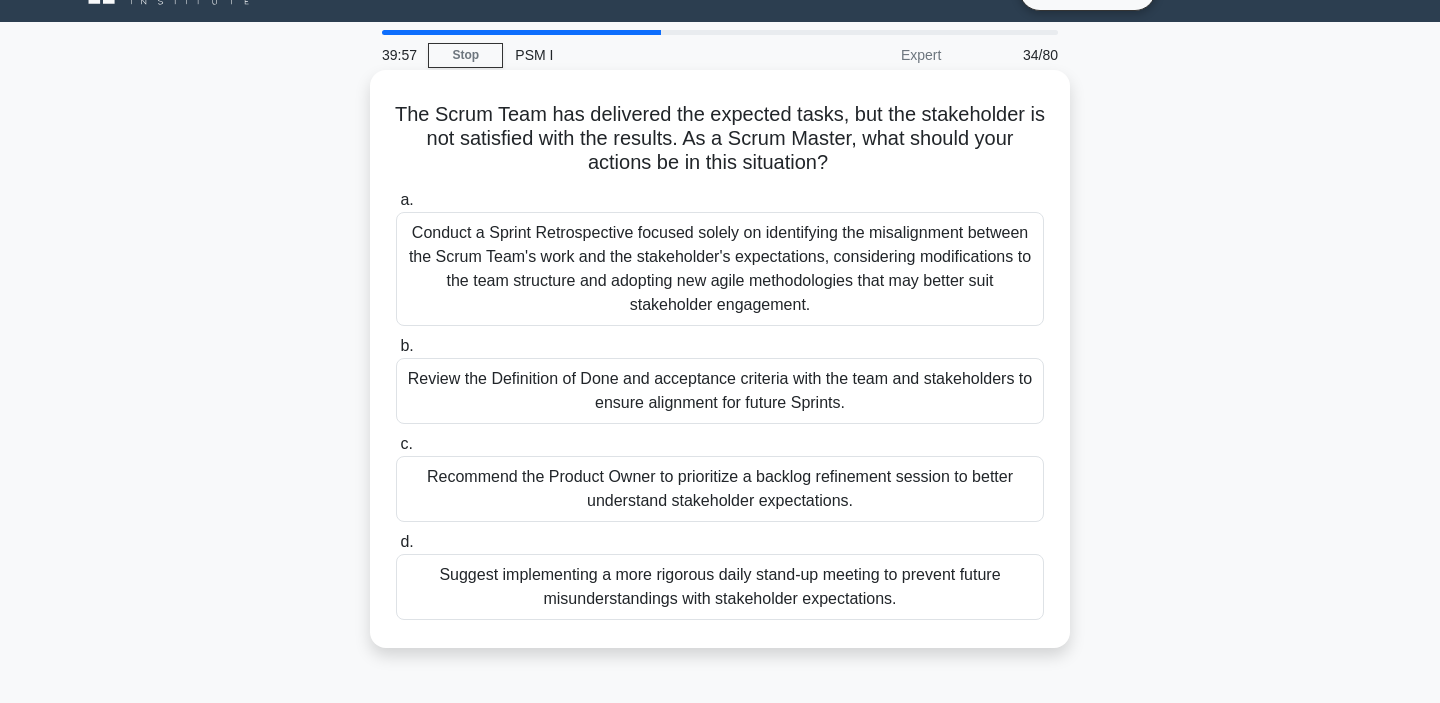 scroll, scrollTop: 41, scrollLeft: 0, axis: vertical 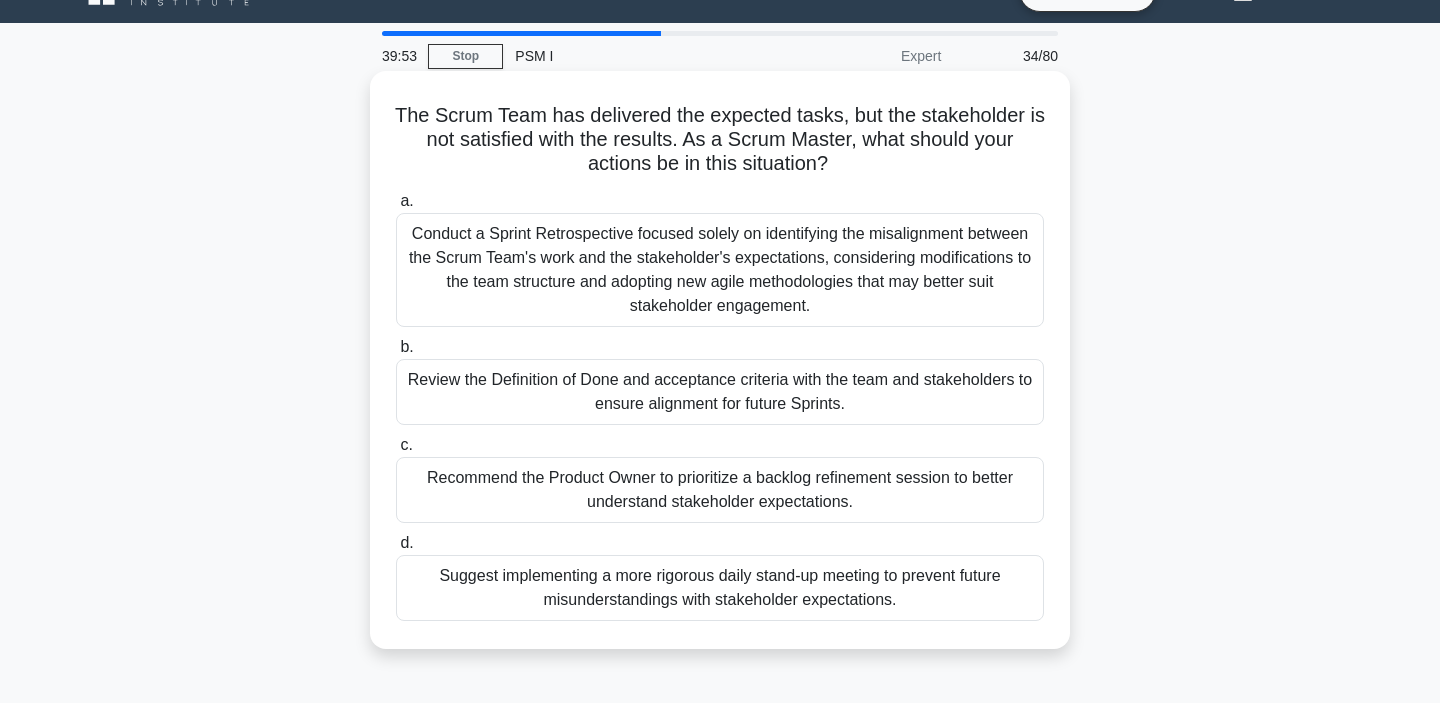 click on "Recommend the Product Owner to prioritize a backlog refinement session to better understand stakeholder expectations." at bounding box center [720, 490] 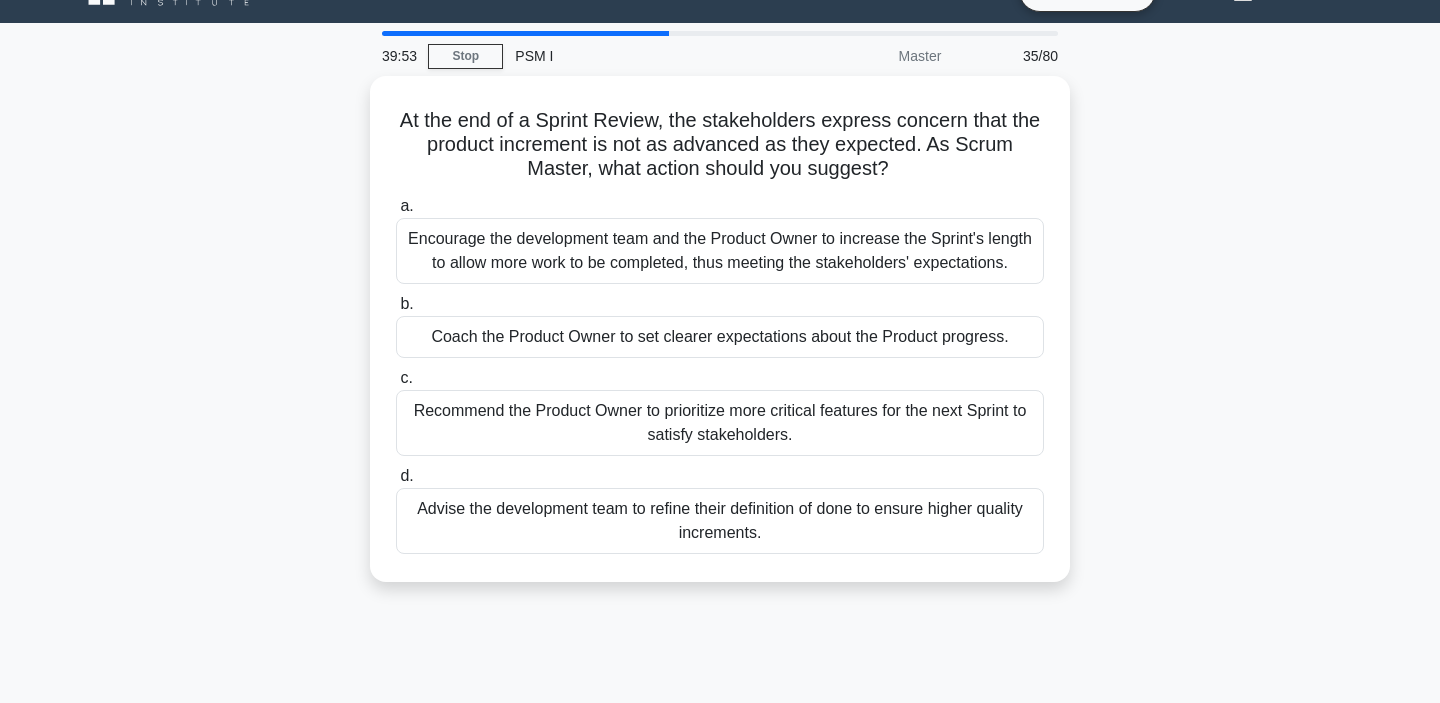 scroll, scrollTop: 0, scrollLeft: 0, axis: both 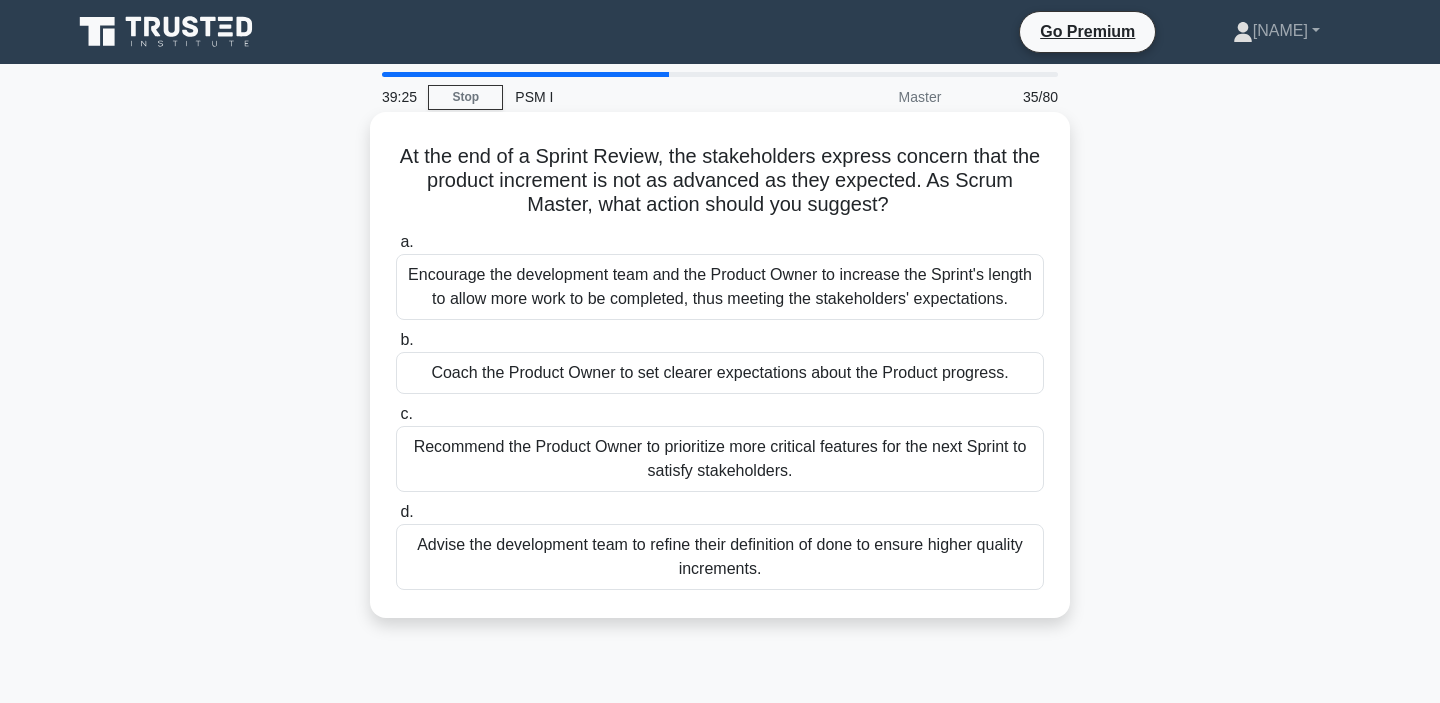 click on "Coach the Product Owner to set clearer expectations about the Product progress." at bounding box center [720, 373] 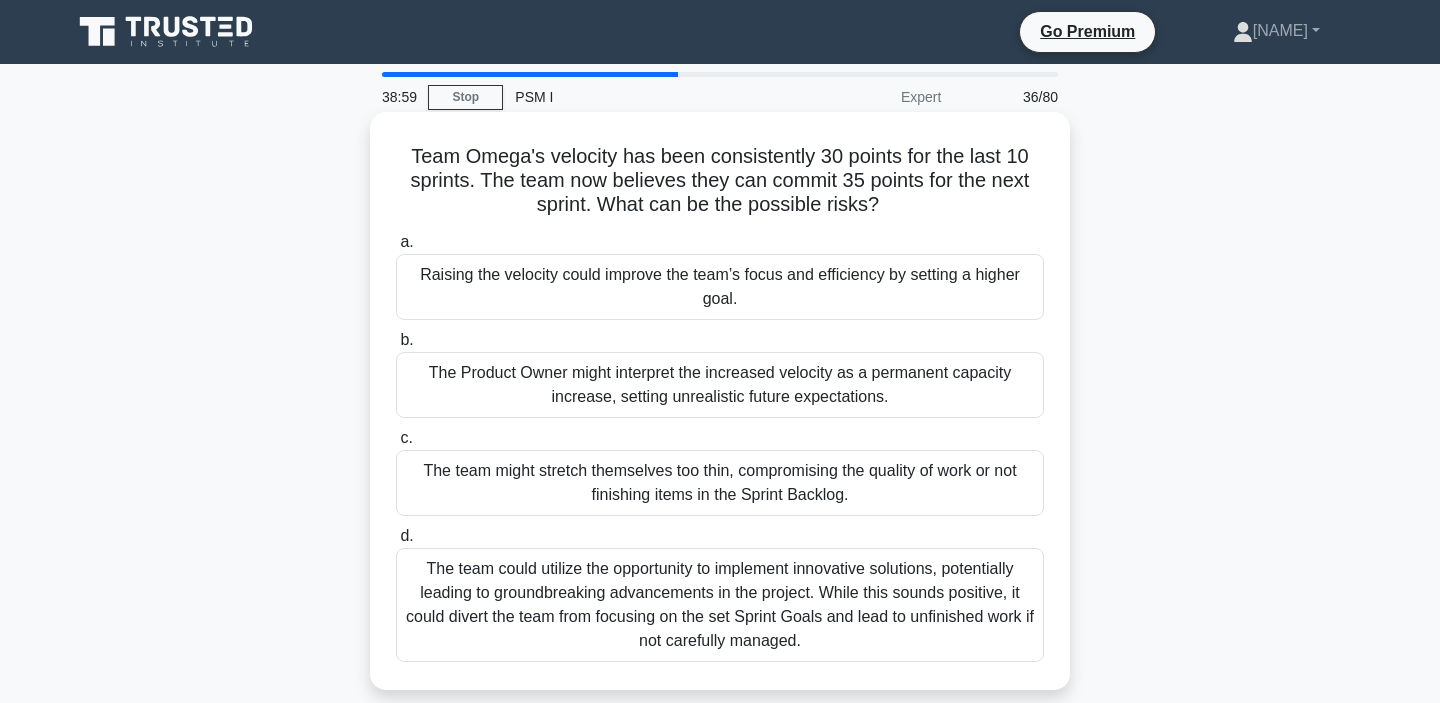 click on "The team might stretch themselves too thin, compromising the quality of work or not finishing items in the Sprint Backlog." at bounding box center [720, 483] 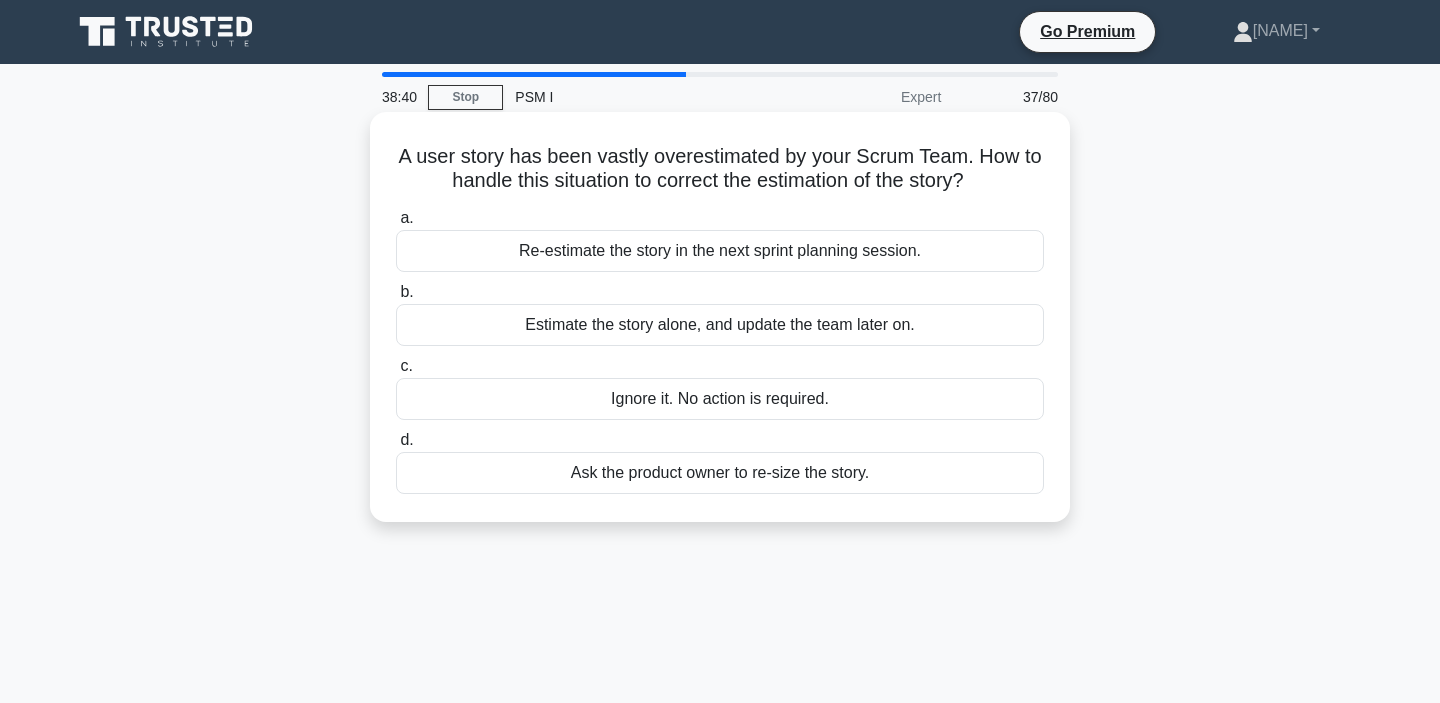 click on "Re-estimate the story in the next sprint planning session." at bounding box center (720, 251) 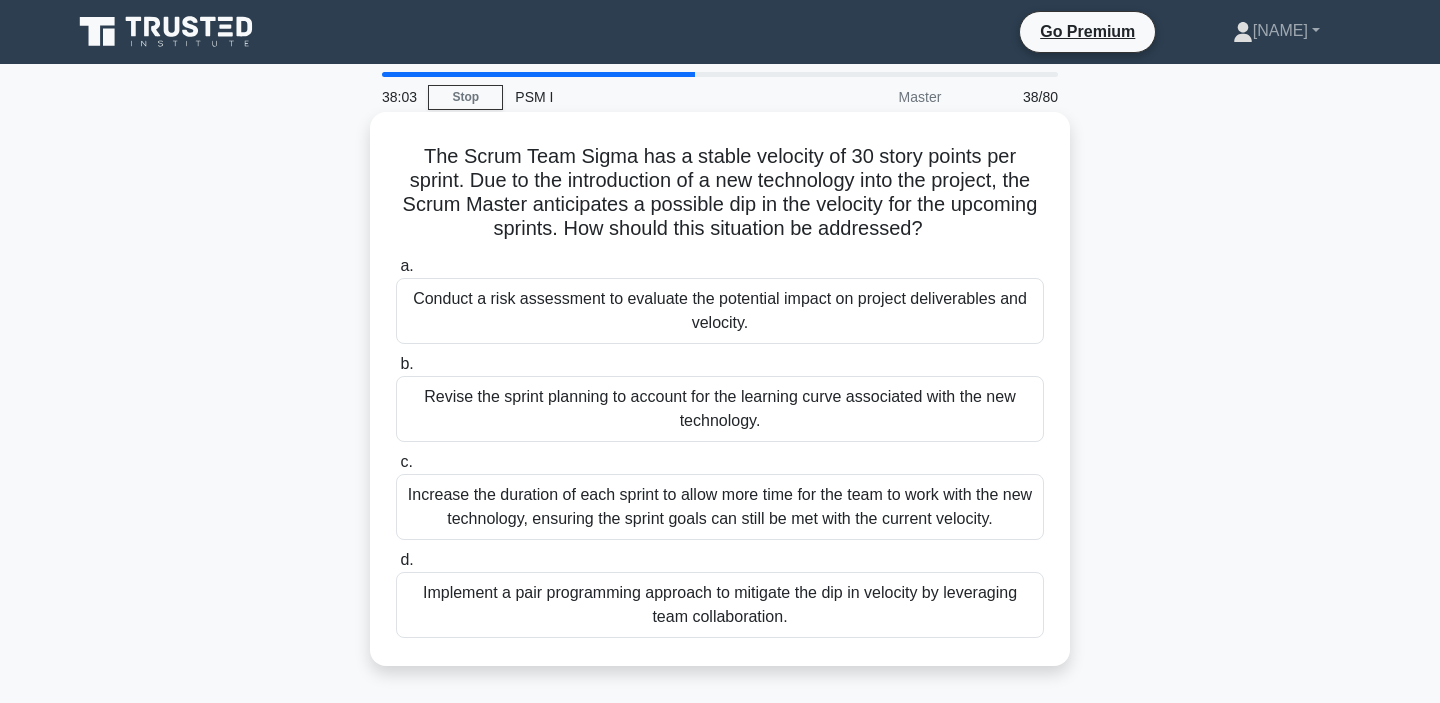 click on "Conduct a risk assessment to evaluate the potential impact on project deliverables and velocity." at bounding box center (720, 311) 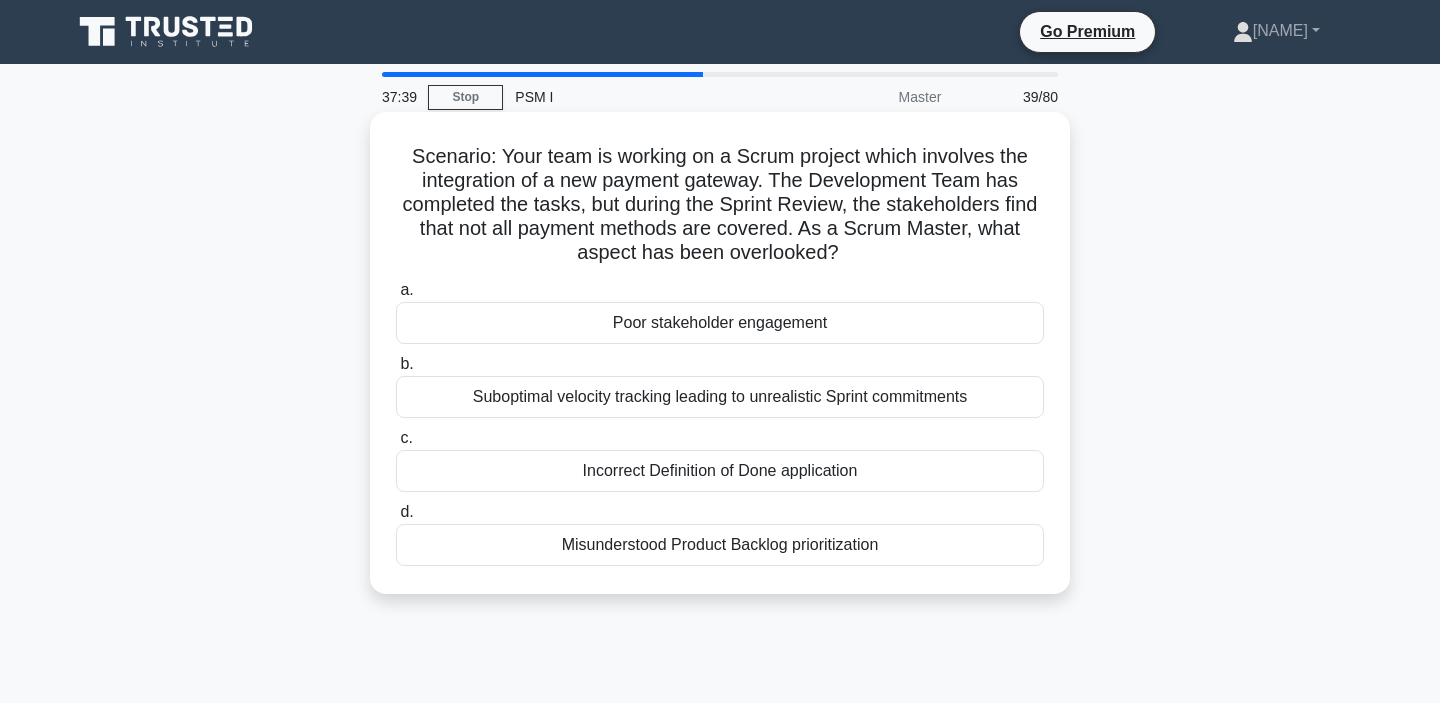 click on "Incorrect Definition of Done application" at bounding box center (720, 471) 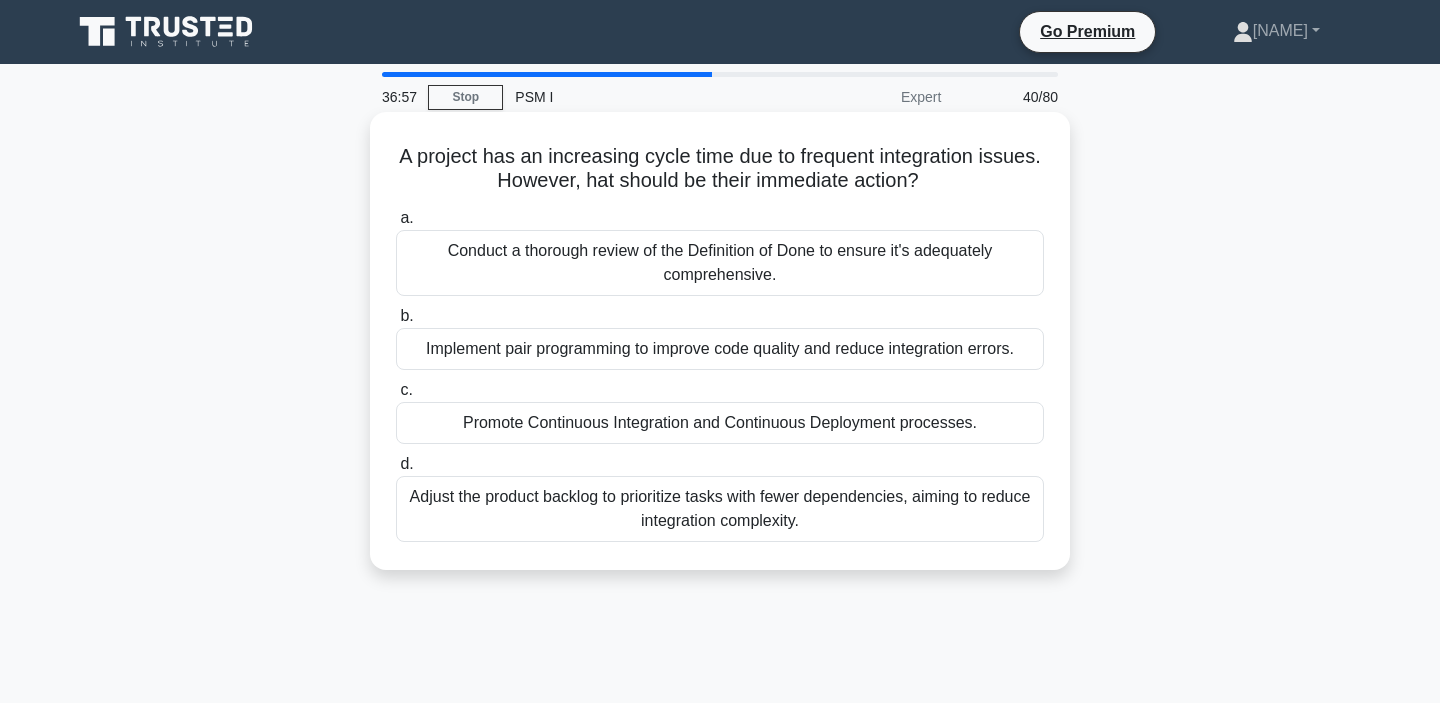click on "Promote Continuous Integration and Continuous Deployment processes." at bounding box center (720, 423) 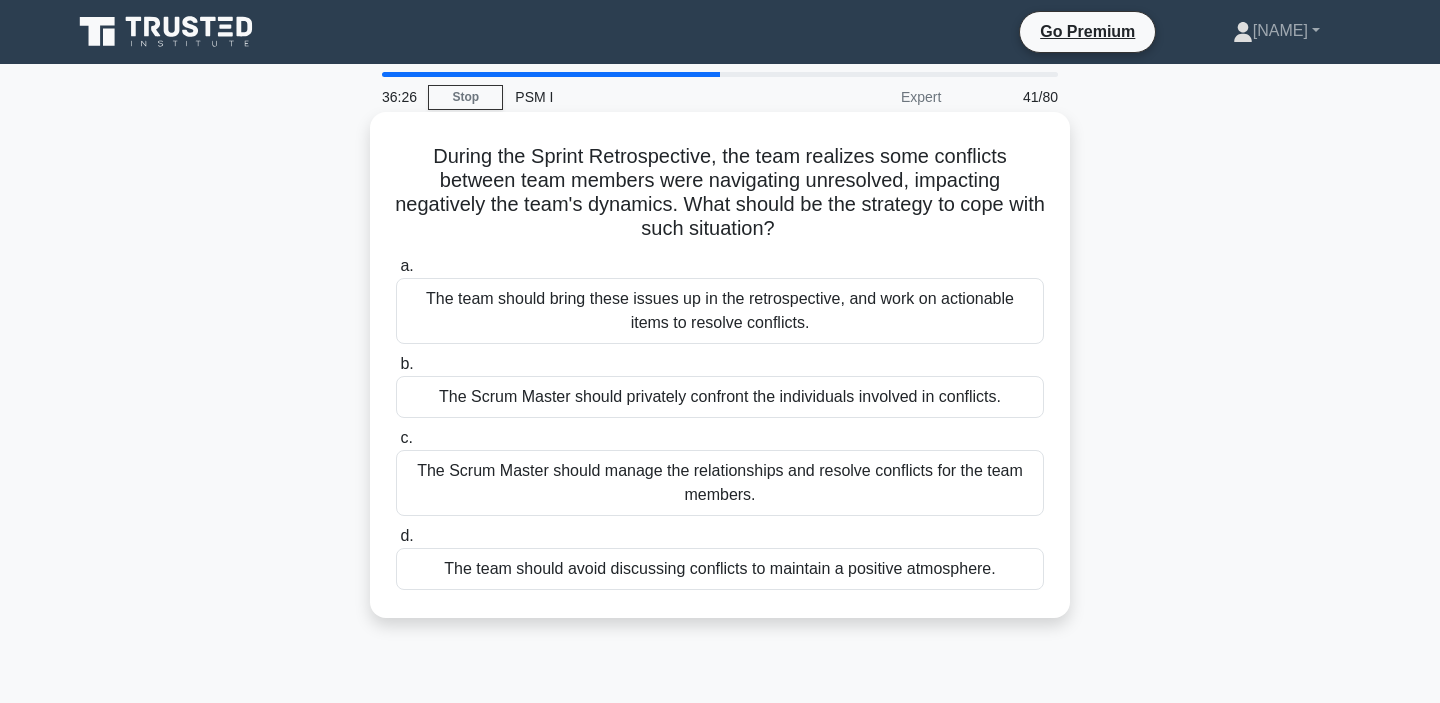 click on "The team should bring these issues up in the retrospective, and work on actionable items to resolve conflicts." at bounding box center (720, 311) 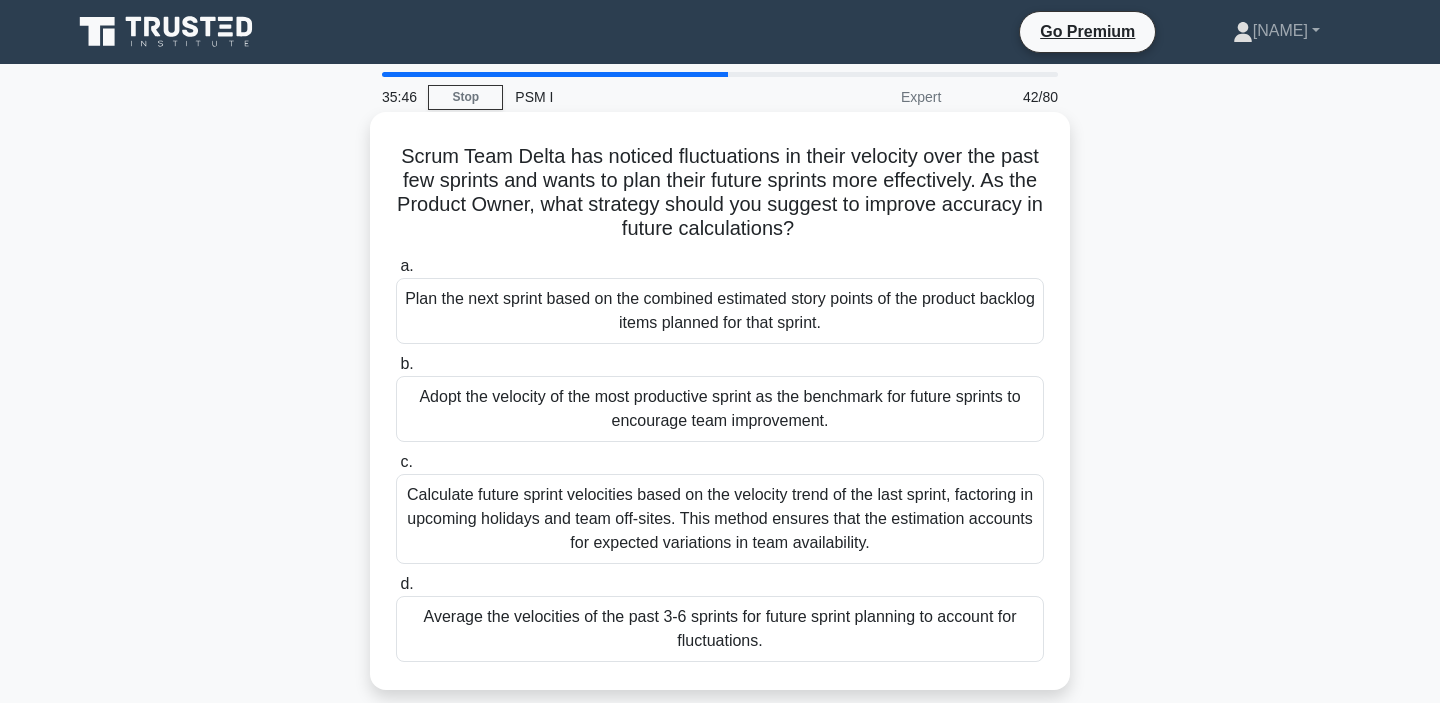 click on "Calculate future sprint velocities based on the velocity trend of the last sprint, factoring in upcoming holidays and team off-sites. This method ensures that the estimation accounts for expected variations in team availability." at bounding box center (720, 519) 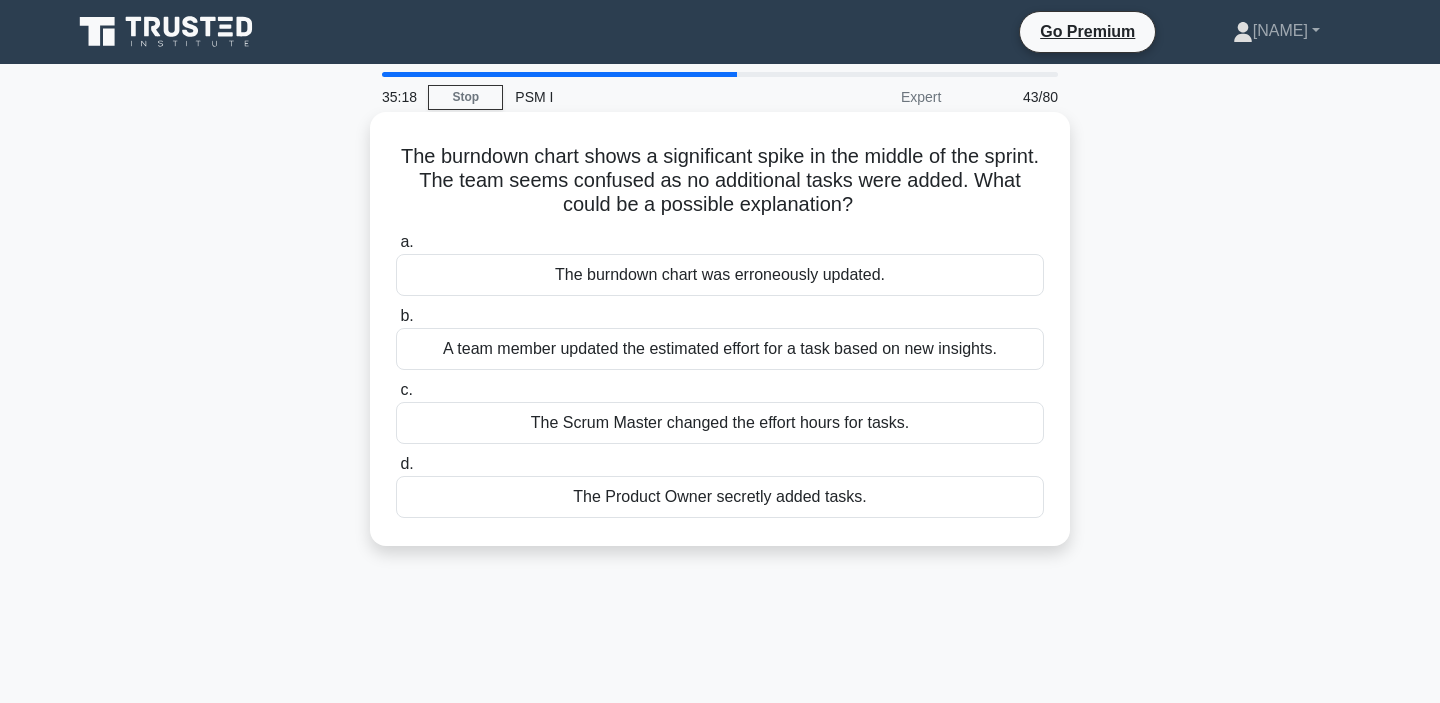 click on "A team member updated the estimated effort for a task based on new insights." at bounding box center [720, 349] 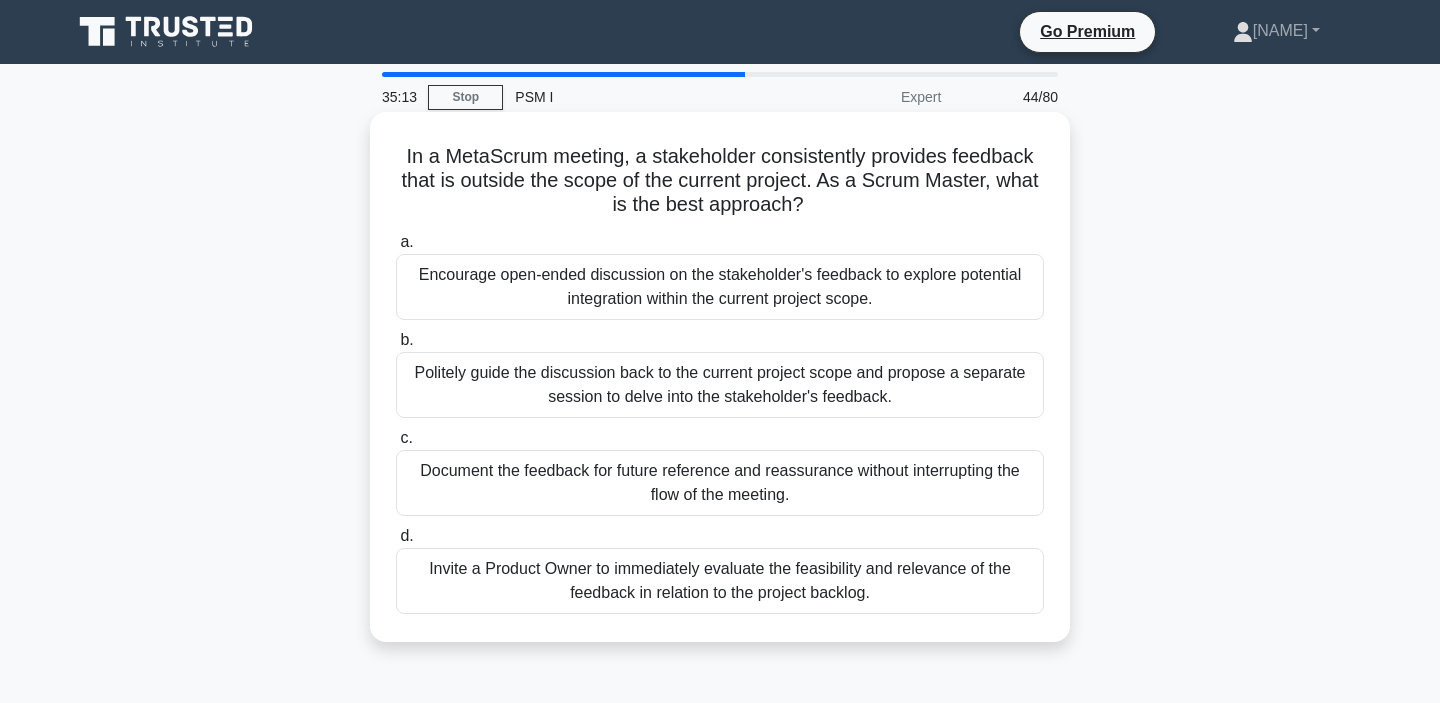 click on "In a MetaScrum meeting, a stakeholder consistently provides feedback that is outside the scope of the current project. As a Scrum Master, what is the best approach?
.spinner_0XTQ{transform-origin:center;animation:spinner_y6GP .75s linear infinite}@keyframes spinner_y6GP{100%{transform:rotate(360deg)}}" at bounding box center (720, 181) 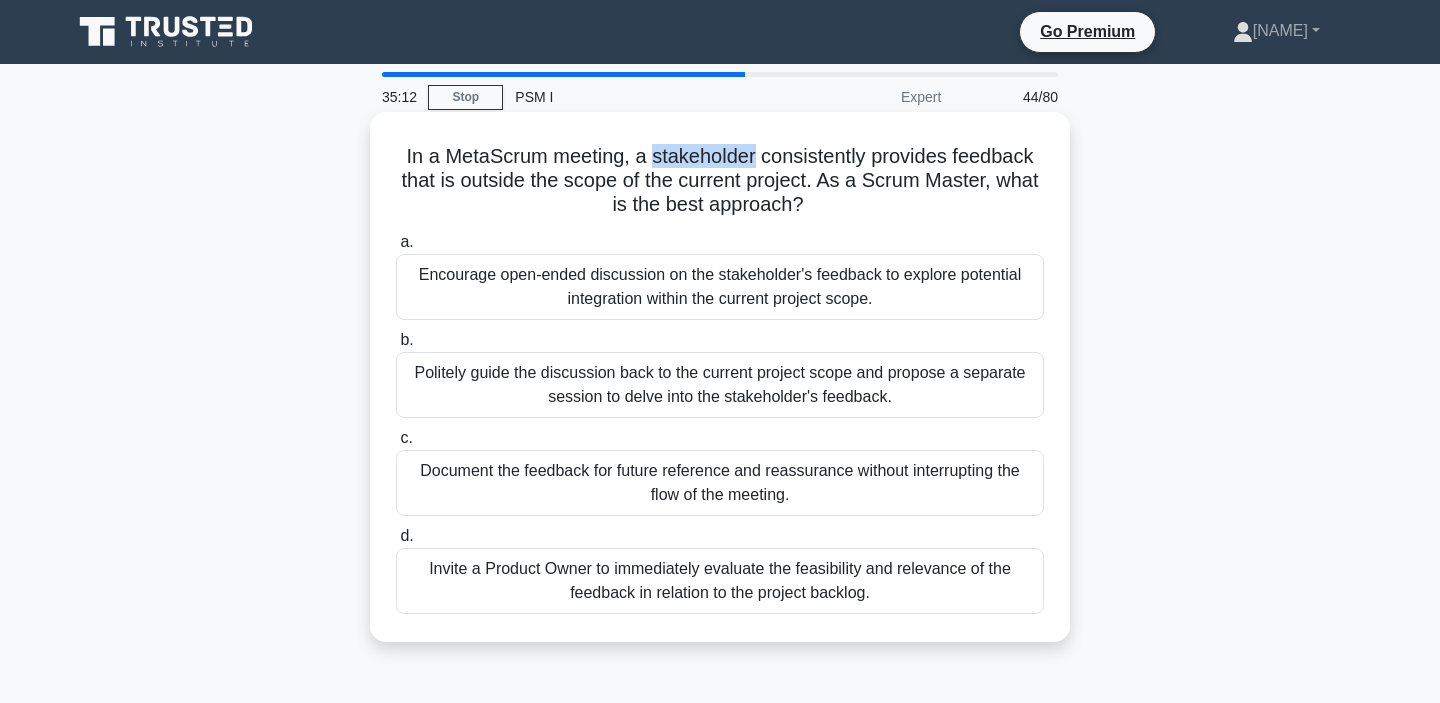 click on "In a MetaScrum meeting, a stakeholder consistently provides feedback that is outside the scope of the current project. As a Scrum Master, what is the best approach?
.spinner_0XTQ{transform-origin:center;animation:spinner_y6GP .75s linear infinite}@keyframes spinner_y6GP{100%{transform:rotate(360deg)}}" at bounding box center [720, 181] 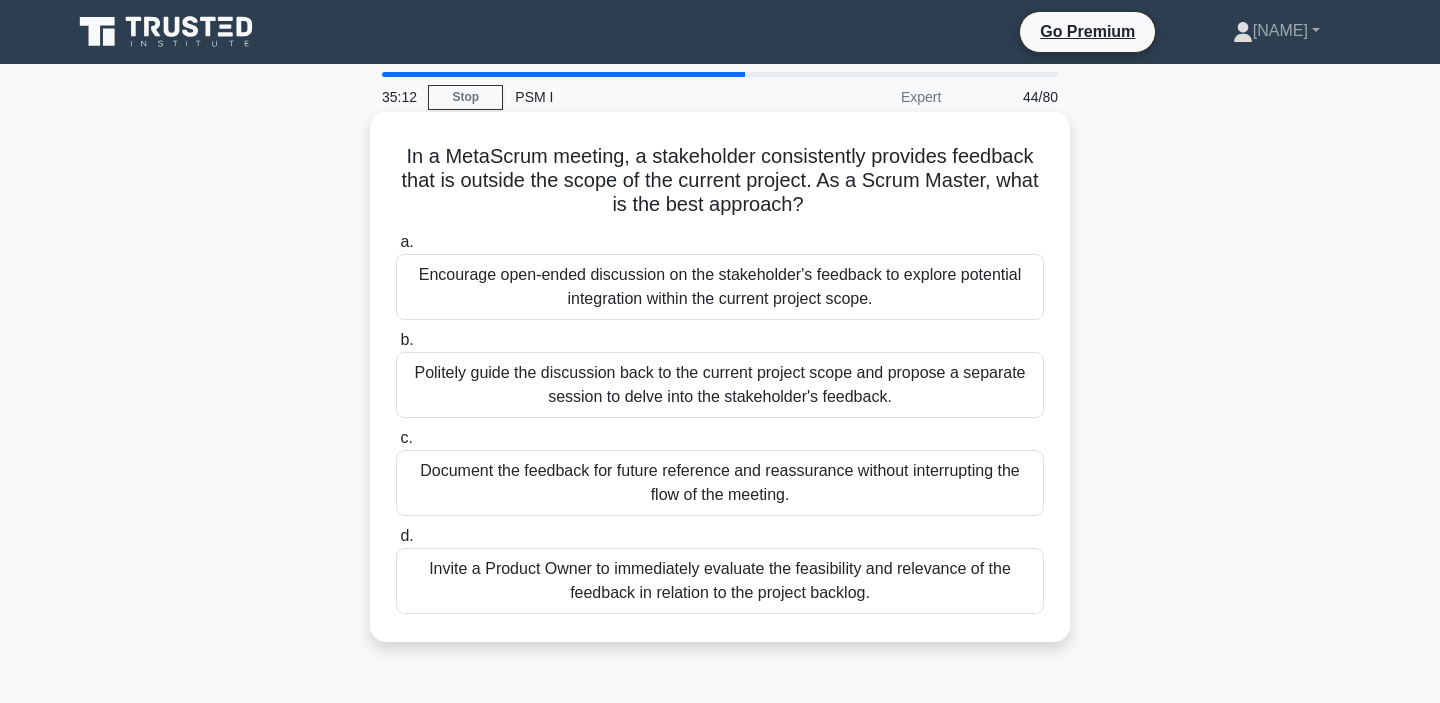 click on "In a MetaScrum meeting, a stakeholder consistently provides feedback that is outside the scope of the current project. As a Scrum Master, what is the best approach?
.spinner_0XTQ{transform-origin:center;animation:spinner_y6GP .75s linear infinite}@keyframes spinner_y6GP{100%{transform:rotate(360deg)}}" at bounding box center (720, 181) 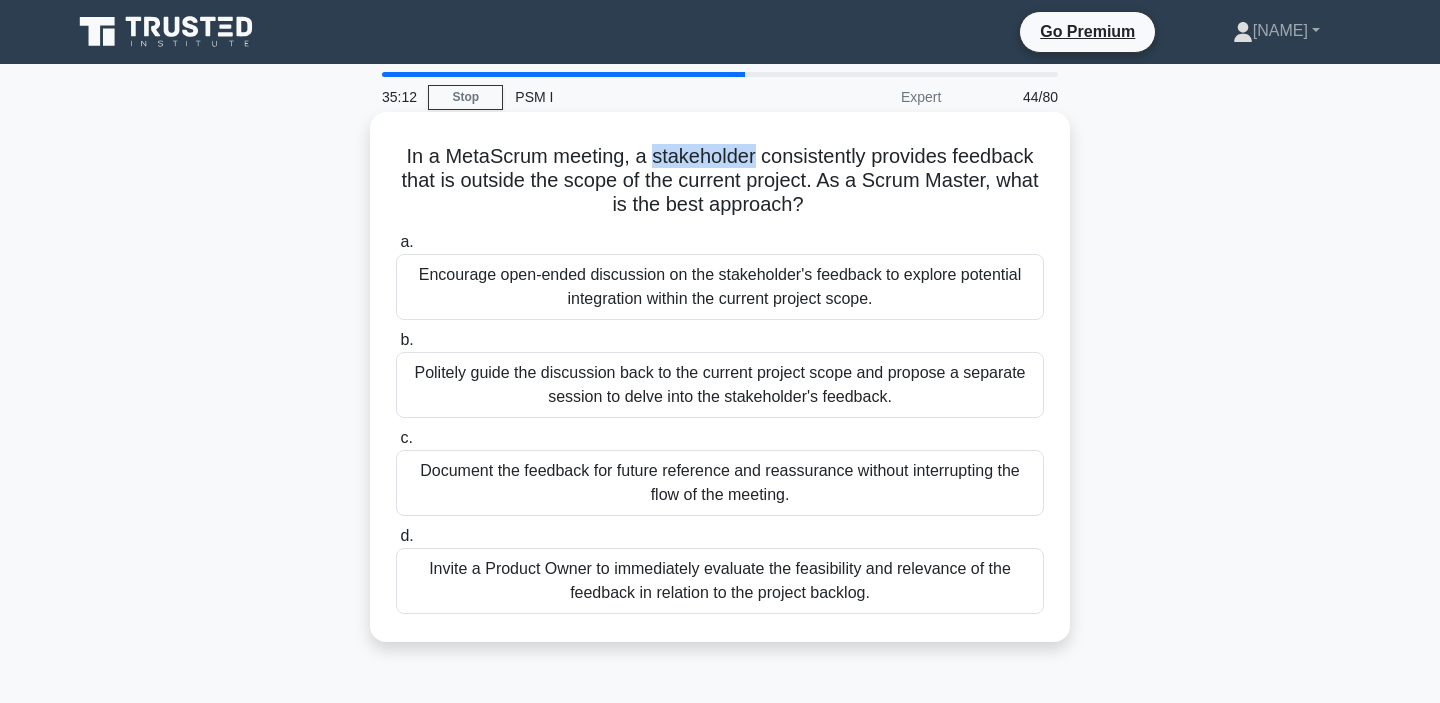 click on "In a MetaScrum meeting, a stakeholder consistently provides feedback that is outside the scope of the current project. As a Scrum Master, what is the best approach?
.spinner_0XTQ{transform-origin:center;animation:spinner_y6GP .75s linear infinite}@keyframes spinner_y6GP{100%{transform:rotate(360deg)}}" at bounding box center [720, 181] 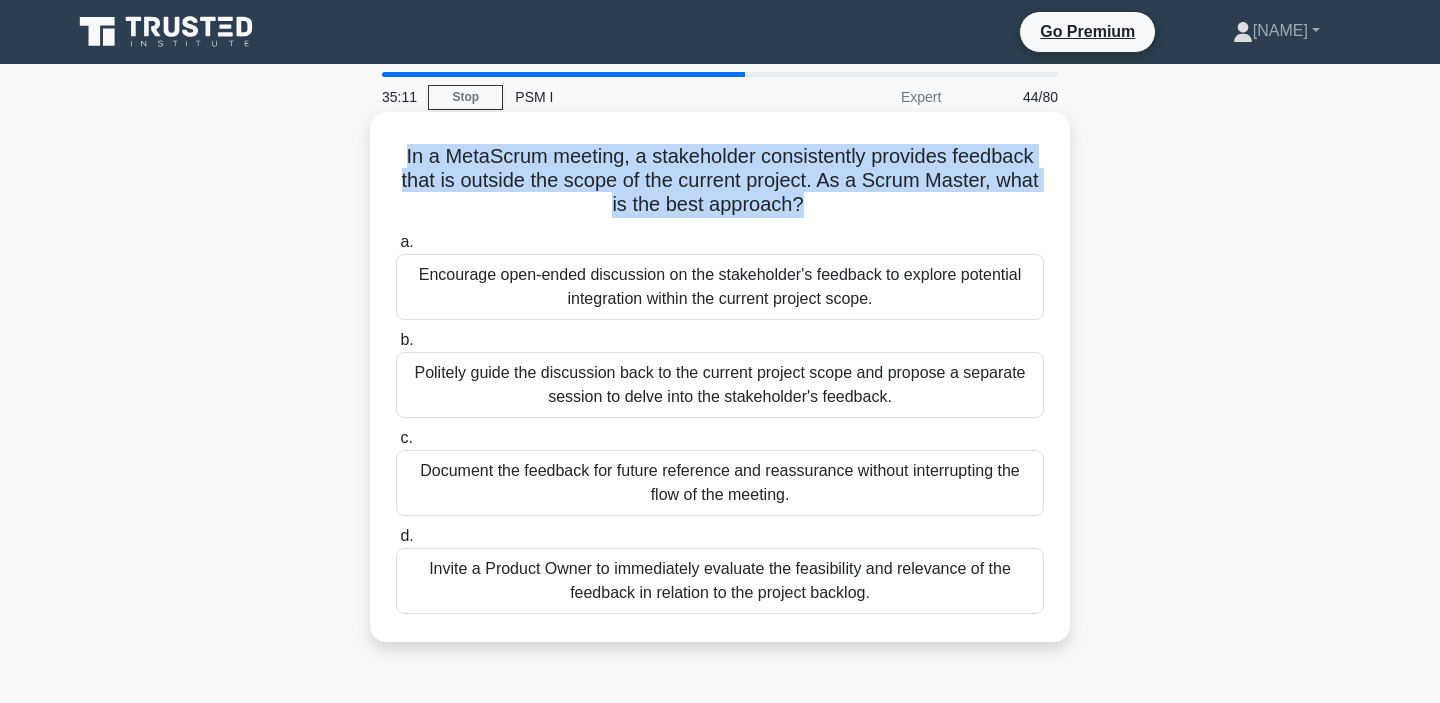 click on "In a MetaScrum meeting, a stakeholder consistently provides feedback that is outside the scope of the current project. As a Scrum Master, what is the best approach?
.spinner_0XTQ{transform-origin:center;animation:spinner_y6GP .75s linear infinite}@keyframes spinner_y6GP{100%{transform:rotate(360deg)}}" at bounding box center [720, 181] 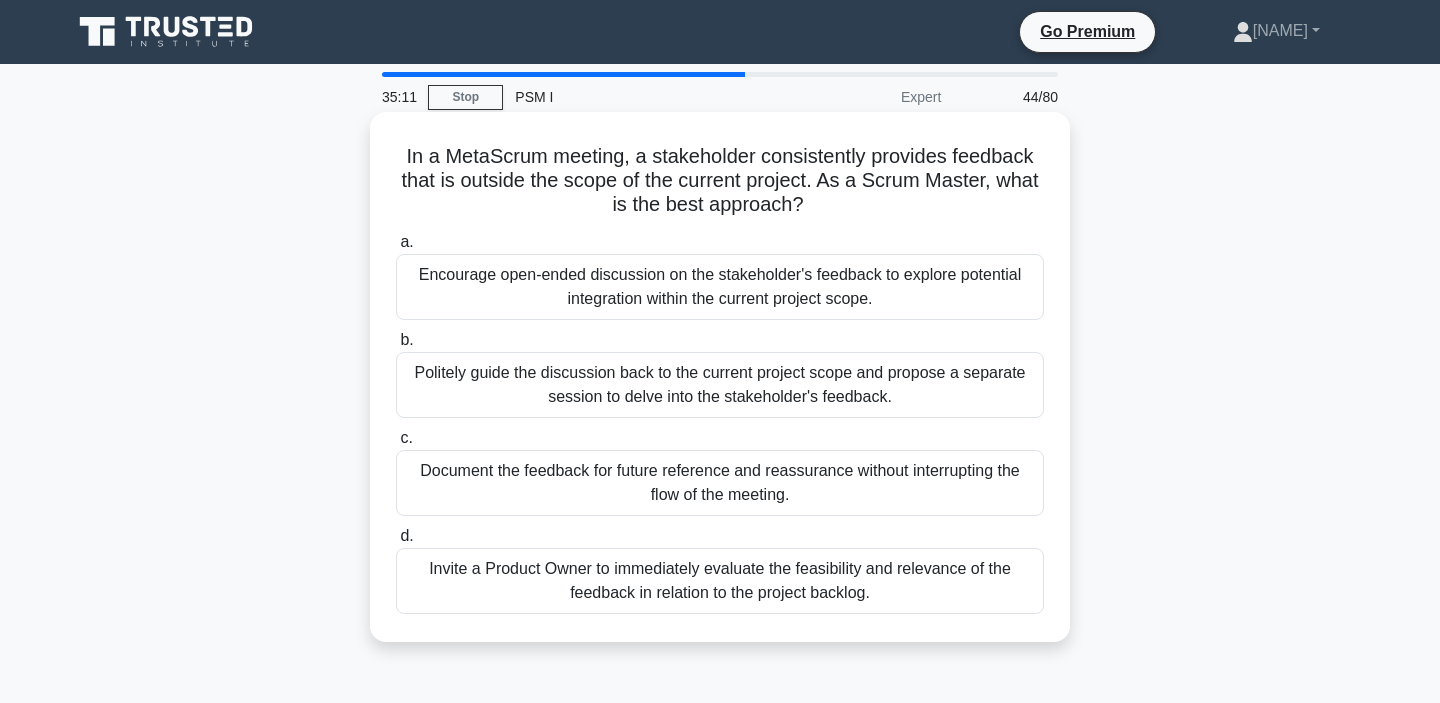 click on "In a MetaScrum meeting, a stakeholder consistently provides feedback that is outside the scope of the current project. As a Scrum Master, what is the best approach?
.spinner_0XTQ{transform-origin:center;animation:spinner_y6GP .75s linear infinite}@keyframes spinner_y6GP{100%{transform:rotate(360deg)}}" at bounding box center (720, 181) 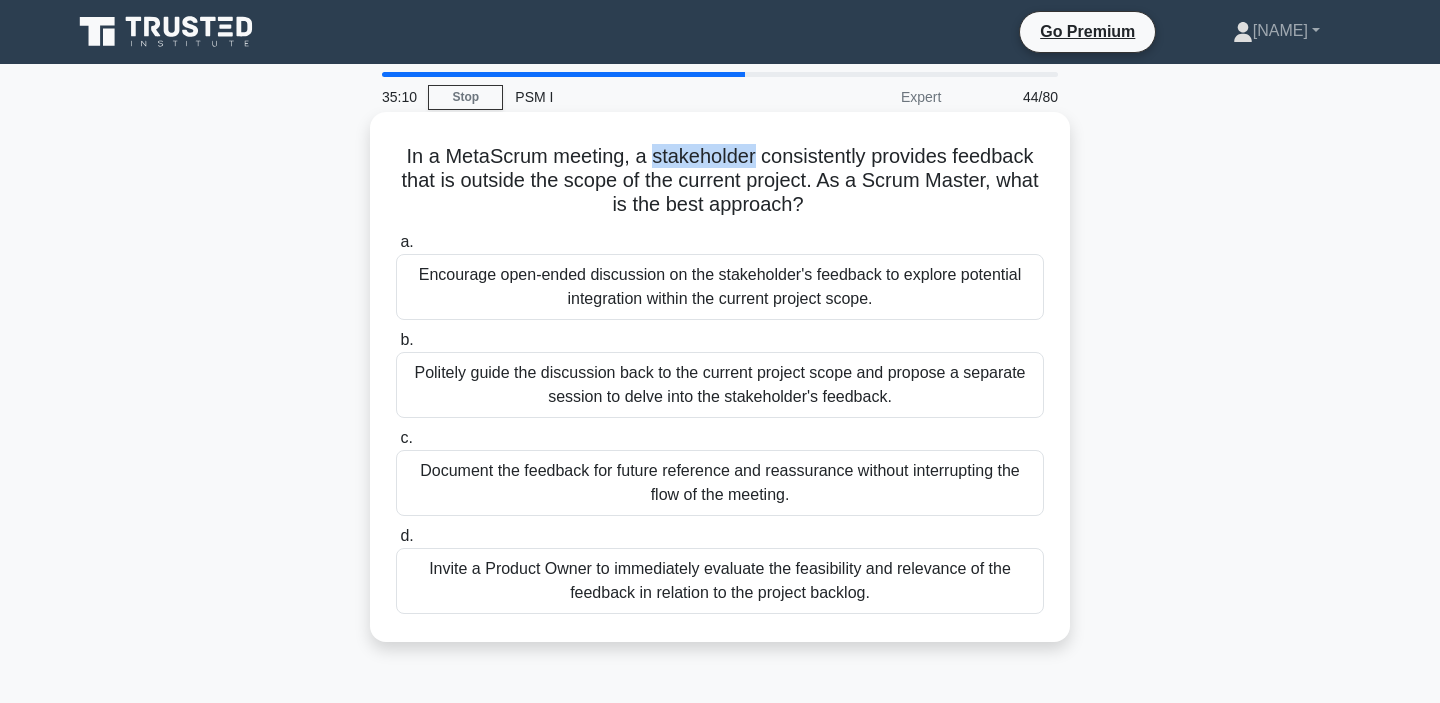 click on "In a MetaScrum meeting, a stakeholder consistently provides feedback that is outside the scope of the current project. As a Scrum Master, what is the best approach?
.spinner_0XTQ{transform-origin:center;animation:spinner_y6GP .75s linear infinite}@keyframes spinner_y6GP{100%{transform:rotate(360deg)}}" at bounding box center [720, 181] 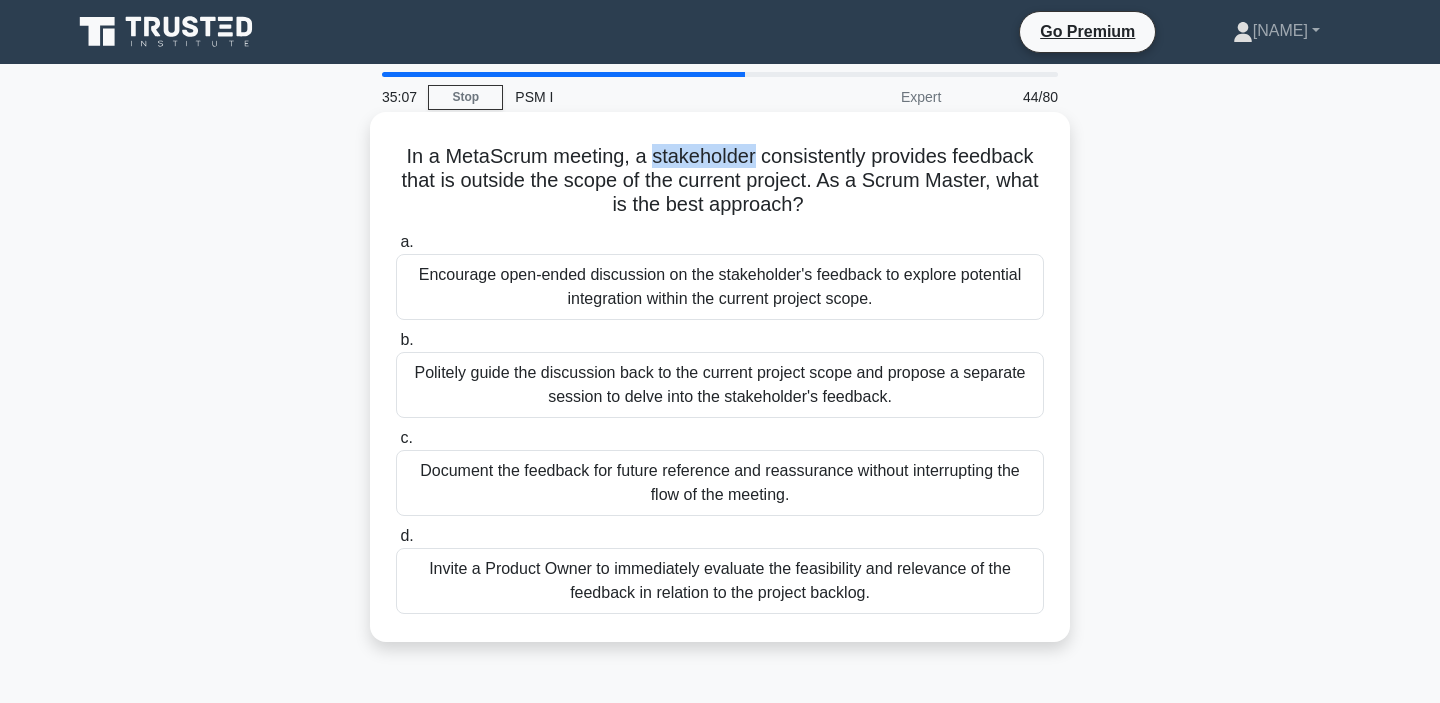 click on "In a MetaScrum meeting, a stakeholder consistently provides feedback that is outside the scope of the current project. As a Scrum Master, what is the best approach?
.spinner_0XTQ{transform-origin:center;animation:spinner_y6GP .75s linear infinite}@keyframes spinner_y6GP{100%{transform:rotate(360deg)}}" at bounding box center (720, 181) 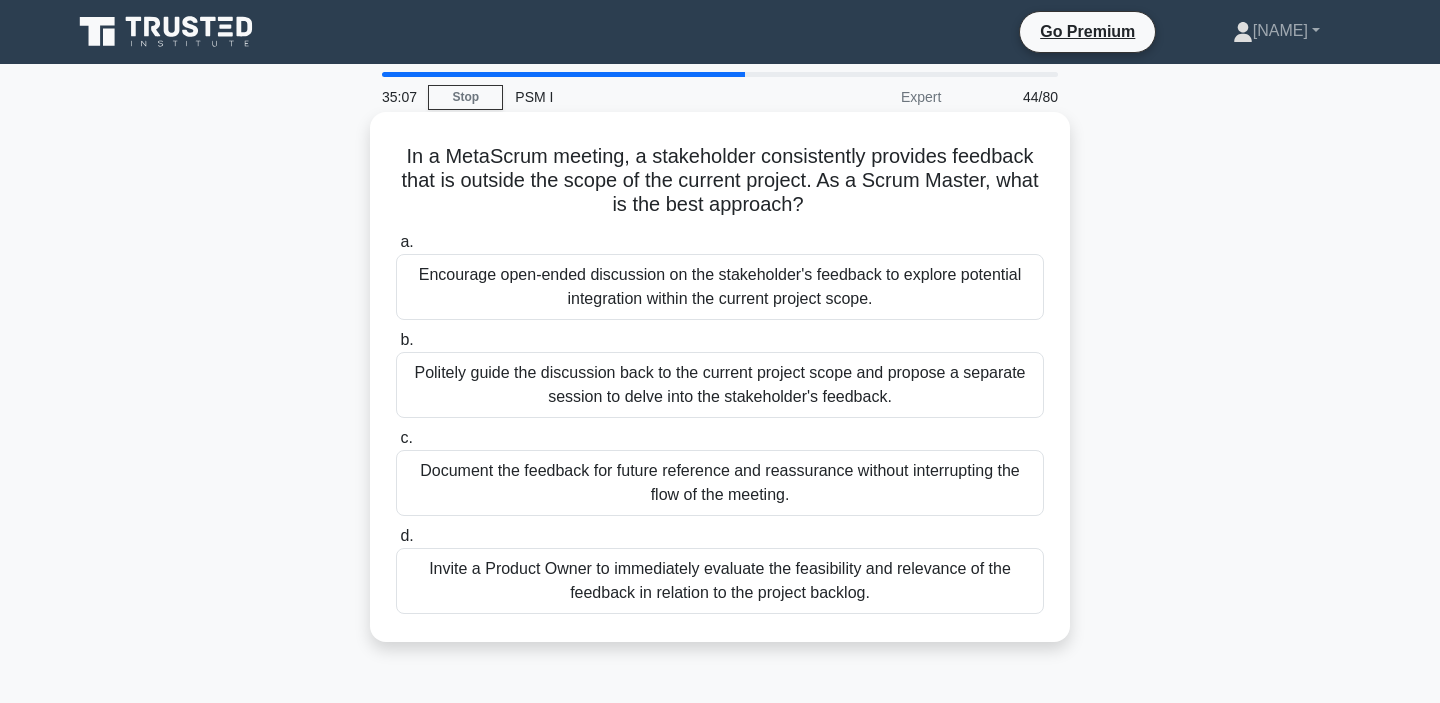 click on "In a MetaScrum meeting, a stakeholder consistently provides feedback that is outside the scope of the current project. As a Scrum Master, what is the best approach?
.spinner_0XTQ{transform-origin:center;animation:spinner_y6GP .75s linear infinite}@keyframes spinner_y6GP{100%{transform:rotate(360deg)}}" at bounding box center (720, 181) 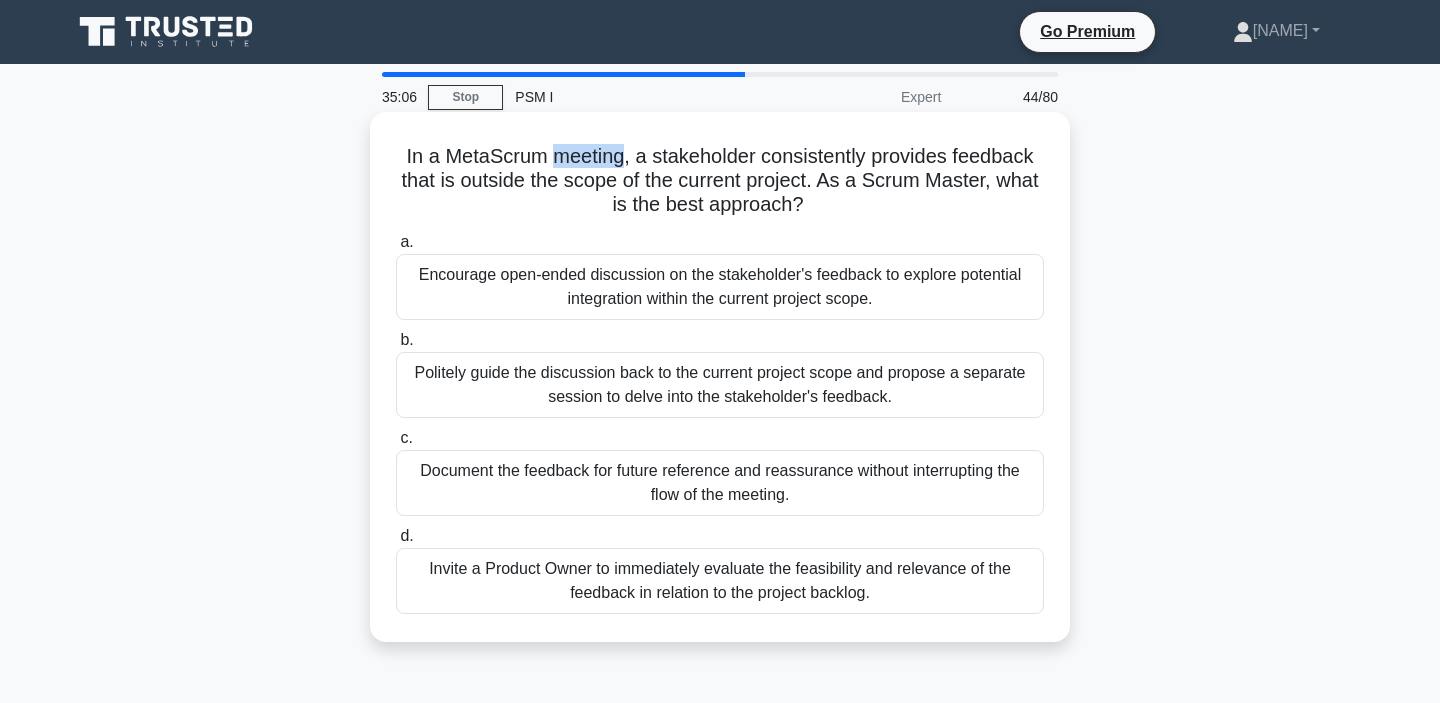 click on "In a MetaScrum meeting, a stakeholder consistently provides feedback that is outside the scope of the current project. As a Scrum Master, what is the best approach?
.spinner_0XTQ{transform-origin:center;animation:spinner_y6GP .75s linear infinite}@keyframes spinner_y6GP{100%{transform:rotate(360deg)}}" at bounding box center [720, 181] 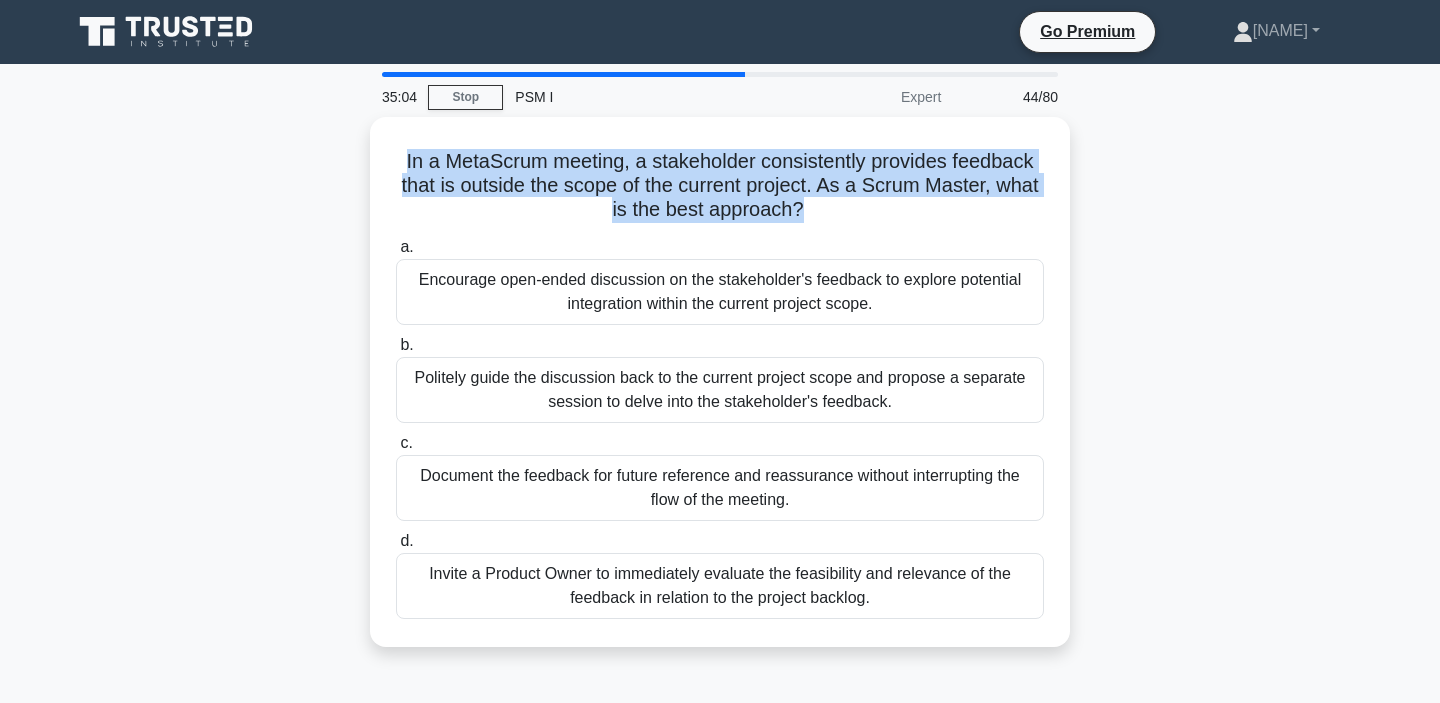 click on "In a MetaScrum meeting, a stakeholder consistently provides feedback that is outside the scope of the current project. As a Scrum Master, what is the best approach?
.spinner_0XTQ{transform-origin:center;animation:spinner_y6GP .75s linear infinite}@keyframes spinner_y6GP{100%{transform:rotate(360deg)}}
a.
b.
c." at bounding box center (720, 394) 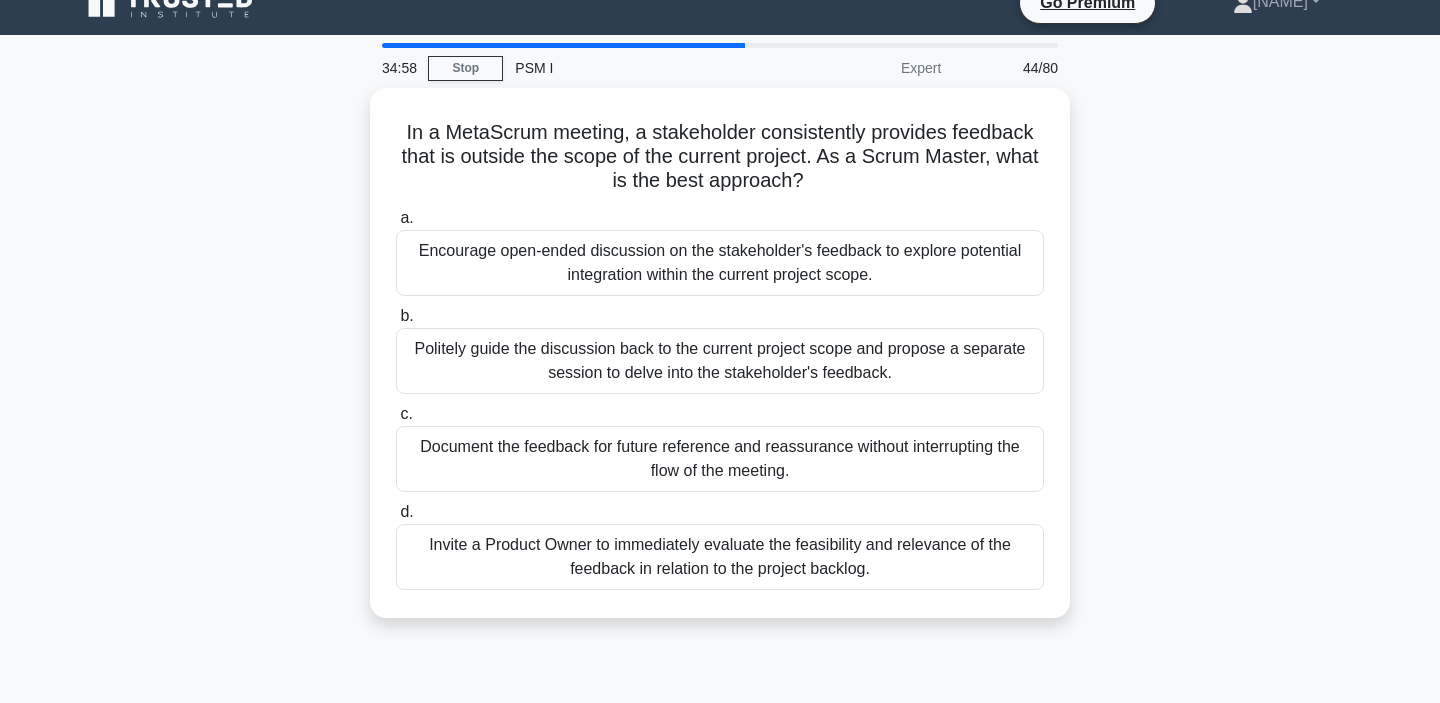 scroll, scrollTop: 33, scrollLeft: 0, axis: vertical 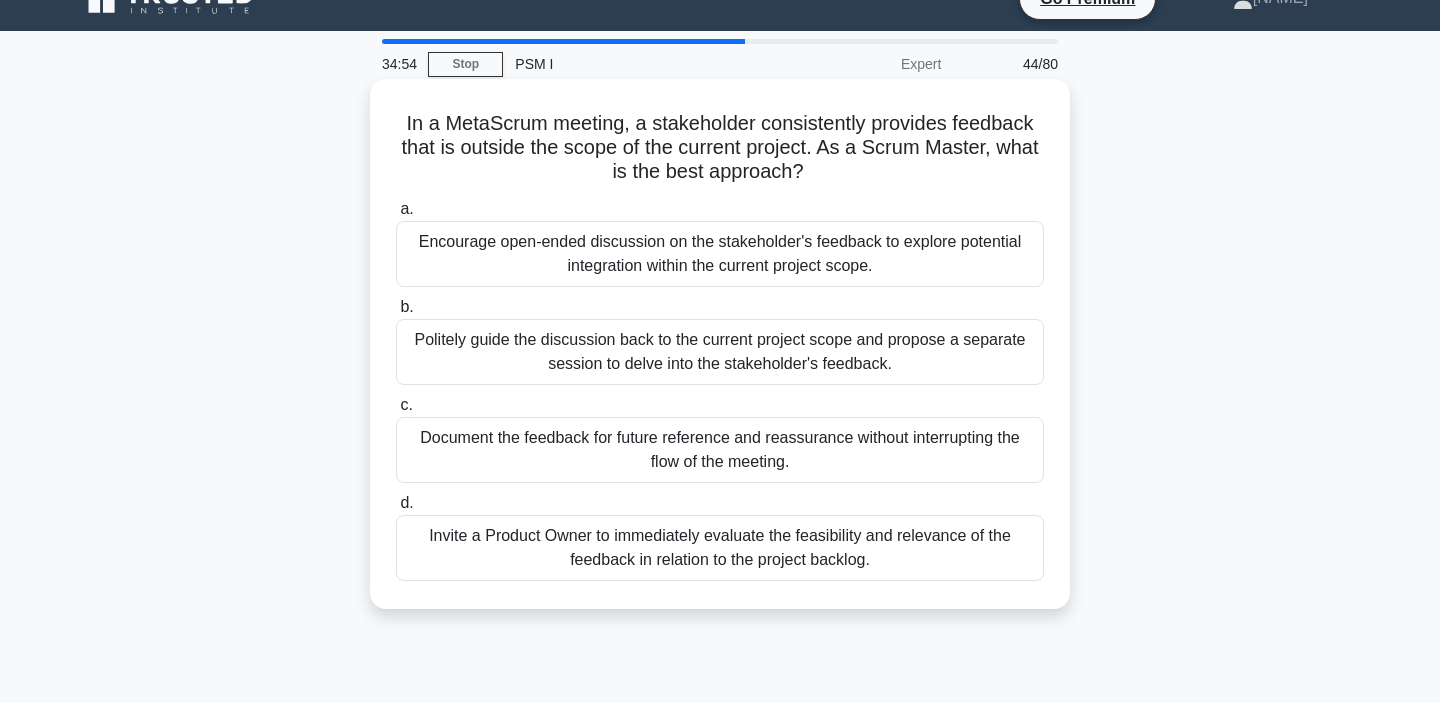click on "Politely guide the discussion back to the current project scope and propose a separate session to delve into the stakeholder's feedback." at bounding box center [720, 352] 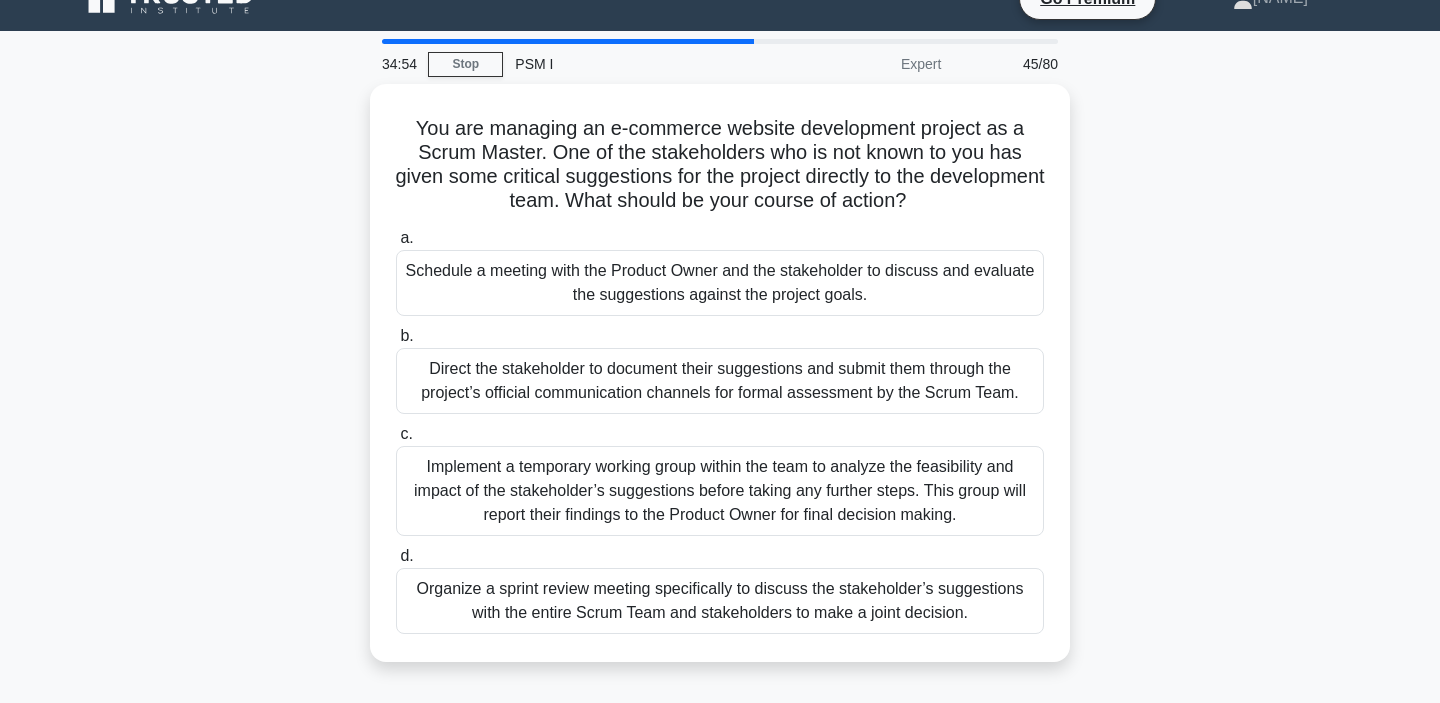 scroll, scrollTop: 0, scrollLeft: 0, axis: both 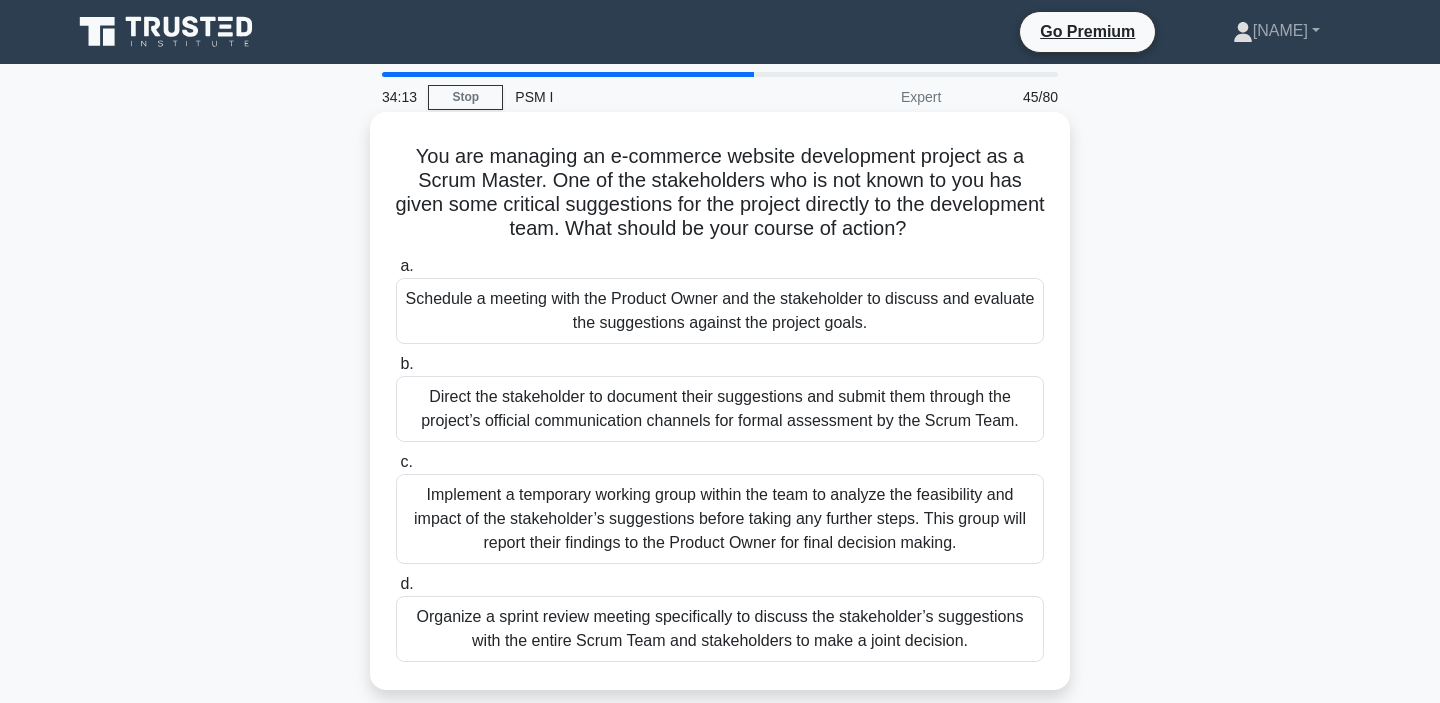 click on "Schedule a meeting with the Product Owner and the stakeholder to discuss and evaluate the suggestions against the project goals." at bounding box center [720, 311] 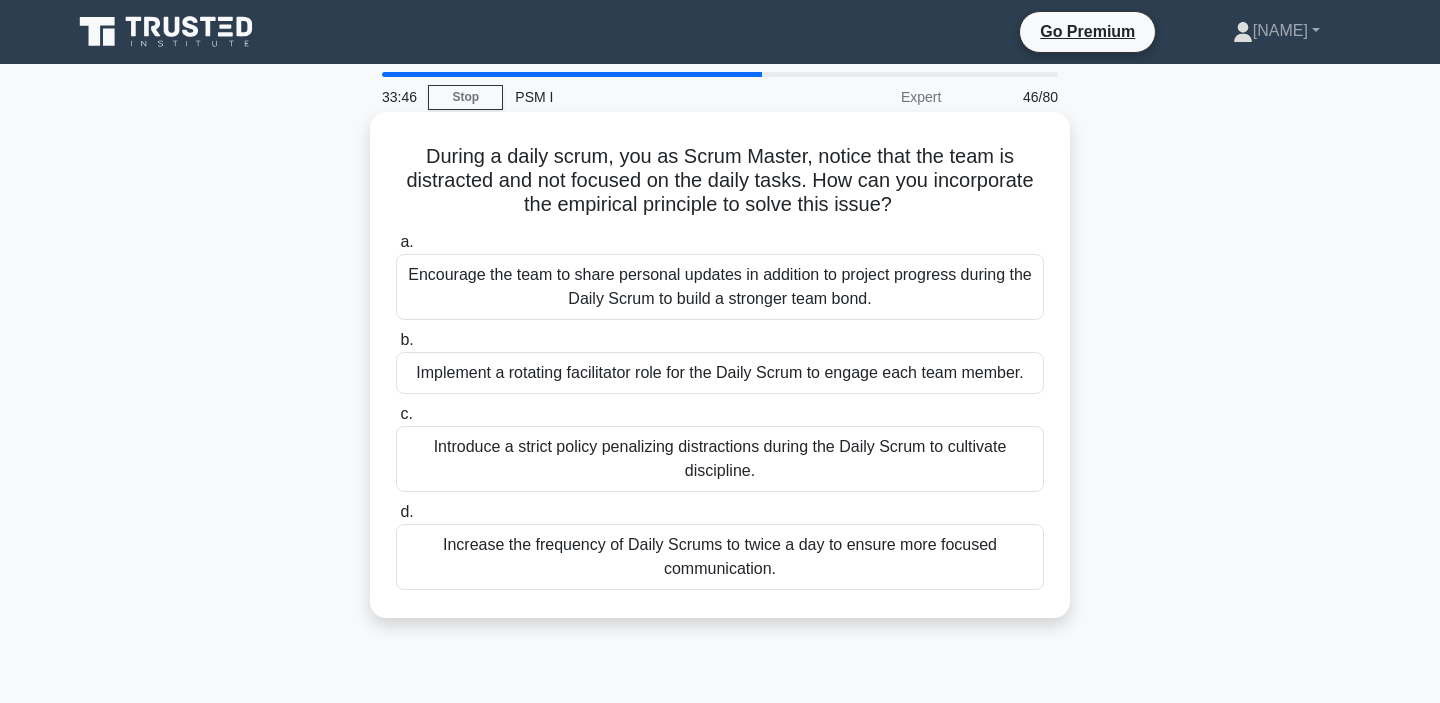 click on "Encourage the team to share personal updates in addition to project progress during the Daily Scrum to build a stronger team bond." at bounding box center [720, 287] 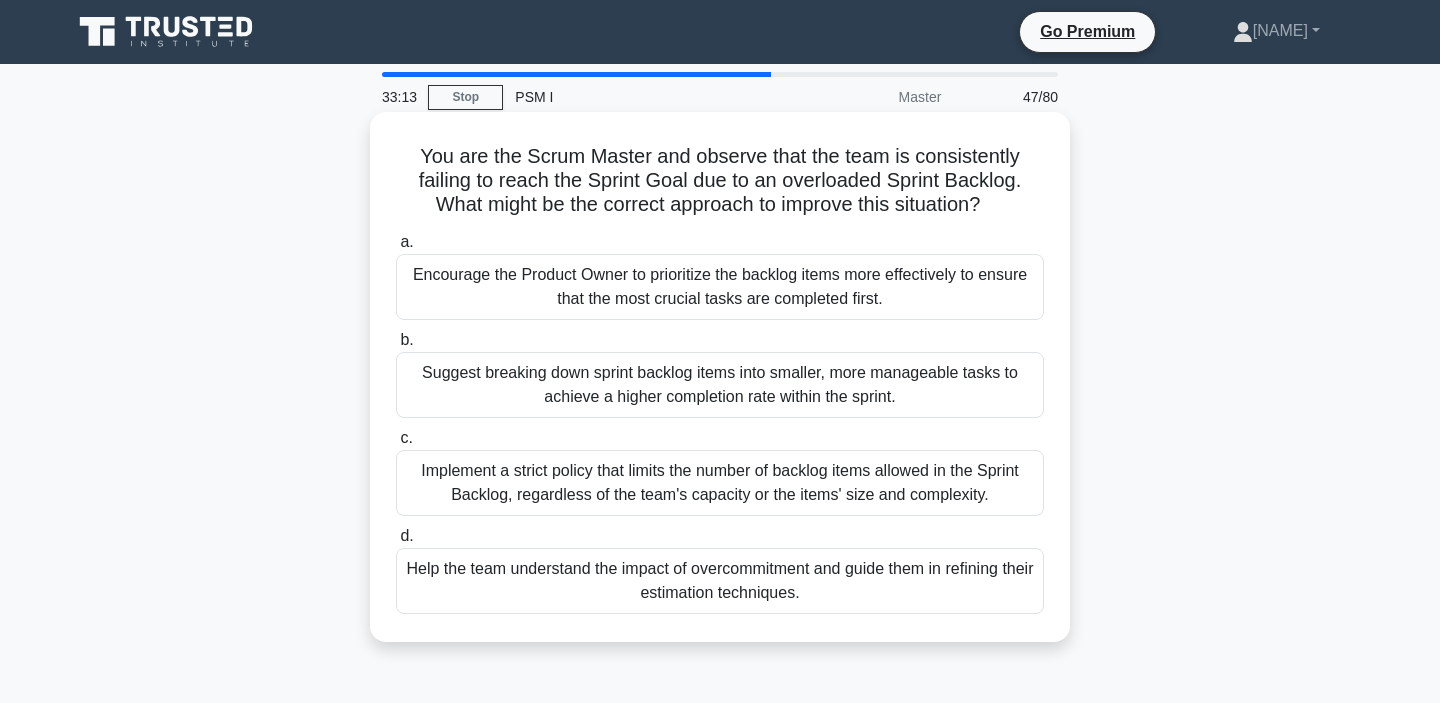 click on "Help the team understand the impact of overcommitment and guide them in refining their estimation techniques." at bounding box center (720, 581) 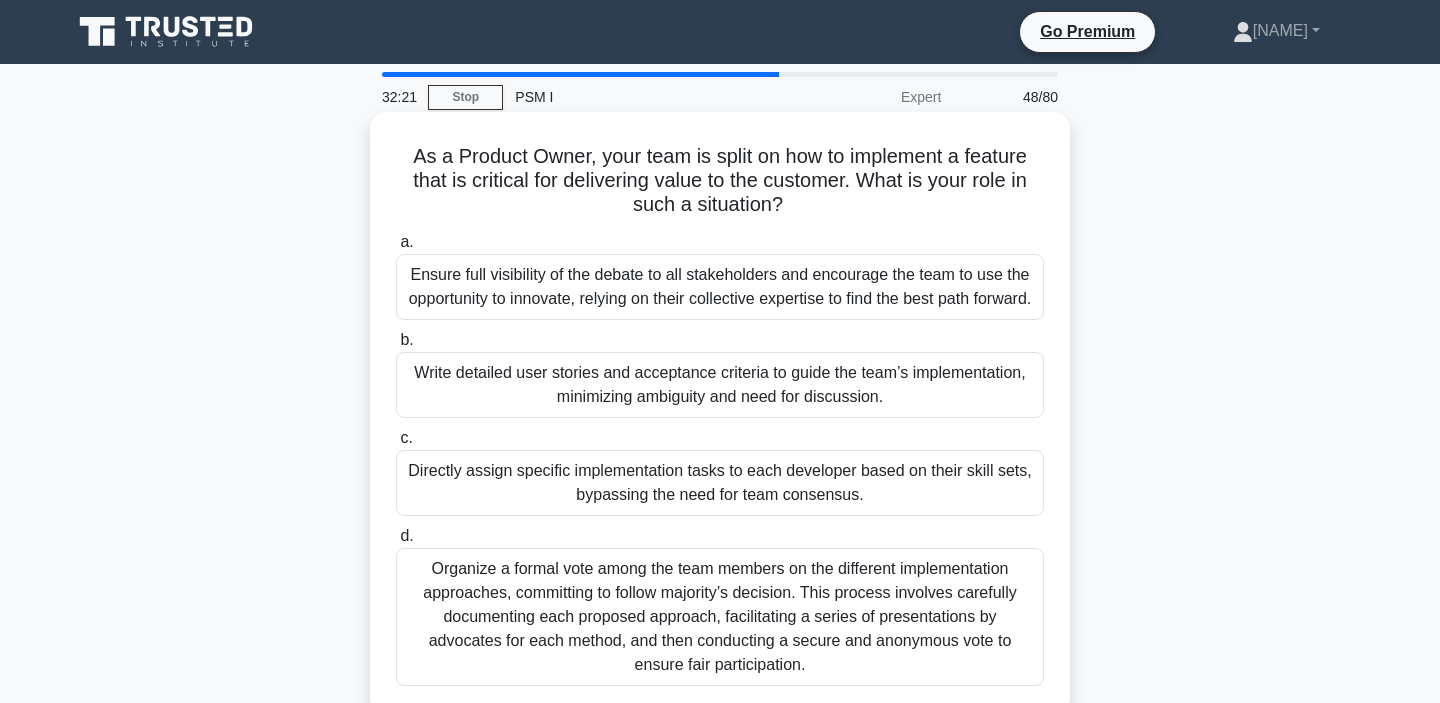 click on "Ensure full visibility of the debate to all stakeholders and encourage the team to use the opportunity to innovate, relying on their collective expertise to find the best path forward." at bounding box center [720, 287] 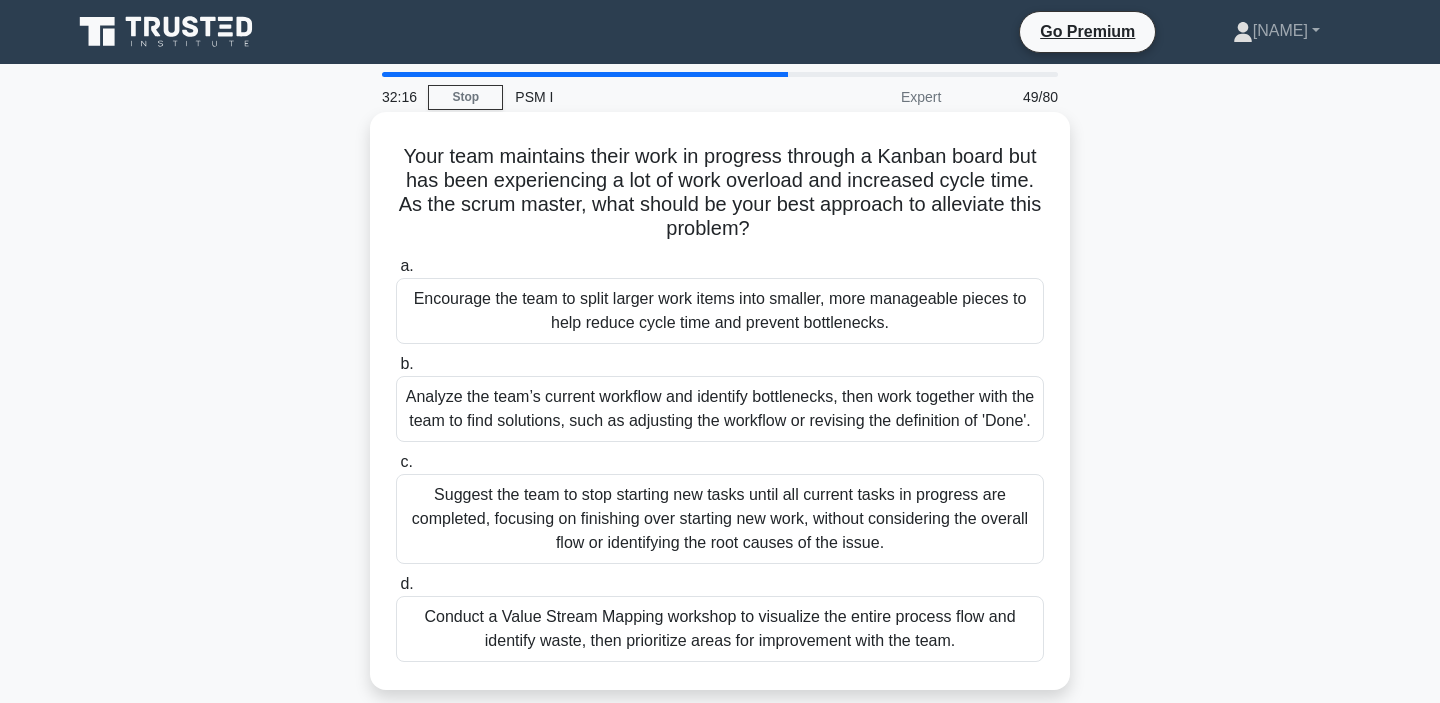 click on "Your team maintains their work in progress through a Kanban board but has been experiencing a lot of work overload and increased cycle time. As the scrum master, what should be your best approach to alleviate this problem?
.spinner_0XTQ{transform-origin:center;animation:spinner_y6GP .75s linear infinite}@keyframes spinner_y6GP{100%{transform:rotate(360deg)}}" at bounding box center [720, 193] 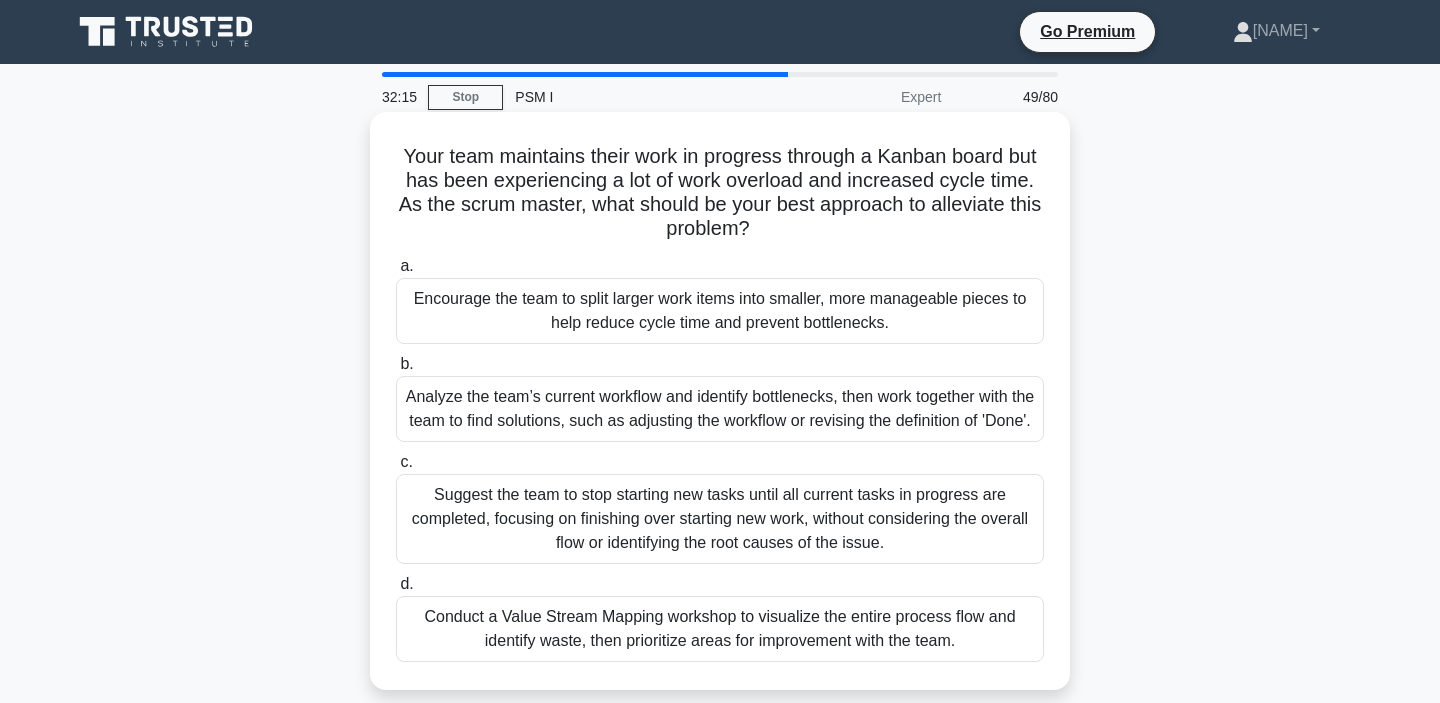click on "Your team maintains their work in progress through a Kanban board but has been experiencing a lot of work overload and increased cycle time. As the scrum master, what should be your best approach to alleviate this problem?
.spinner_0XTQ{transform-origin:center;animation:spinner_y6GP .75s linear infinite}@keyframes spinner_y6GP{100%{transform:rotate(360deg)}}" at bounding box center (720, 193) 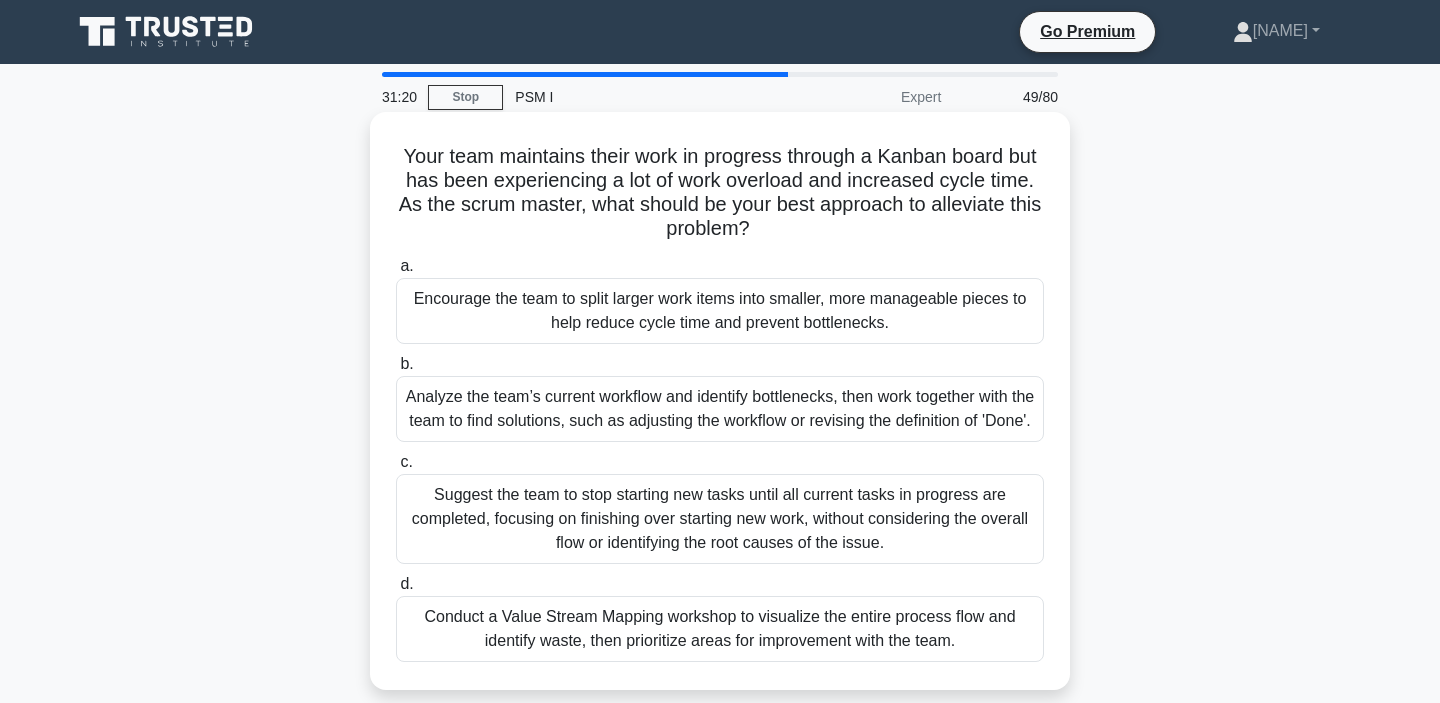 click on "Analyze the team’s current workflow and identify bottlenecks, then work together with the team to find solutions, such as adjusting the workflow or revising the definition of 'Done'." at bounding box center [720, 409] 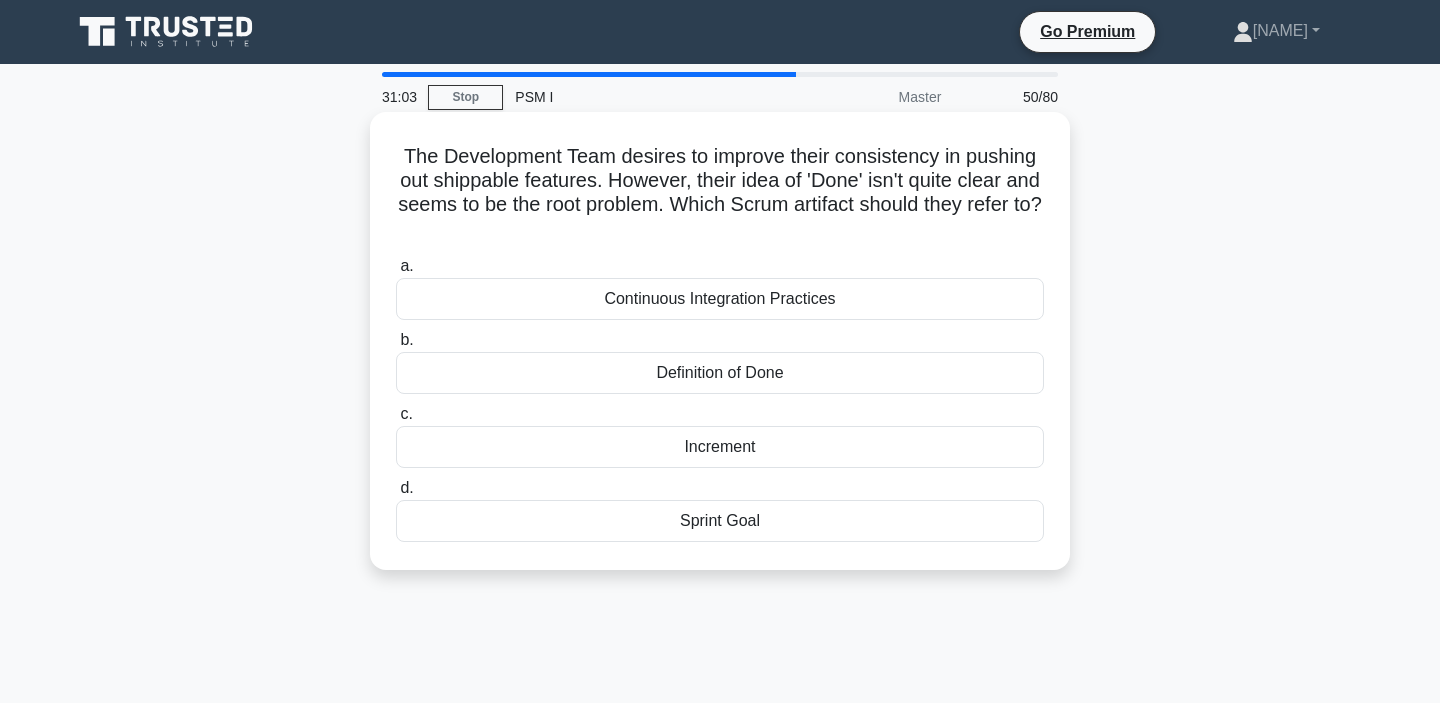 click on "Definition of Done" at bounding box center (720, 373) 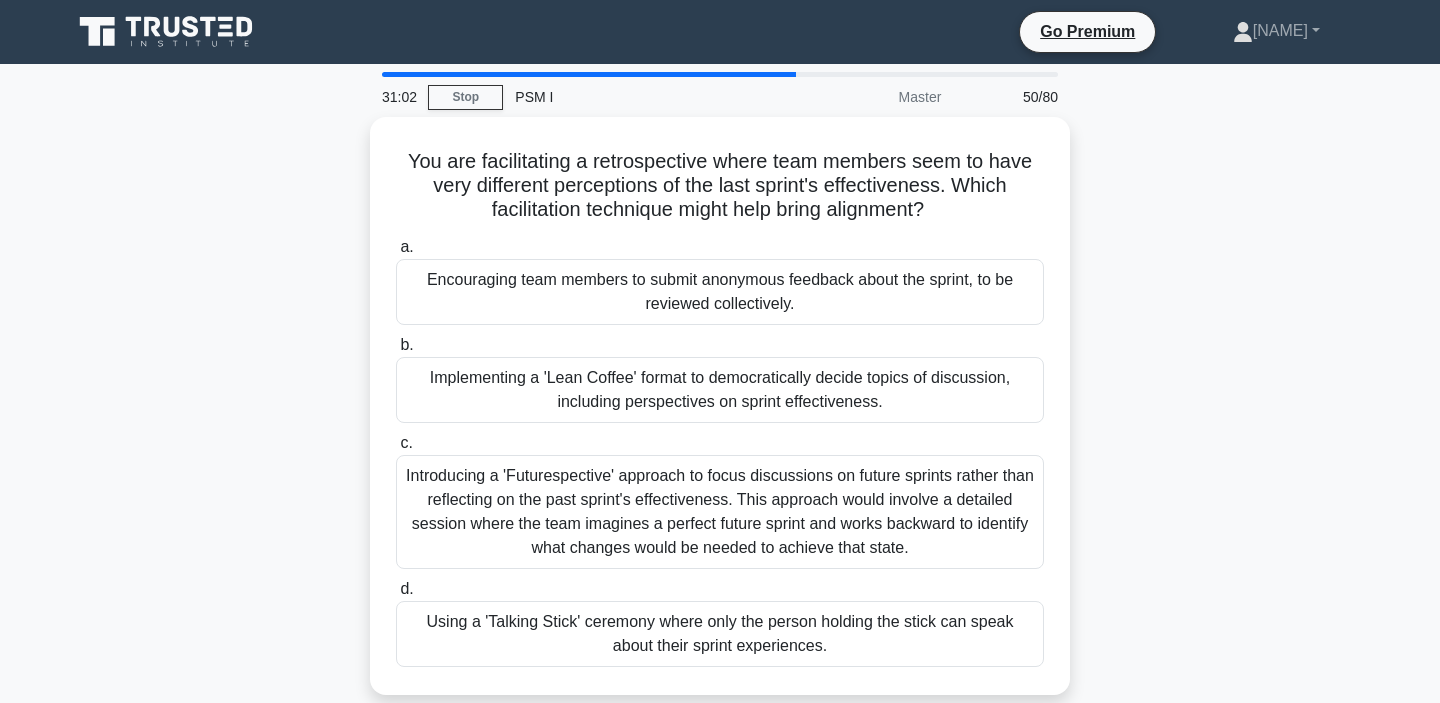 click on "You are facilitating a retrospective where team members seem to have very different perceptions of the last sprint's effectiveness. Which facilitation technique might help bring alignment?
.spinner_0XTQ{transform-origin:center;animation:spinner_y6GP .75s linear infinite}@keyframes spinner_y6GP{100%{transform:rotate(360deg)}}
a.
b.
c. d." at bounding box center (720, 418) 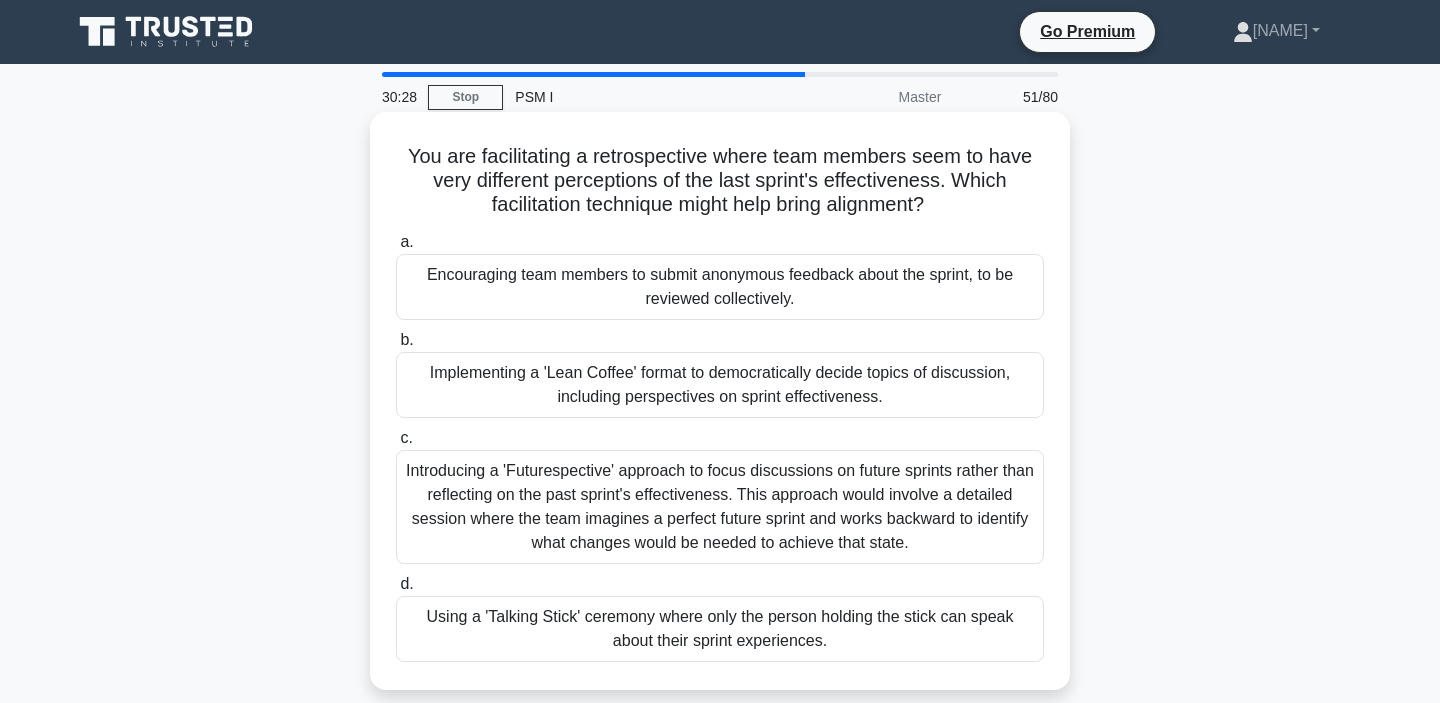 click on "Implementing a 'Lean Coffee' format to democratically decide topics of discussion, including perspectives on sprint effectiveness." at bounding box center [720, 385] 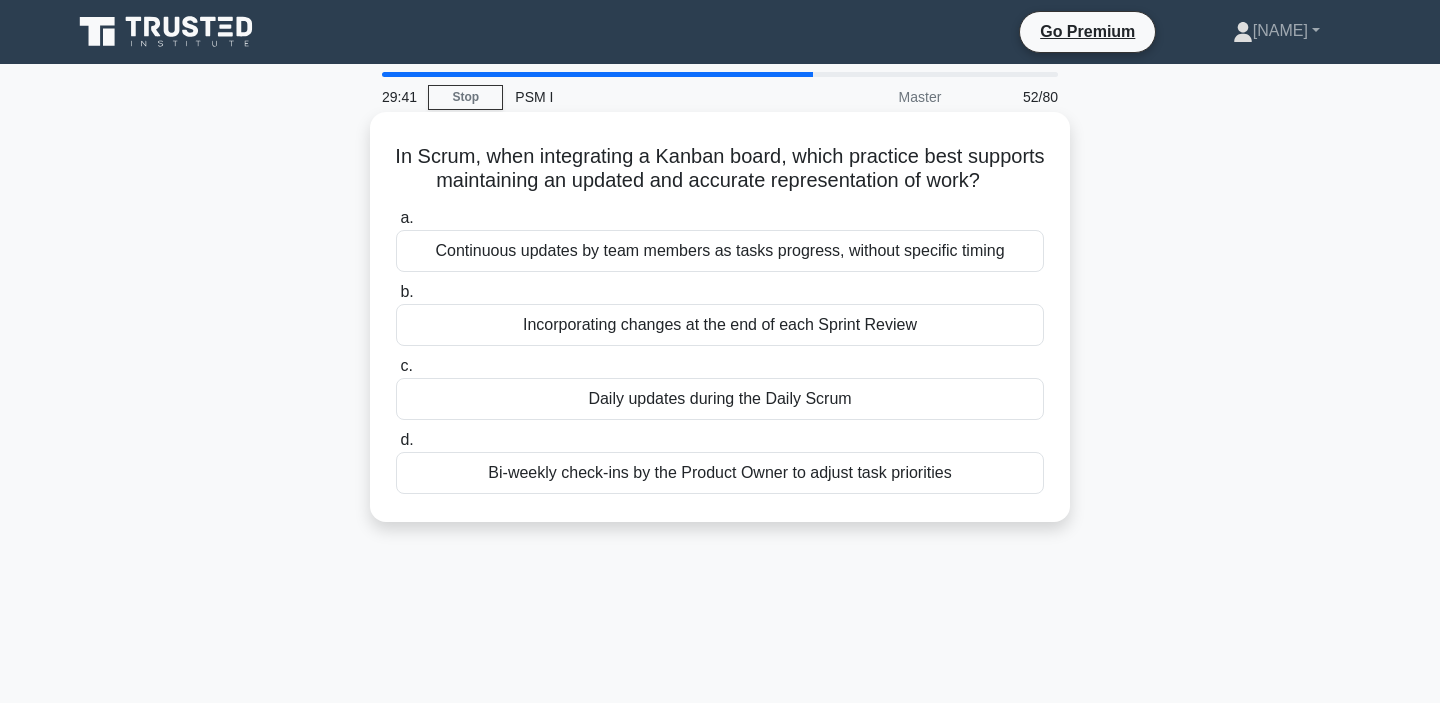 click on "Continuous updates by team members as tasks progress, without specific timing" at bounding box center (720, 251) 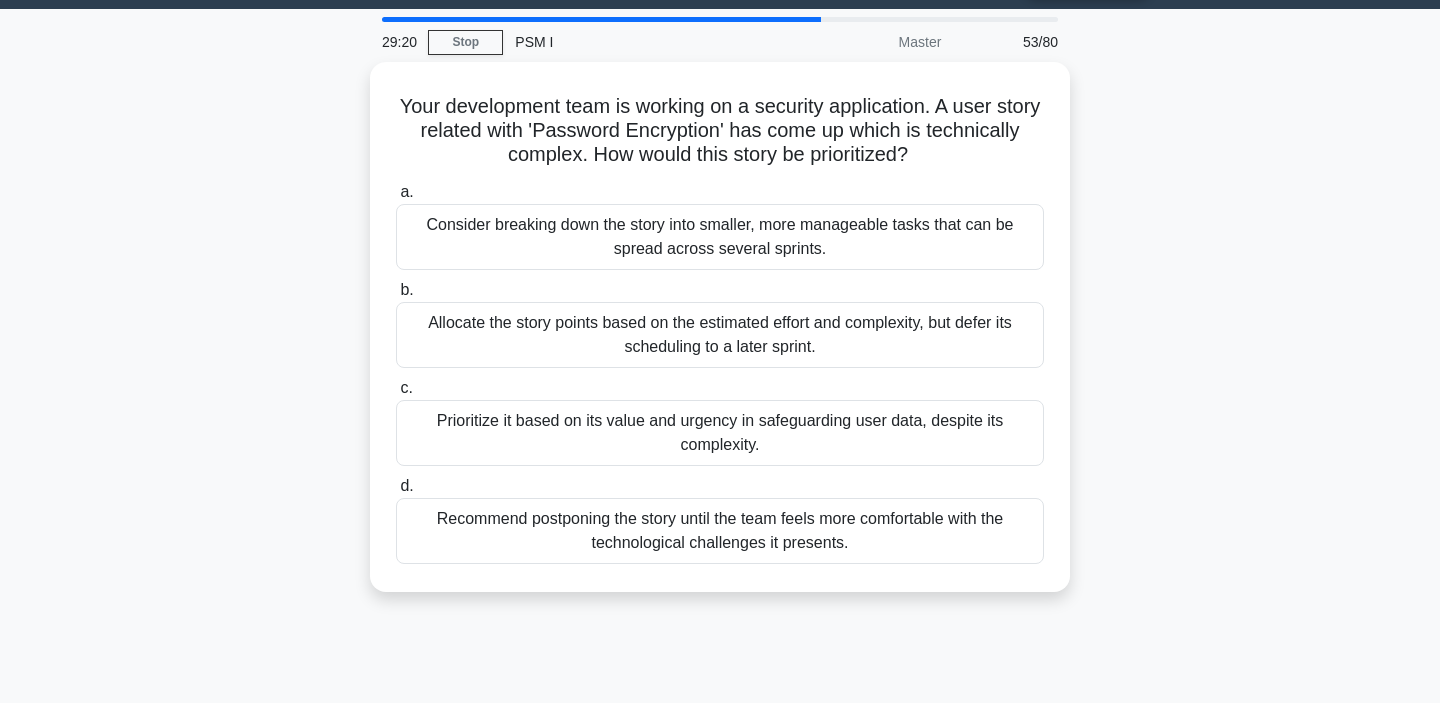 scroll, scrollTop: 78, scrollLeft: 0, axis: vertical 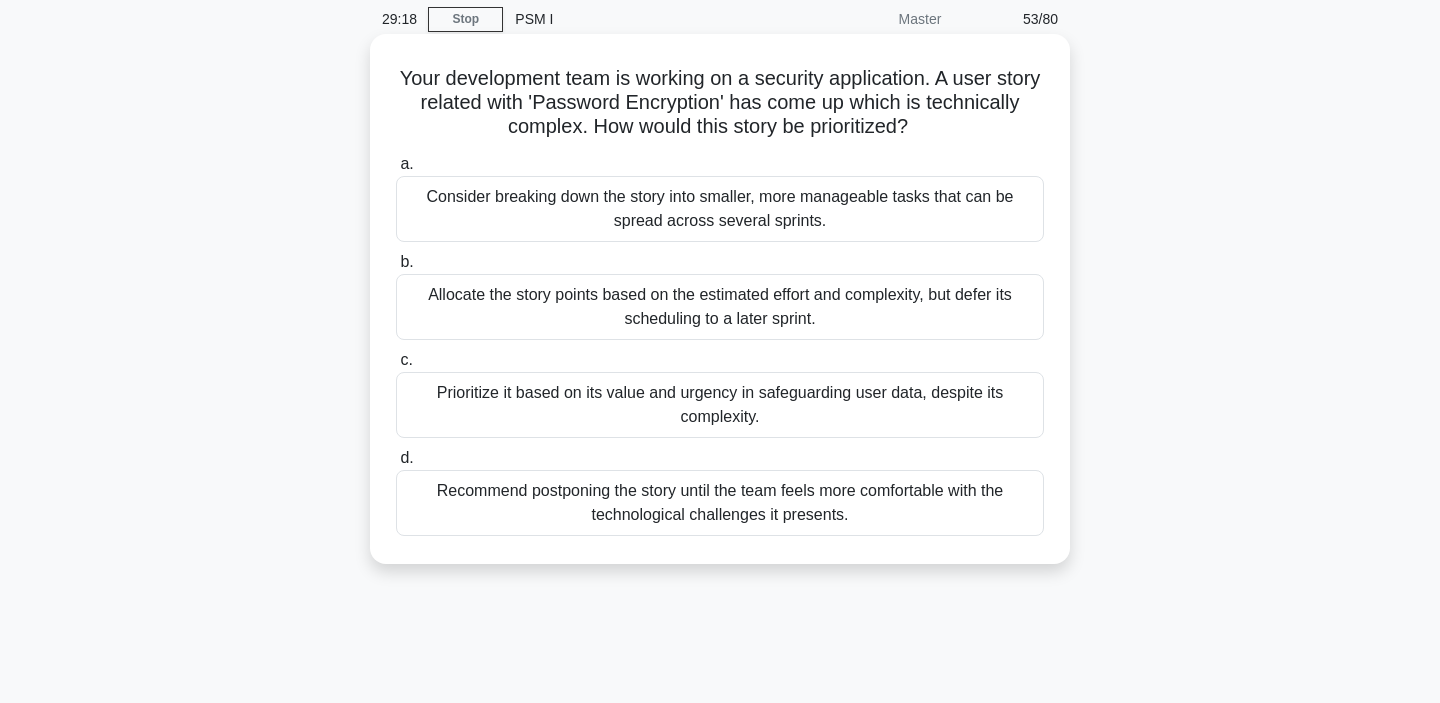 click on "Prioritize it based on its value and urgency in safeguarding user data, despite its complexity." at bounding box center (720, 405) 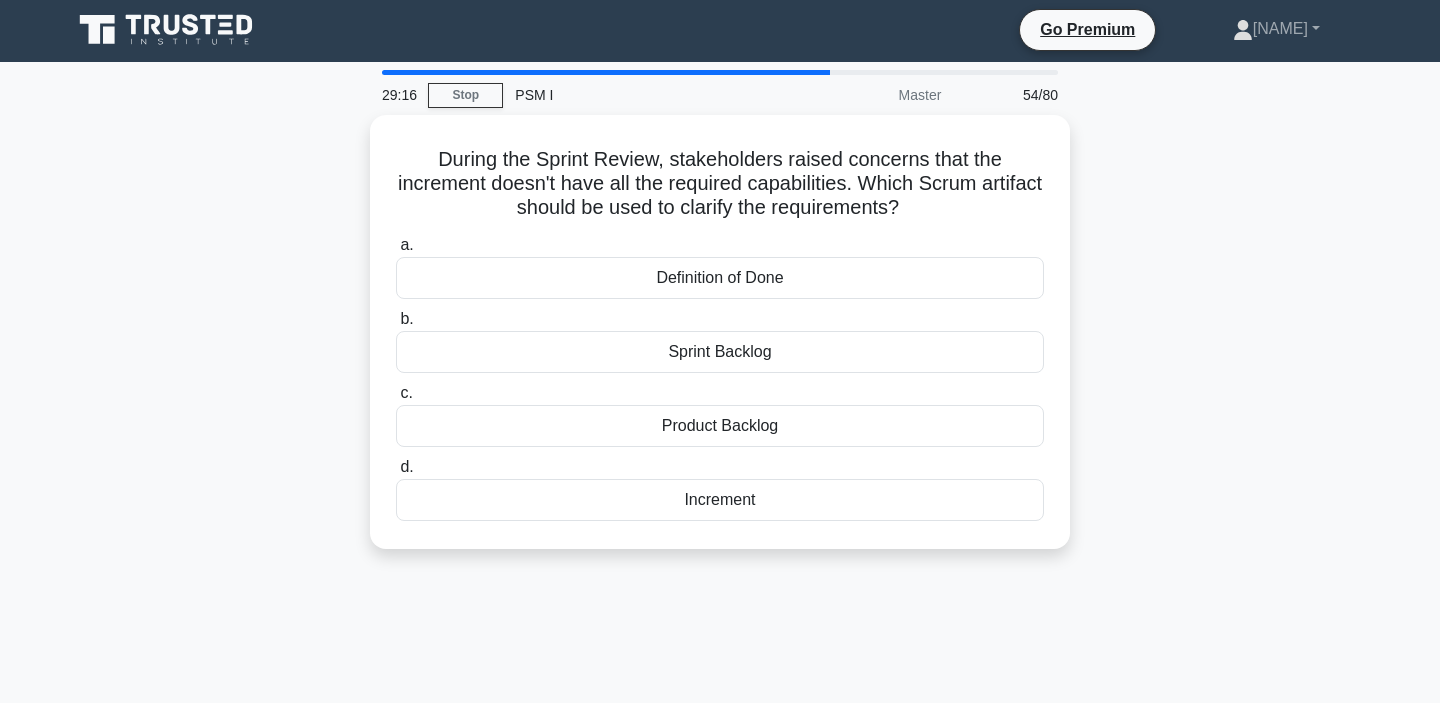 scroll, scrollTop: 0, scrollLeft: 0, axis: both 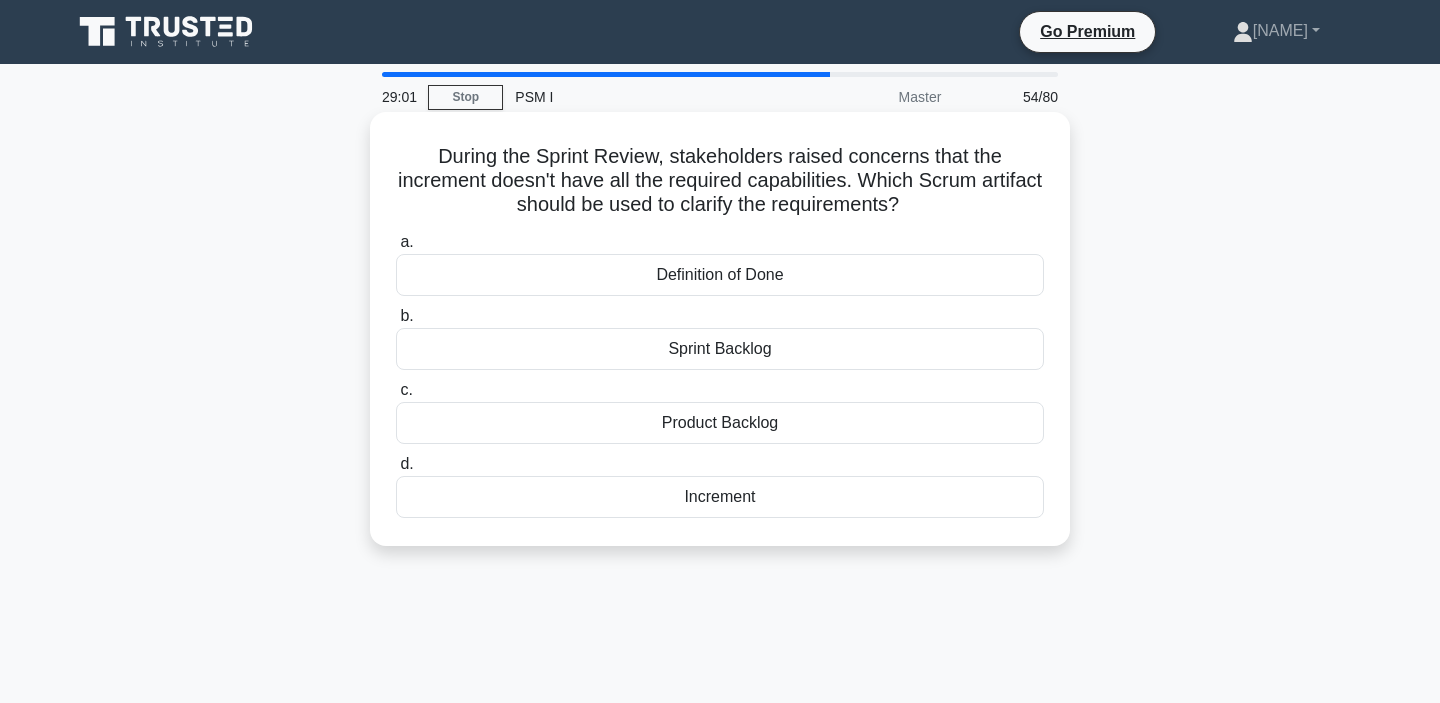 click on "Product Backlog" at bounding box center (720, 423) 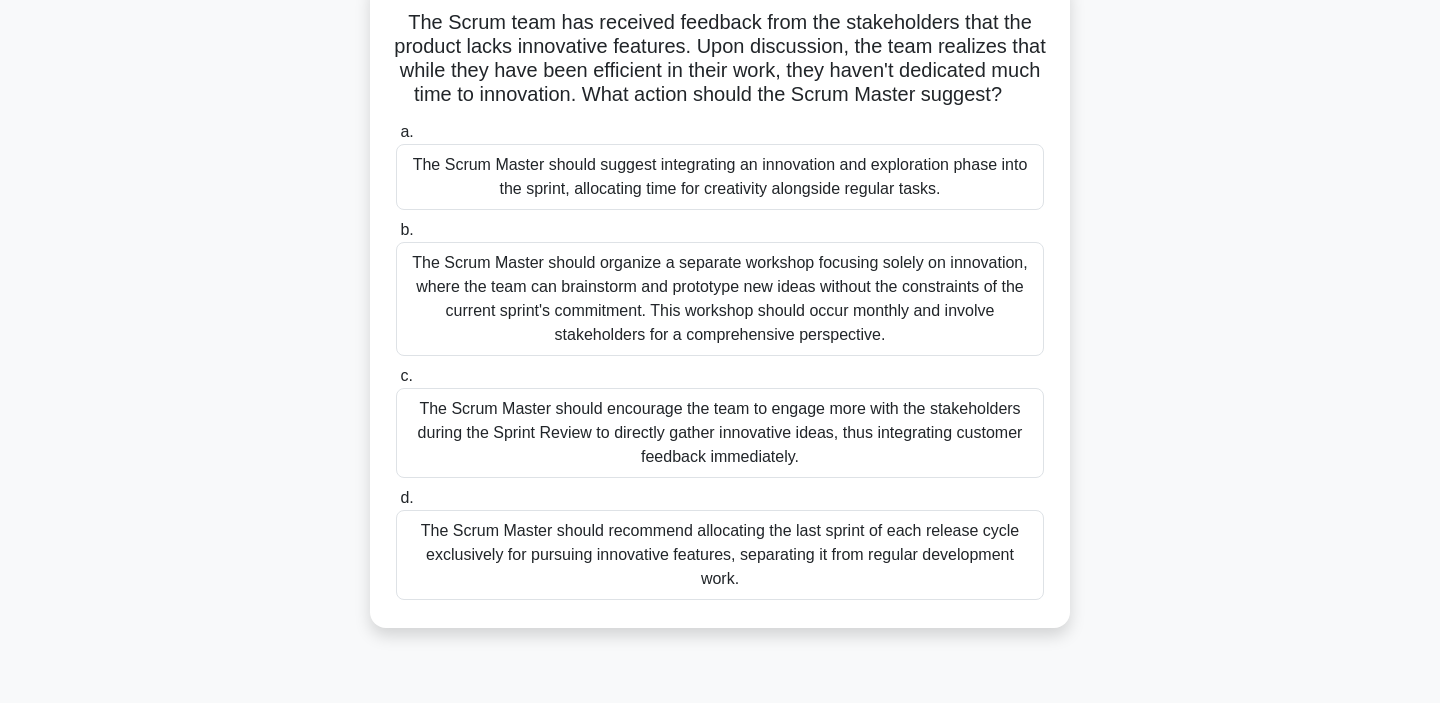 scroll, scrollTop: 134, scrollLeft: 0, axis: vertical 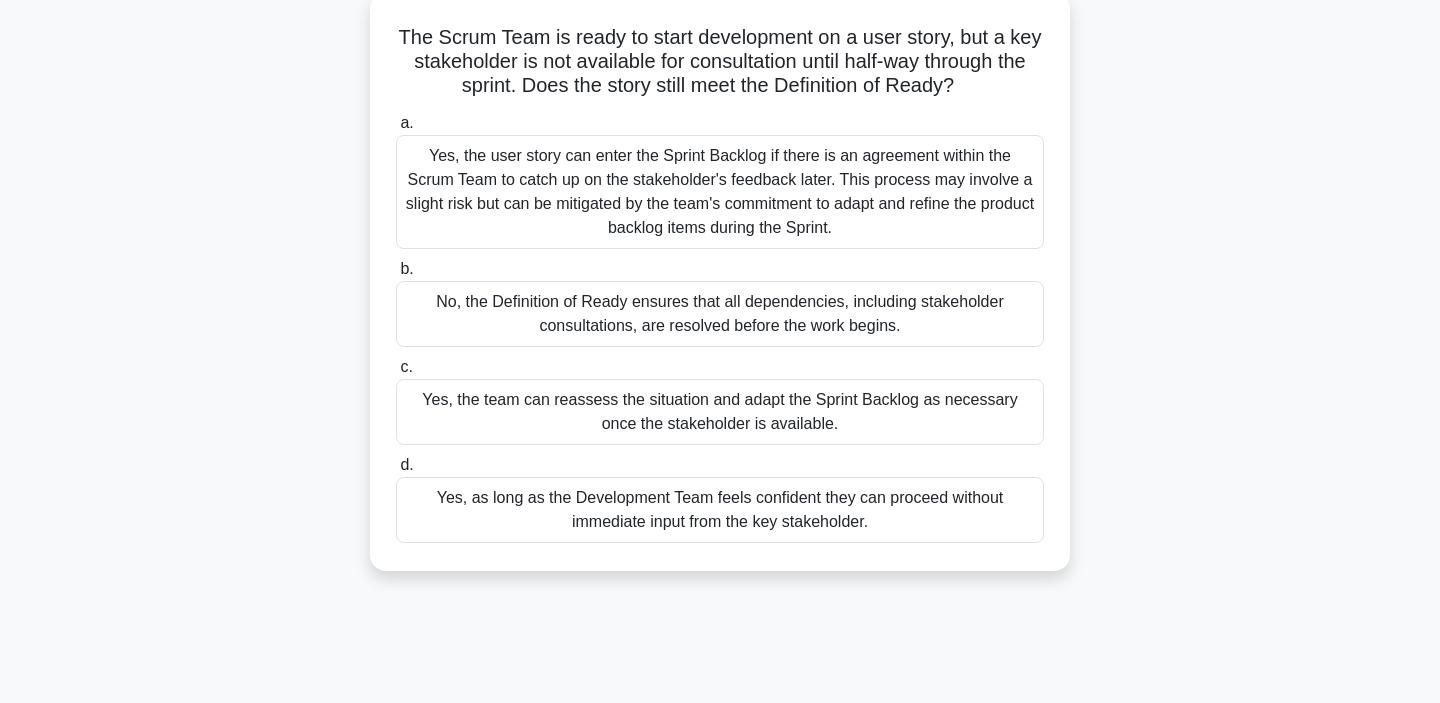 click on "Yes, the team can reassess the situation and adapt the Sprint Backlog as necessary once the stakeholder is available." at bounding box center [720, 412] 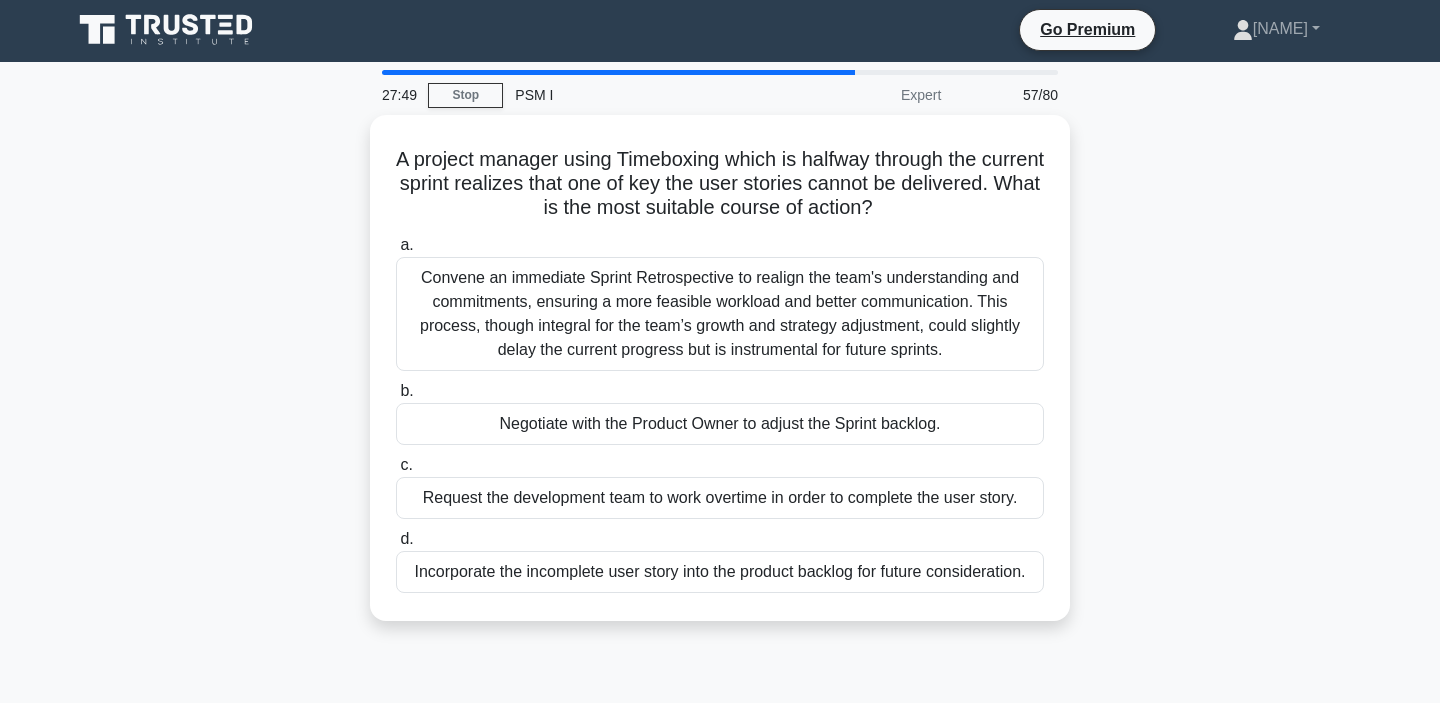 scroll, scrollTop: 0, scrollLeft: 0, axis: both 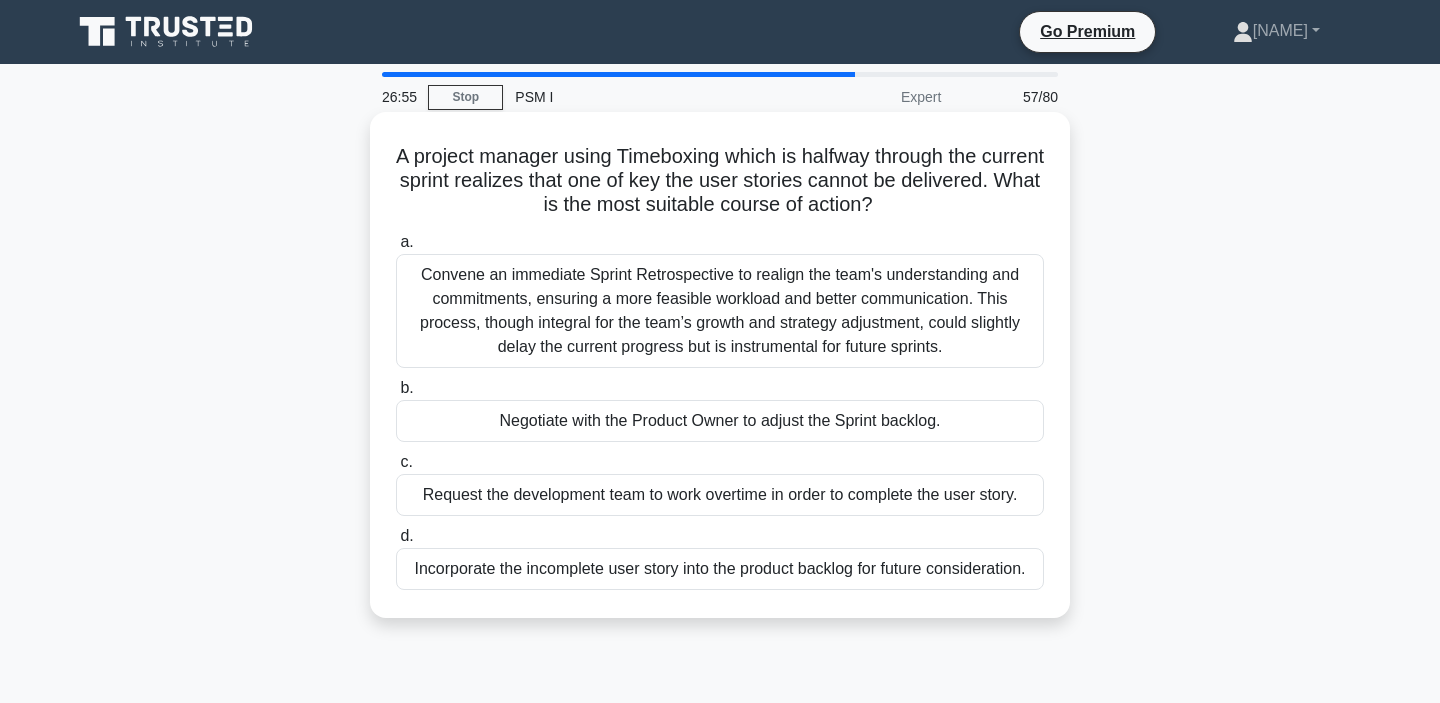 click on "Negotiate with the Product Owner to adjust the Sprint backlog." at bounding box center [720, 421] 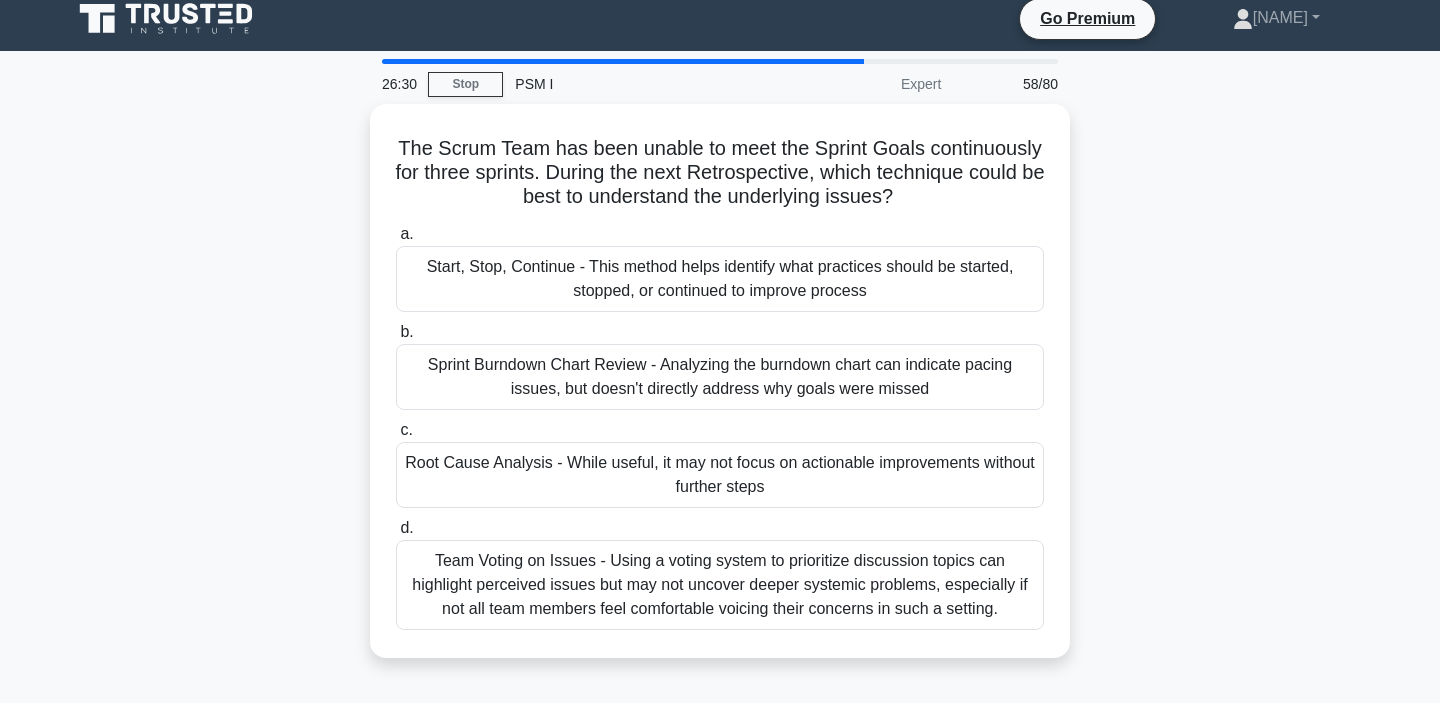 scroll, scrollTop: 12, scrollLeft: 0, axis: vertical 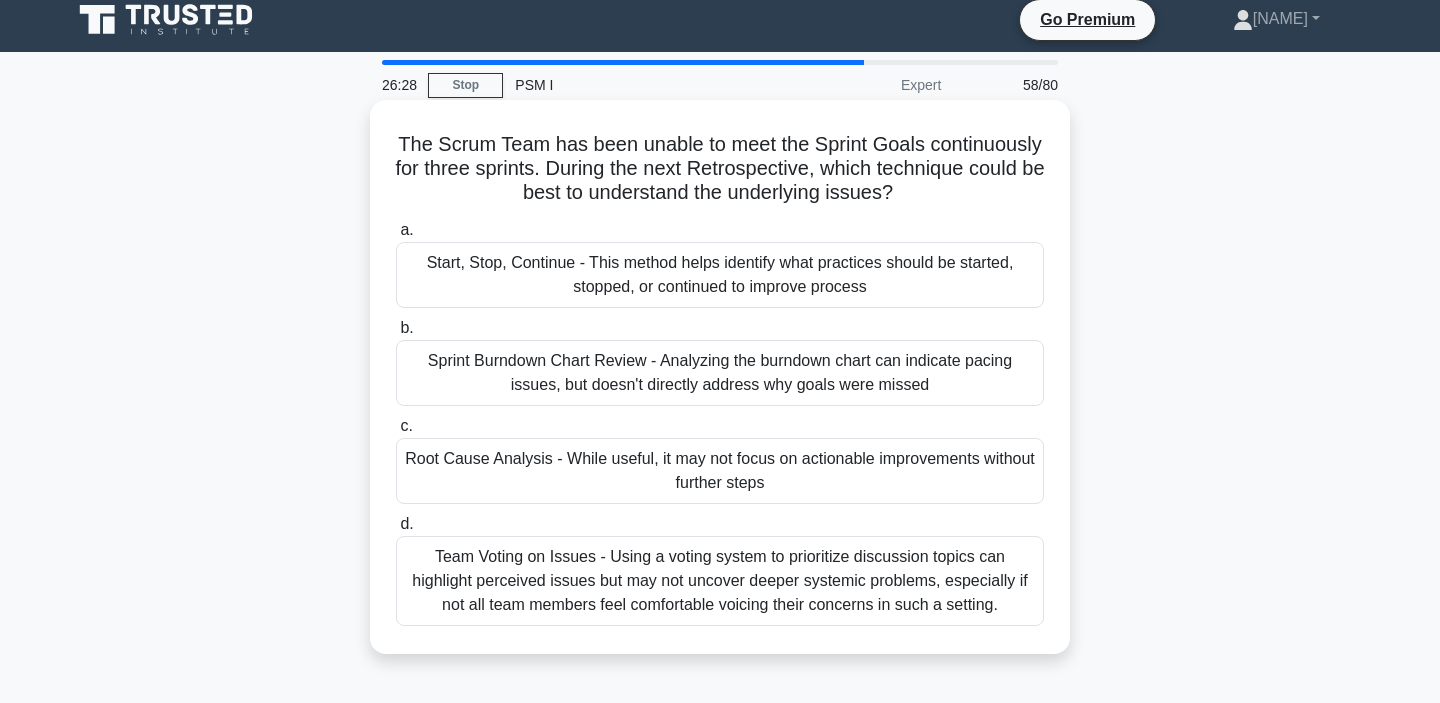 click on "Start, Stop, Continue - This method helps identify what practices should be started, stopped, or continued to improve process" at bounding box center (720, 275) 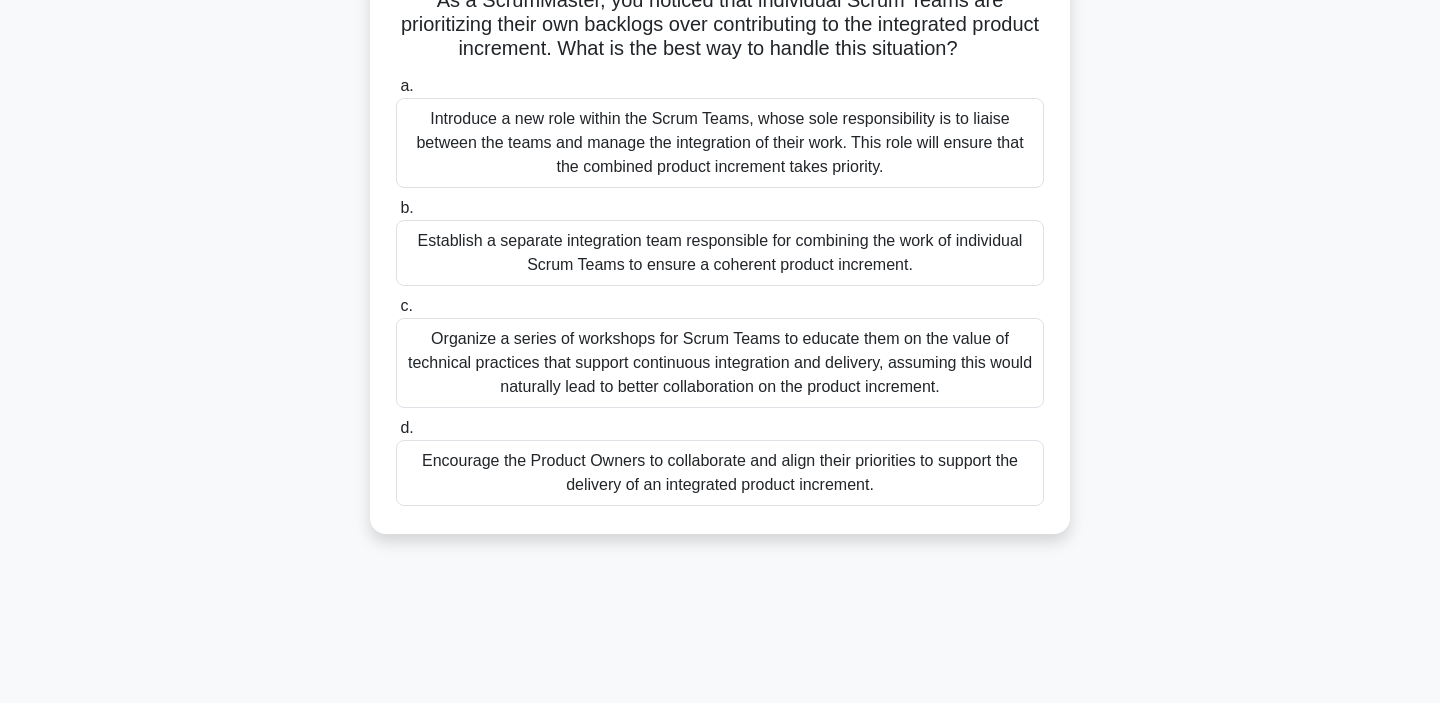 scroll, scrollTop: 164, scrollLeft: 0, axis: vertical 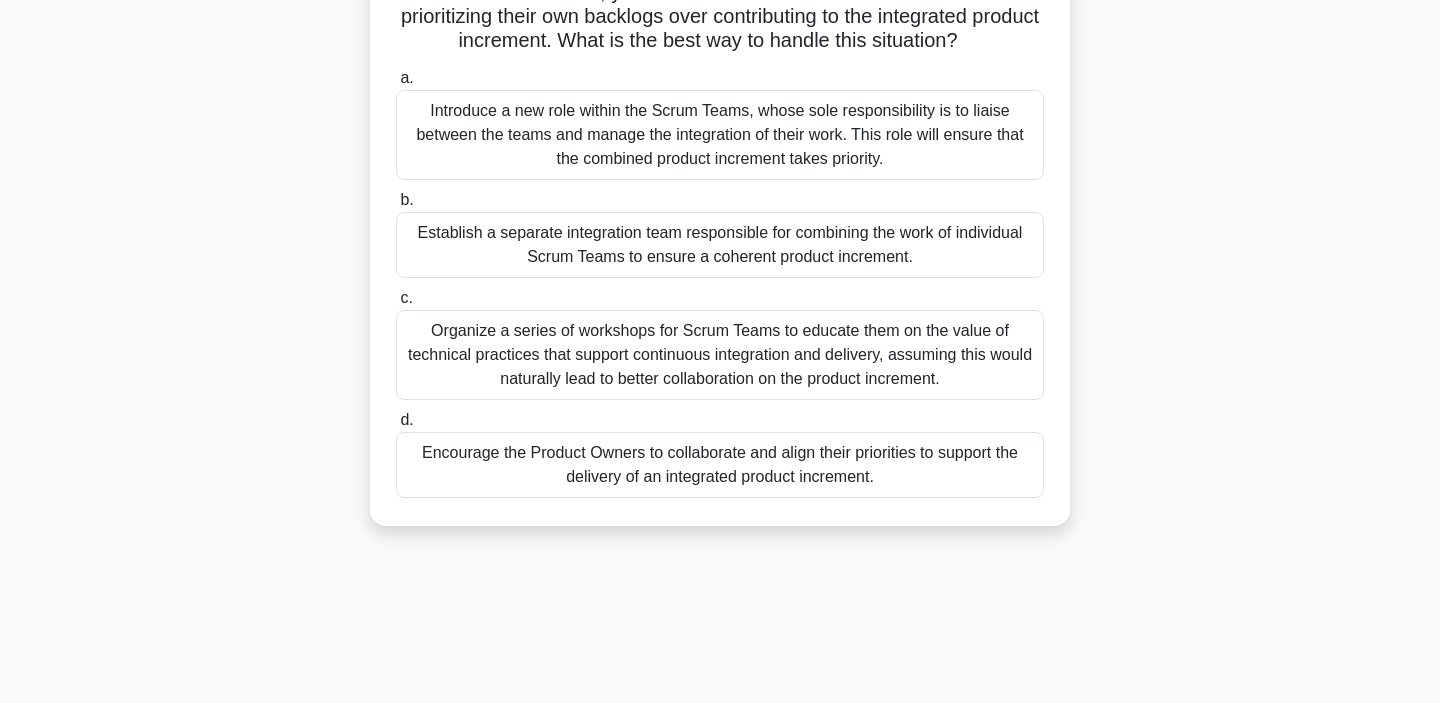 click on "Encourage the Product Owners to collaborate and align their priorities to support the delivery of an integrated product increment." at bounding box center (720, 465) 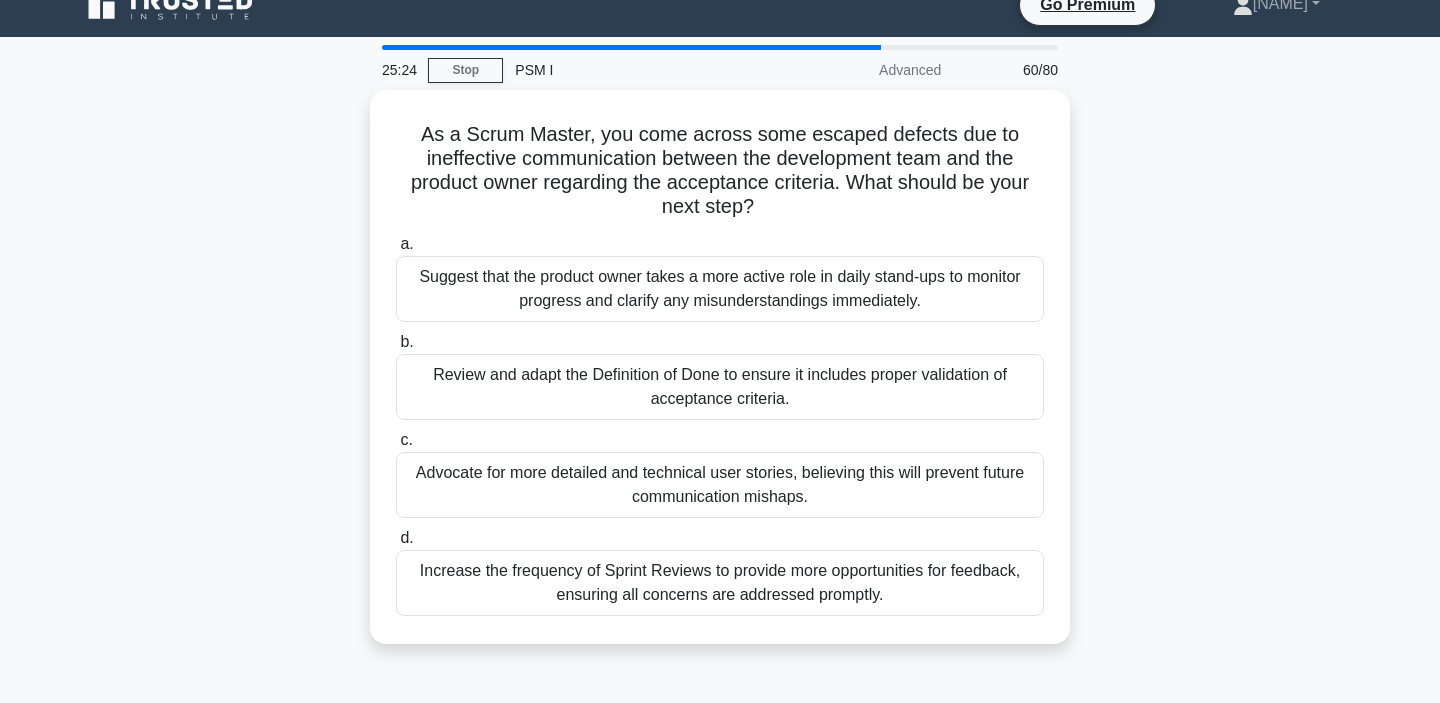 scroll, scrollTop: 0, scrollLeft: 0, axis: both 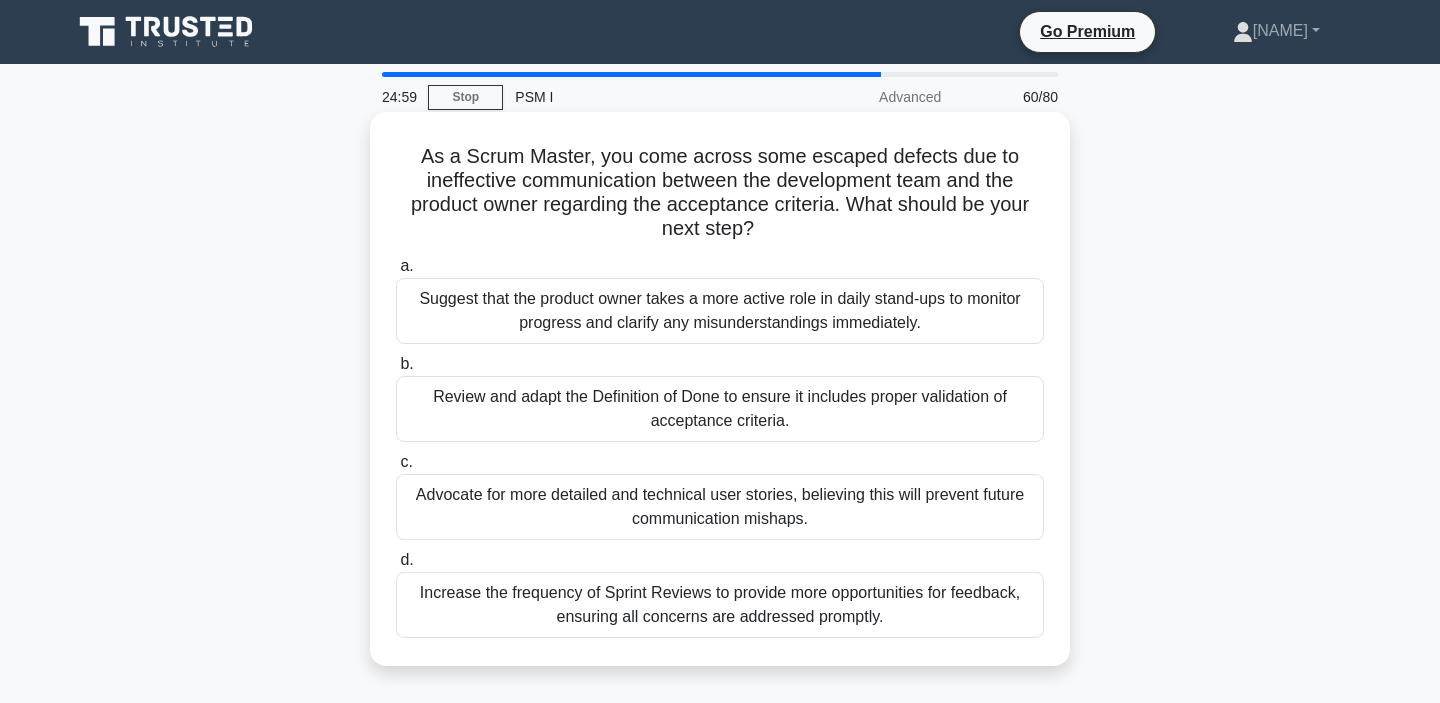 click on "Review and adapt the Definition of Done to ensure it includes proper validation of acceptance criteria." at bounding box center [720, 409] 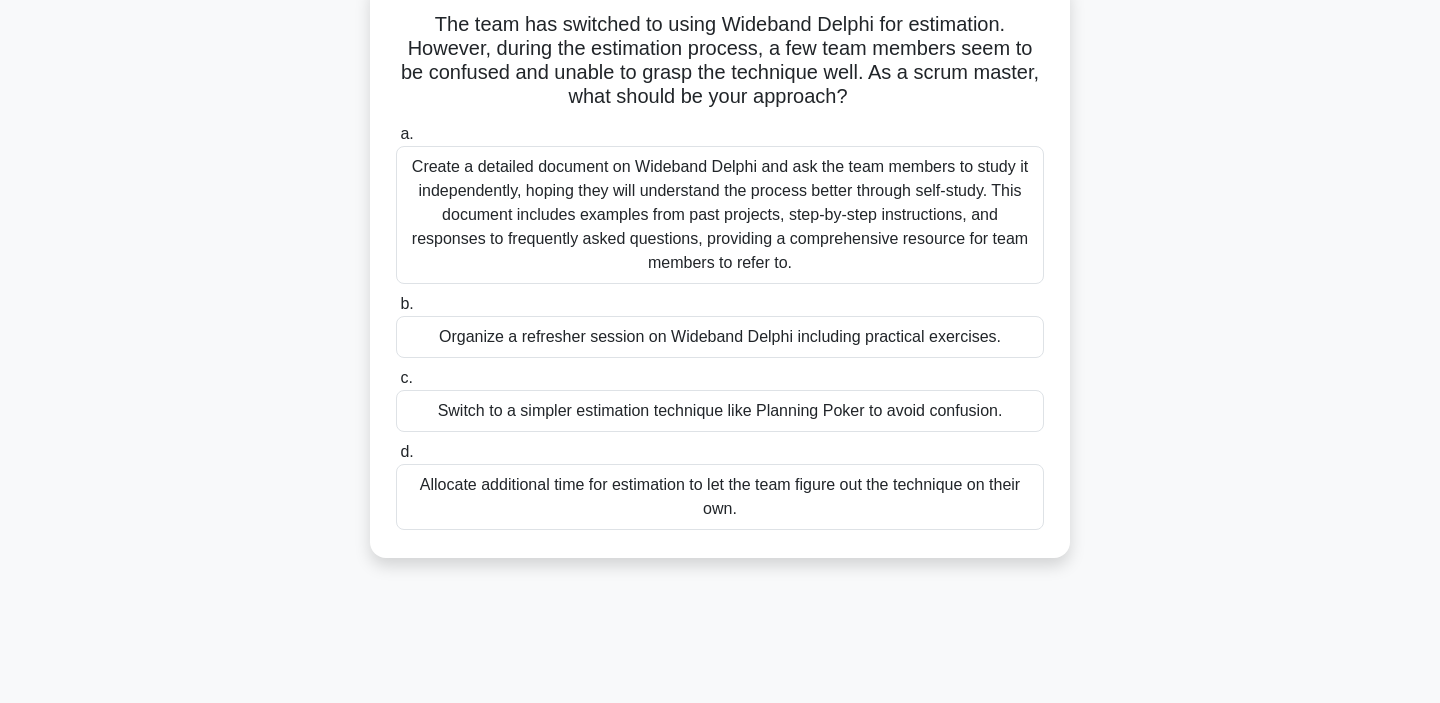 scroll, scrollTop: 142, scrollLeft: 0, axis: vertical 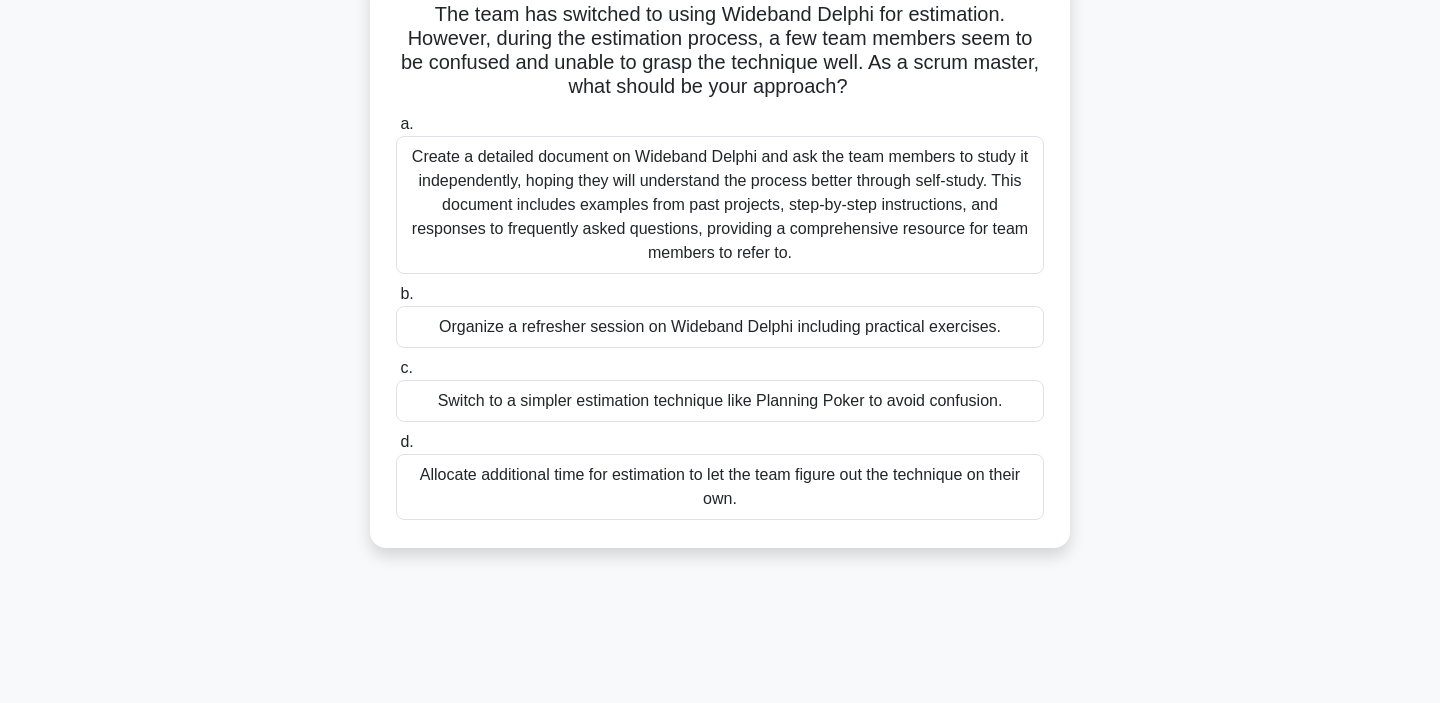 click on "Organize a refresher session on Wideband Delphi including practical exercises." at bounding box center (720, 327) 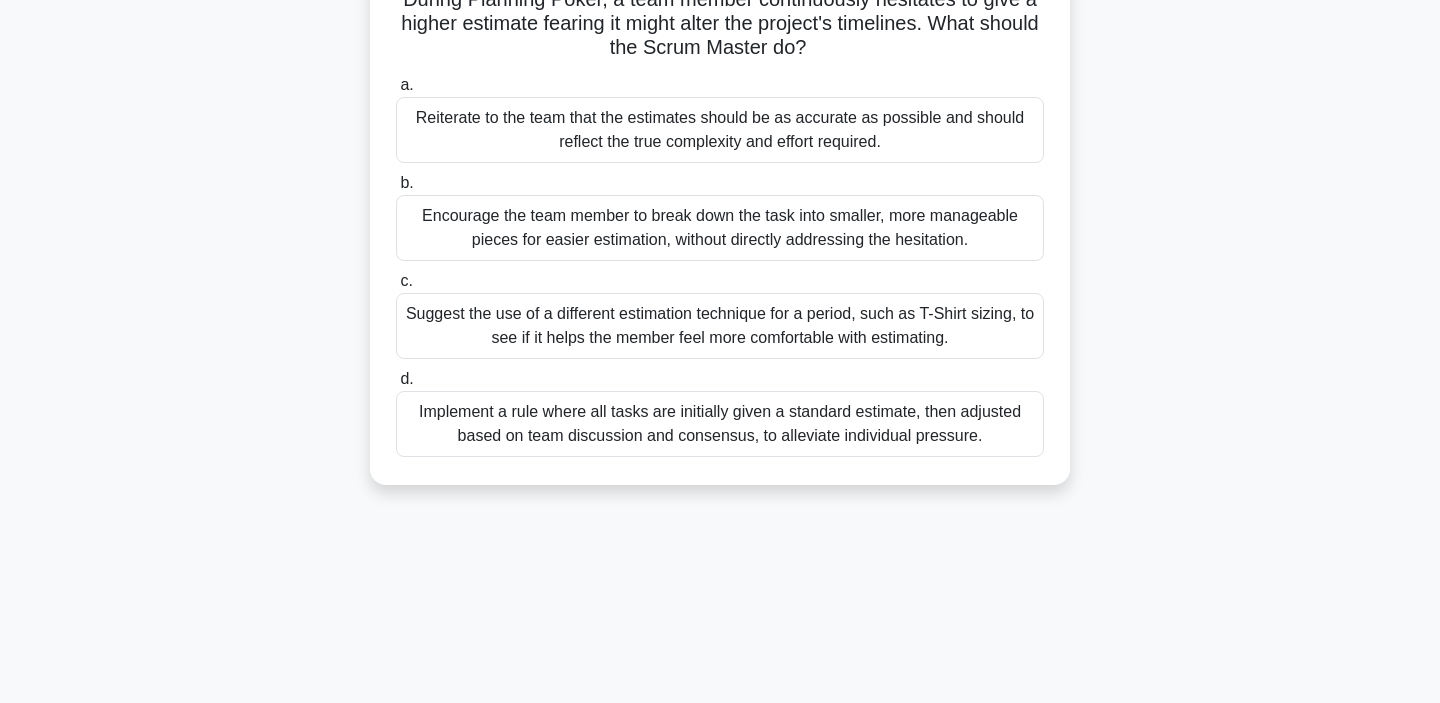 scroll, scrollTop: 166, scrollLeft: 0, axis: vertical 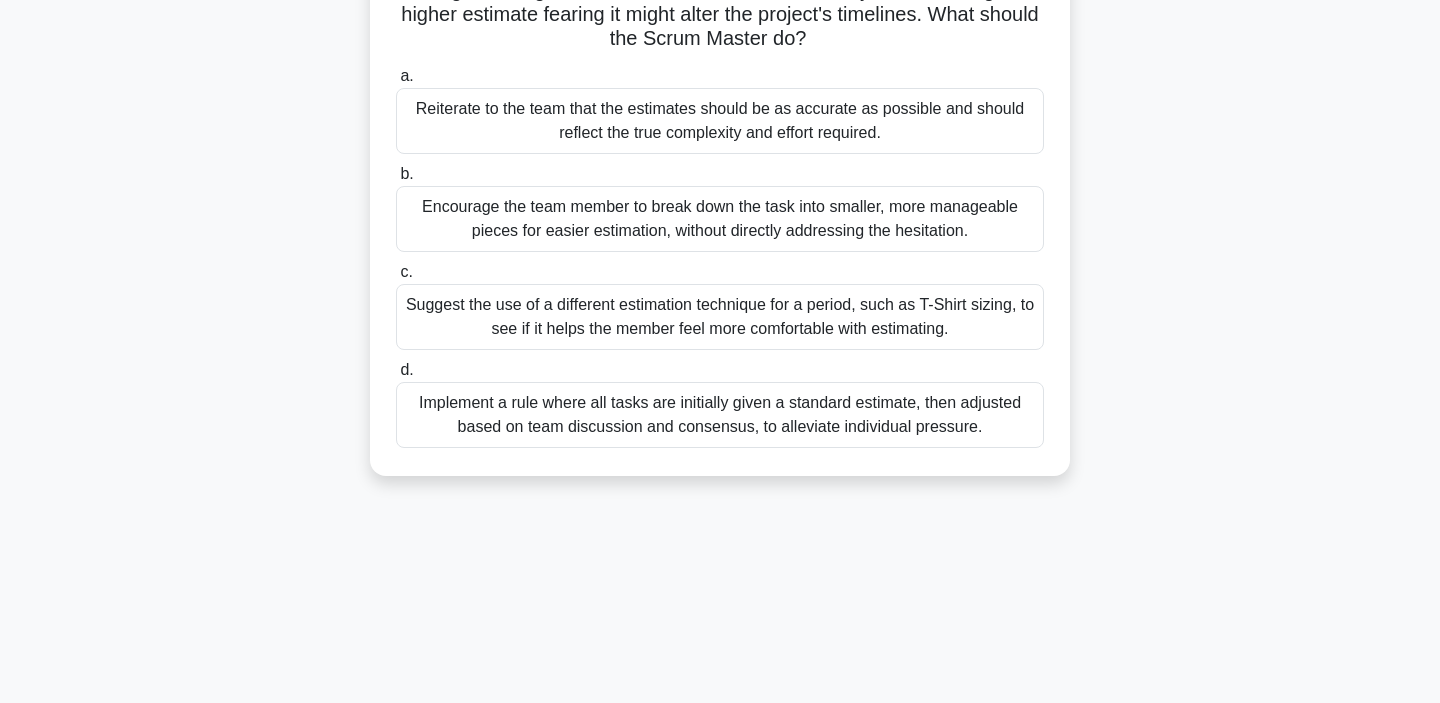 click on "Encourage the team member to break down the task into smaller, more manageable pieces for easier estimation, without directly addressing the hesitation." at bounding box center (720, 219) 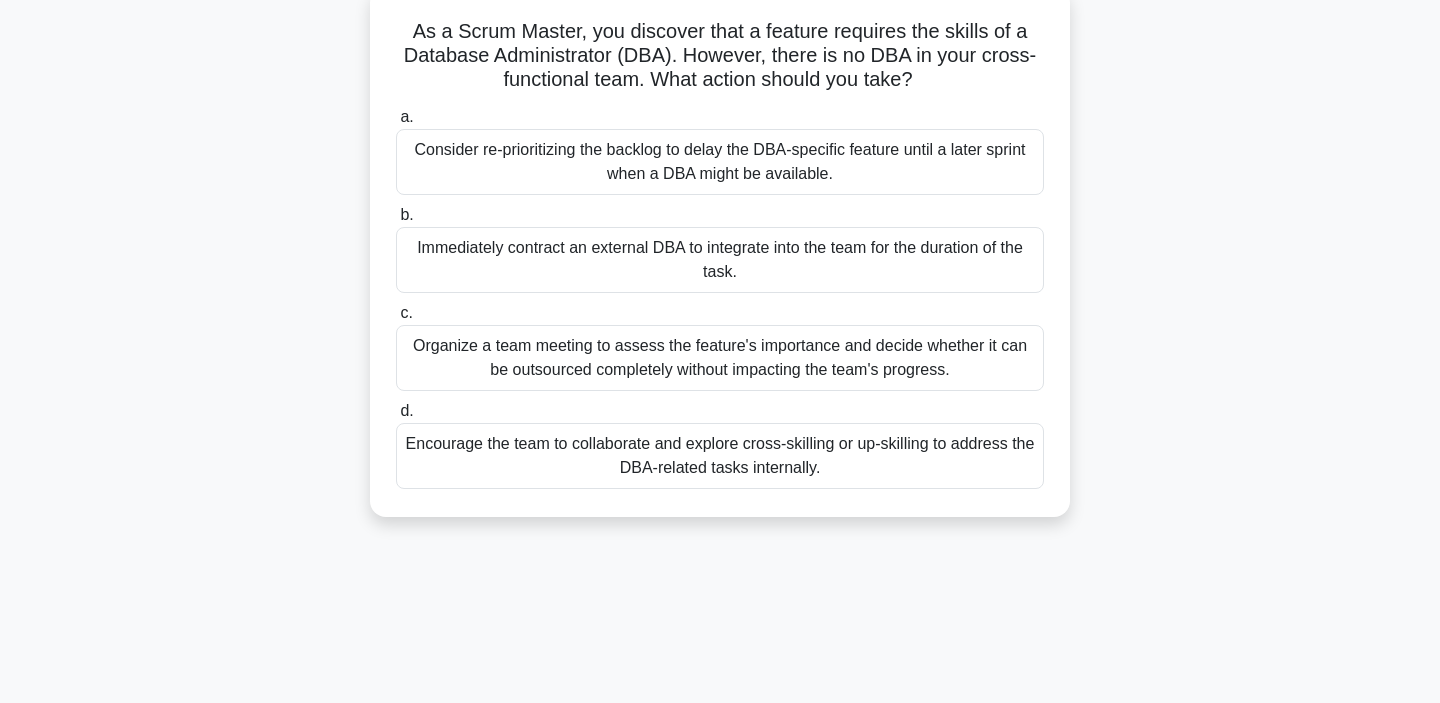 scroll, scrollTop: 137, scrollLeft: 0, axis: vertical 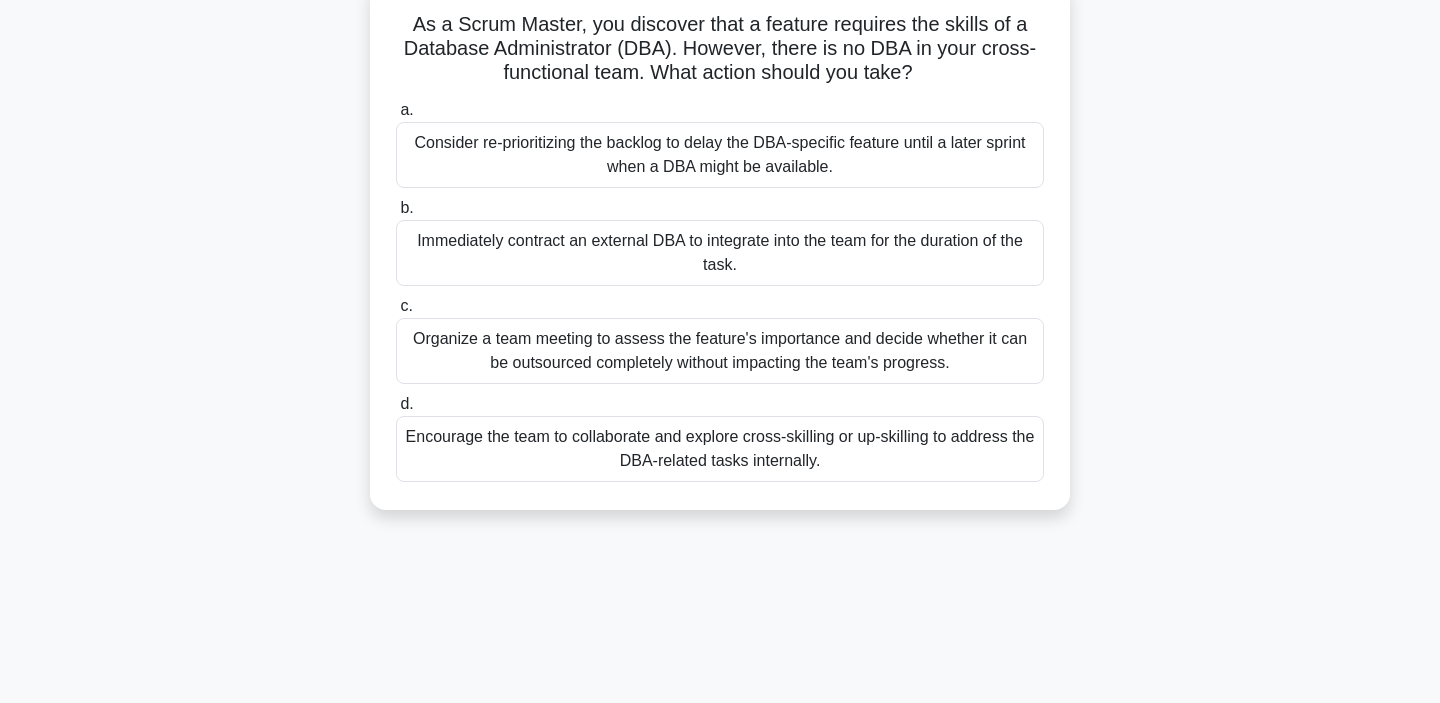 click on "As a Scrum Master, you discover that a feature requires the skills of a Database Administrator (DBA). However, there is no DBA in your cross-functional team. What action should you take?
.spinner_0XTQ{transform-origin:center;animation:spinner_y6GP .75s linear infinite}@keyframes spinner_y6GP{100%{transform:rotate(360deg)}}
a.
b.
c. d." at bounding box center (720, 257) 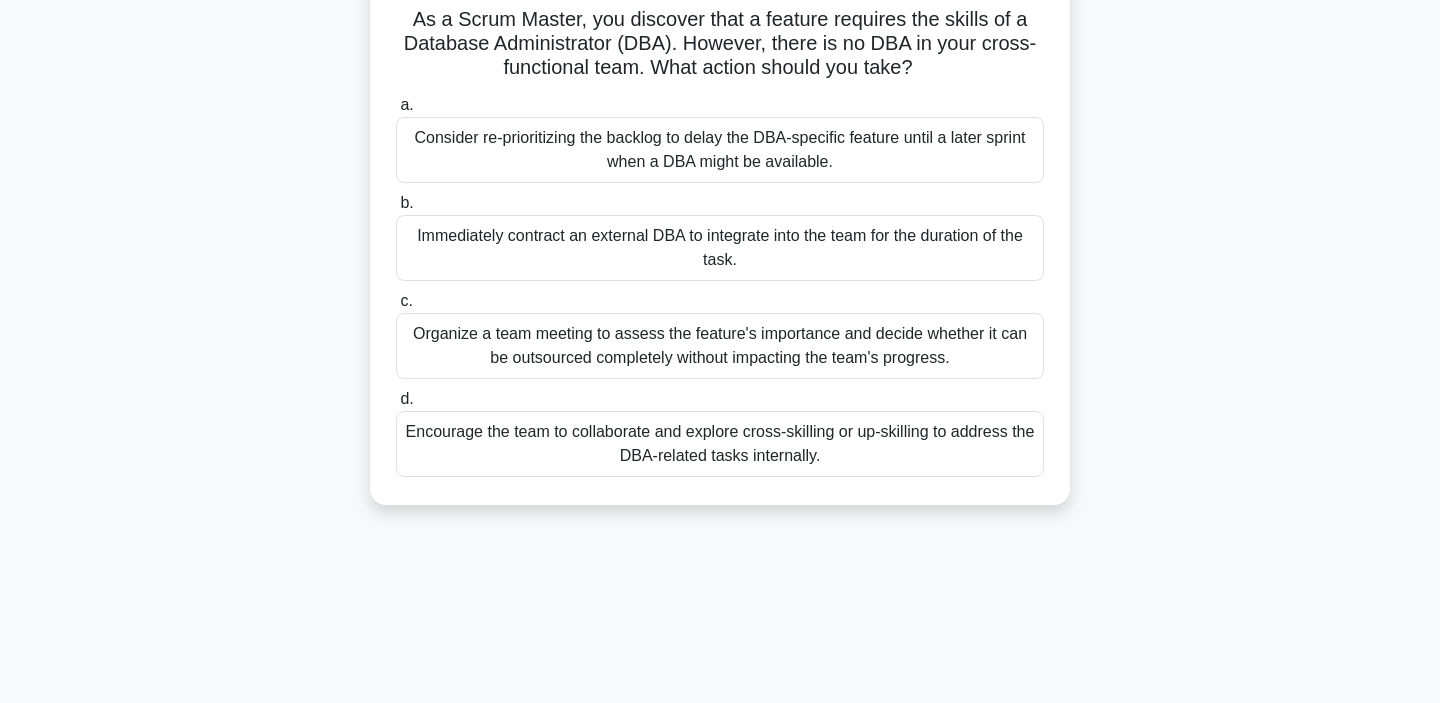 click on "Organize a team meeting to assess the feature's importance and decide whether it can be outsourced completely without impacting the team's progress." at bounding box center [720, 346] 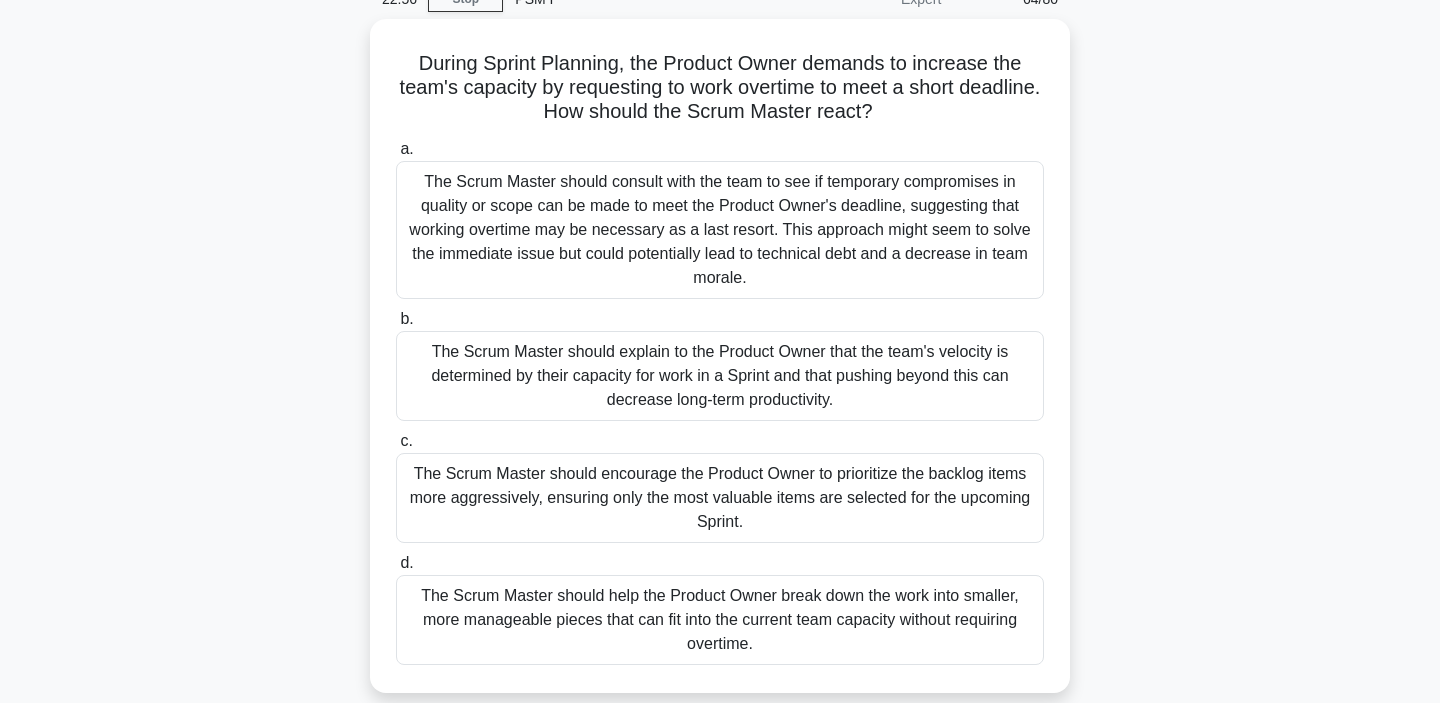 scroll, scrollTop: 107, scrollLeft: 0, axis: vertical 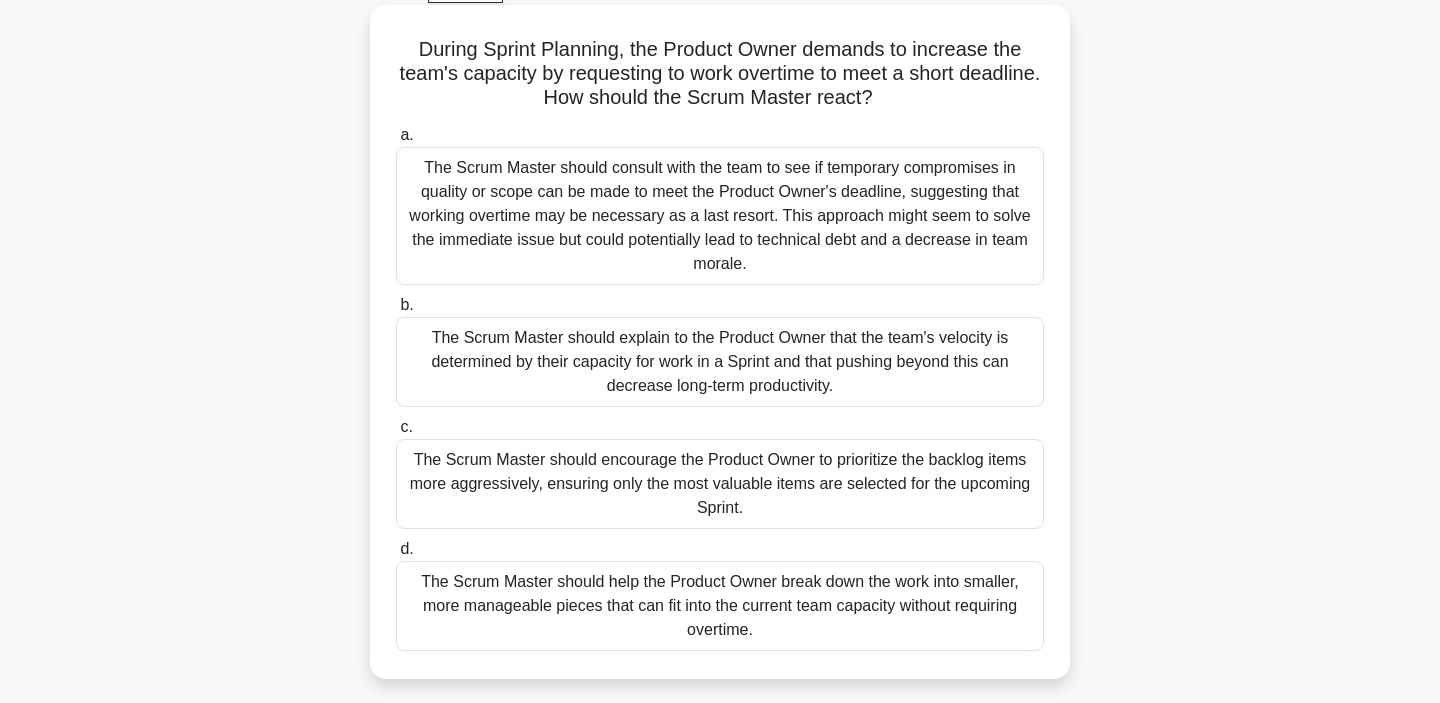 click on "The Scrum Master should explain to the Product Owner that the team's velocity is determined by their capacity for work in a Sprint and that pushing beyond this can decrease long-term productivity." at bounding box center (720, 362) 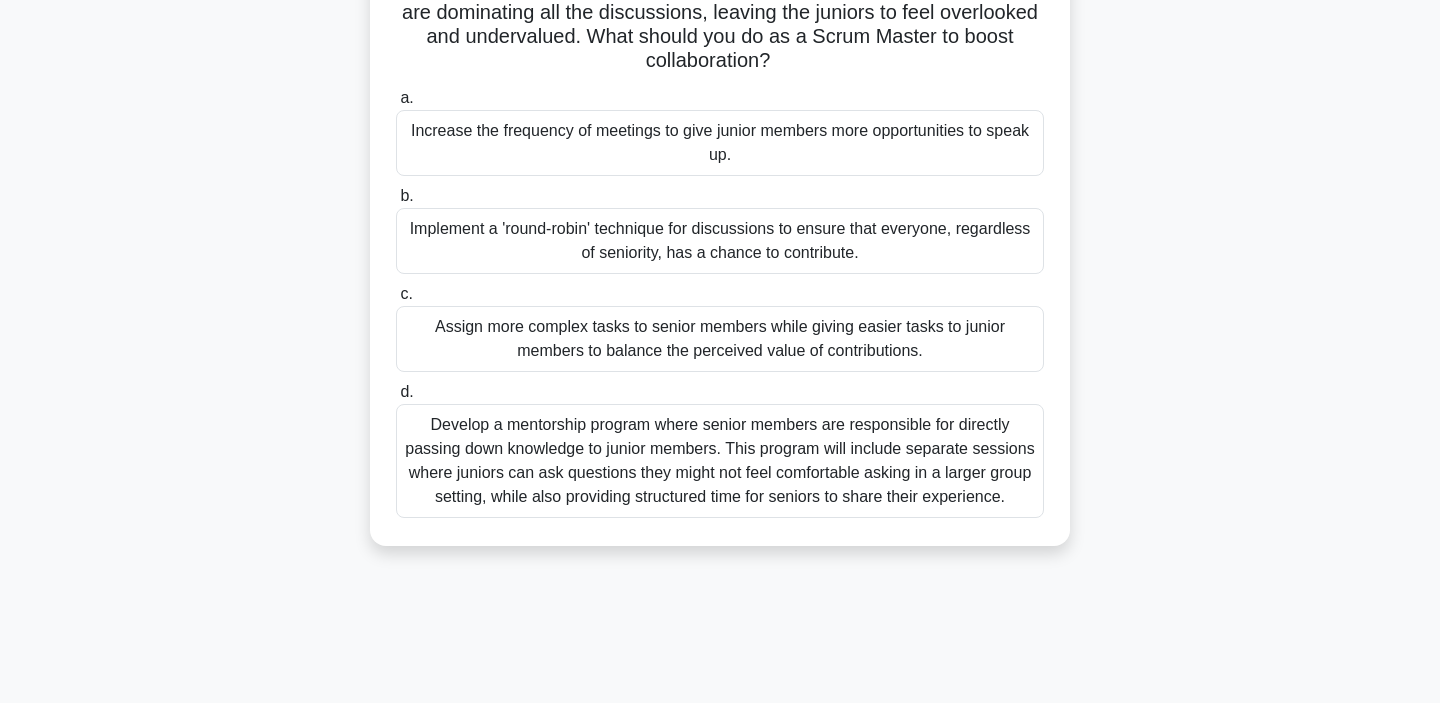 scroll, scrollTop: 153, scrollLeft: 0, axis: vertical 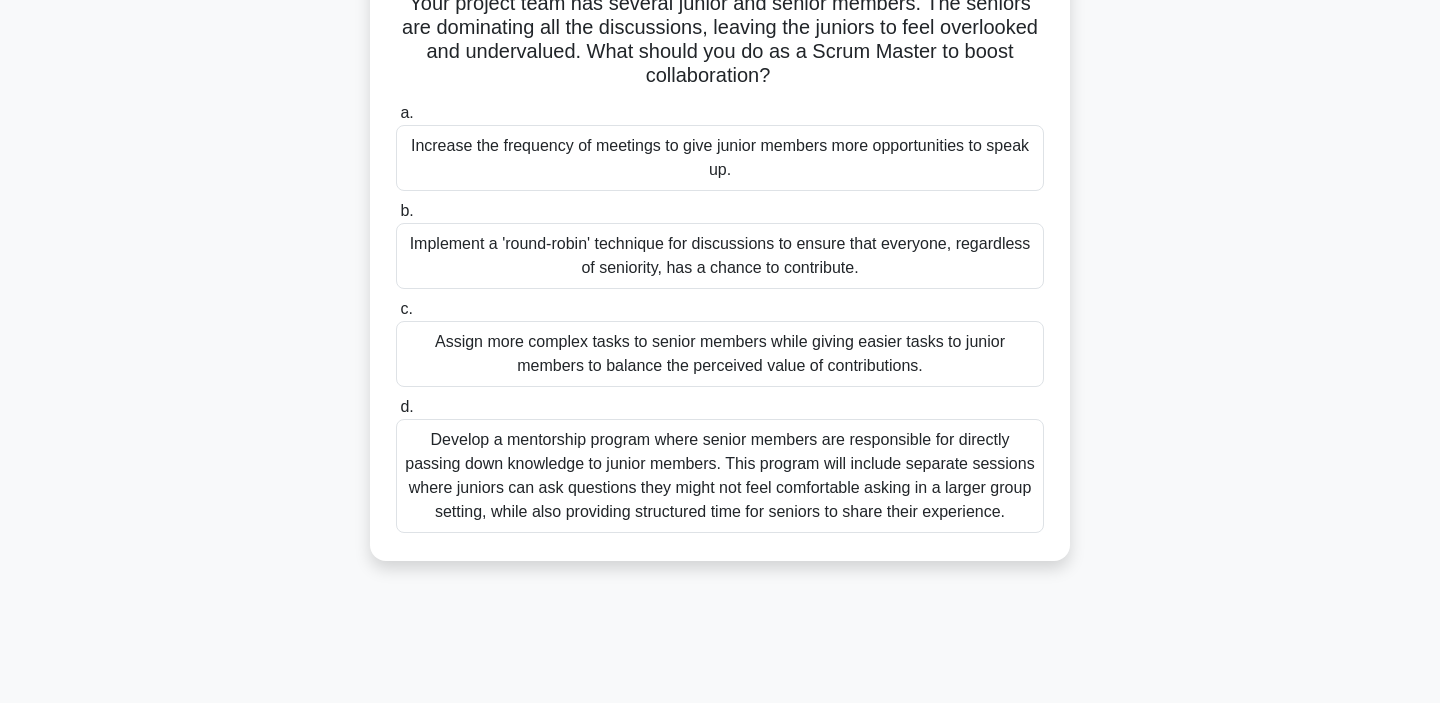 click on "Implement a 'round-robin' technique for discussions to ensure that everyone, regardless of seniority, has a chance to contribute." at bounding box center [720, 256] 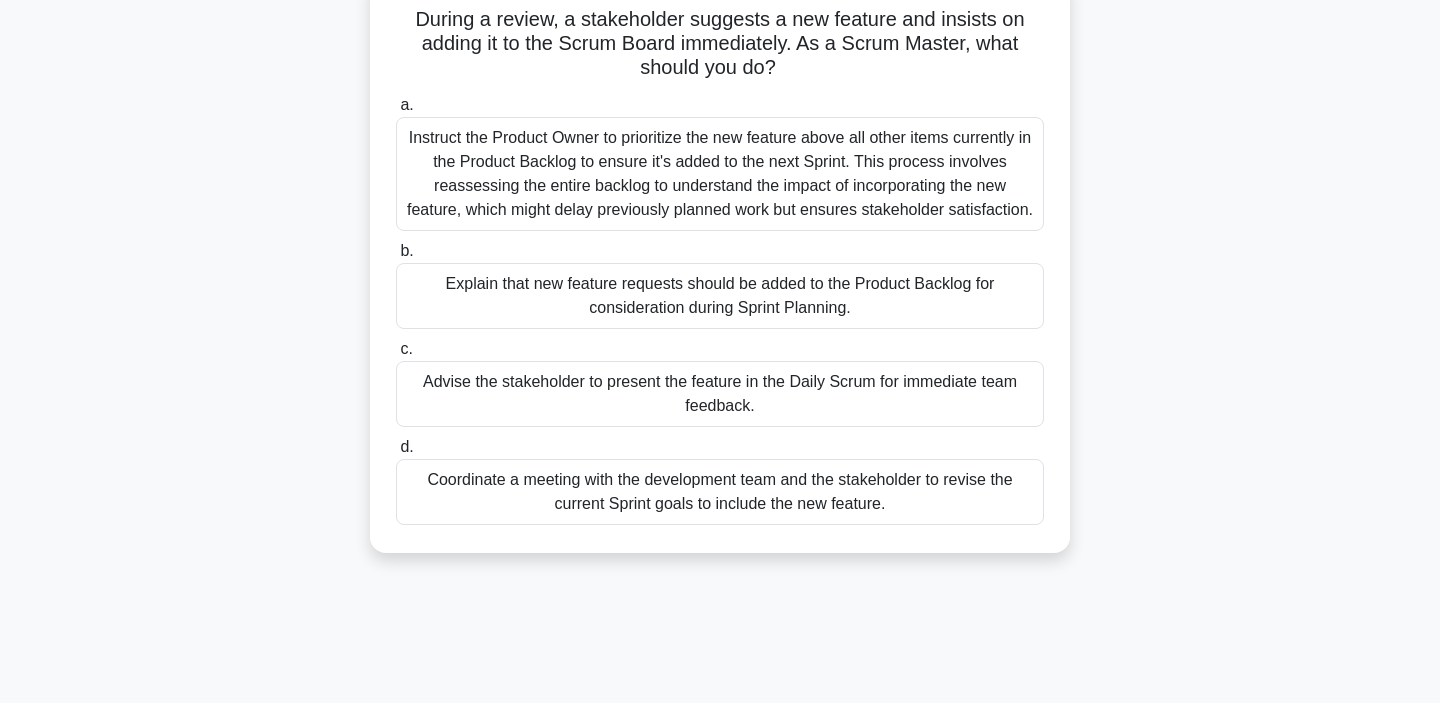 scroll, scrollTop: 143, scrollLeft: 0, axis: vertical 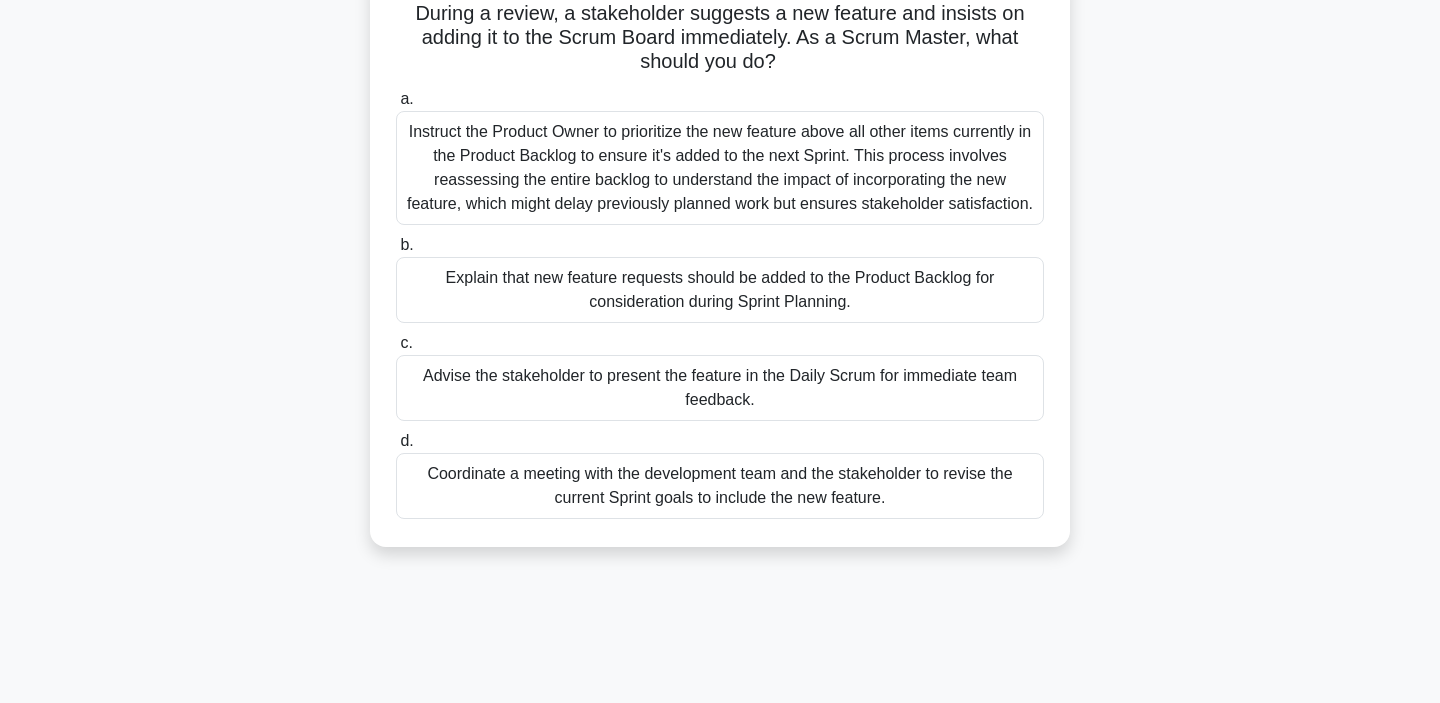 click on "Explain that new feature requests should be added to the Product Backlog for consideration during Sprint Planning." at bounding box center (720, 290) 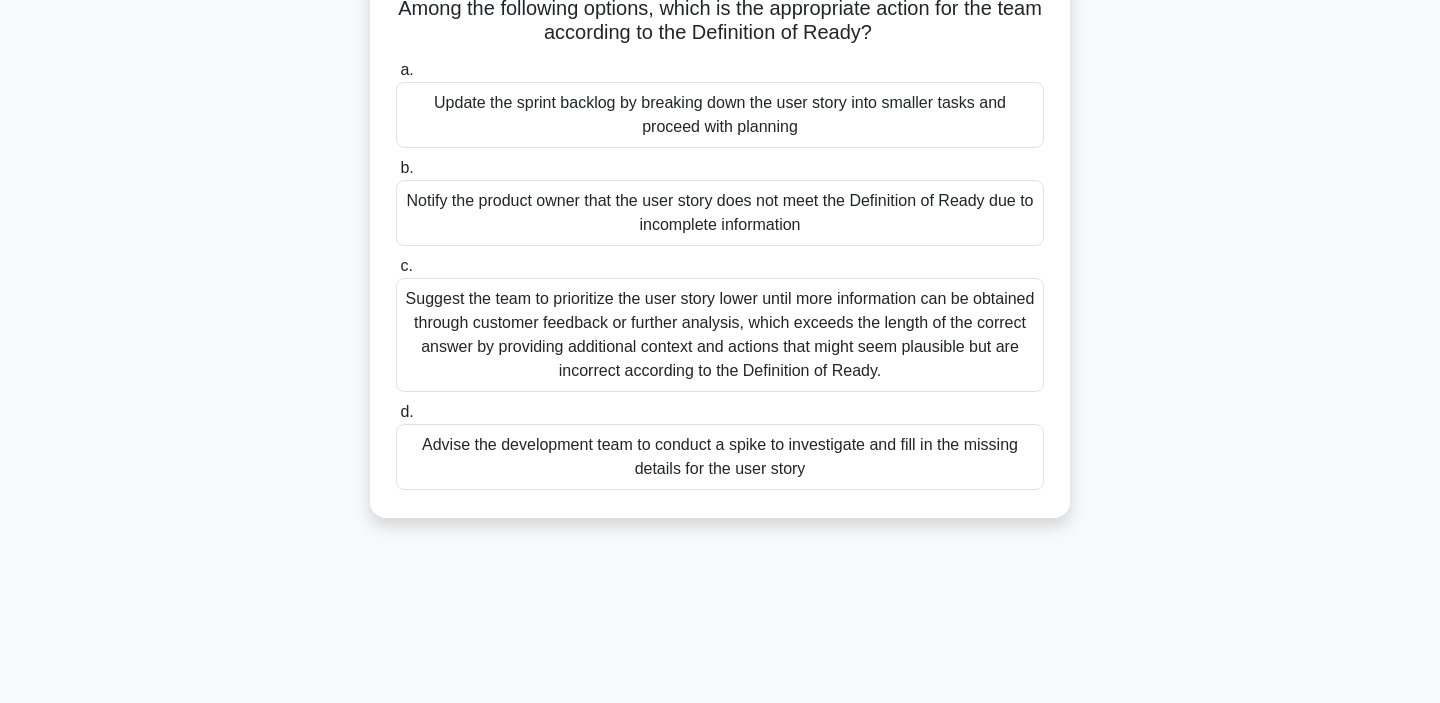 scroll, scrollTop: 203, scrollLeft: 0, axis: vertical 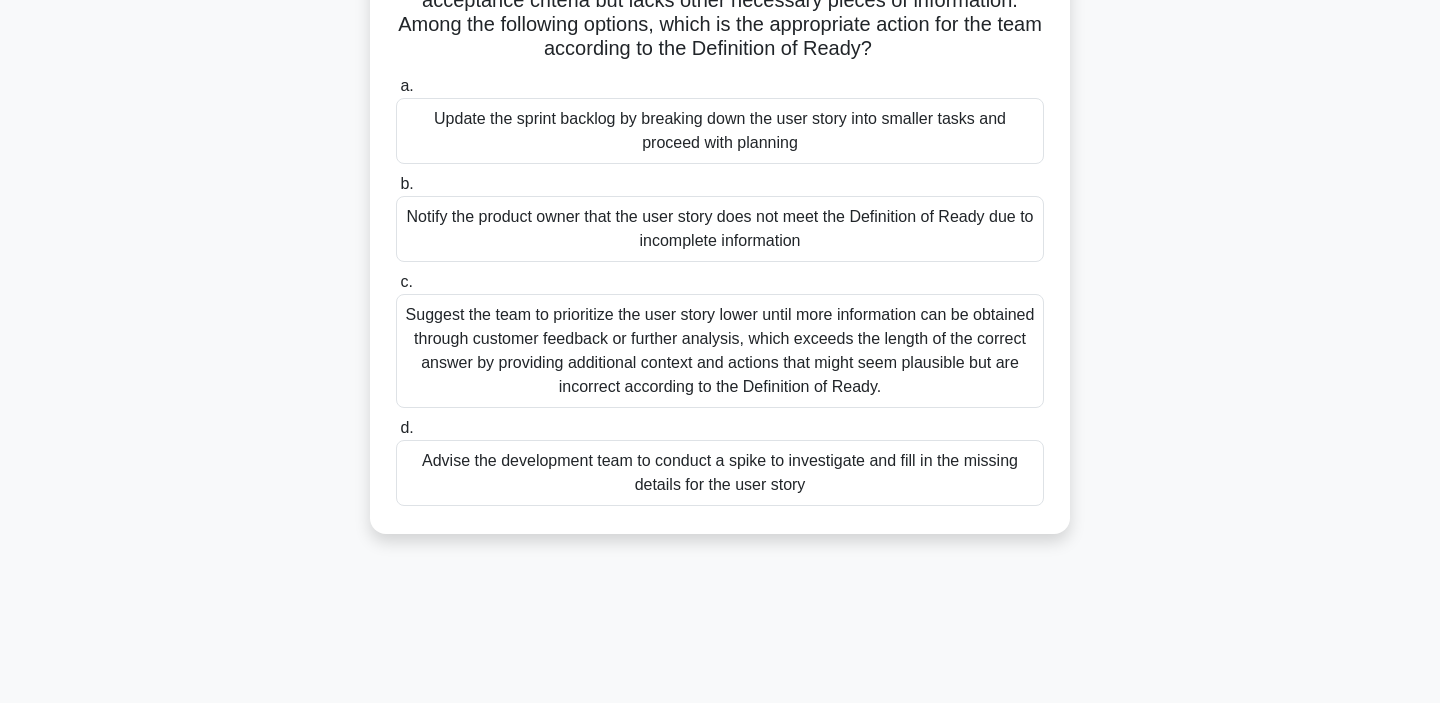 click on "Advise the development team to conduct a spike to investigate and fill in the missing details for the user story" at bounding box center (720, 473) 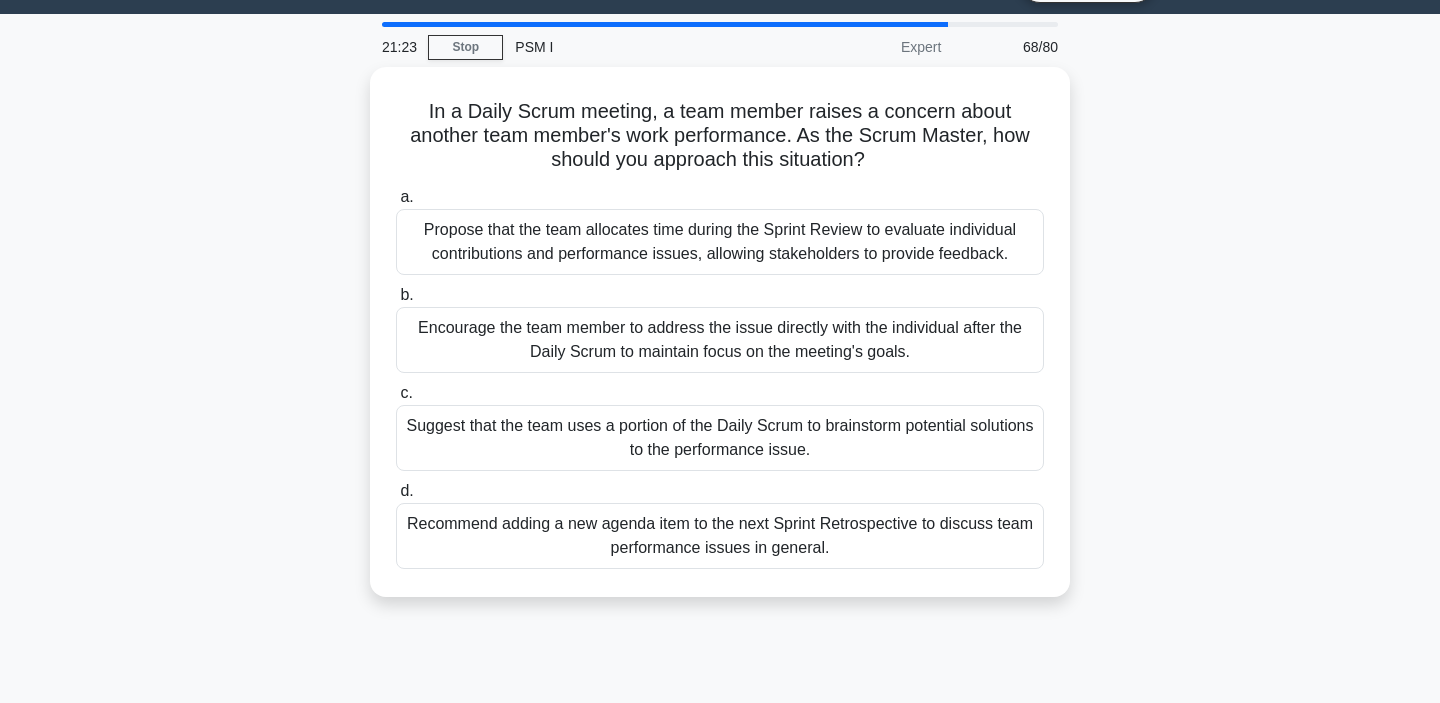 scroll, scrollTop: 0, scrollLeft: 0, axis: both 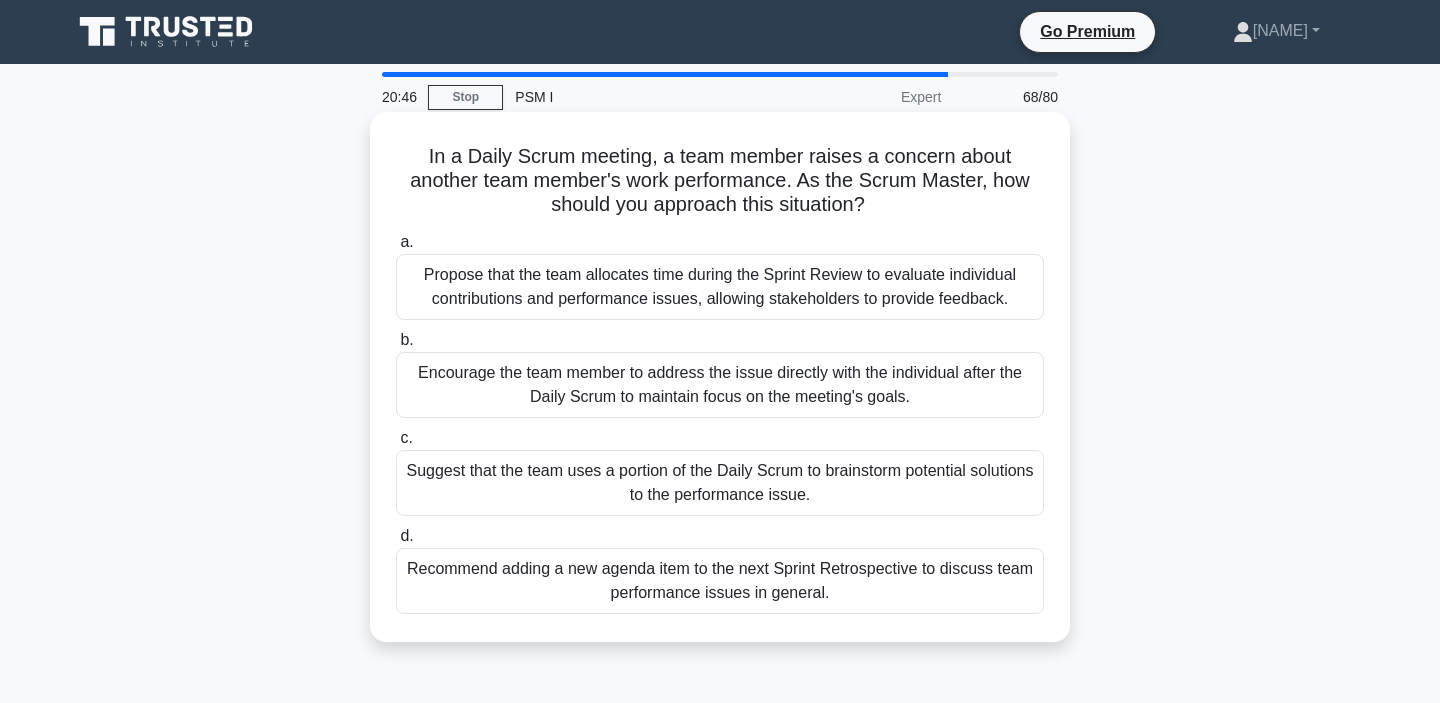 click on "Recommend adding a new agenda item to the next Sprint Retrospective to discuss team performance issues in general." at bounding box center (720, 581) 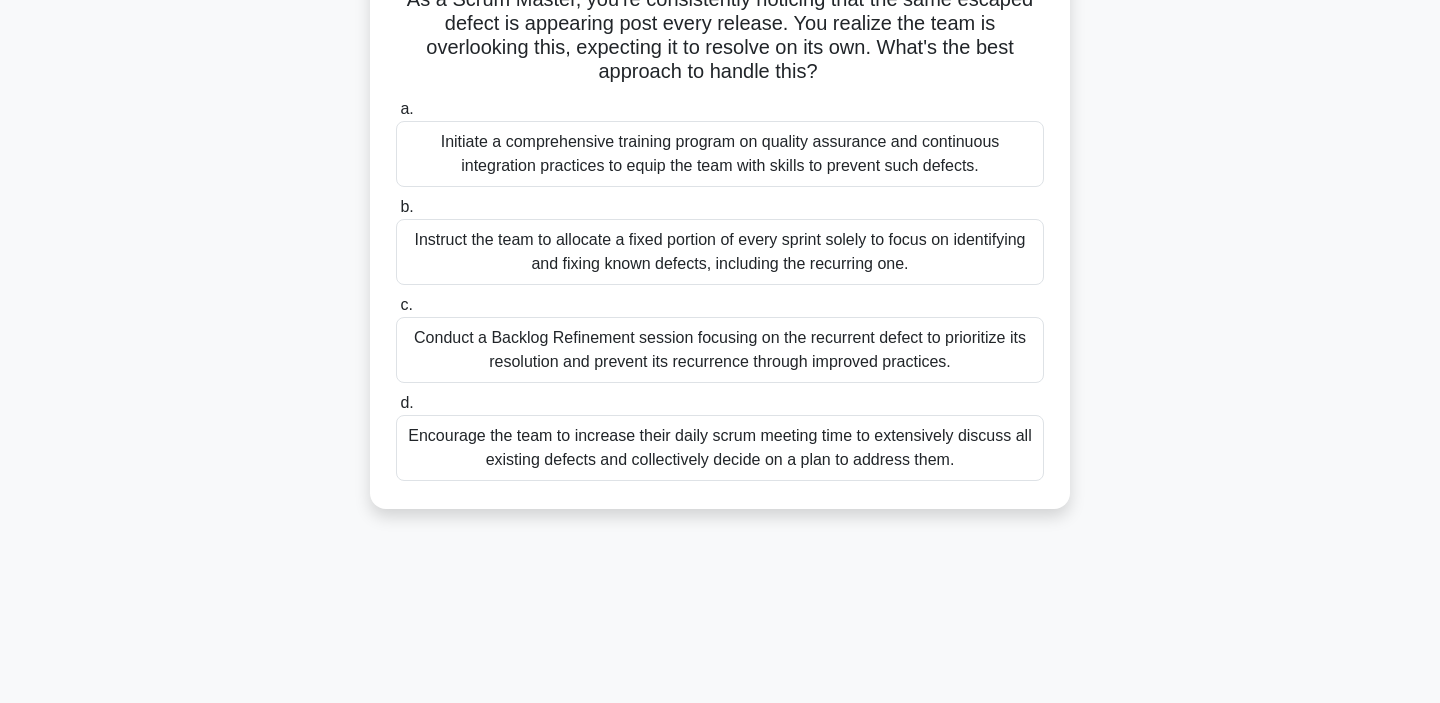 scroll, scrollTop: 161, scrollLeft: 0, axis: vertical 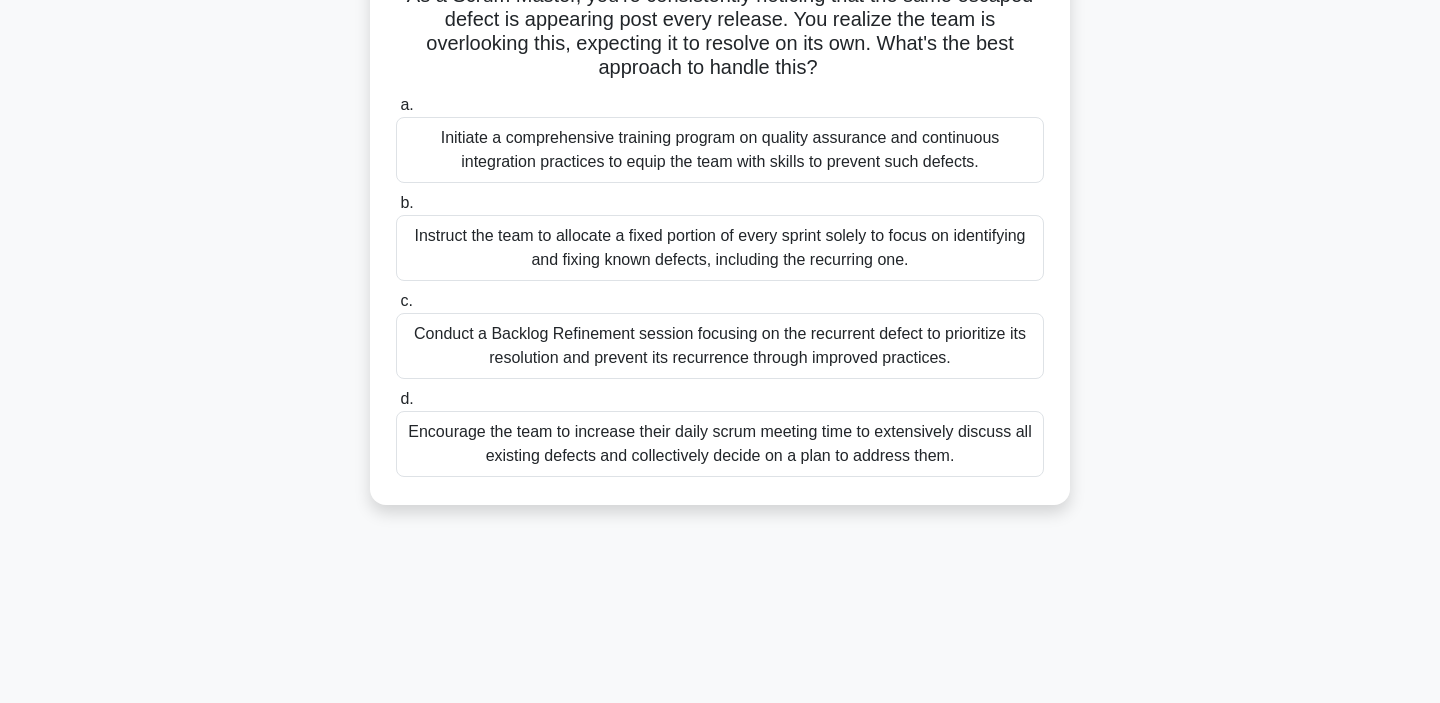 click on "Conduct a Backlog Refinement session focusing on the recurrent defect to prioritize its resolution and prevent its recurrence through improved practices." at bounding box center (720, 346) 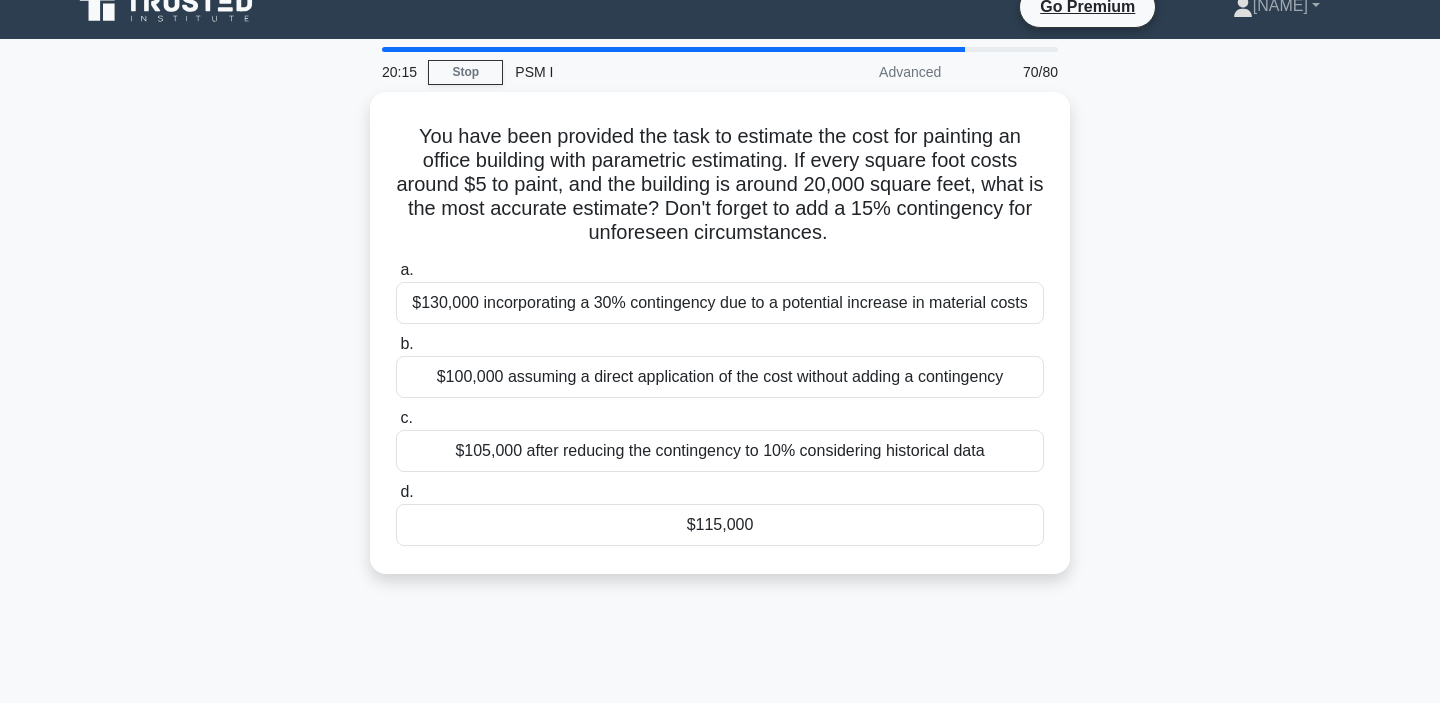 scroll, scrollTop: 0, scrollLeft: 0, axis: both 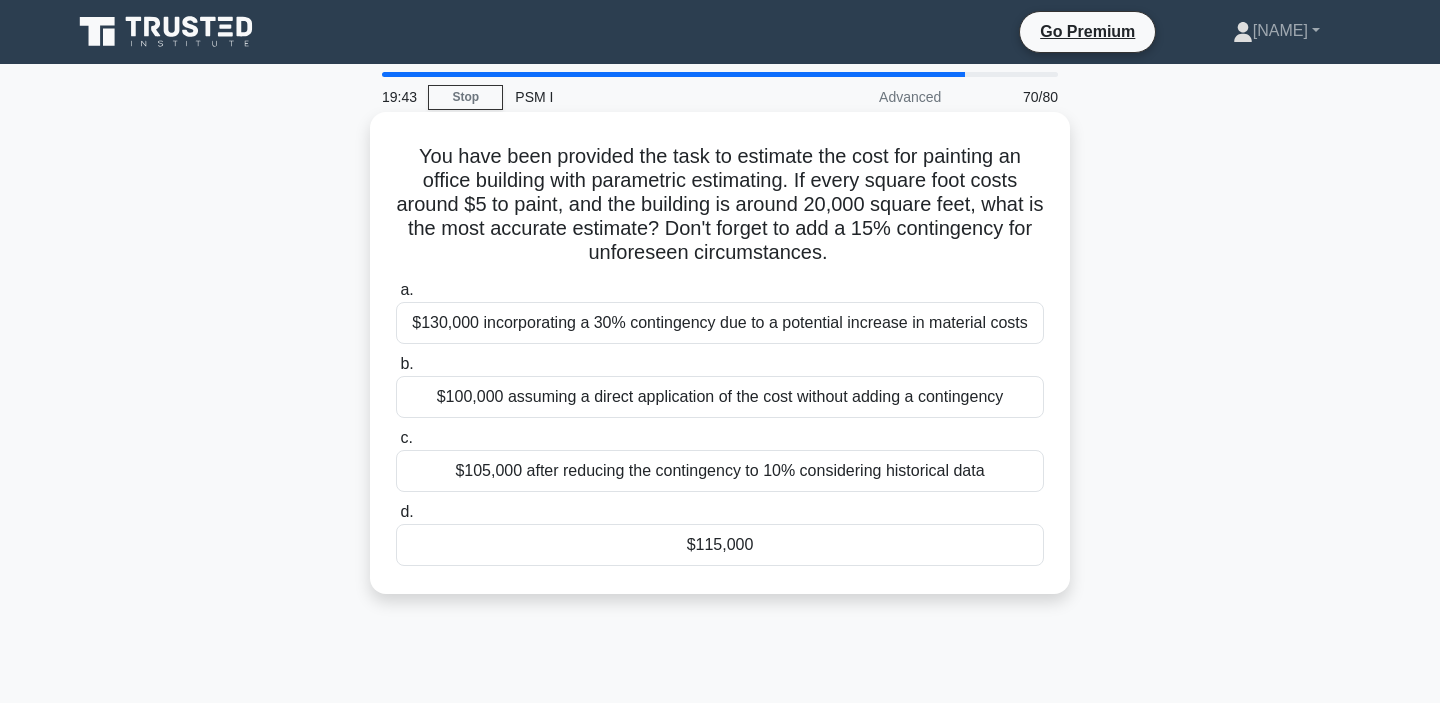 click on "$115,000" at bounding box center (720, 545) 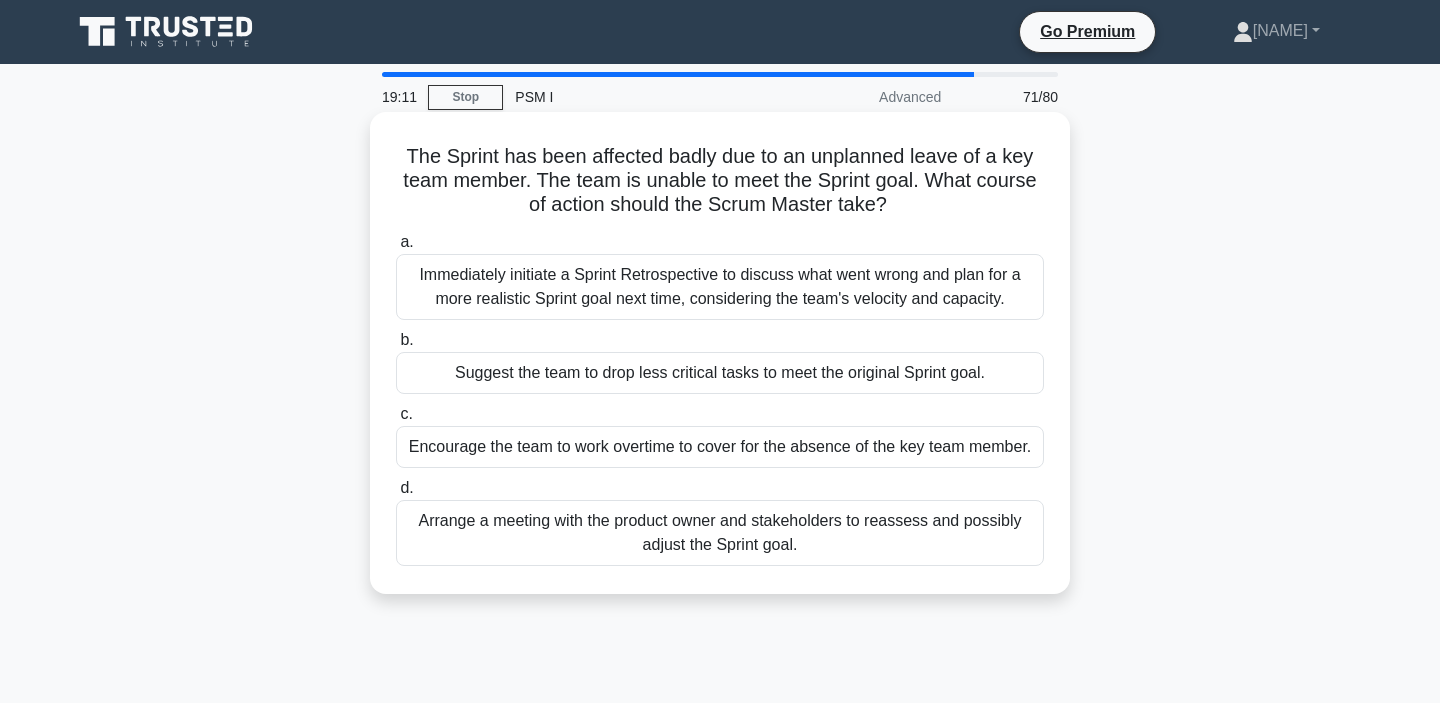 click on "Arrange a meeting with the product owner and stakeholders to reassess and possibly adjust the Sprint goal." at bounding box center [720, 533] 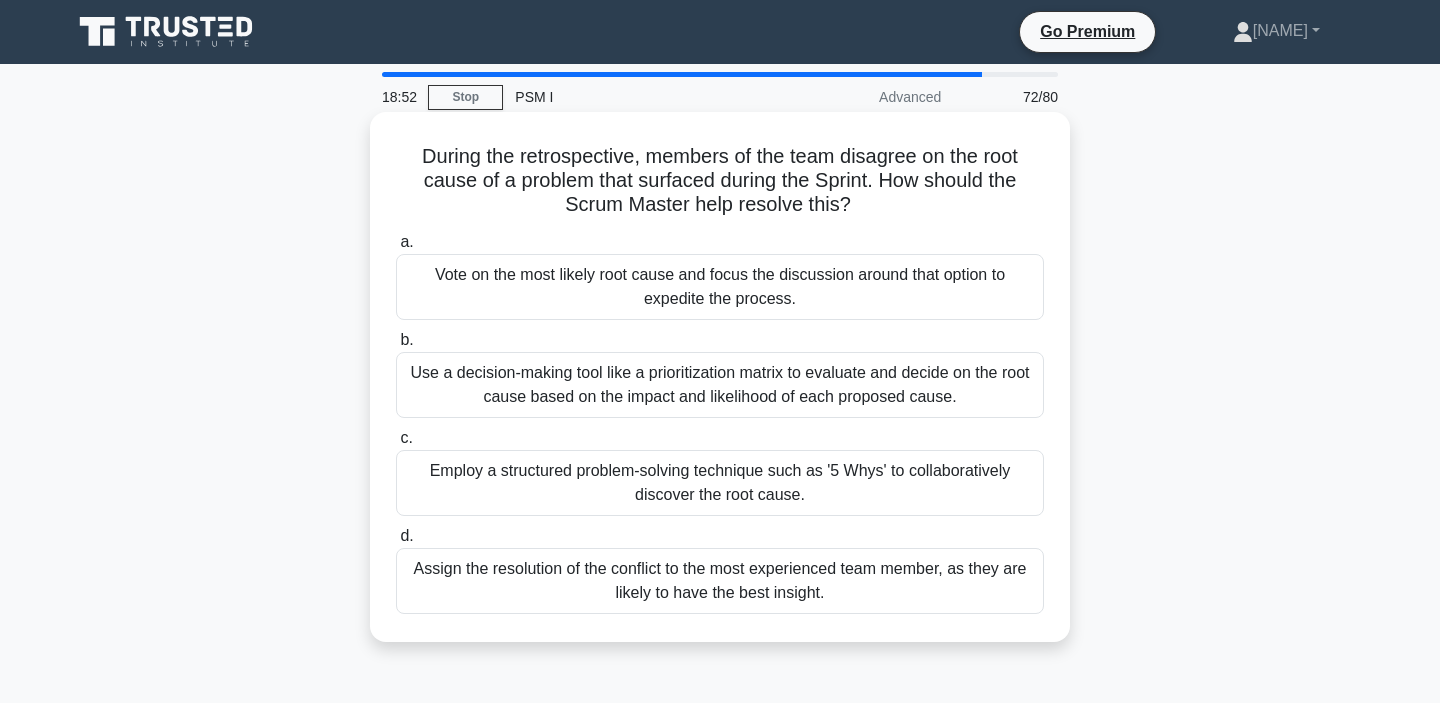 click on "Employ a structured problem-solving technique such as '5 Whys' to collaboratively discover the root cause." at bounding box center [720, 483] 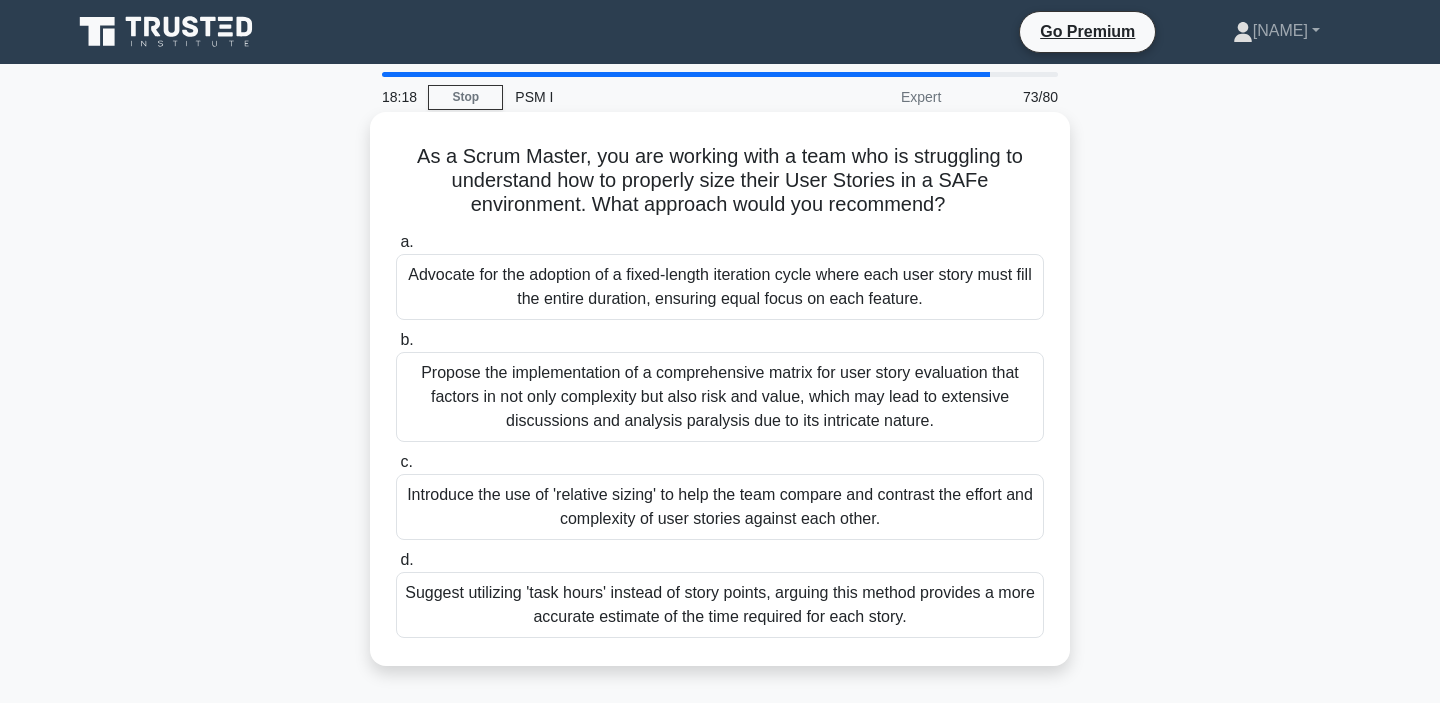 click on "Introduce the use of 'relative sizing' to help the team compare and contrast the effort and complexity of user stories against each other." at bounding box center [720, 507] 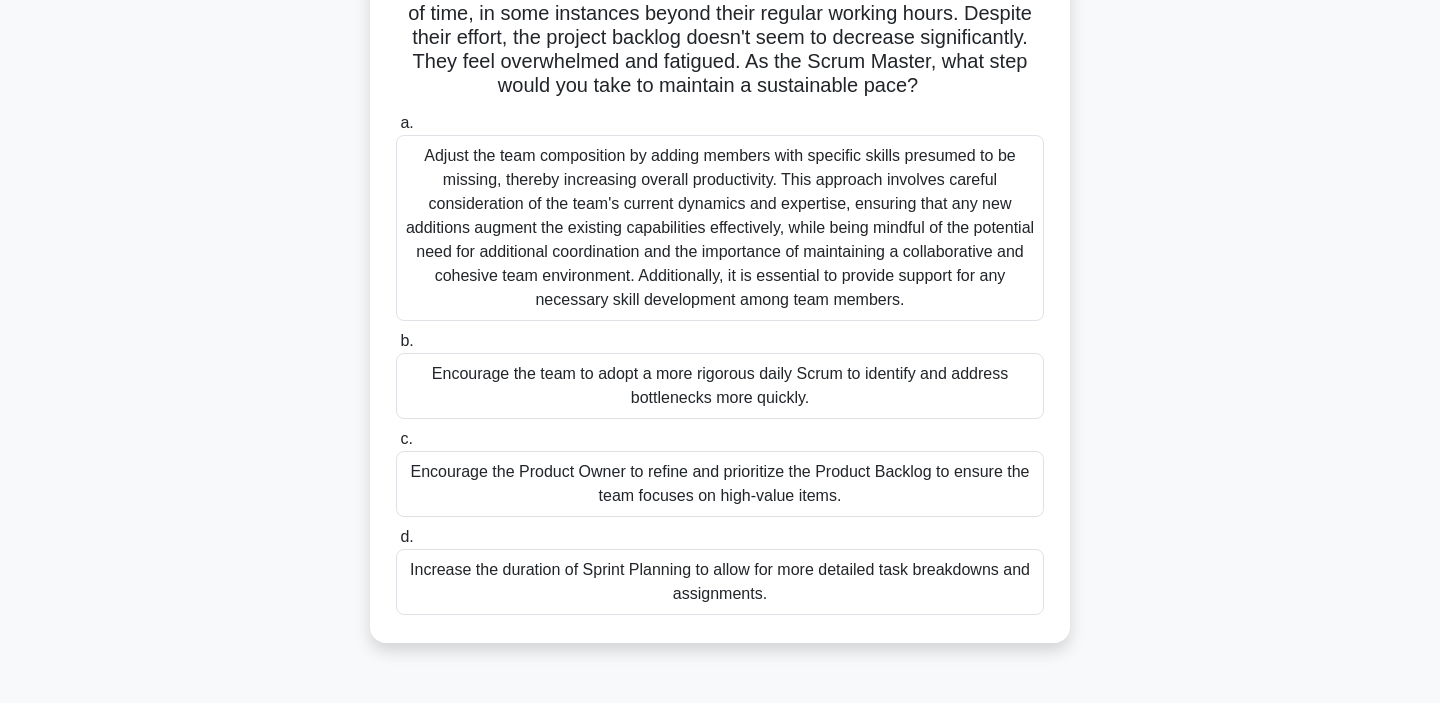 scroll, scrollTop: 184, scrollLeft: 0, axis: vertical 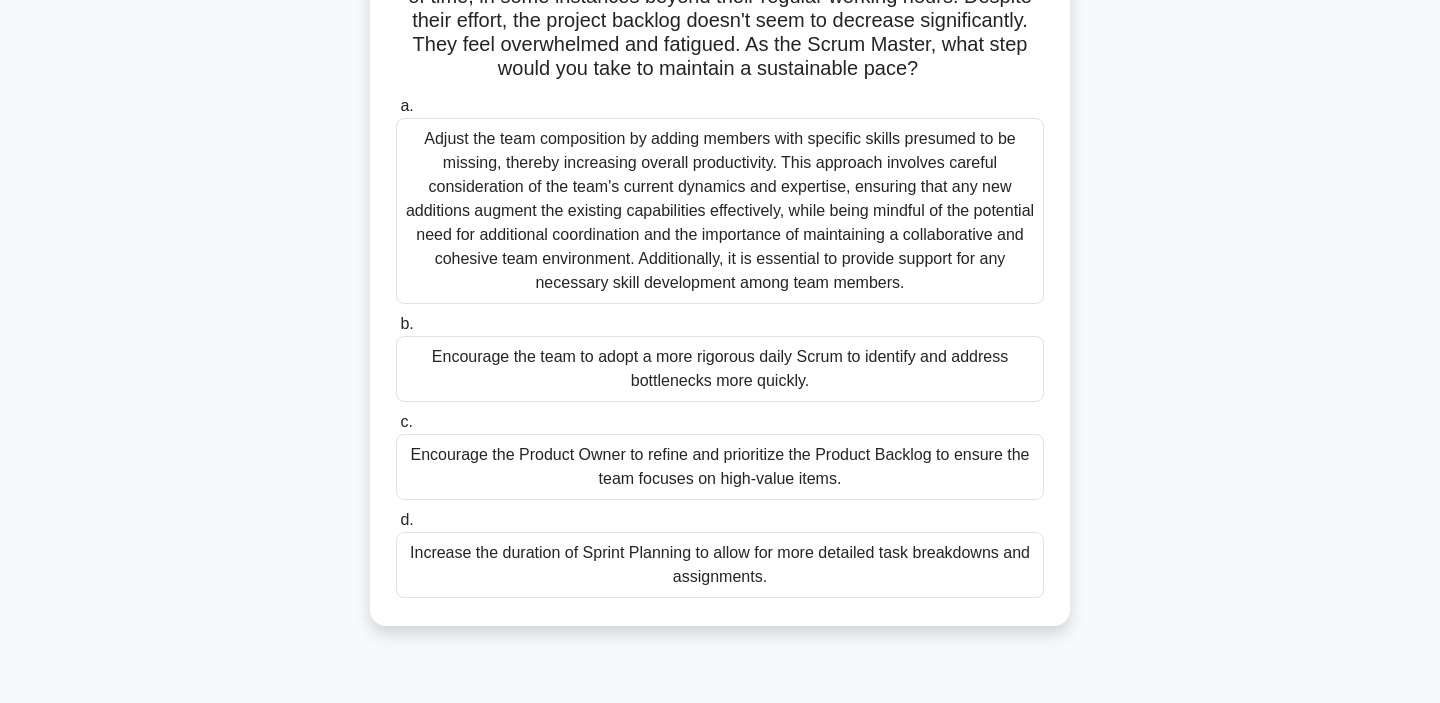 click on "Encourage the Product Owner to refine and prioritize the Product Backlog to ensure the team focuses on high-value items." at bounding box center [720, 467] 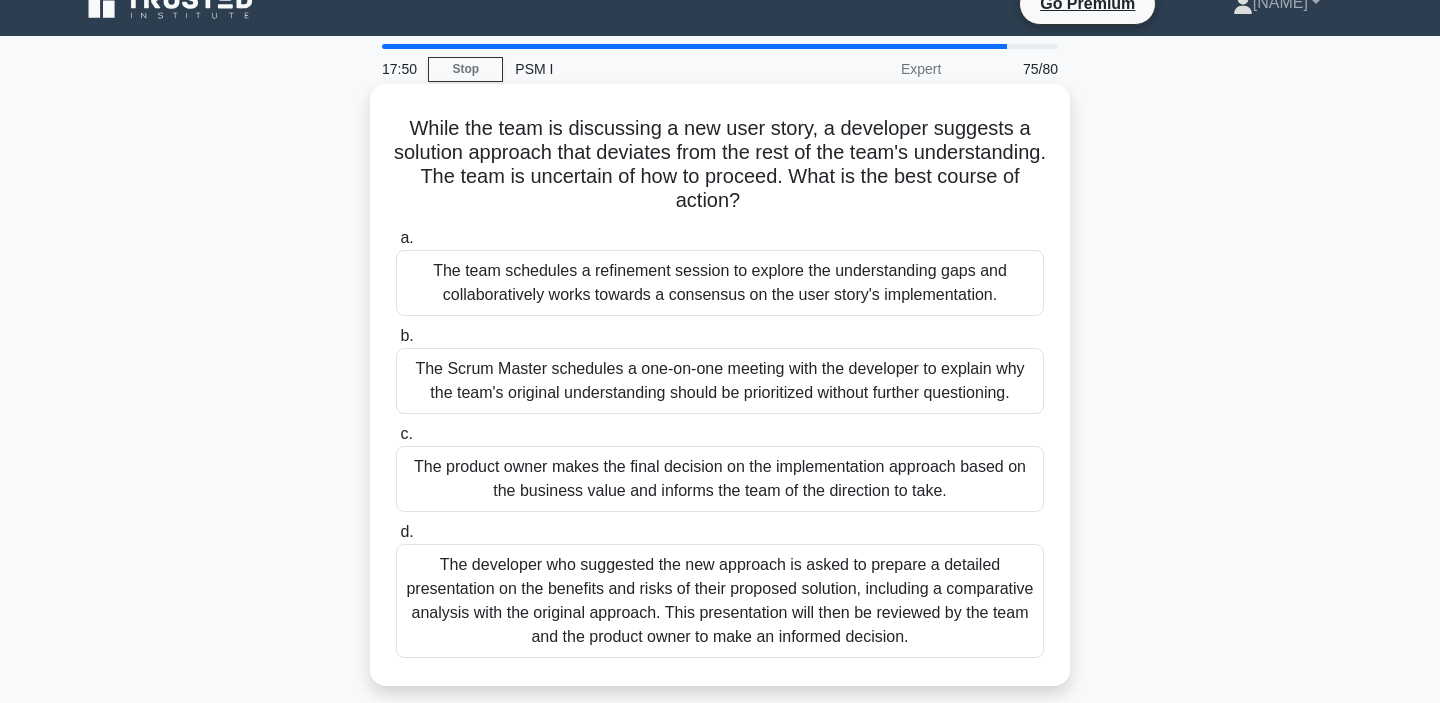 scroll, scrollTop: 0, scrollLeft: 0, axis: both 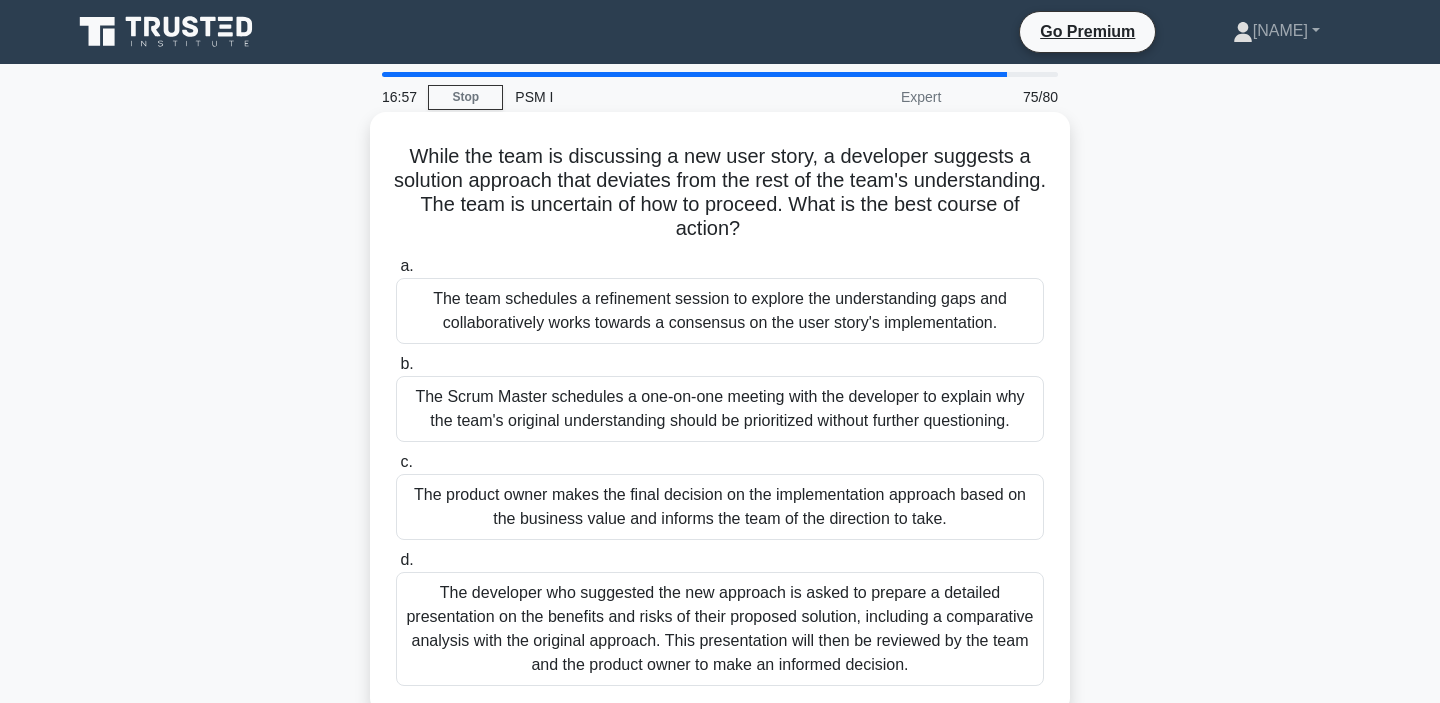 click on "The team schedules a refinement session to explore the understanding gaps and collaboratively works towards a consensus on the user story's implementation." at bounding box center [720, 311] 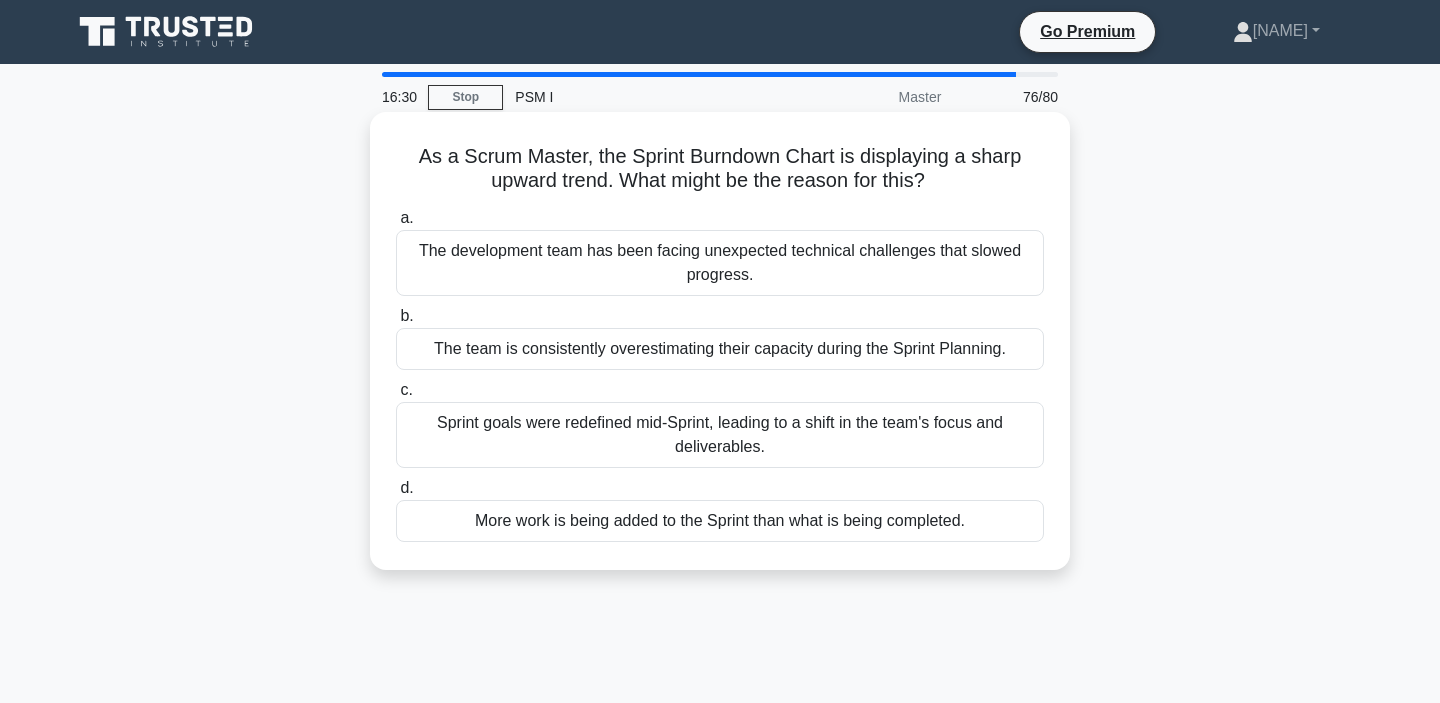 click on "More work is being added to the Sprint than what is being completed." at bounding box center [720, 521] 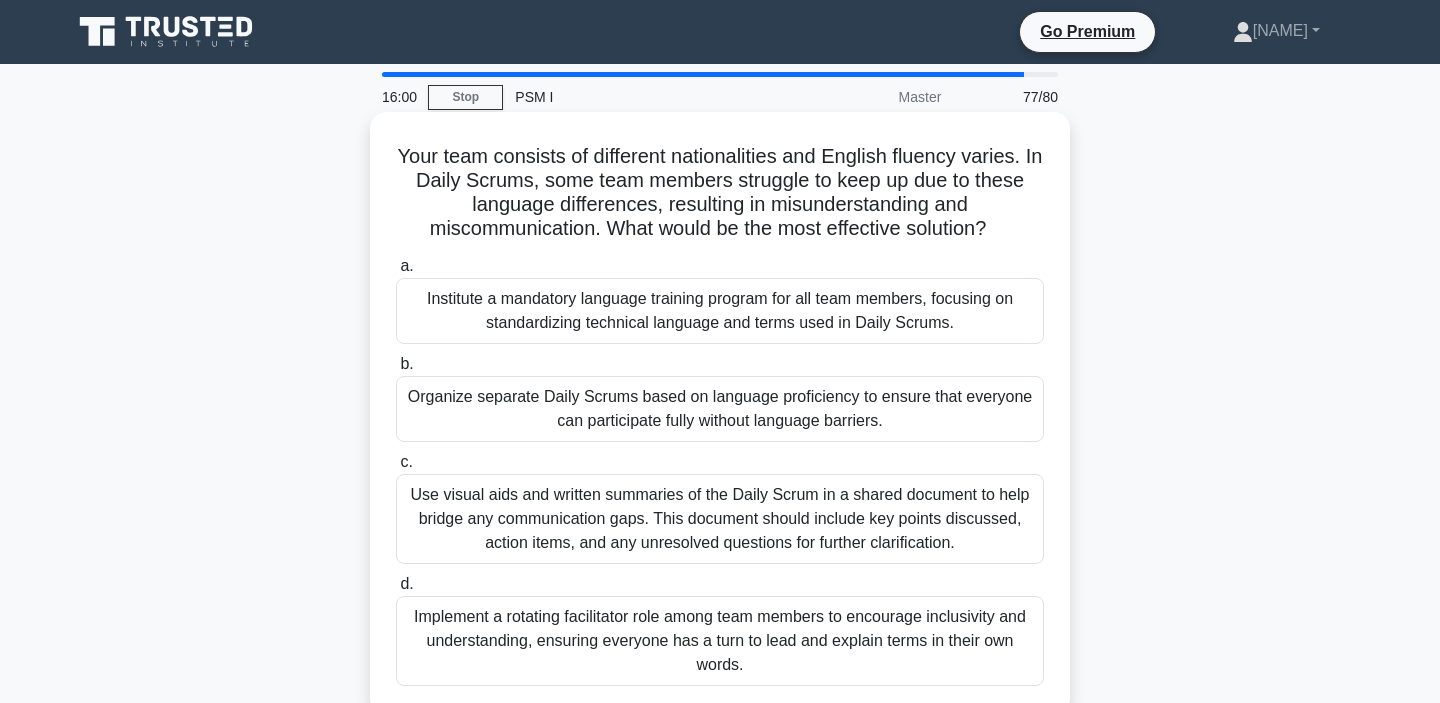 click on "Implement a rotating facilitator role among team members to encourage inclusivity and understanding, ensuring everyone has a turn to lead and explain terms in their own words." at bounding box center [720, 641] 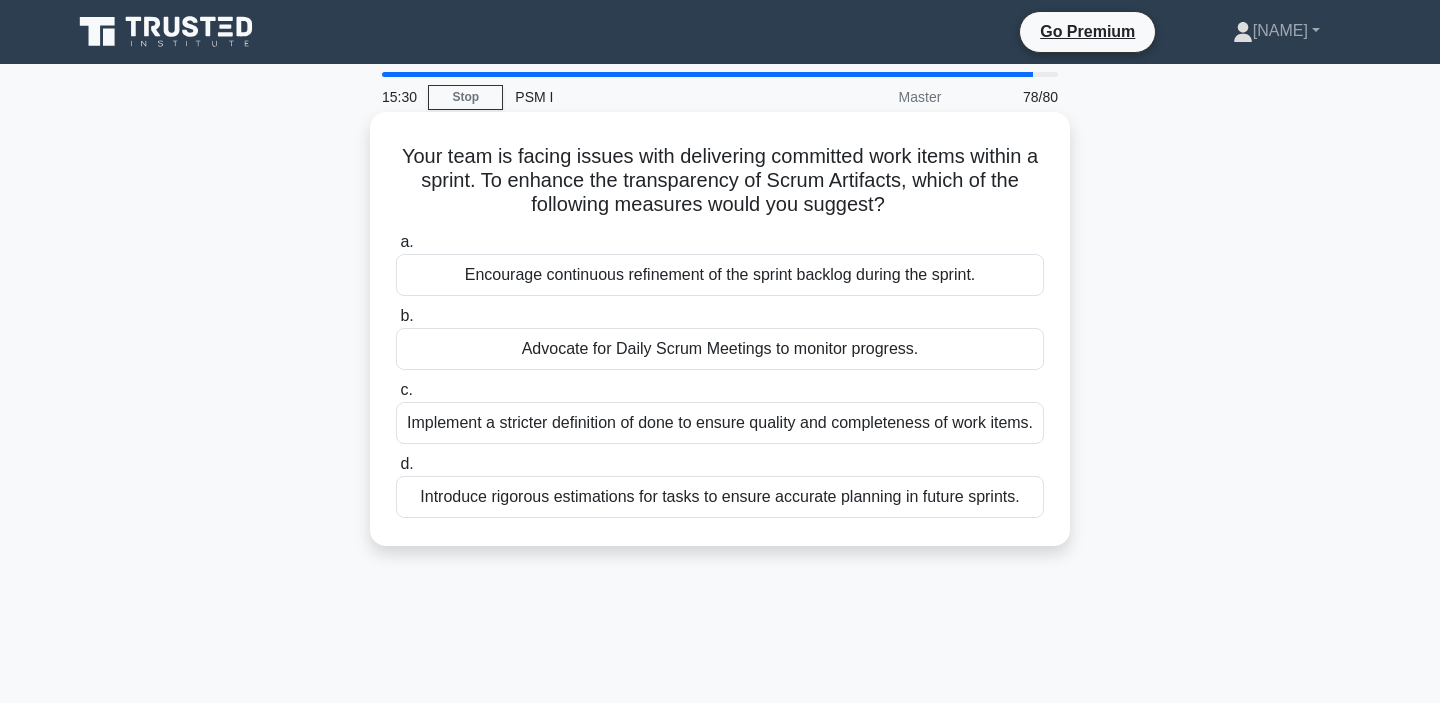 click on "Introduce rigorous estimations for tasks to ensure accurate planning in future sprints." at bounding box center (720, 497) 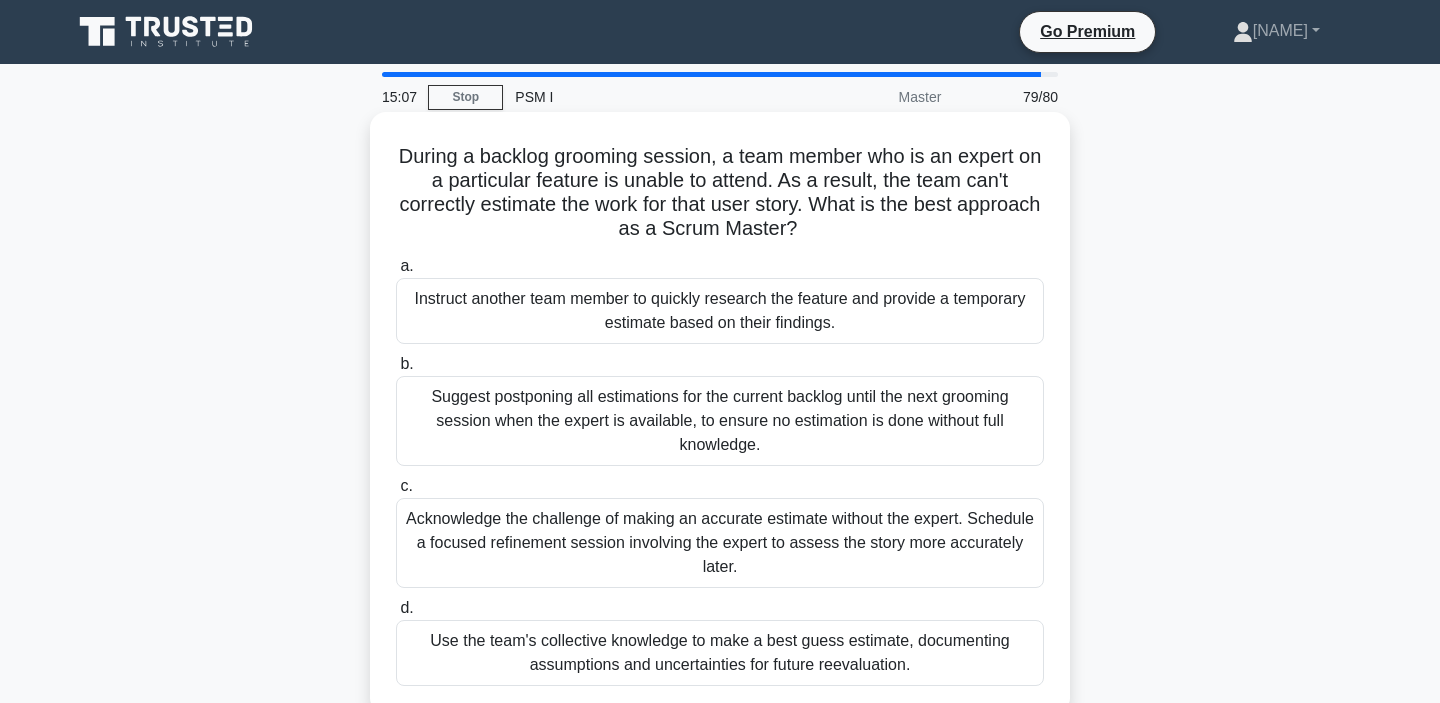 click on "Use the team's collective knowledge to make a best guess estimate, documenting assumptions and uncertainties for future reevaluation." at bounding box center [720, 653] 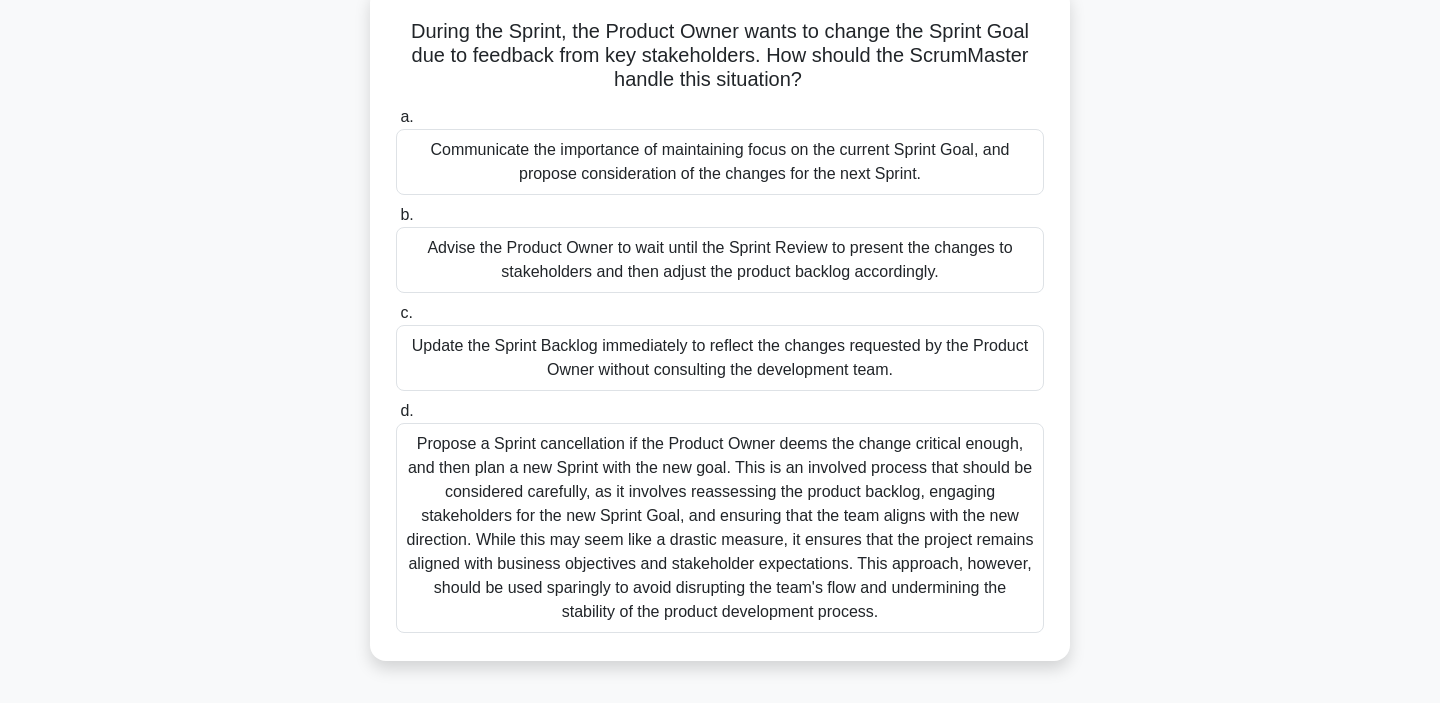 scroll, scrollTop: 131, scrollLeft: 0, axis: vertical 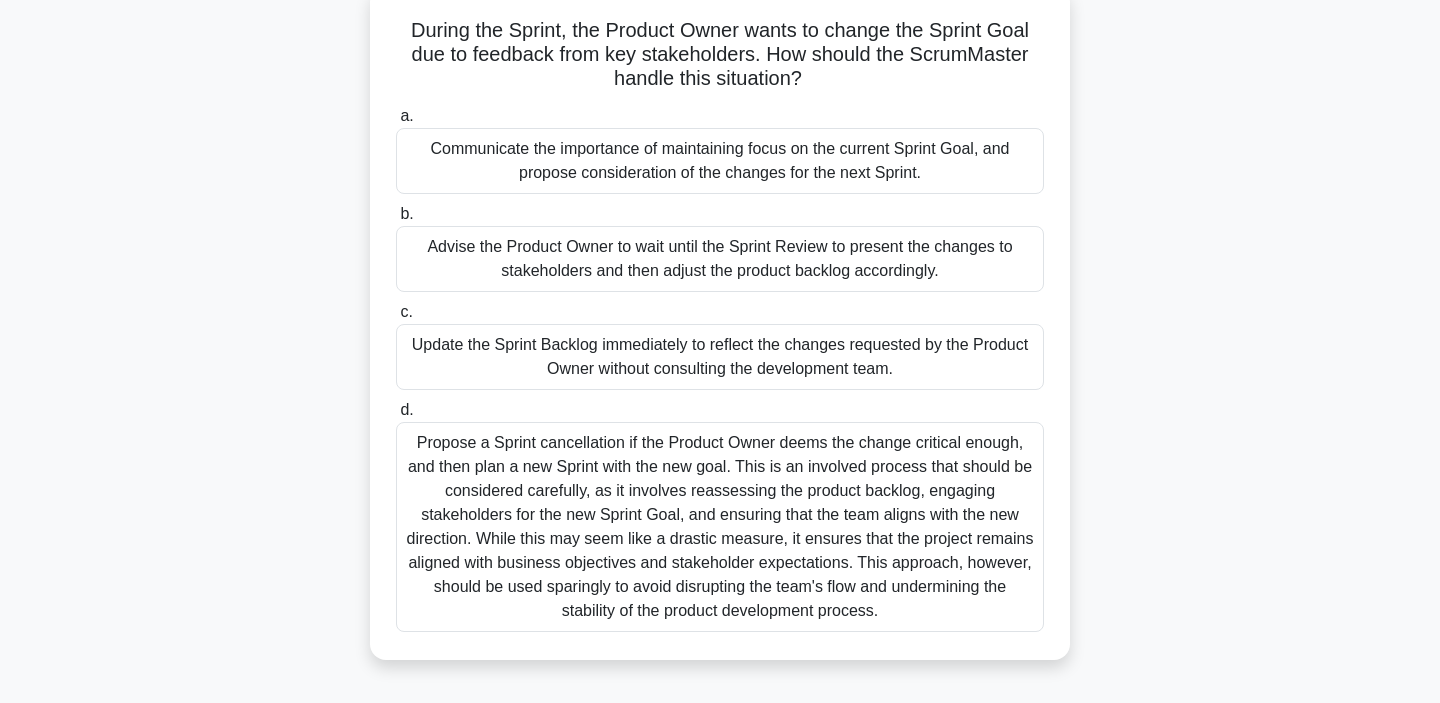 click on "During the Sprint, the Product Owner wants to change the Sprint Goal due to feedback from key stakeholders. How should the ScrumMaster handle this situation?
.spinner_0XTQ{transform-origin:center;animation:spinner_y6GP .75s linear infinite}@keyframes spinner_y6GP{100%{transform:rotate(360deg)}}
a.
b.
c. d." at bounding box center [720, 335] 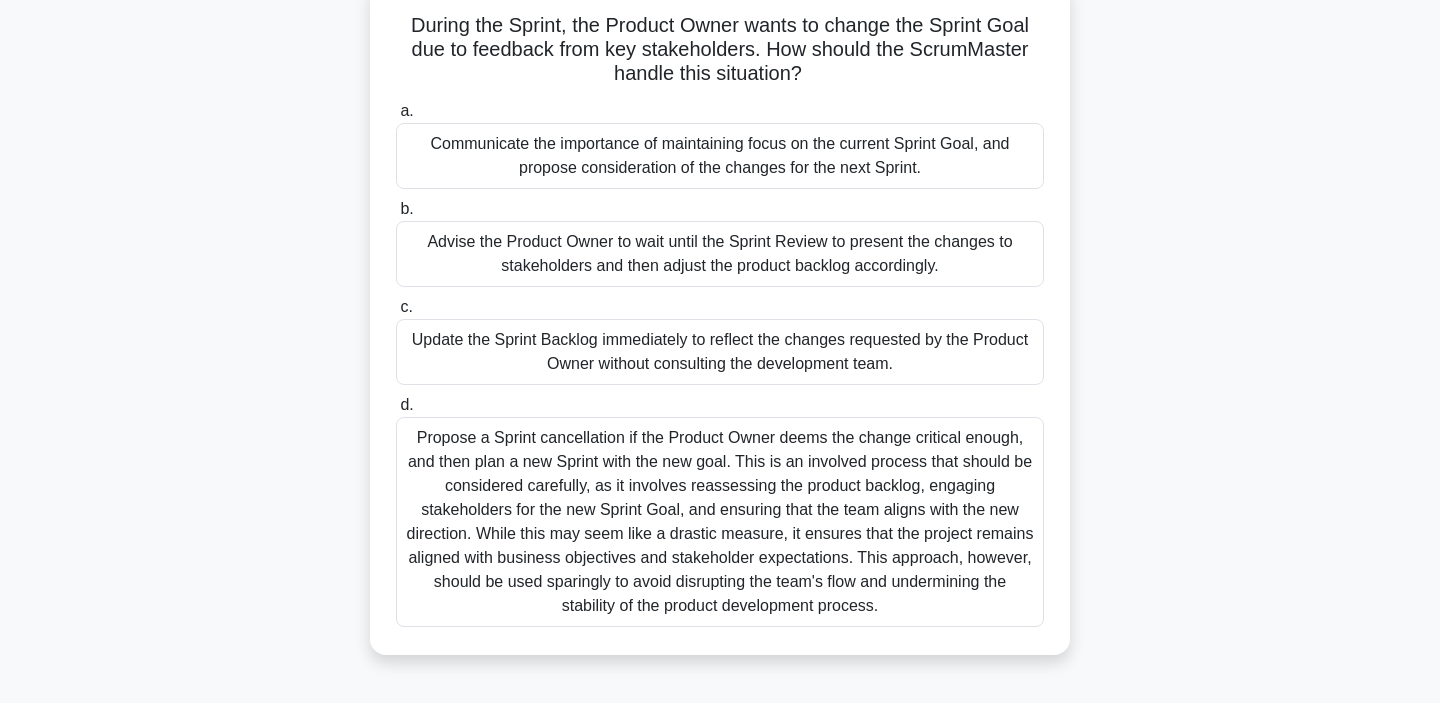 click on "Propose a Sprint cancellation if the Product Owner deems the change critical enough, and then plan a new Sprint with the new goal. This is an involved process that should be considered carefully, as it involves reassessing the product backlog, engaging stakeholders for the new Sprint Goal, and ensuring that the team aligns with the new direction. While this may seem like a drastic measure, it ensures that the project remains aligned with business objectives and stakeholder expectations. This approach, however, should be used sparingly to avoid disrupting the team's flow and undermining the stability of the product development process." at bounding box center [720, 522] 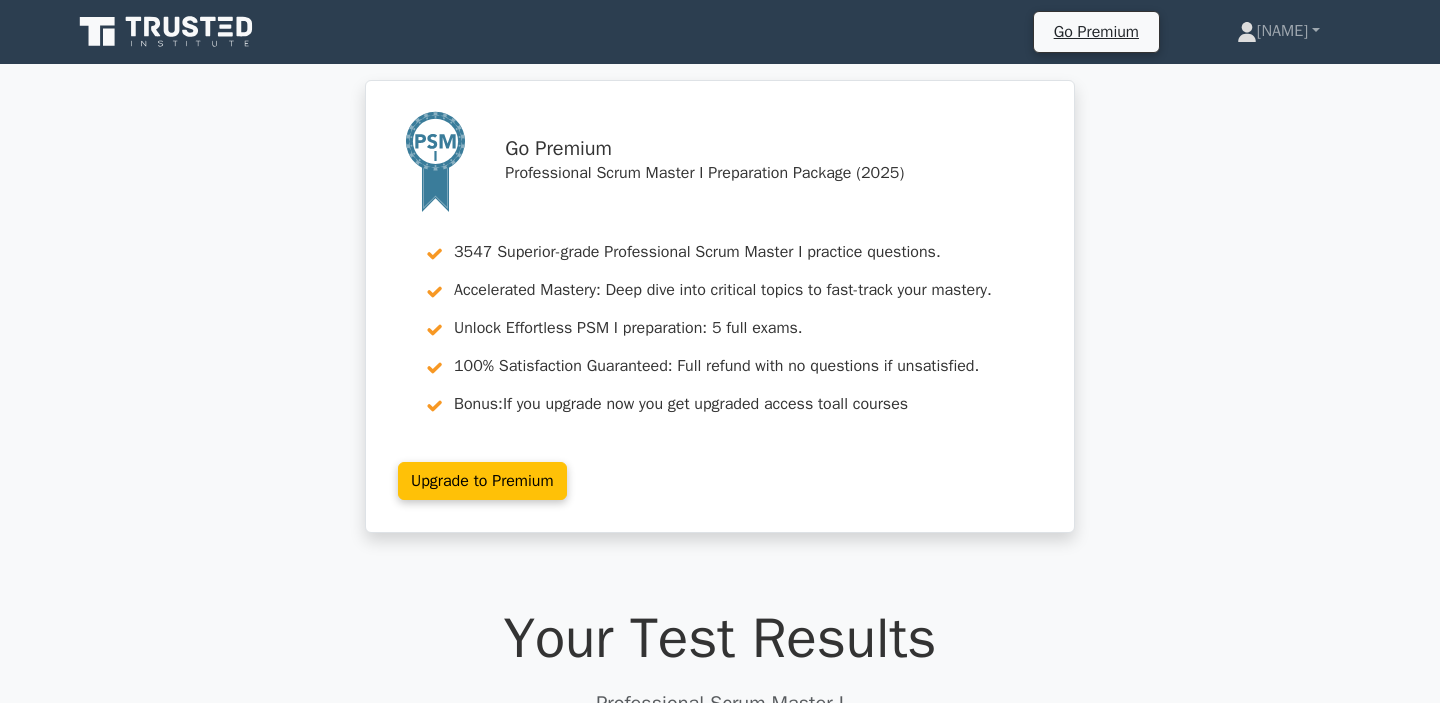 scroll, scrollTop: 0, scrollLeft: 0, axis: both 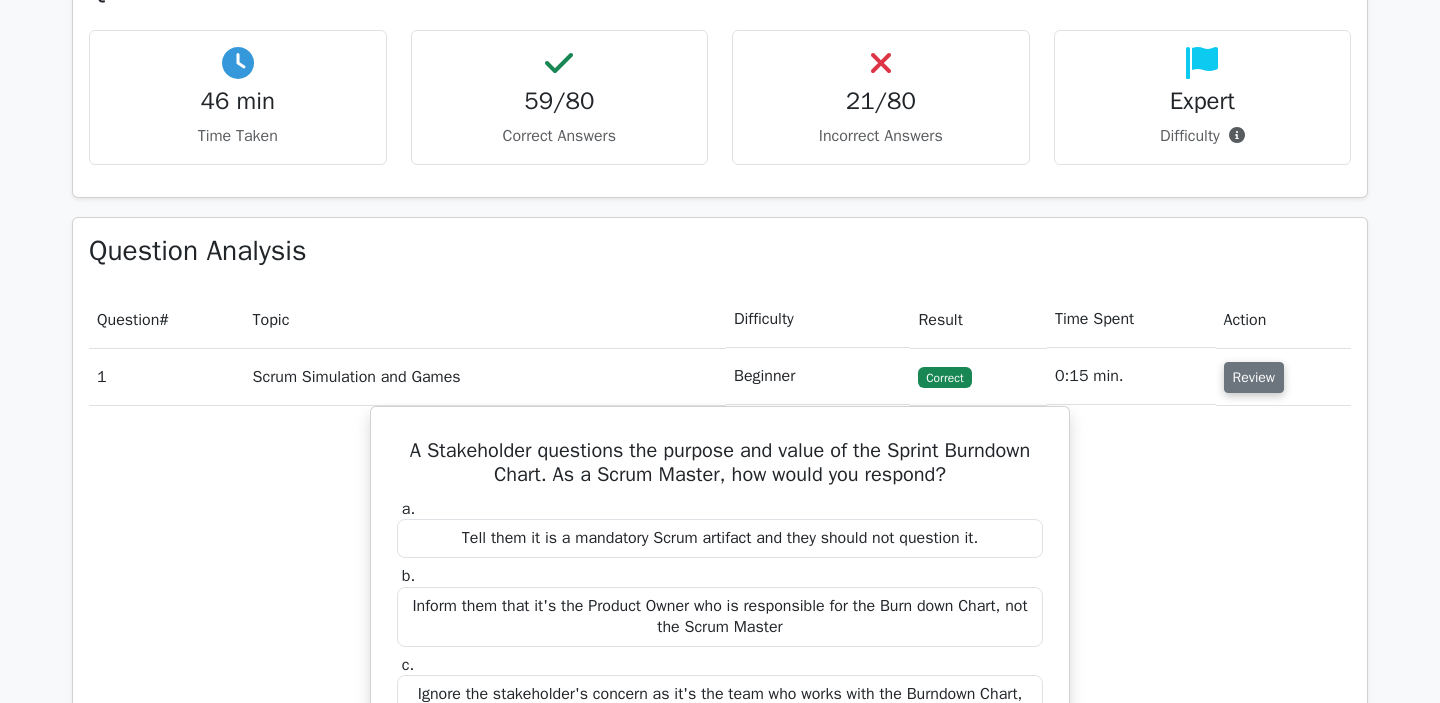 click on "Review" at bounding box center [1254, 377] 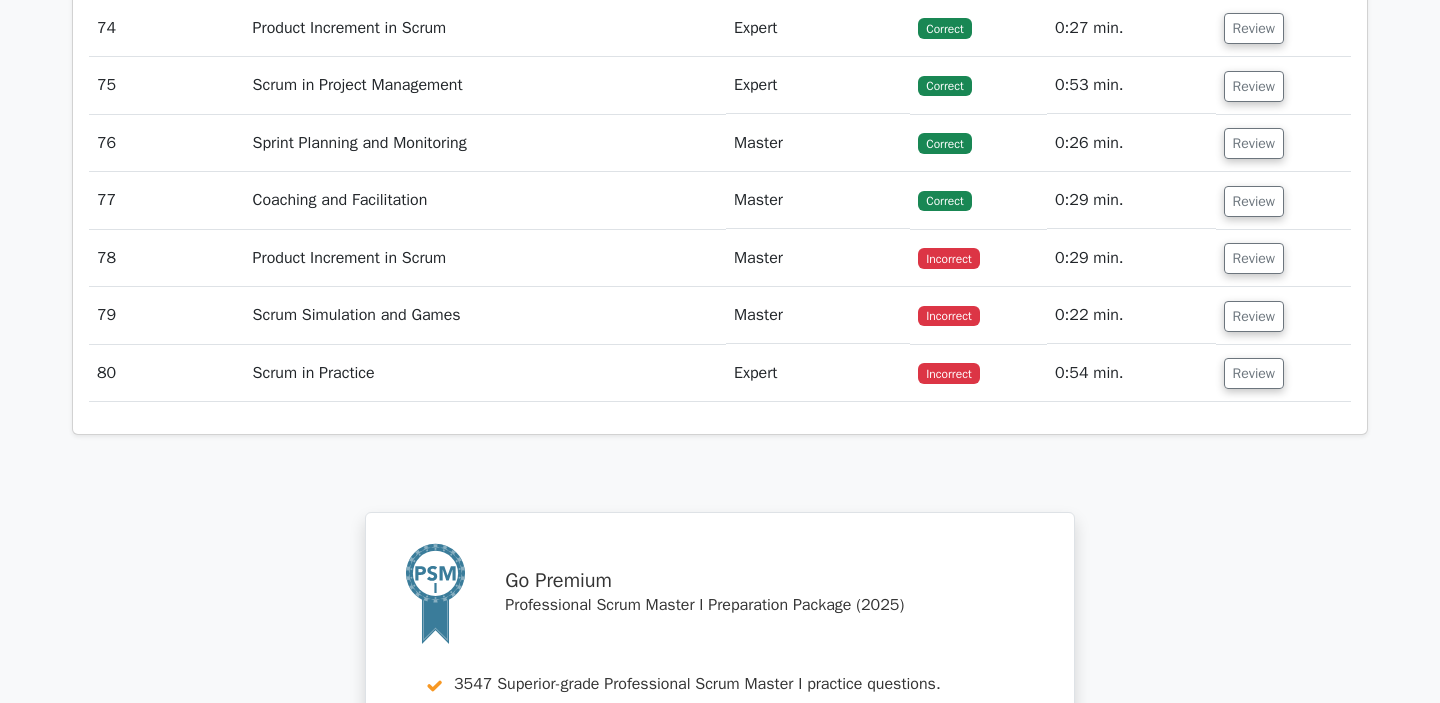 scroll, scrollTop: 6873, scrollLeft: 0, axis: vertical 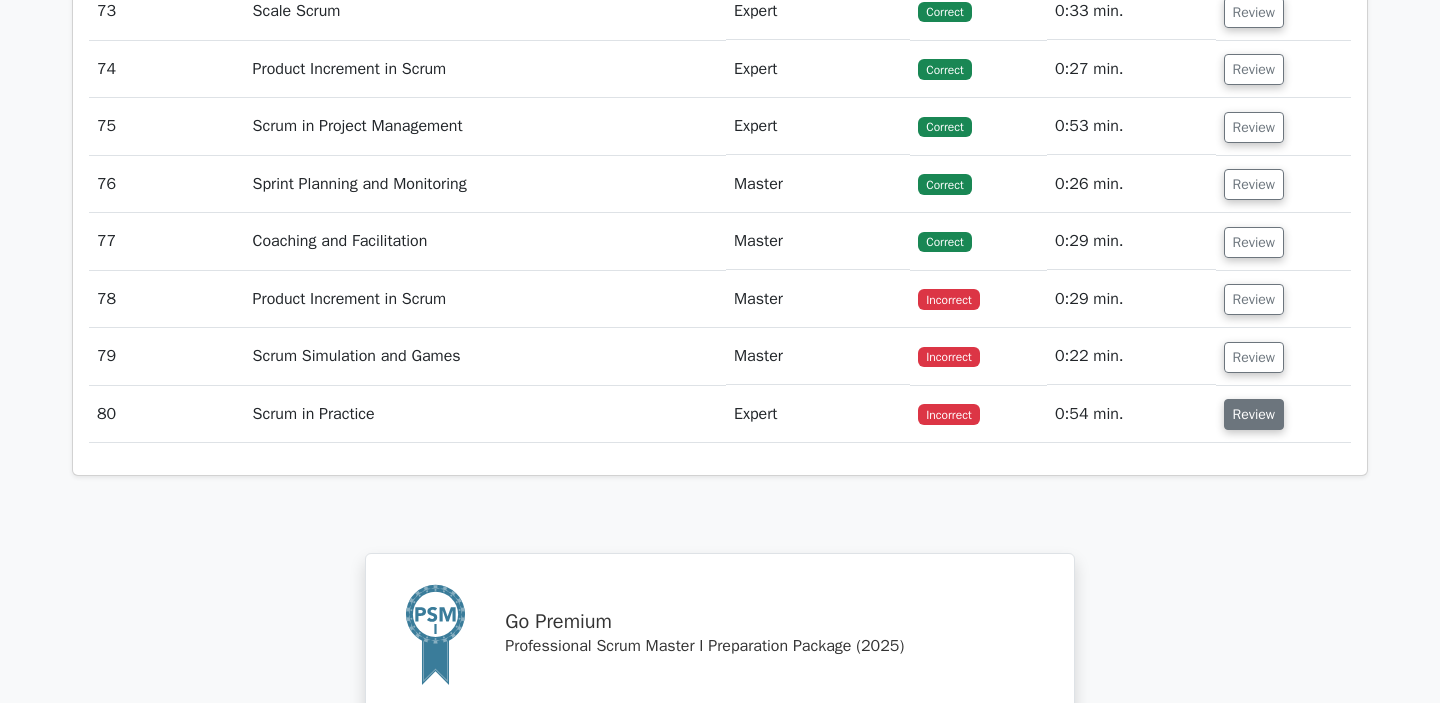 click on "Review" at bounding box center (1254, 414) 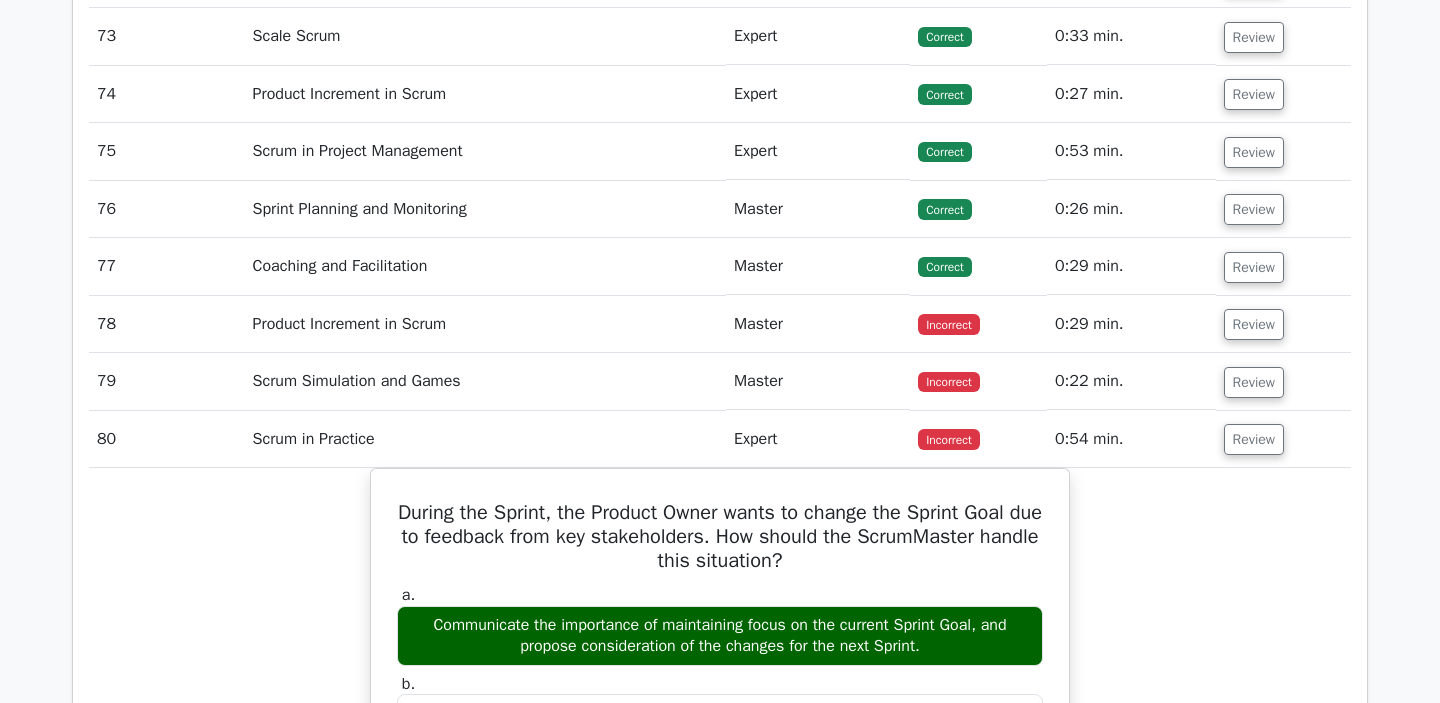 scroll, scrollTop: 6818, scrollLeft: 0, axis: vertical 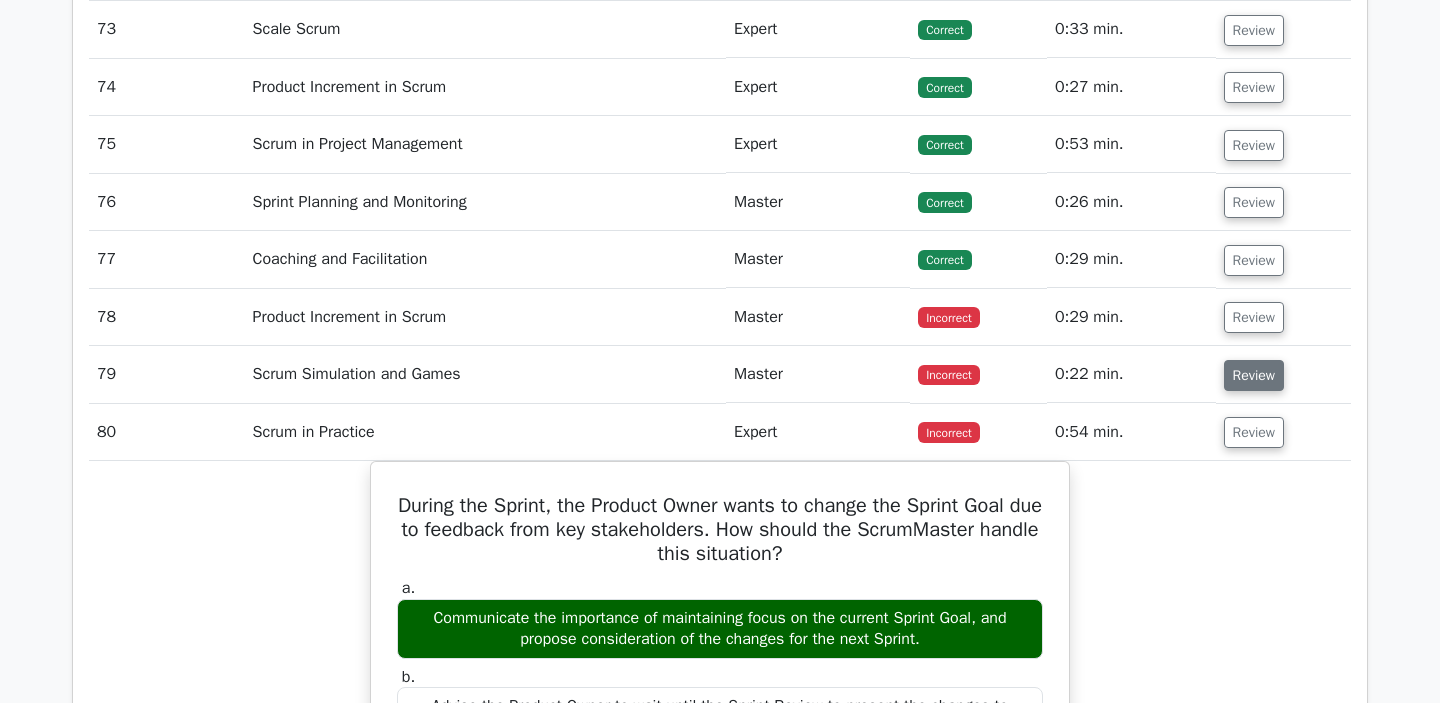 click on "Review" at bounding box center (1254, 375) 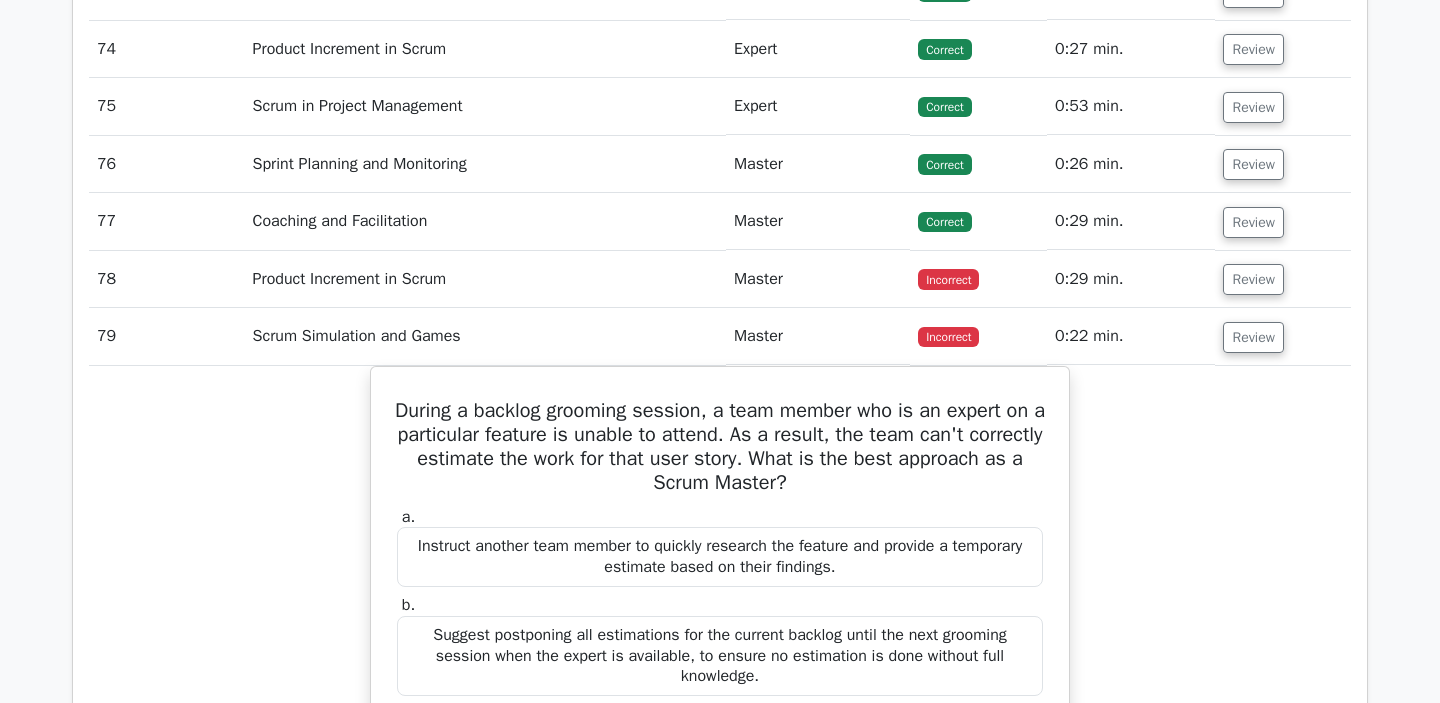 scroll, scrollTop: 6845, scrollLeft: 0, axis: vertical 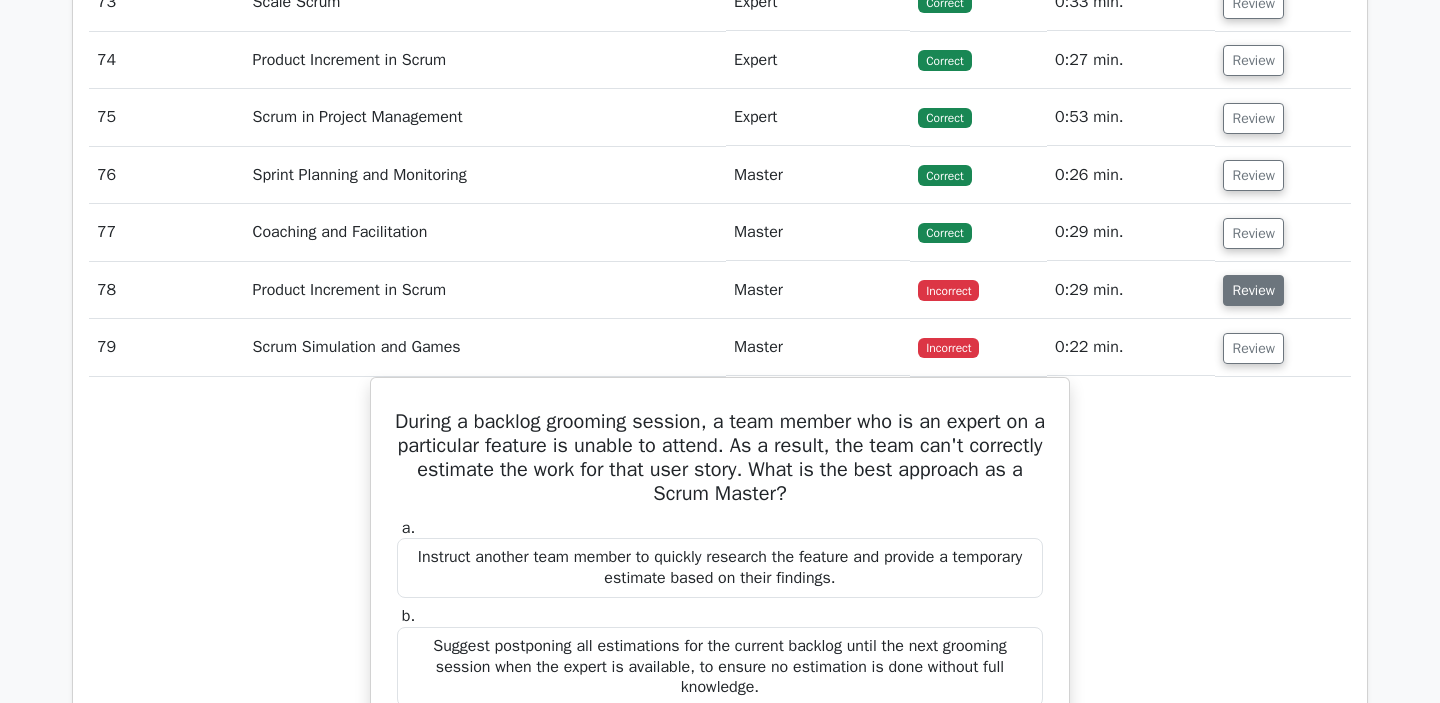click on "Review" at bounding box center [1253, 290] 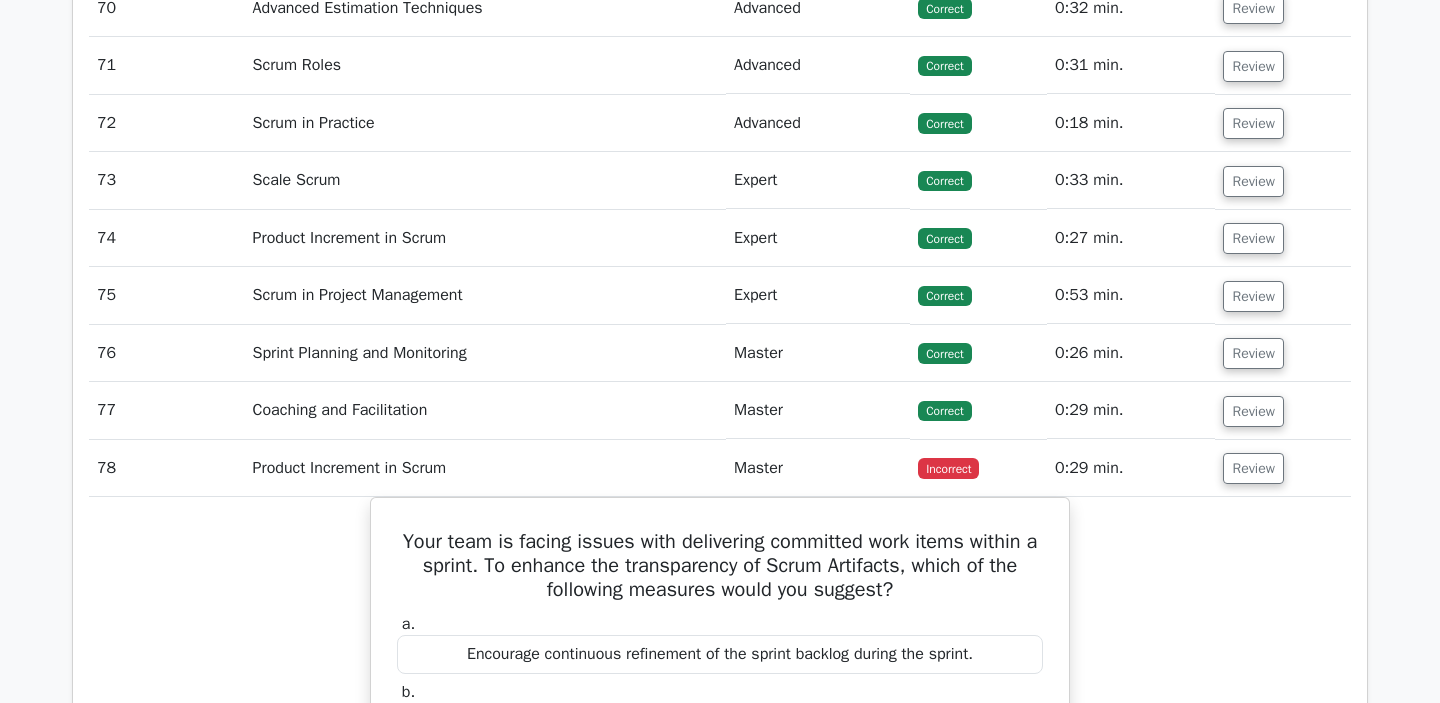 scroll, scrollTop: 6656, scrollLeft: 0, axis: vertical 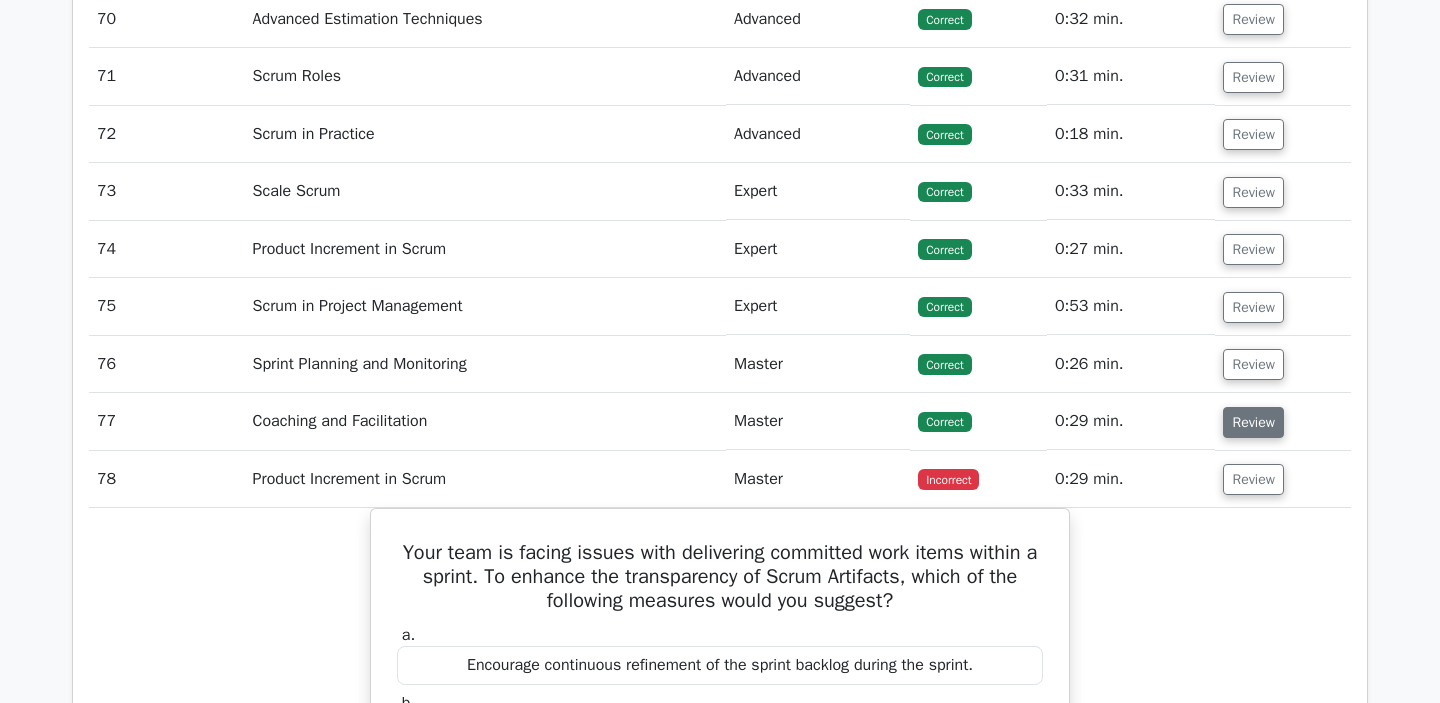 click on "Review" at bounding box center [1253, 422] 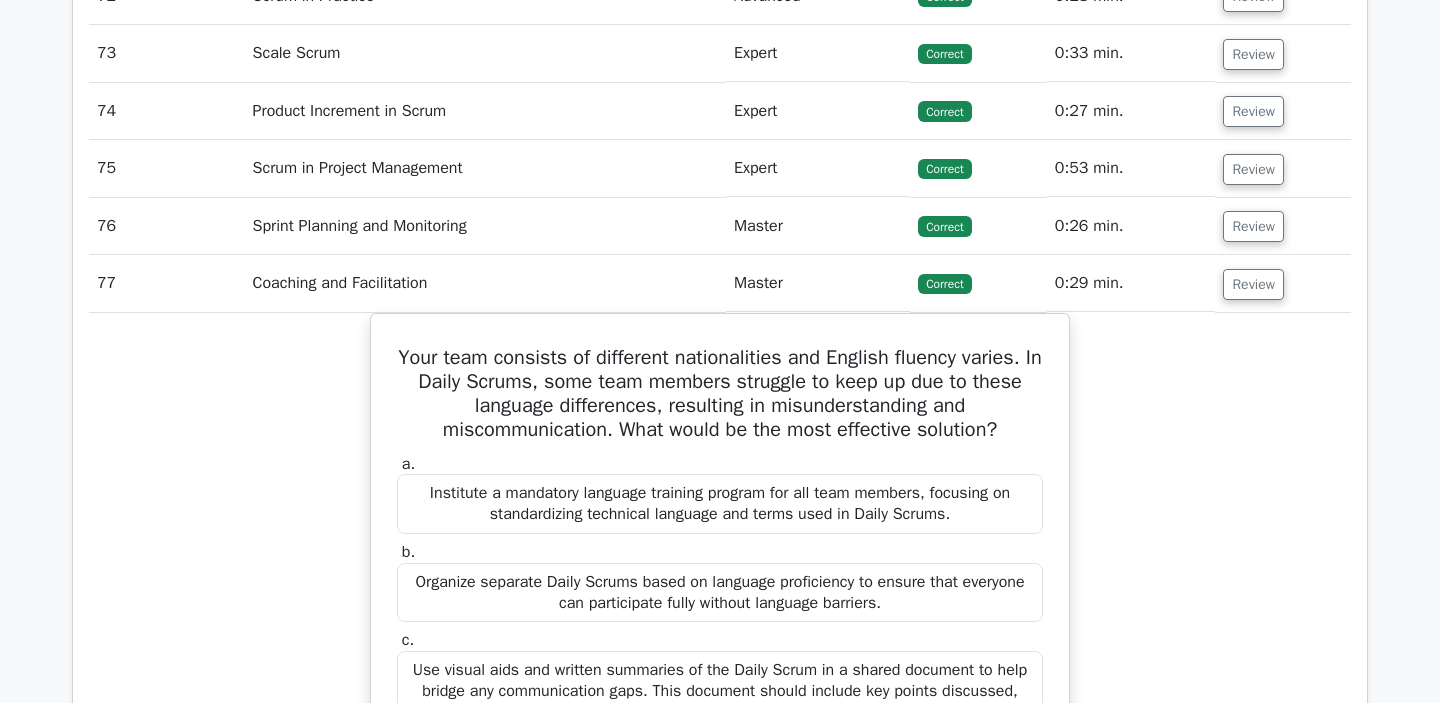 scroll, scrollTop: 6747, scrollLeft: 0, axis: vertical 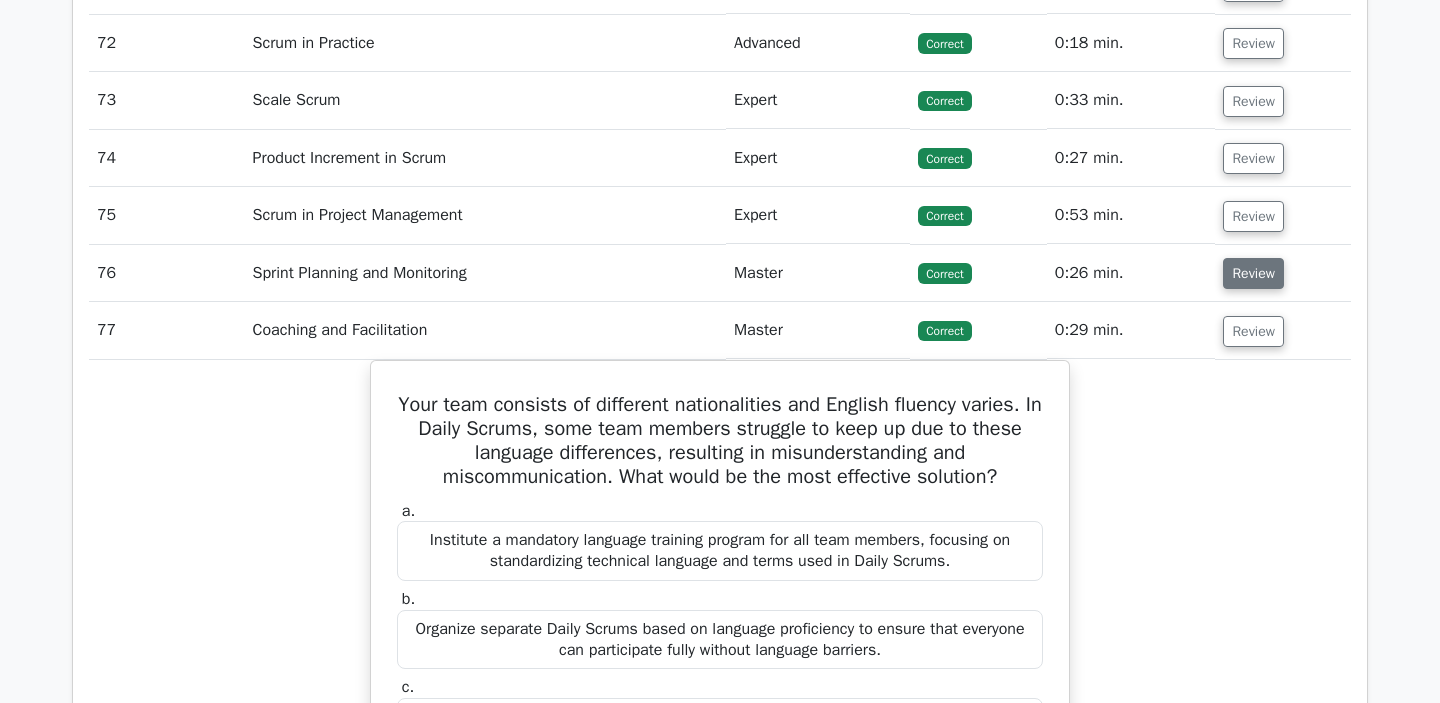 click on "Review" at bounding box center [1253, 273] 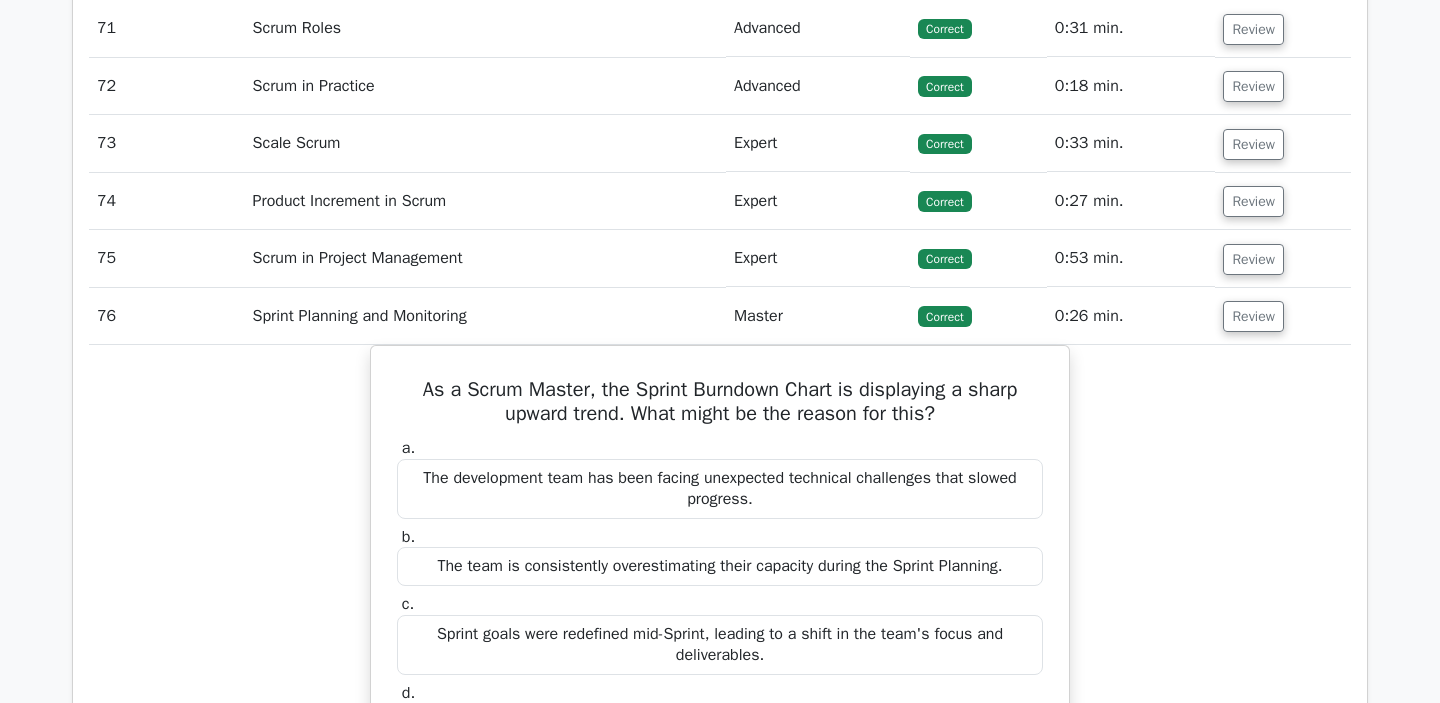 scroll, scrollTop: 6669, scrollLeft: 0, axis: vertical 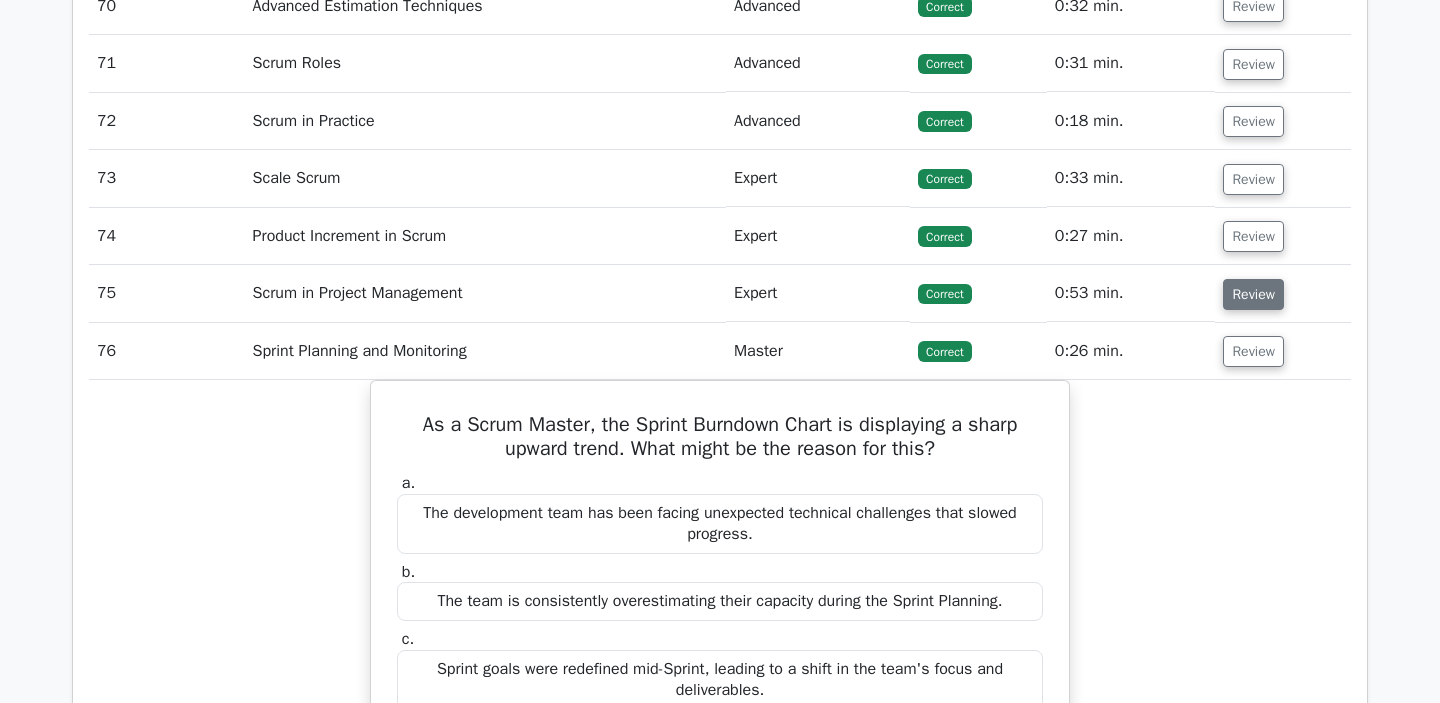click on "Review" at bounding box center (1253, 294) 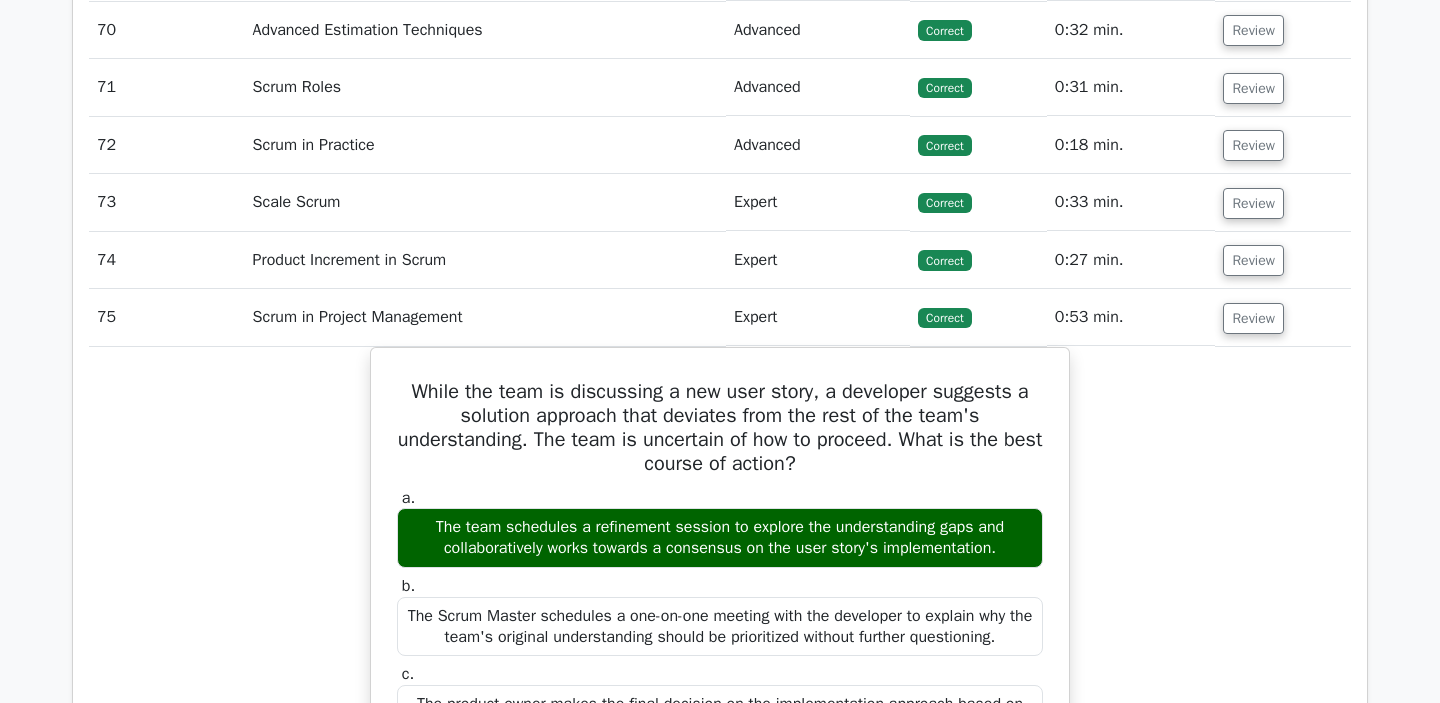 scroll, scrollTop: 6598, scrollLeft: 0, axis: vertical 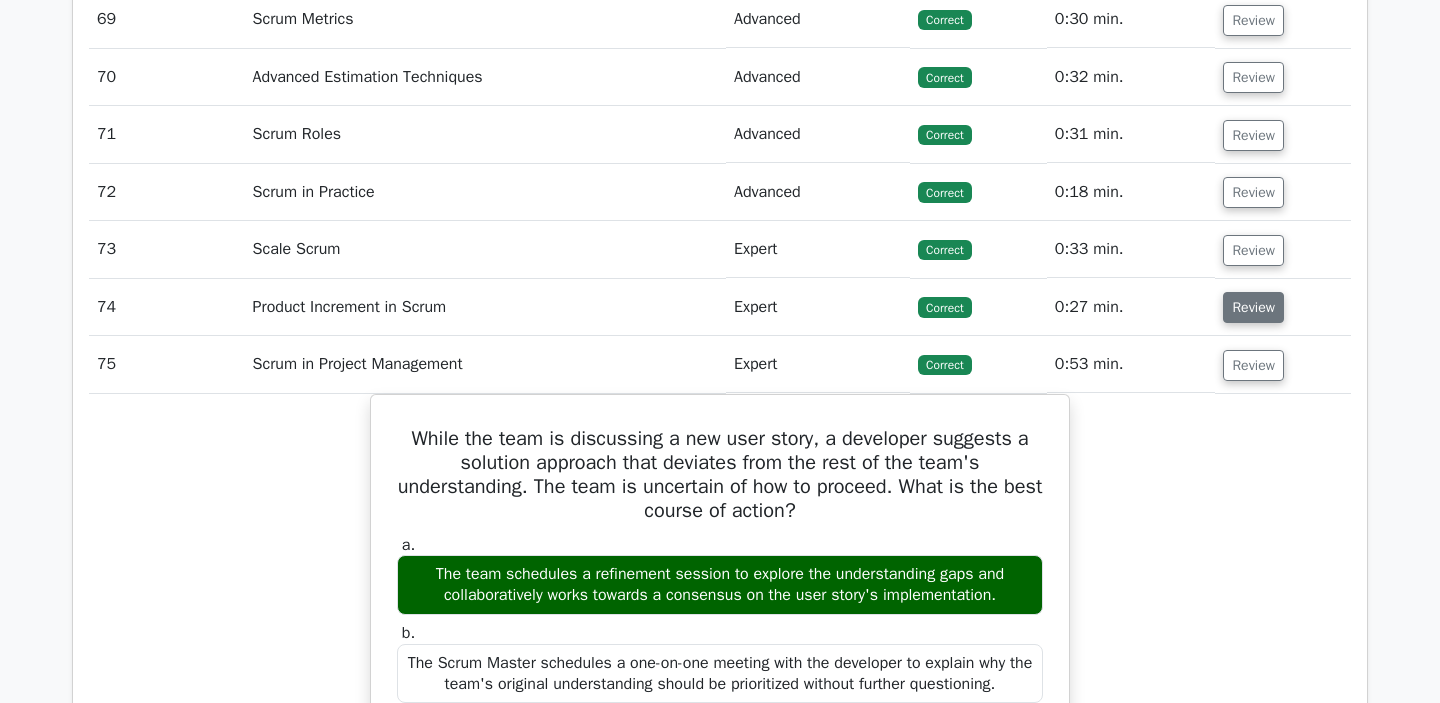 click on "Review" at bounding box center [1253, 307] 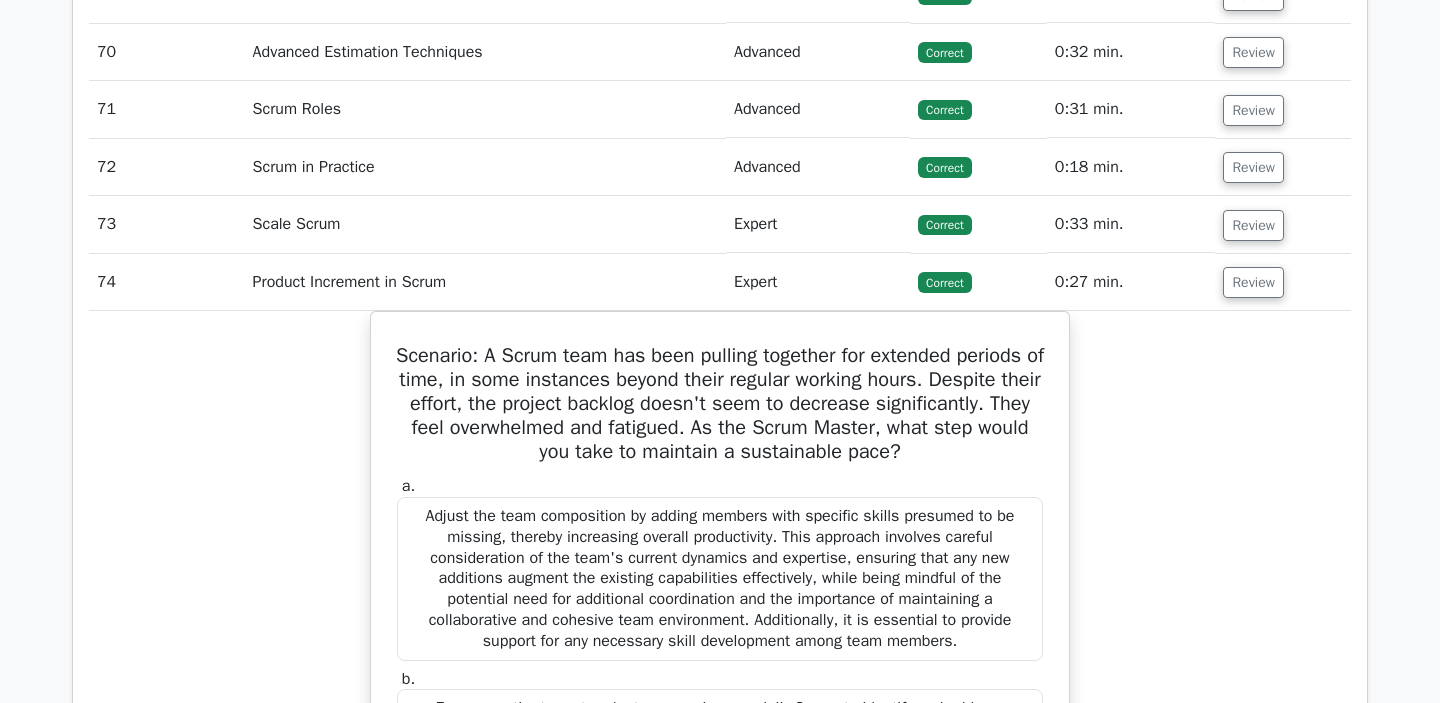 scroll, scrollTop: 6605, scrollLeft: 0, axis: vertical 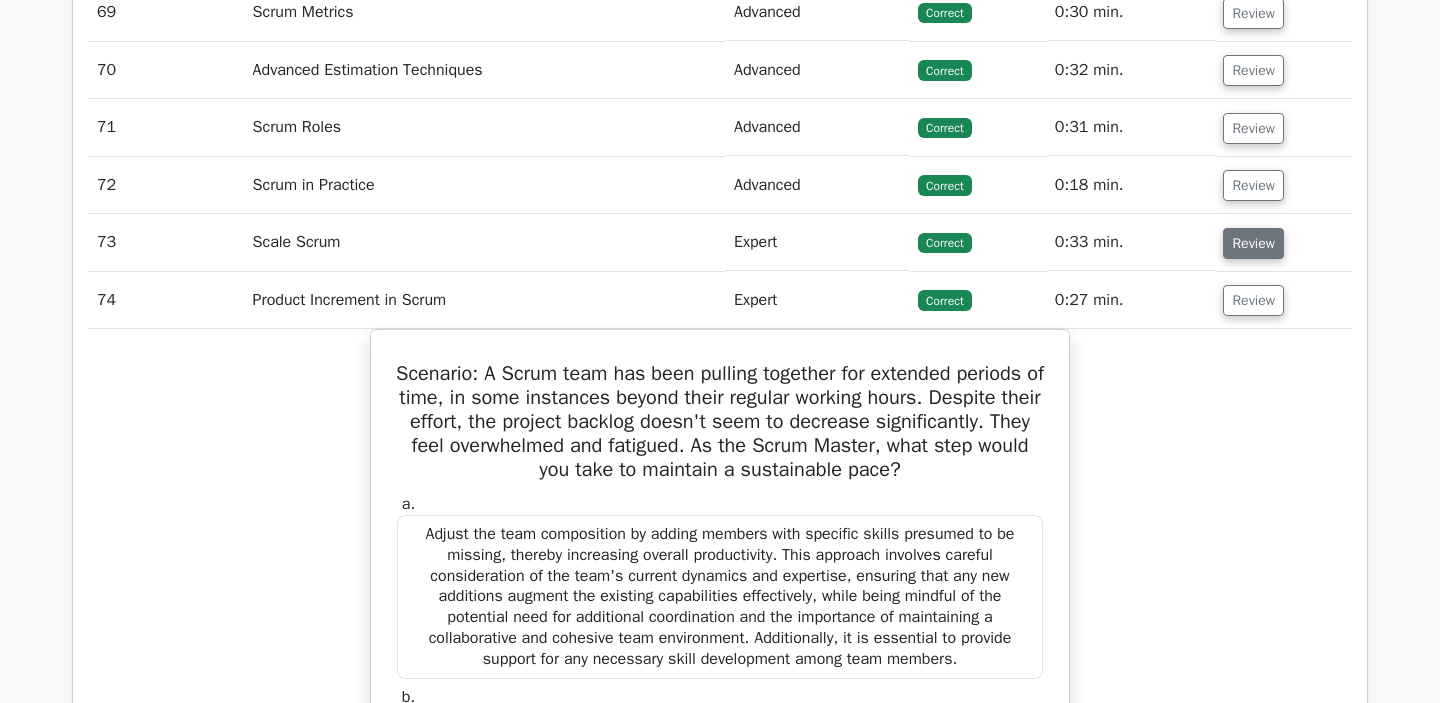 click on "Review" at bounding box center [1253, 243] 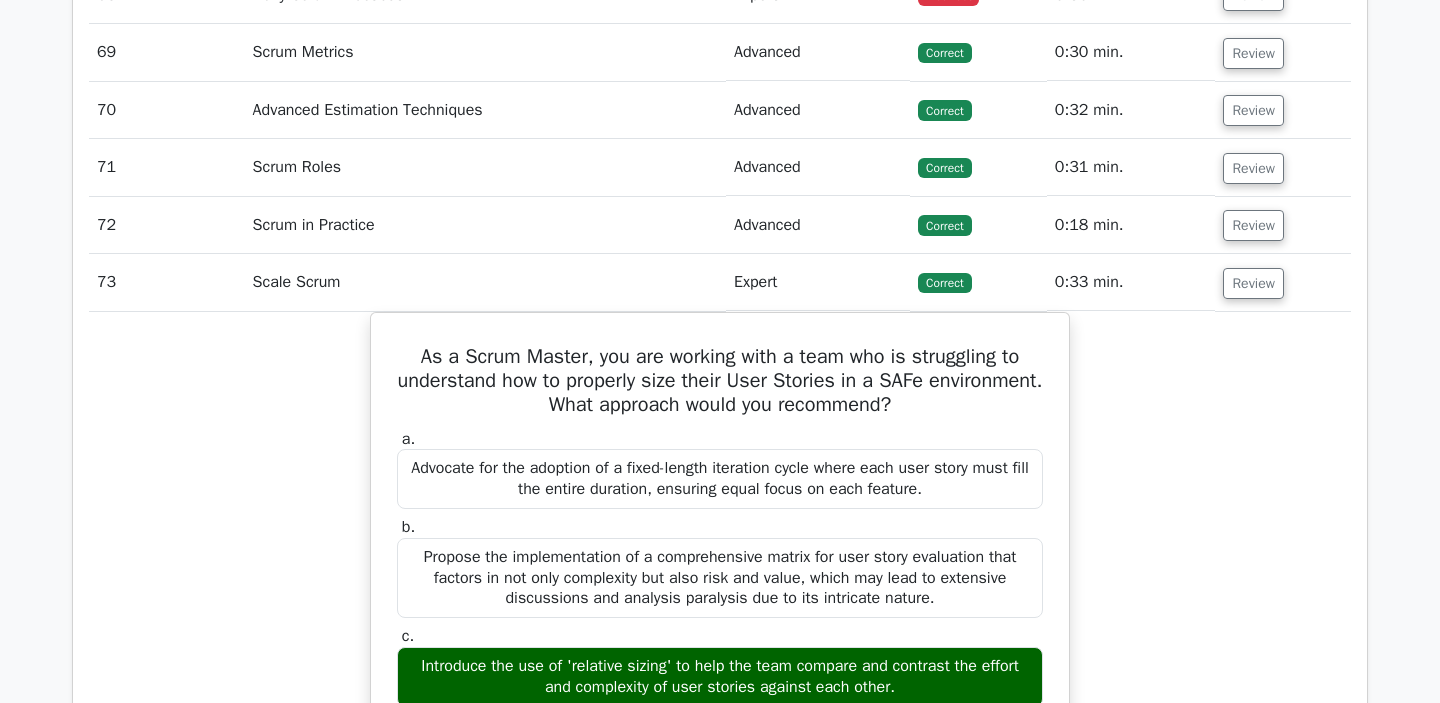 scroll, scrollTop: 6564, scrollLeft: 0, axis: vertical 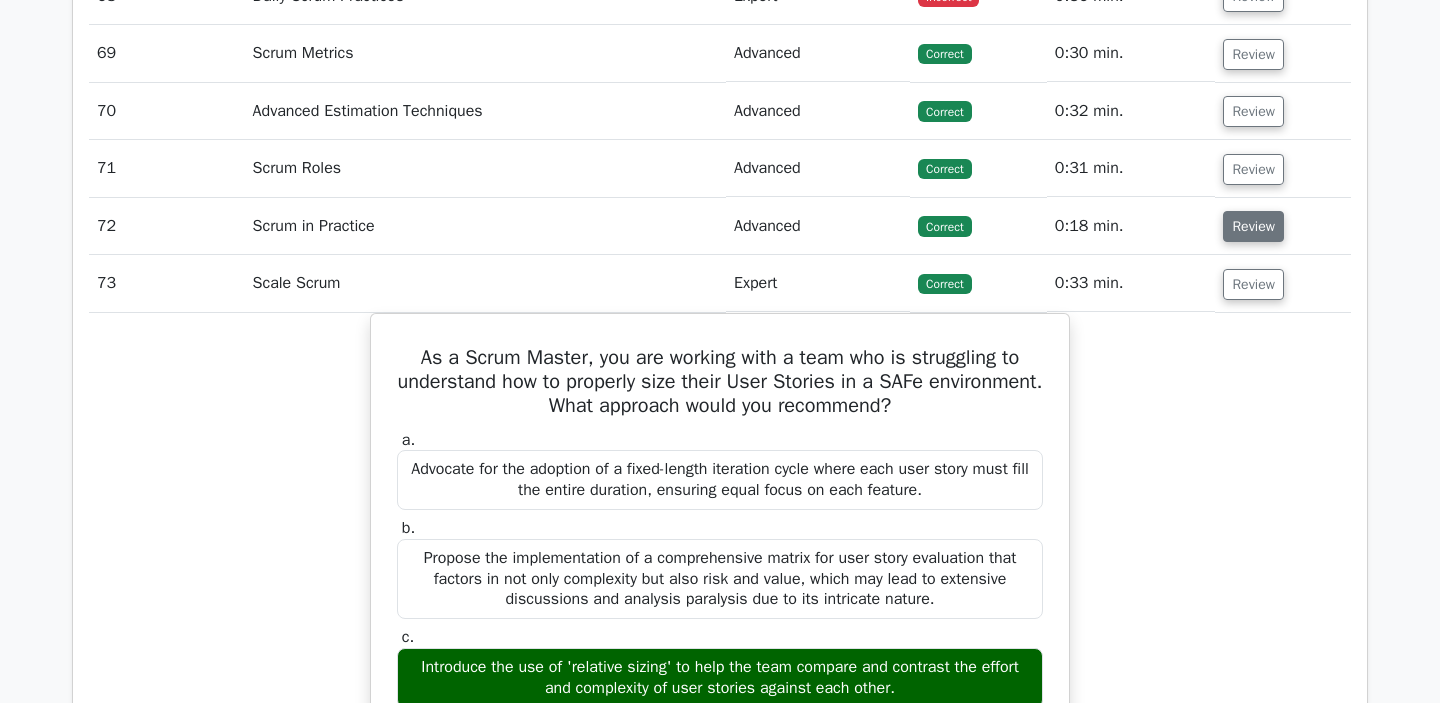 click on "Review" at bounding box center (1253, 226) 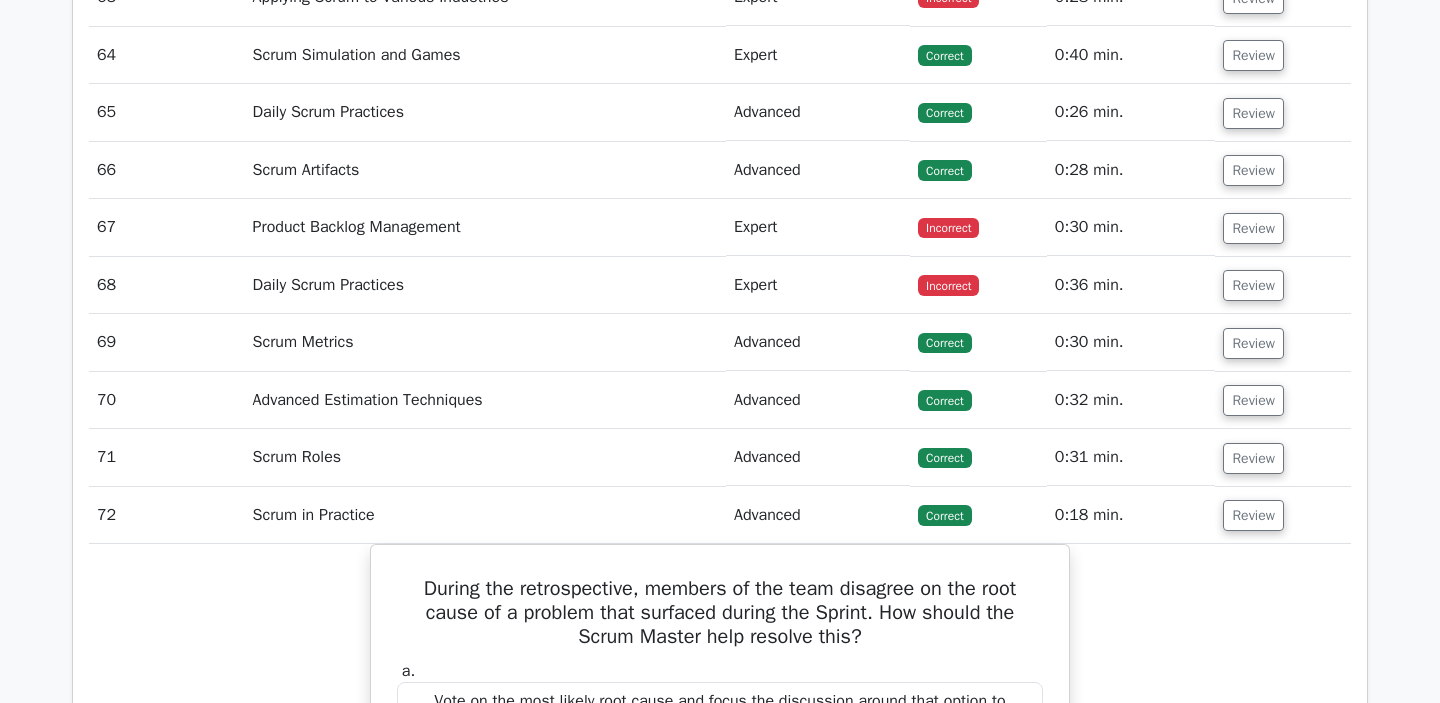 scroll, scrollTop: 6258, scrollLeft: 0, axis: vertical 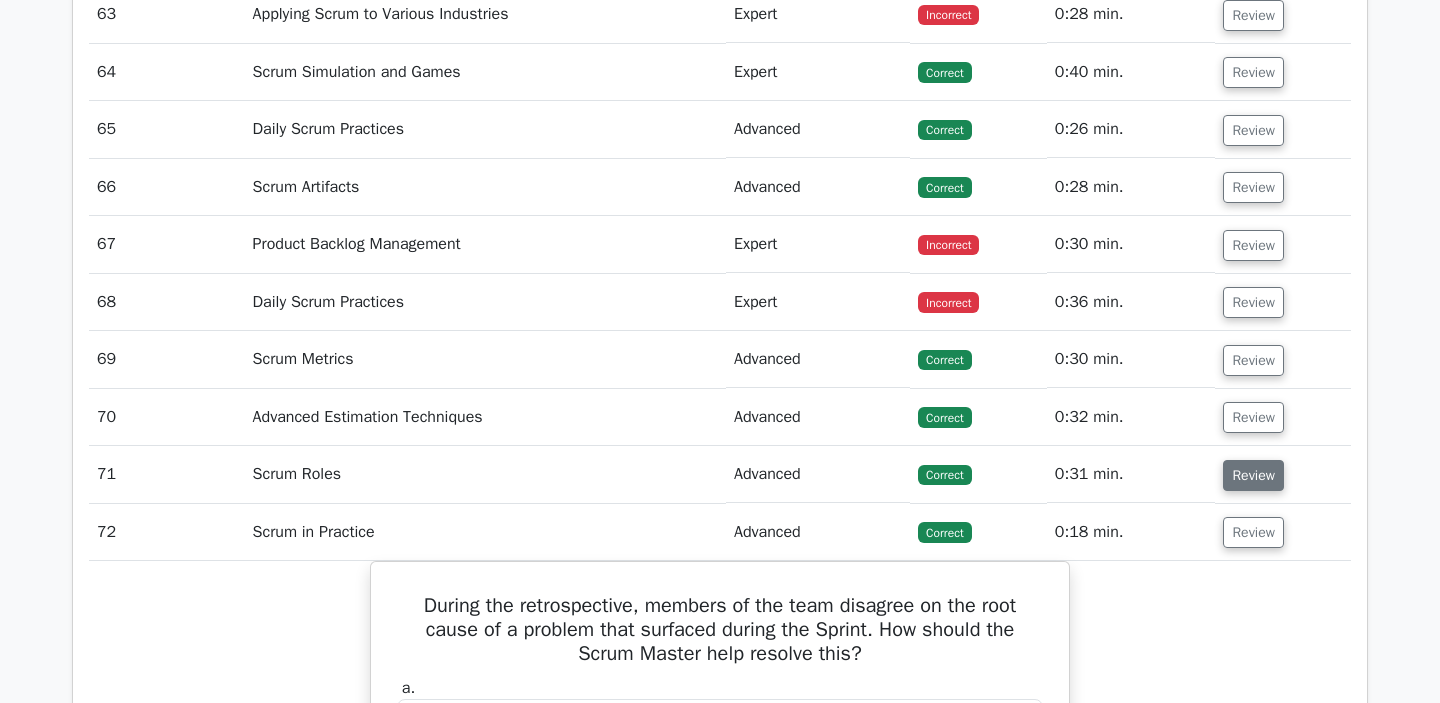 click on "Review" at bounding box center [1253, 475] 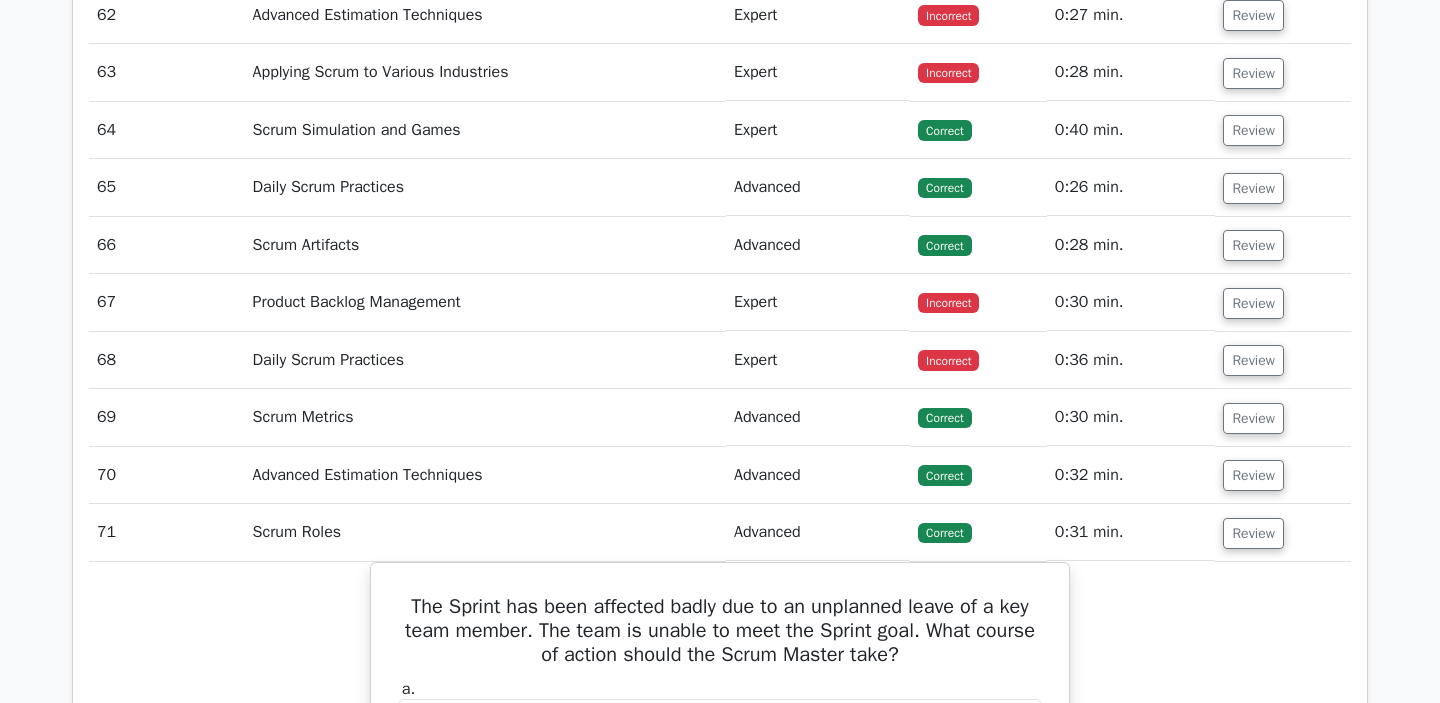 scroll, scrollTop: 6197, scrollLeft: 0, axis: vertical 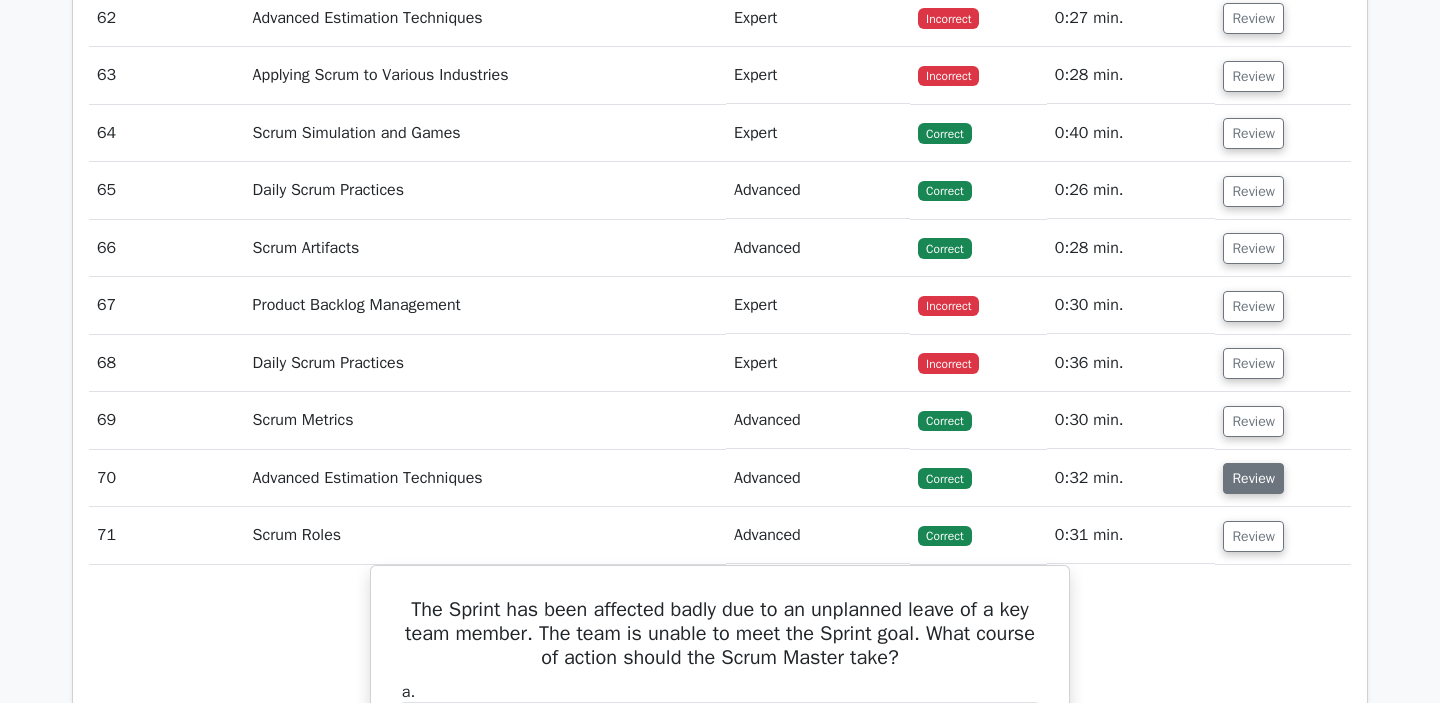 click on "Review" at bounding box center (1253, 478) 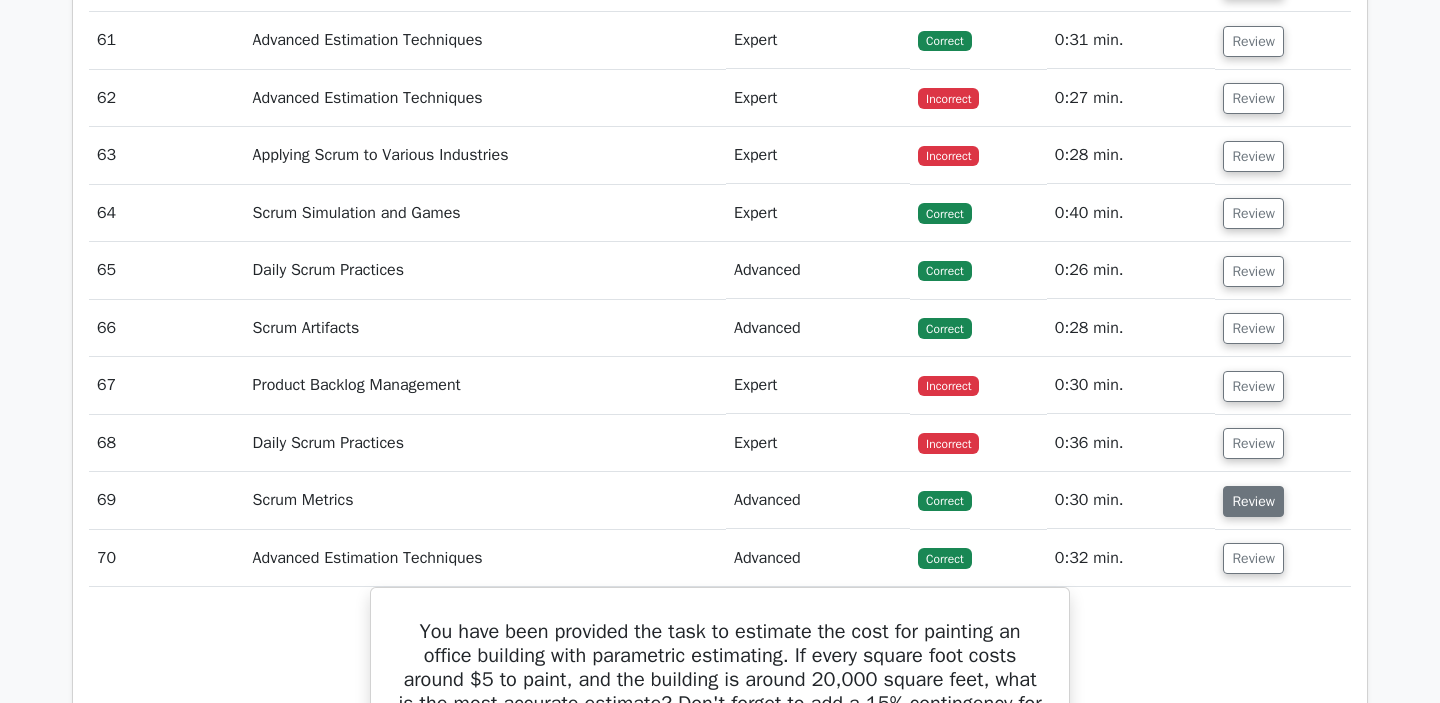 scroll, scrollTop: 6112, scrollLeft: 0, axis: vertical 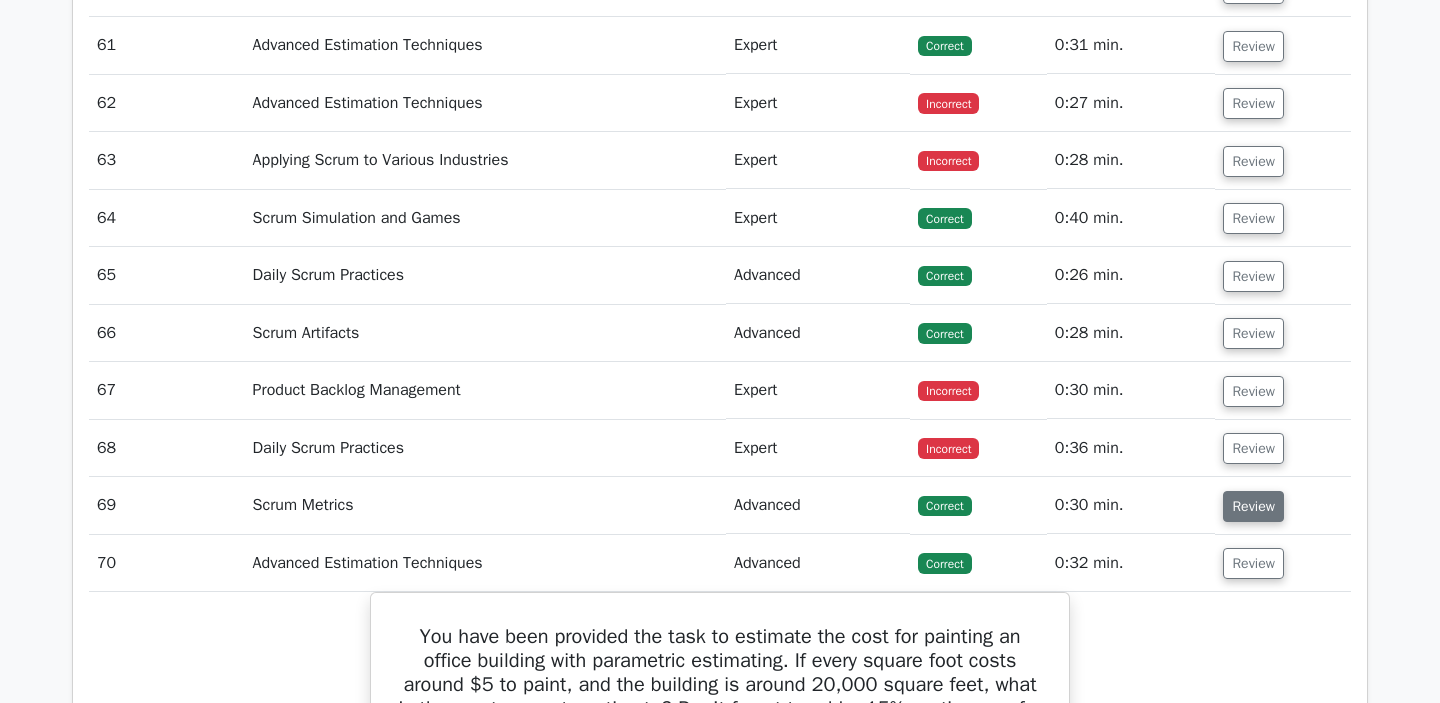 click on "Review" at bounding box center [1253, 506] 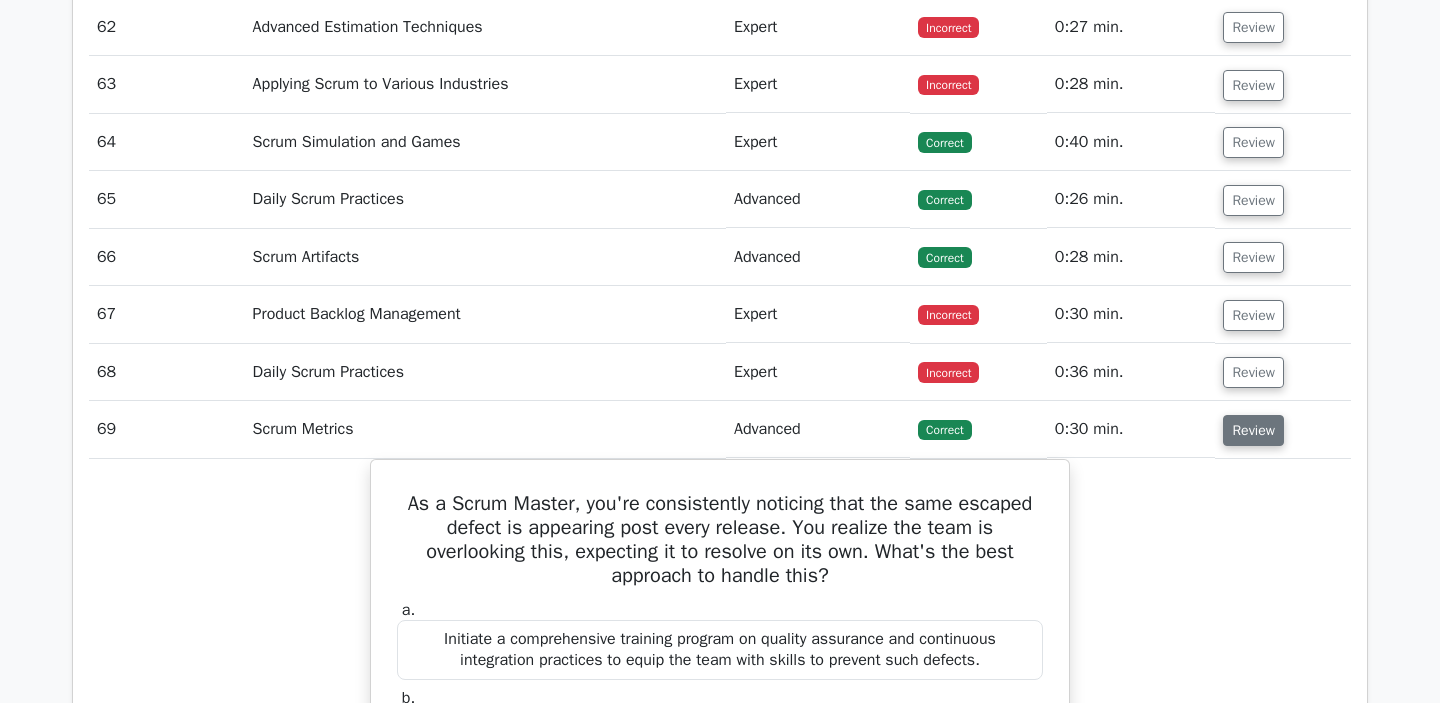 scroll, scrollTop: 6185, scrollLeft: 0, axis: vertical 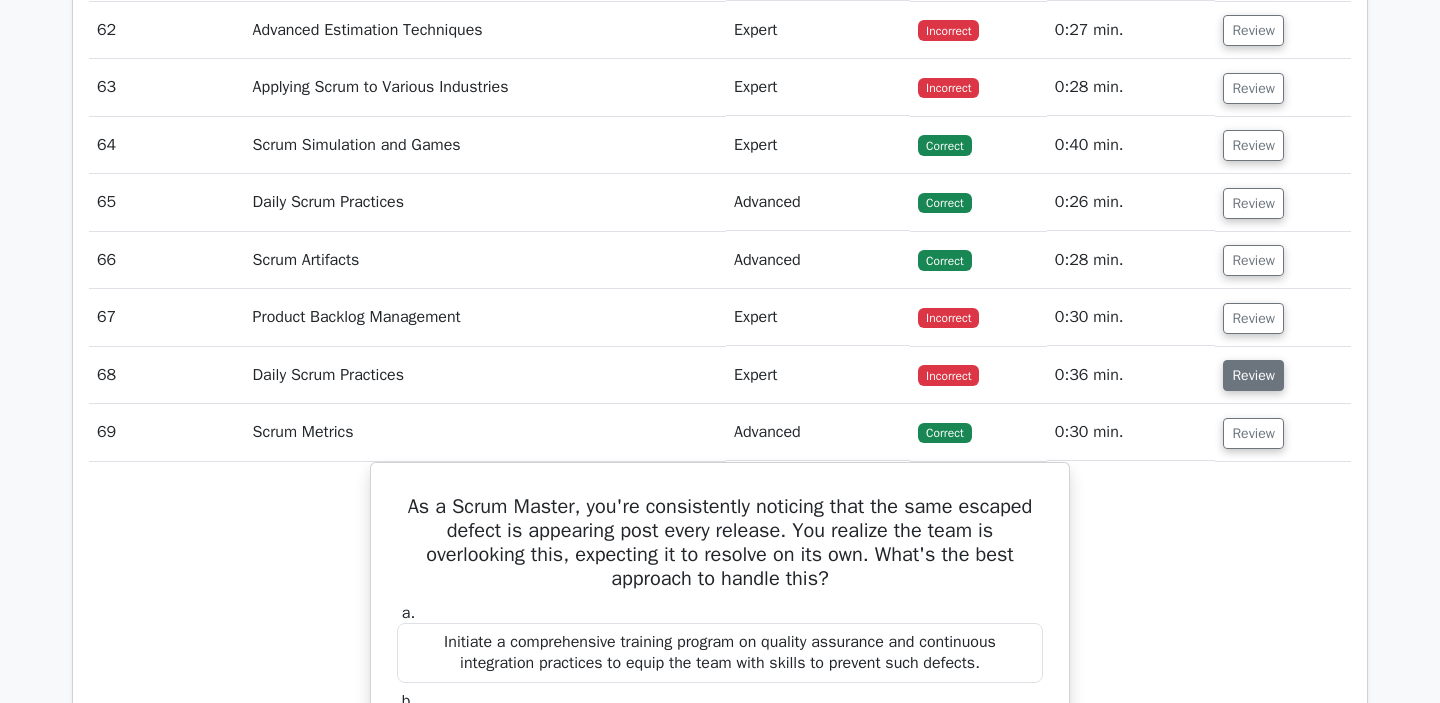 click on "Review" at bounding box center (1253, 375) 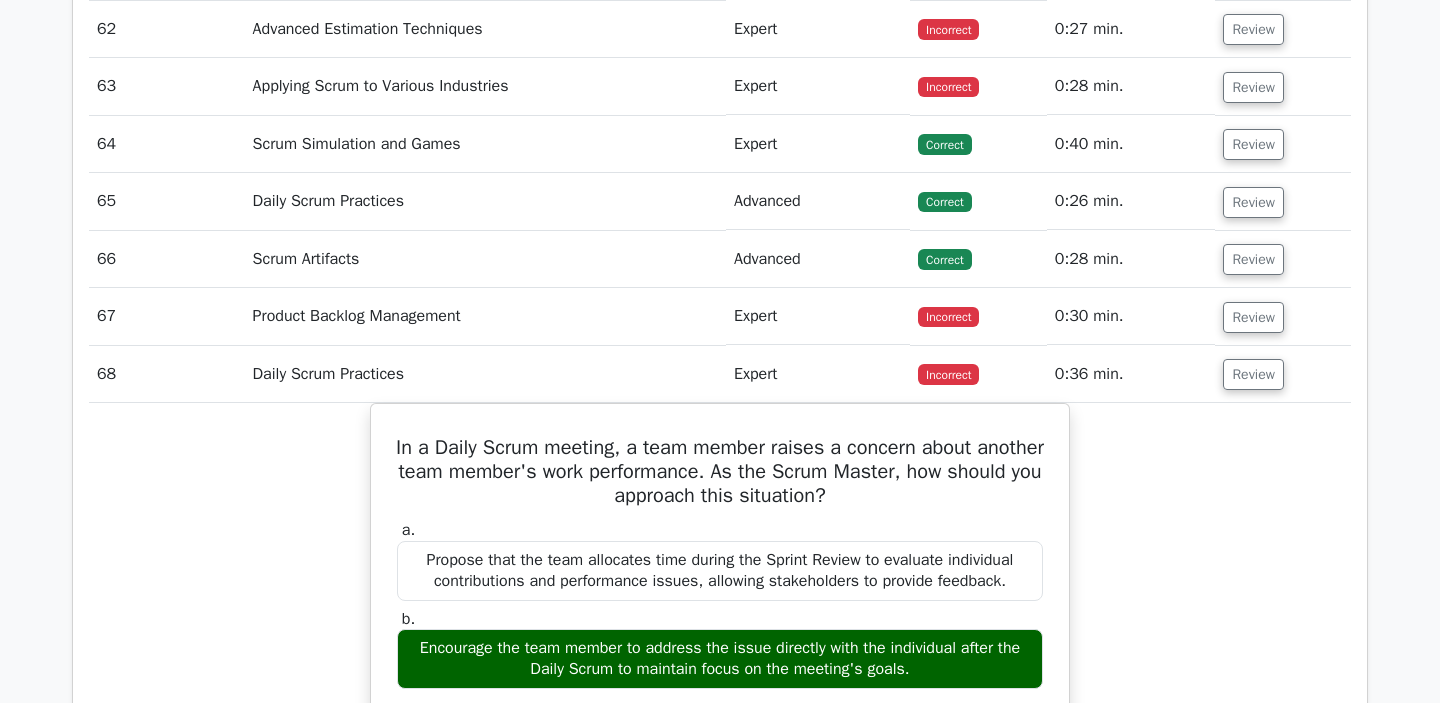 scroll, scrollTop: 6163, scrollLeft: 0, axis: vertical 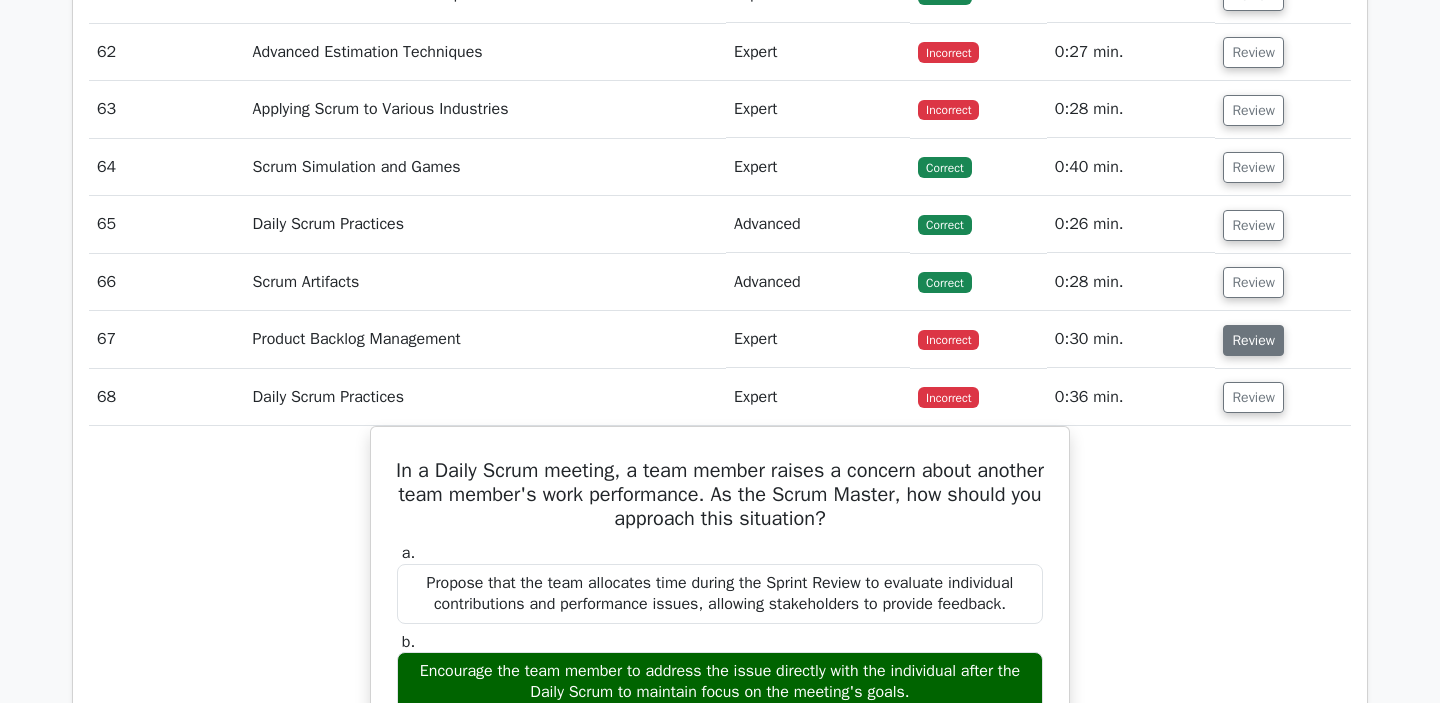 click on "Review" at bounding box center [1253, 340] 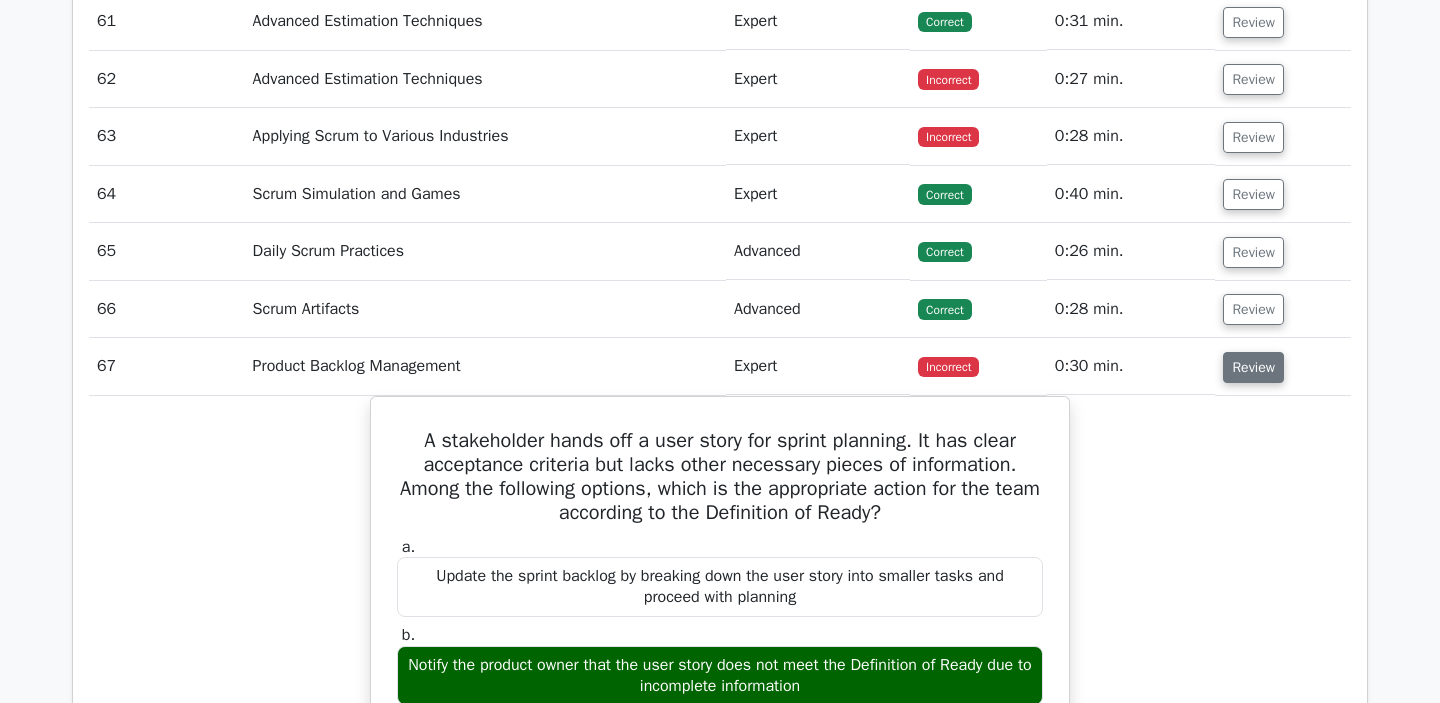 scroll, scrollTop: 6130, scrollLeft: 0, axis: vertical 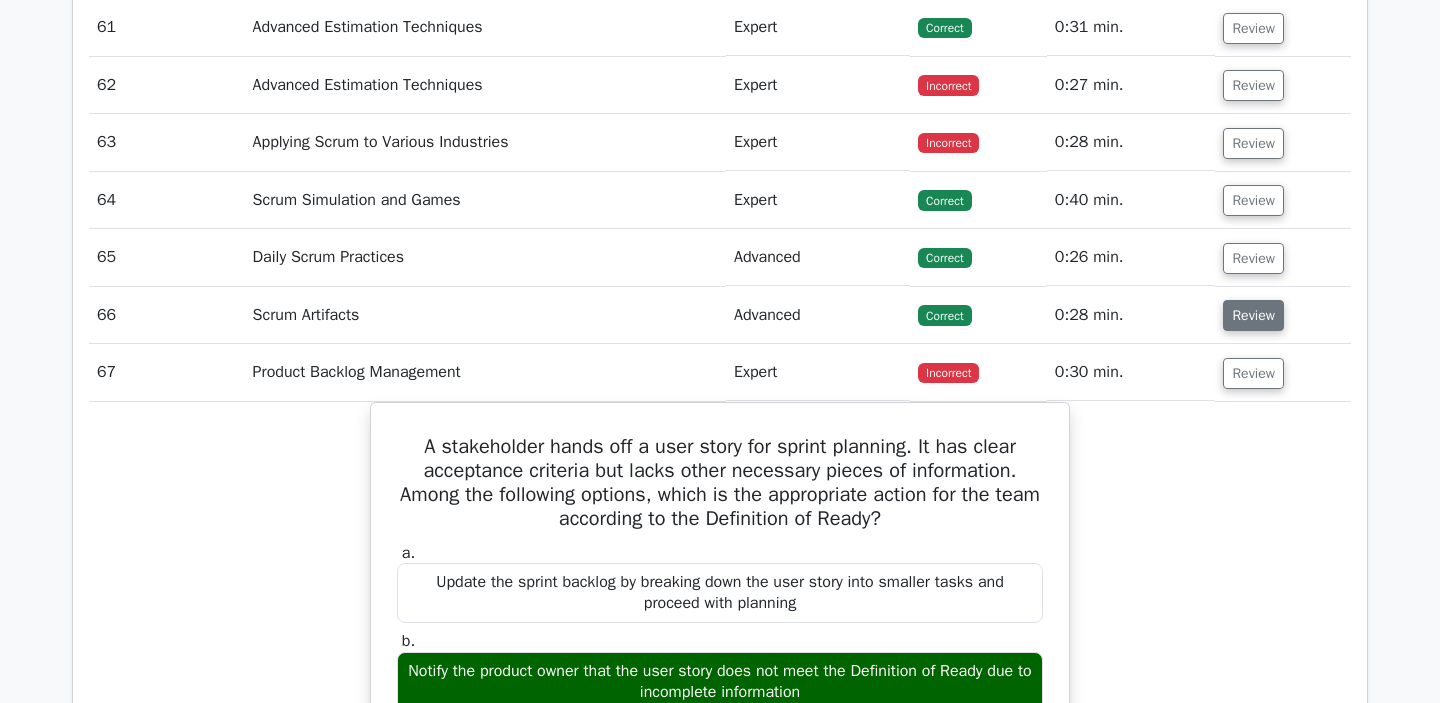 click on "Review" at bounding box center (1253, 315) 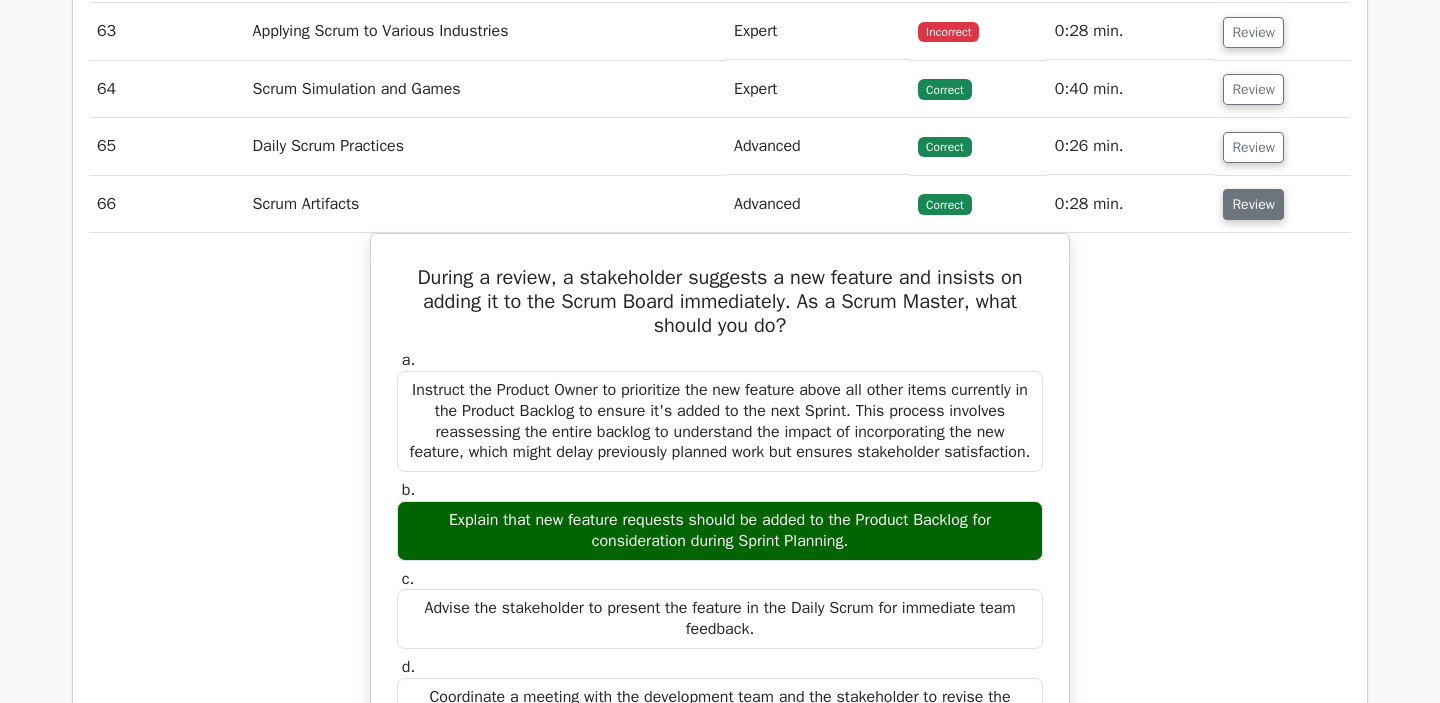 scroll, scrollTop: 6257, scrollLeft: 0, axis: vertical 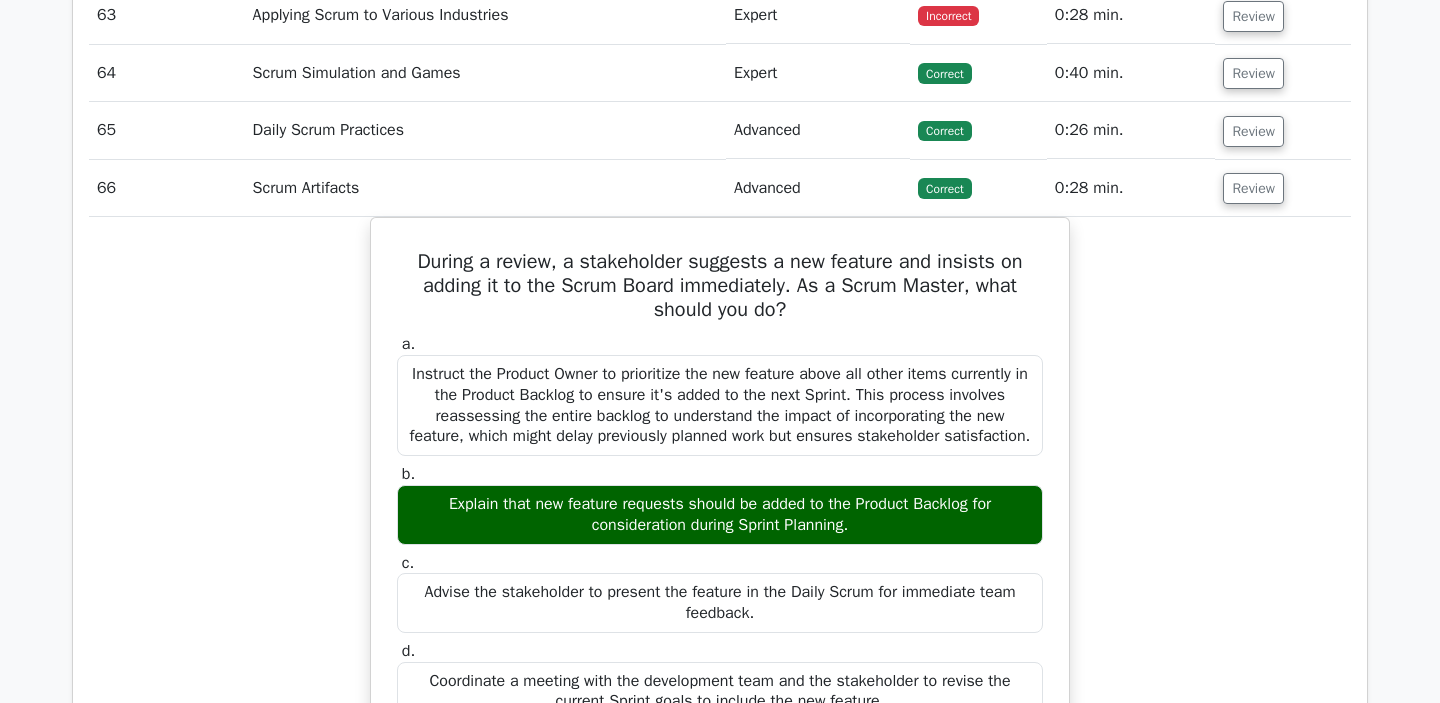 click on "Review" at bounding box center [1283, 130] 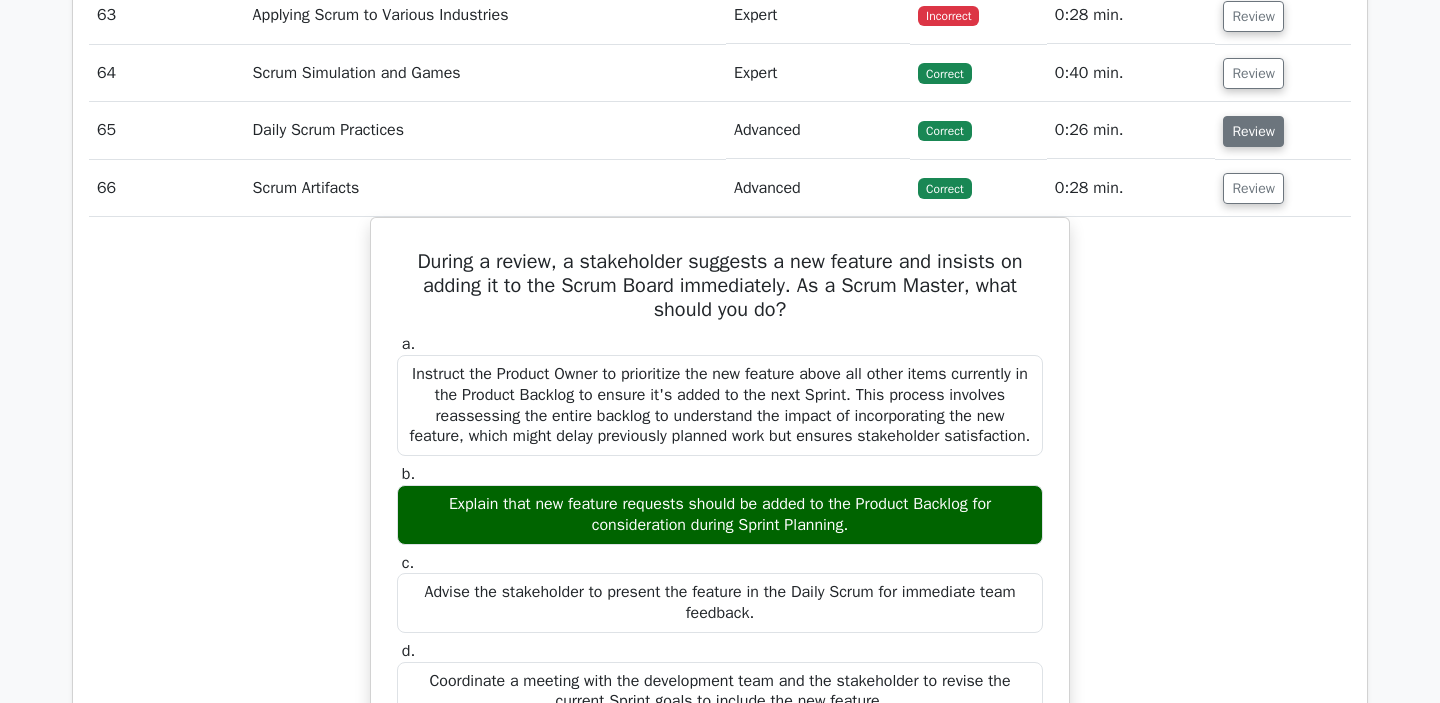 click on "Review" at bounding box center [1253, 131] 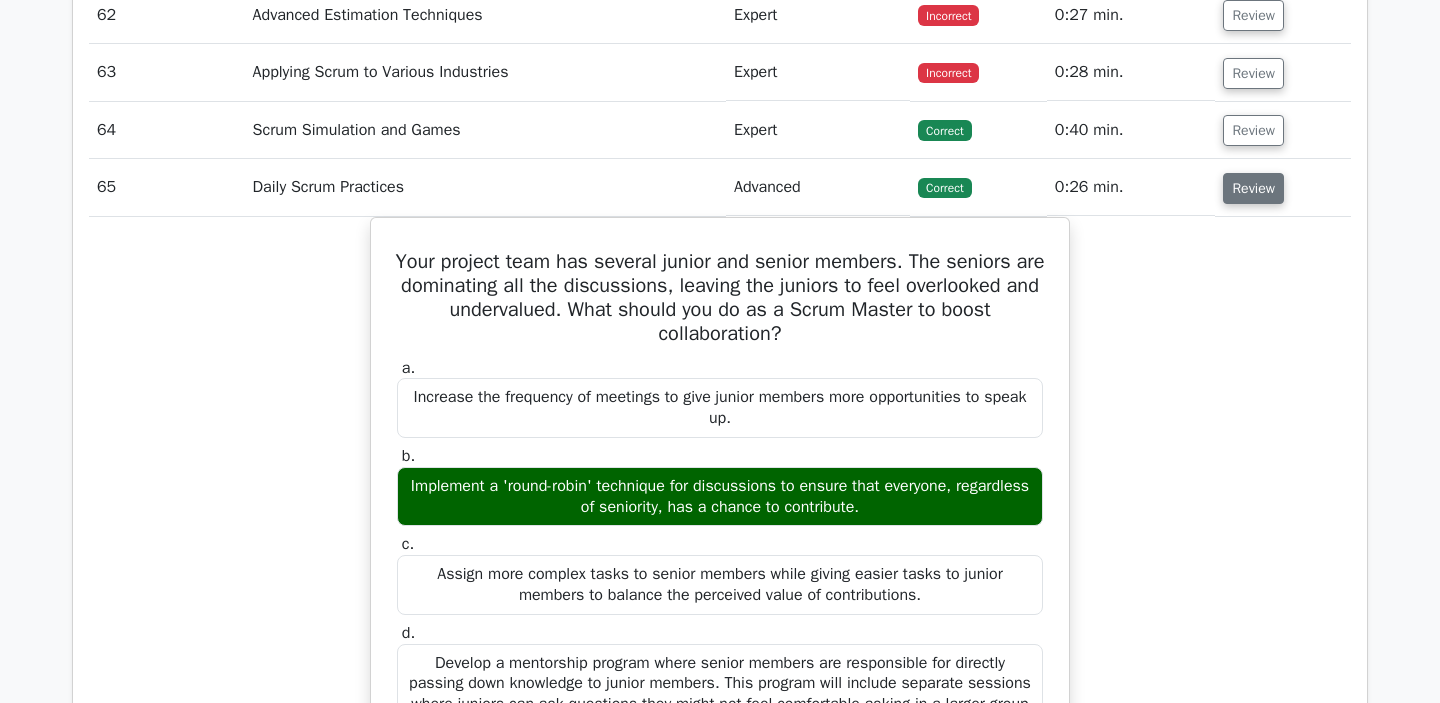 scroll, scrollTop: 6194, scrollLeft: 0, axis: vertical 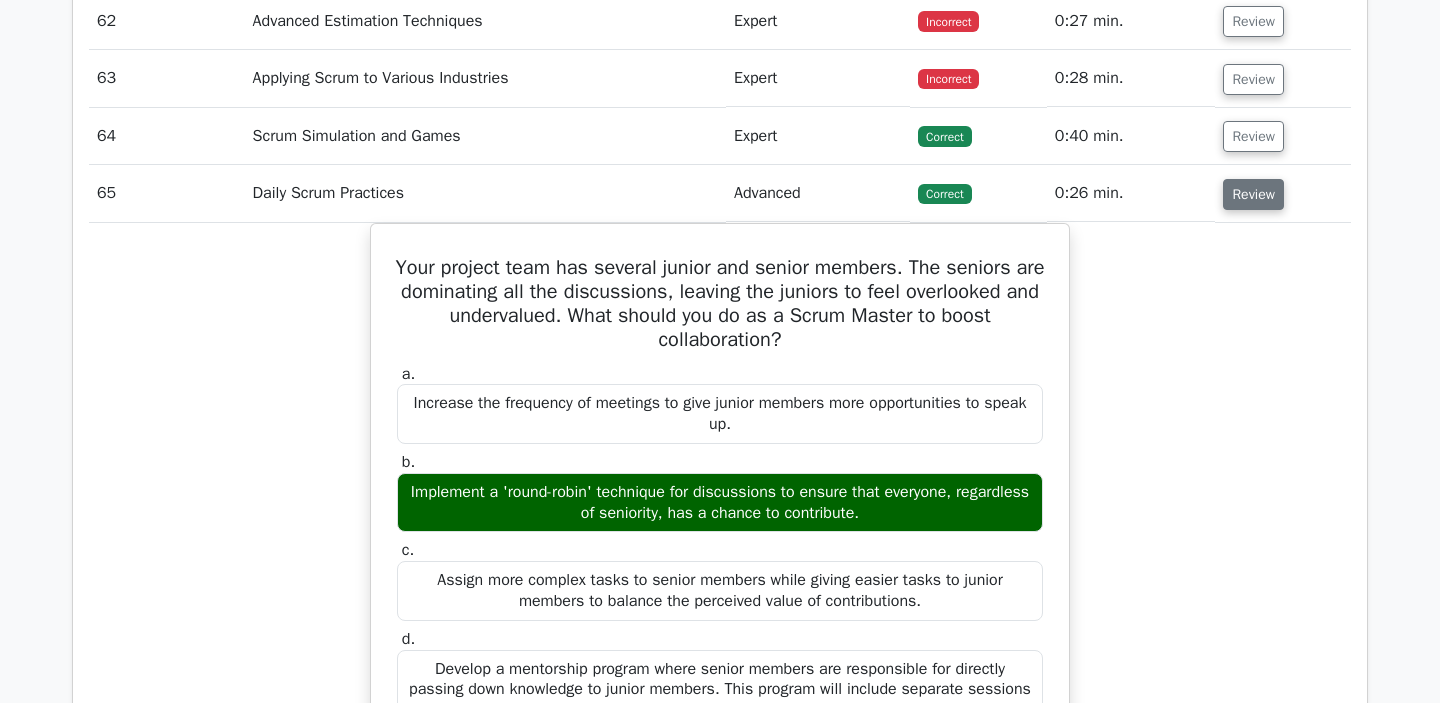 click on "Review" at bounding box center (1253, 136) 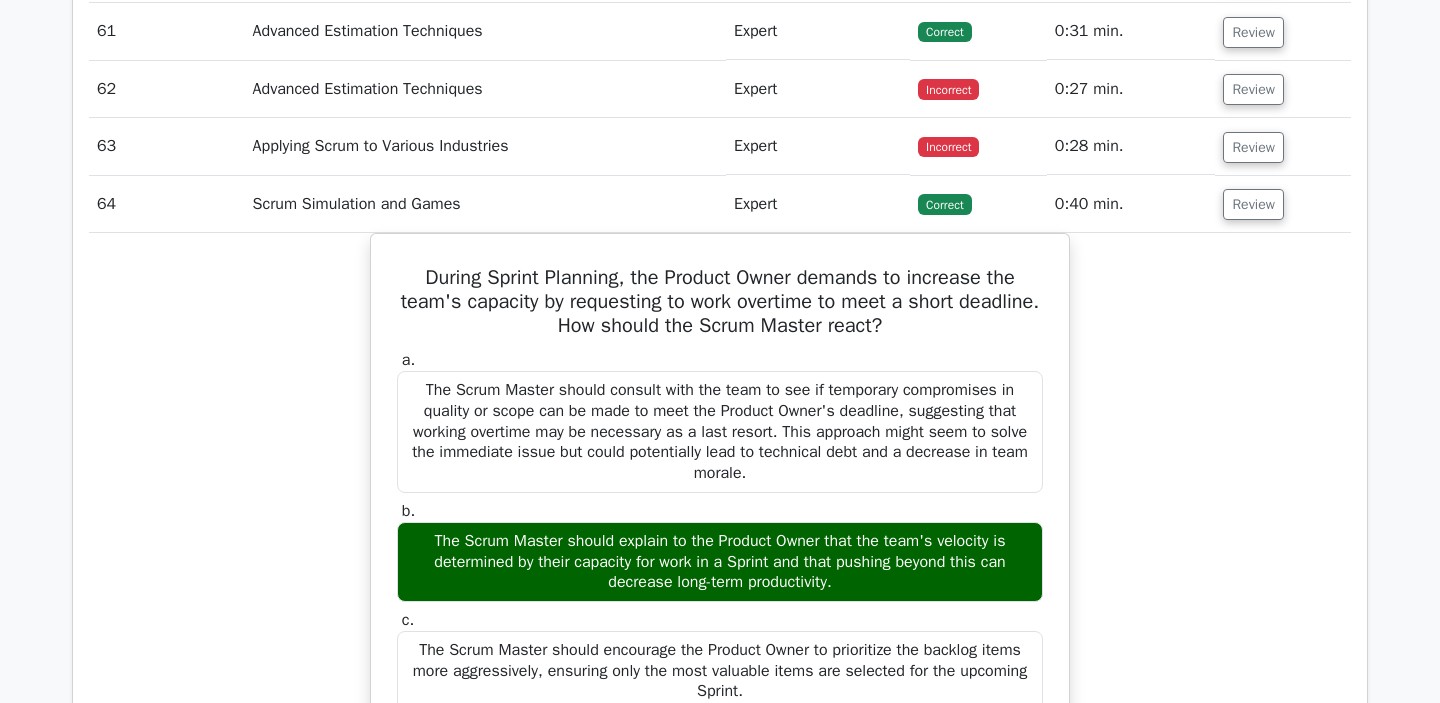 scroll, scrollTop: 6109, scrollLeft: 0, axis: vertical 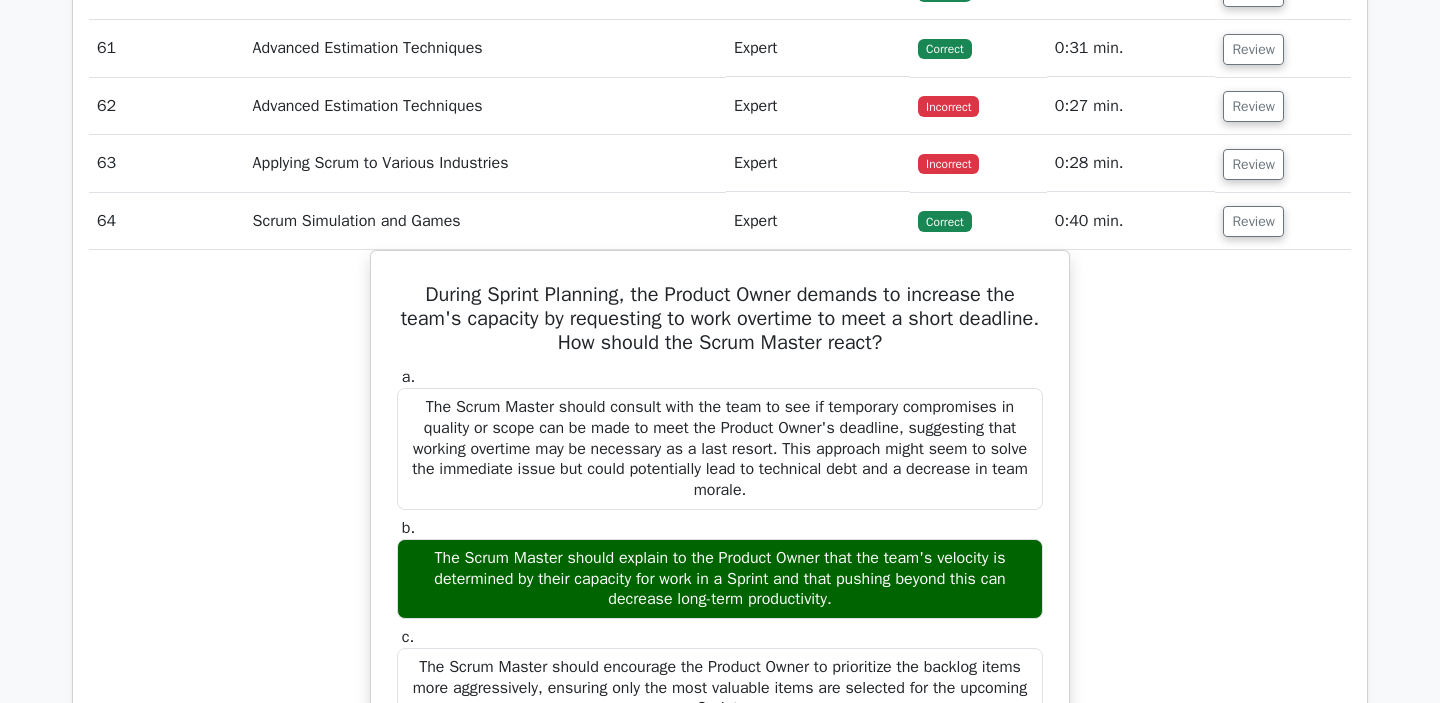 click on "Review" at bounding box center [1283, 163] 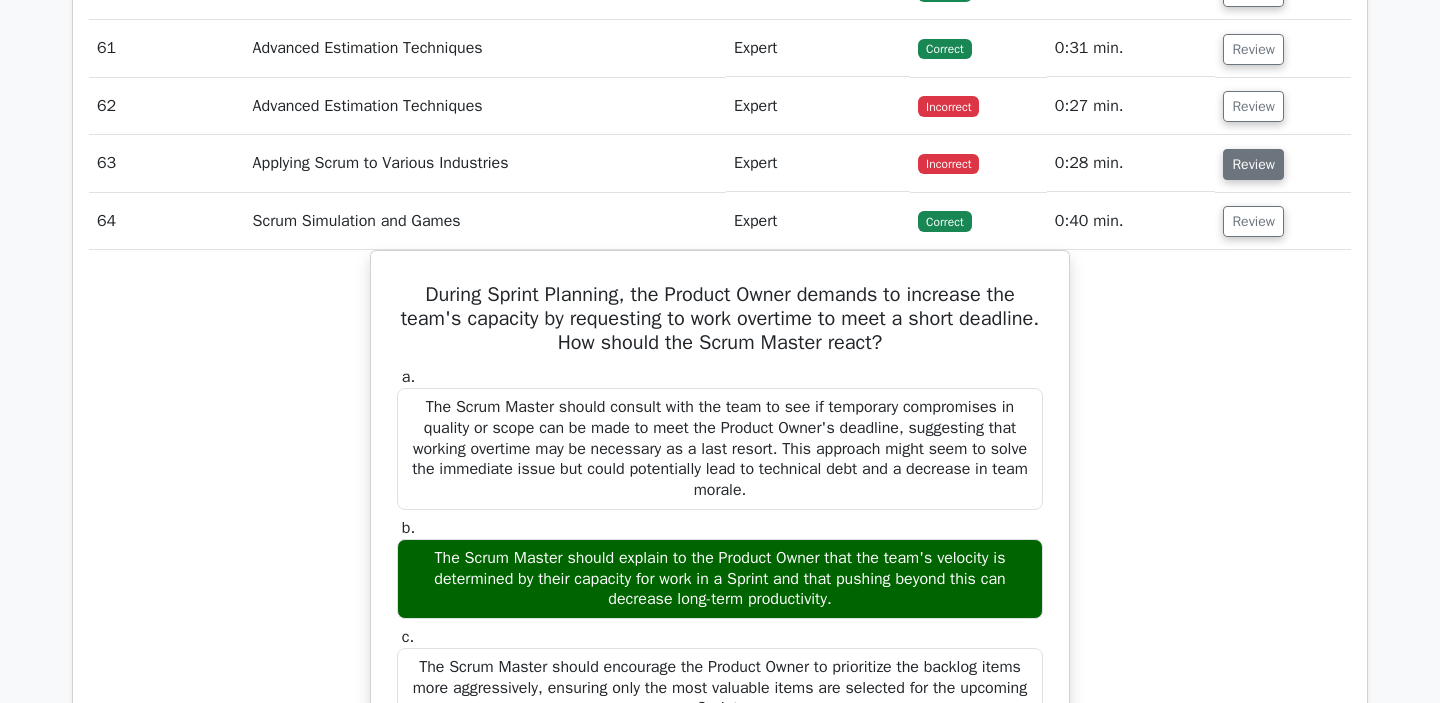 click on "Review" at bounding box center (1253, 164) 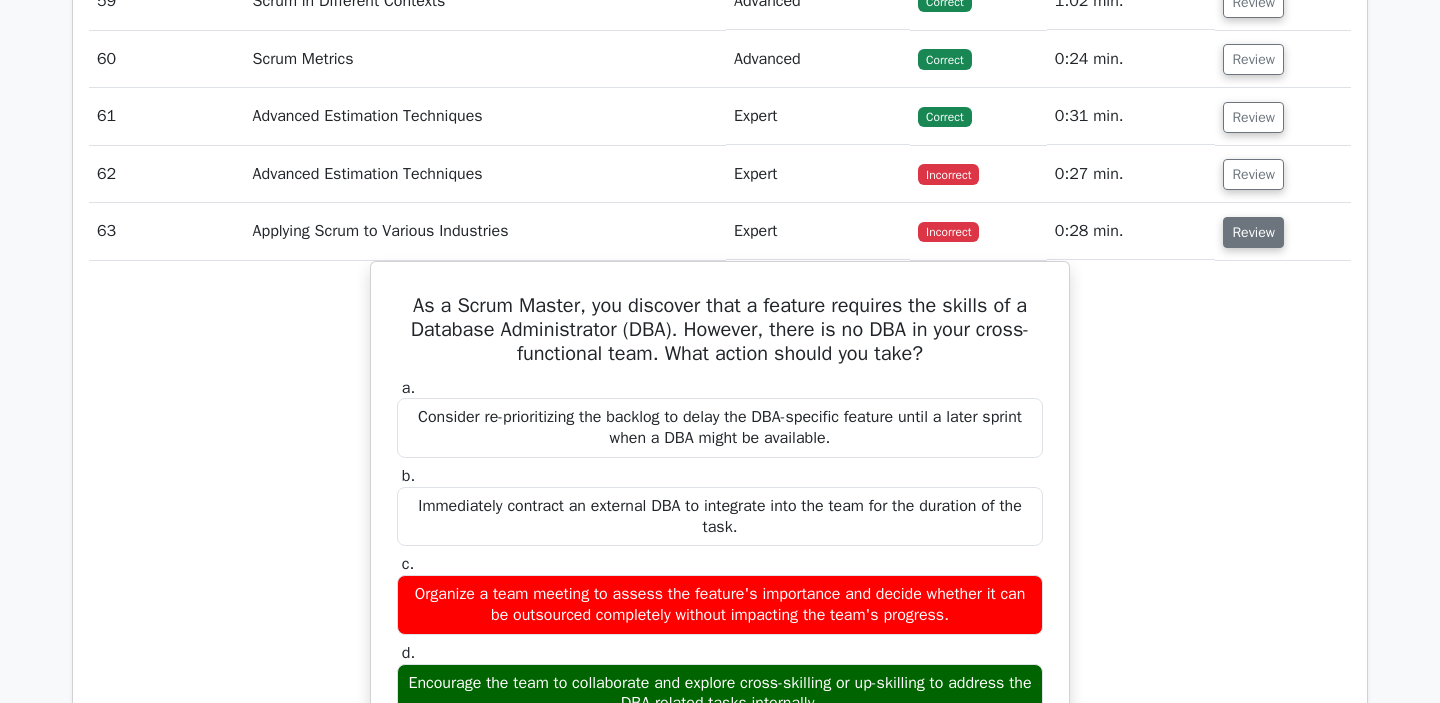 scroll, scrollTop: 6044, scrollLeft: 0, axis: vertical 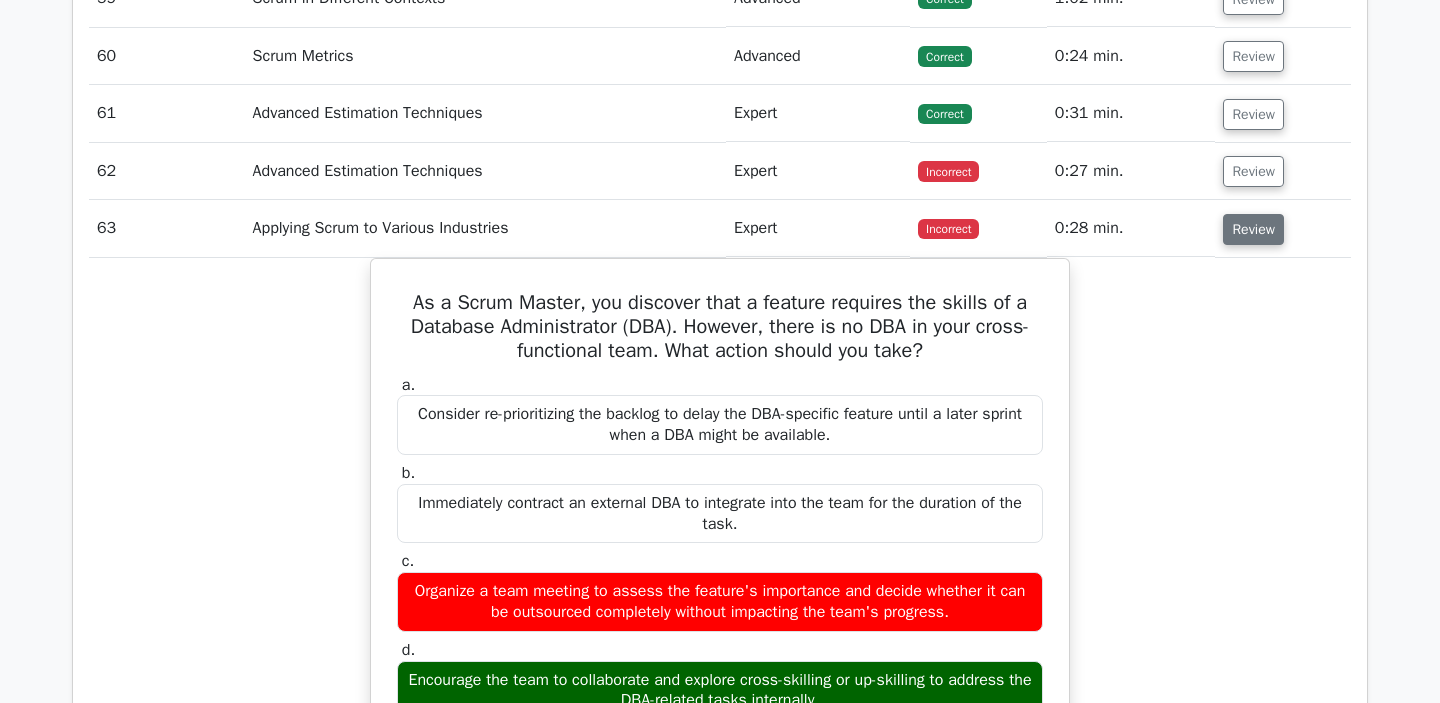 click on "Review" at bounding box center [1253, 171] 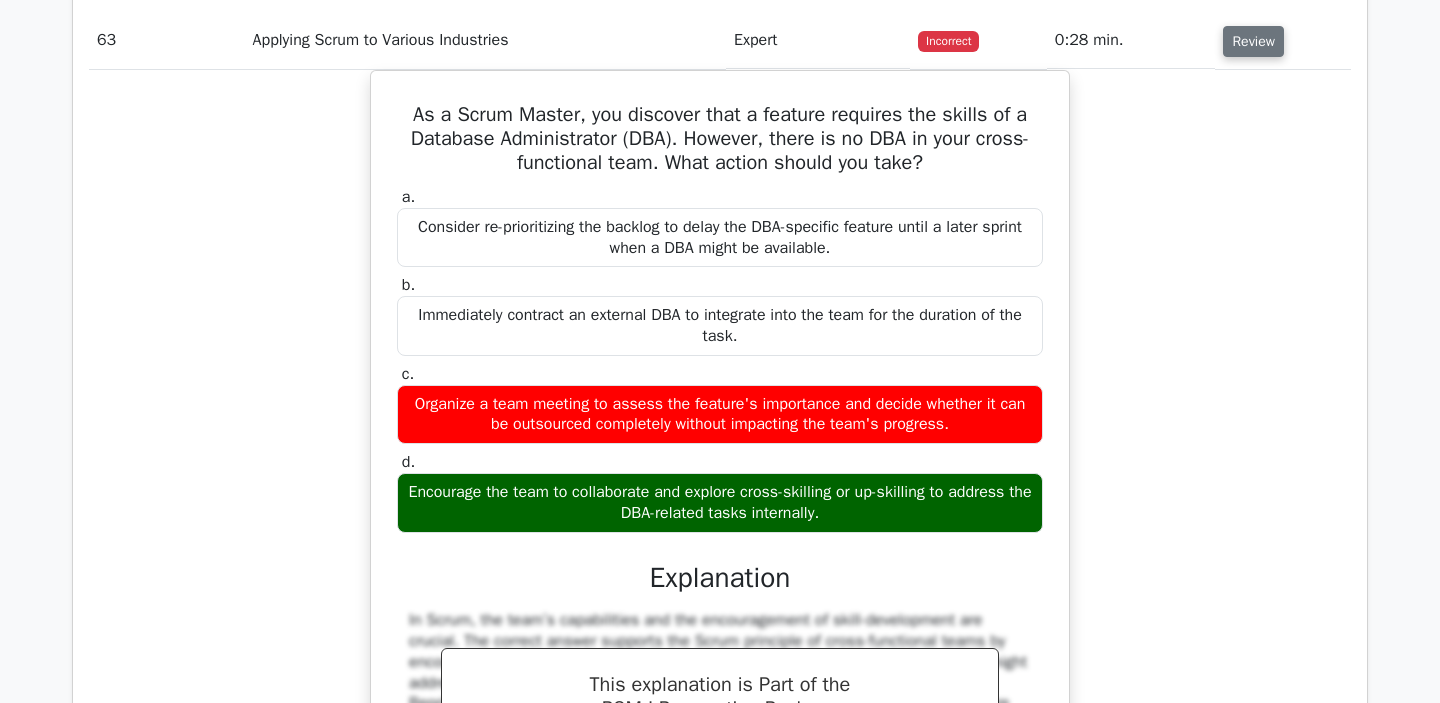 scroll, scrollTop: 7050, scrollLeft: 0, axis: vertical 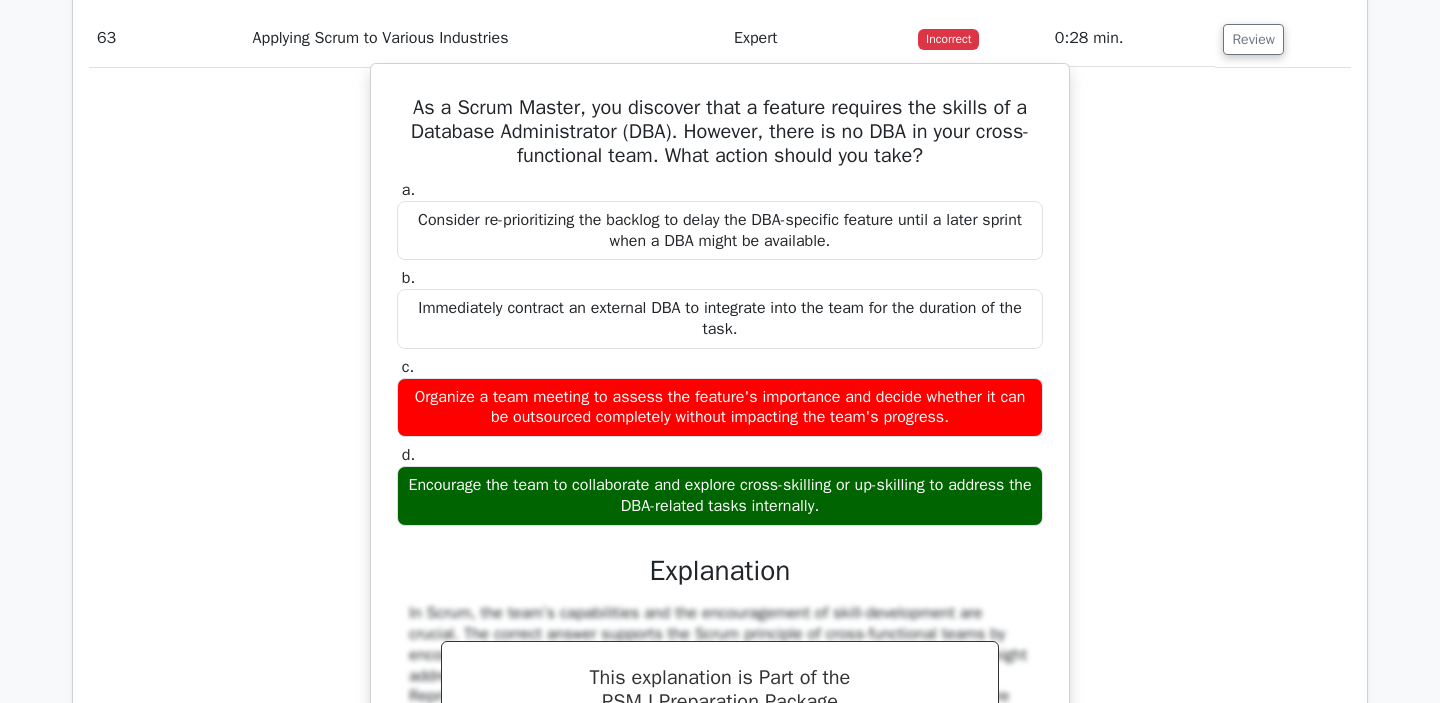 click on "As a Scrum Master, you discover that a feature requires the skills of a Database Administrator (DBA). However, there is no DBA in your cross-functional team. What action should you take?" at bounding box center (720, 132) 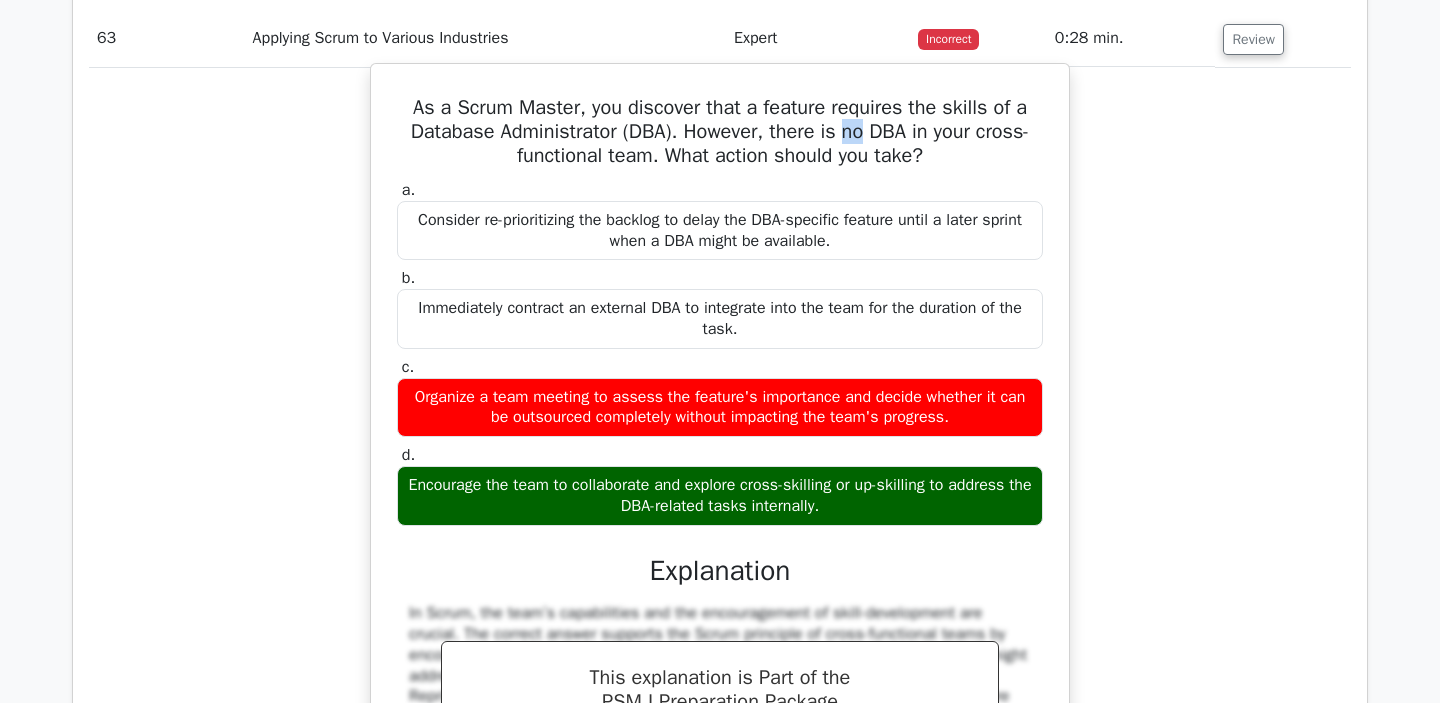 click on "As a Scrum Master, you discover that a feature requires the skills of a Database Administrator (DBA). However, there is no DBA in your cross-functional team. What action should you take?" at bounding box center (720, 132) 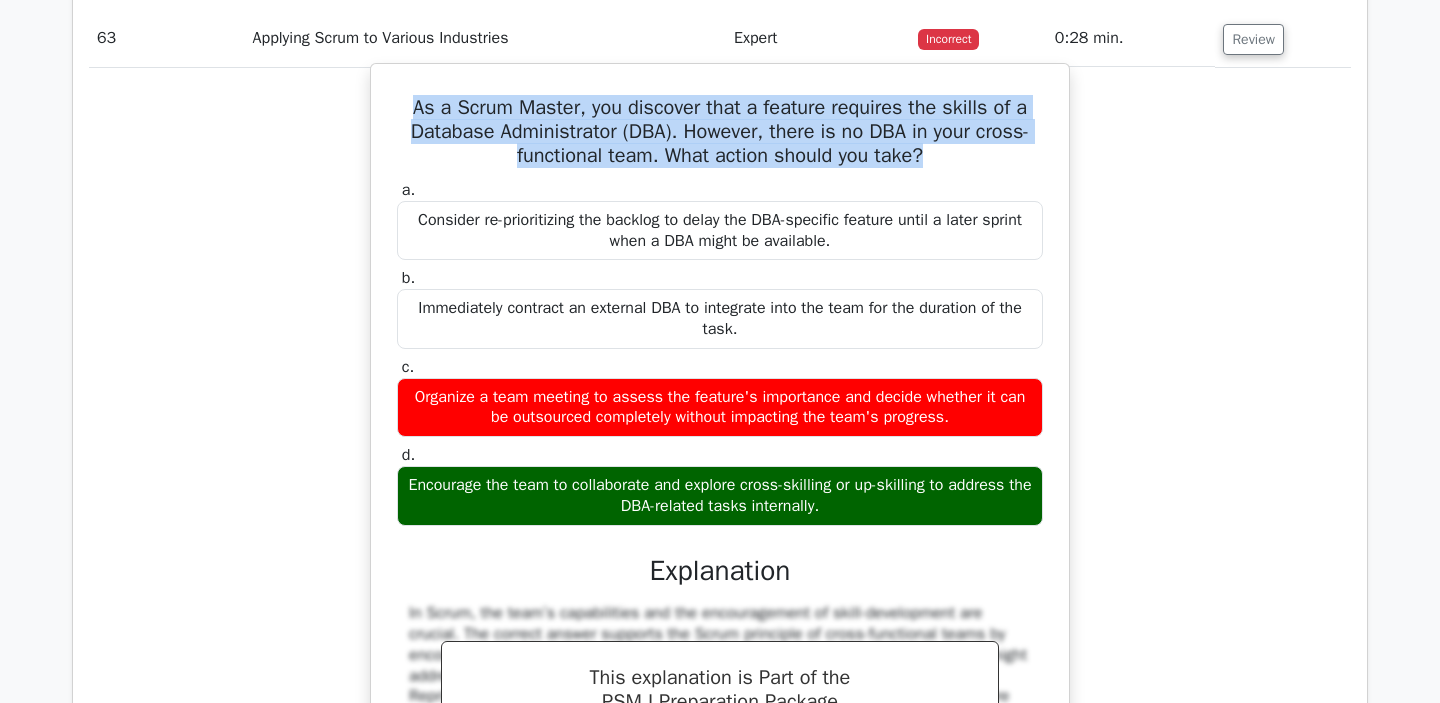 click on "Encourage the team to collaborate and explore cross-skilling or up-skilling to address the DBA-related tasks internally." at bounding box center (720, 496) 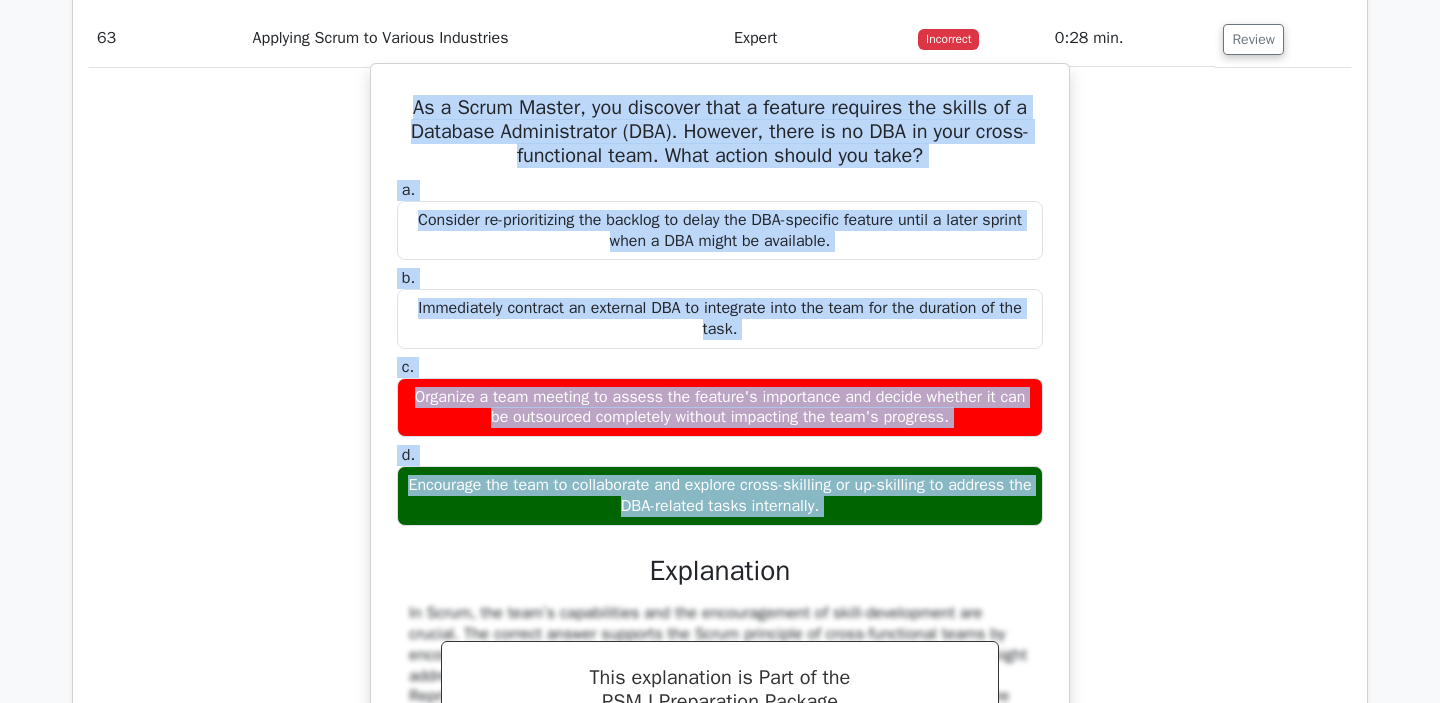 copy on "As a Scrum Master, you discover that a feature requires the skills of a Database Administrator (DBA). However, there is no DBA in your cross-functional team. What action should you take?
a.
Consider re-prioritizing the backlog to delay the DBA-specific feature until a later sprint when a DBA might be available.
b.
Immediately contract an external DBA to integrate into the team for the duration of the task.
c.
Organize a team meeting to assess the feature's importance and decide whether it can be outsourced completely without impacting the team's progress.
d.
Encourage the team to collaborate and explore cross-skilling or up-skilling to address the DBA-related tasks internally." 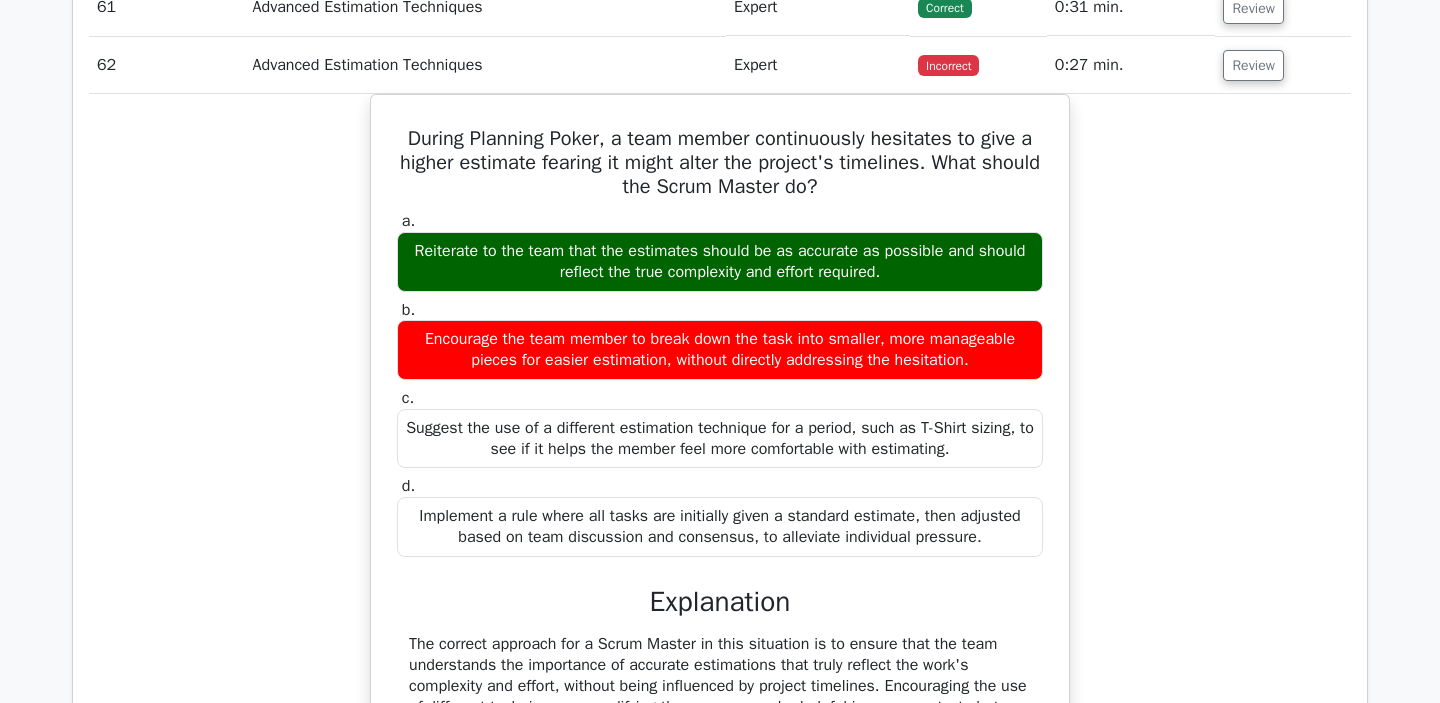 scroll, scrollTop: 6180, scrollLeft: 0, axis: vertical 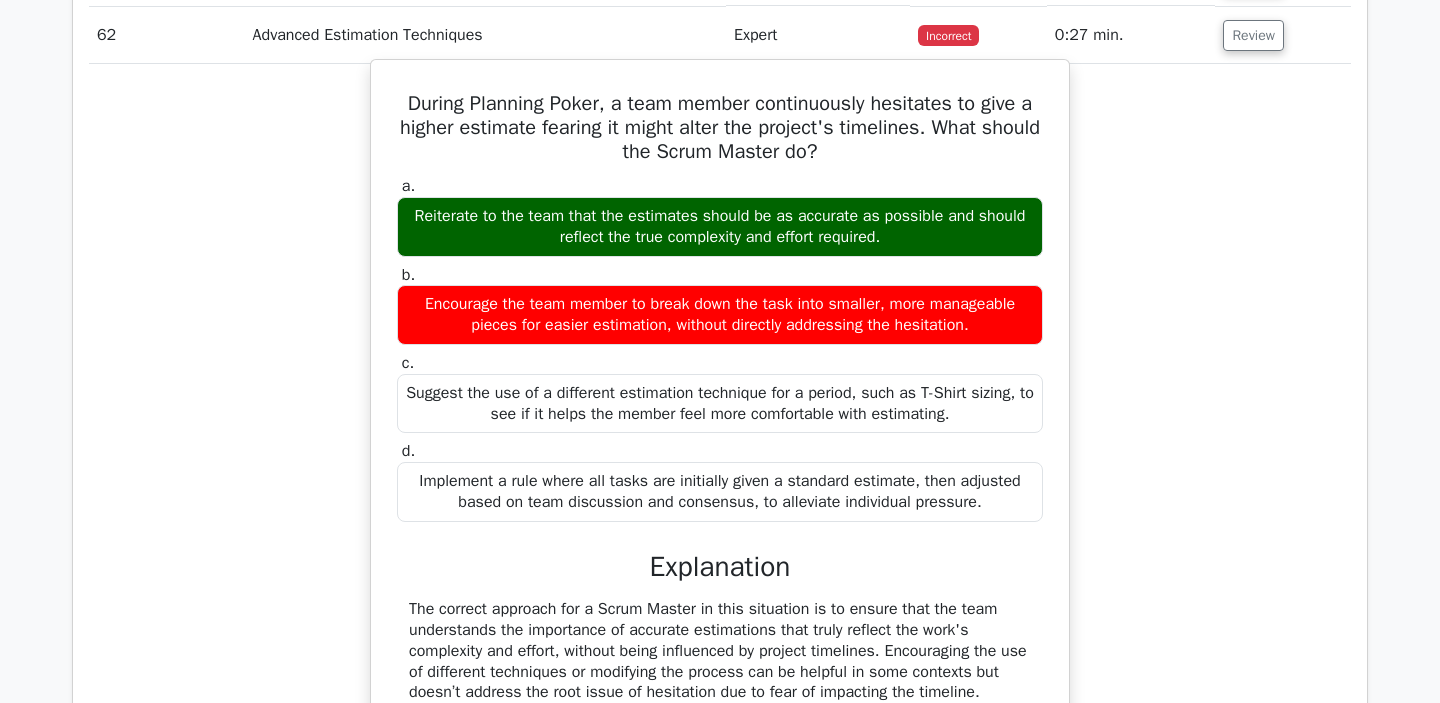 click on "During Planning Poker, a team member continuously hesitates to give a higher estimate fearing it might alter the project's timelines. What should the Scrum Master do?" at bounding box center [720, 128] 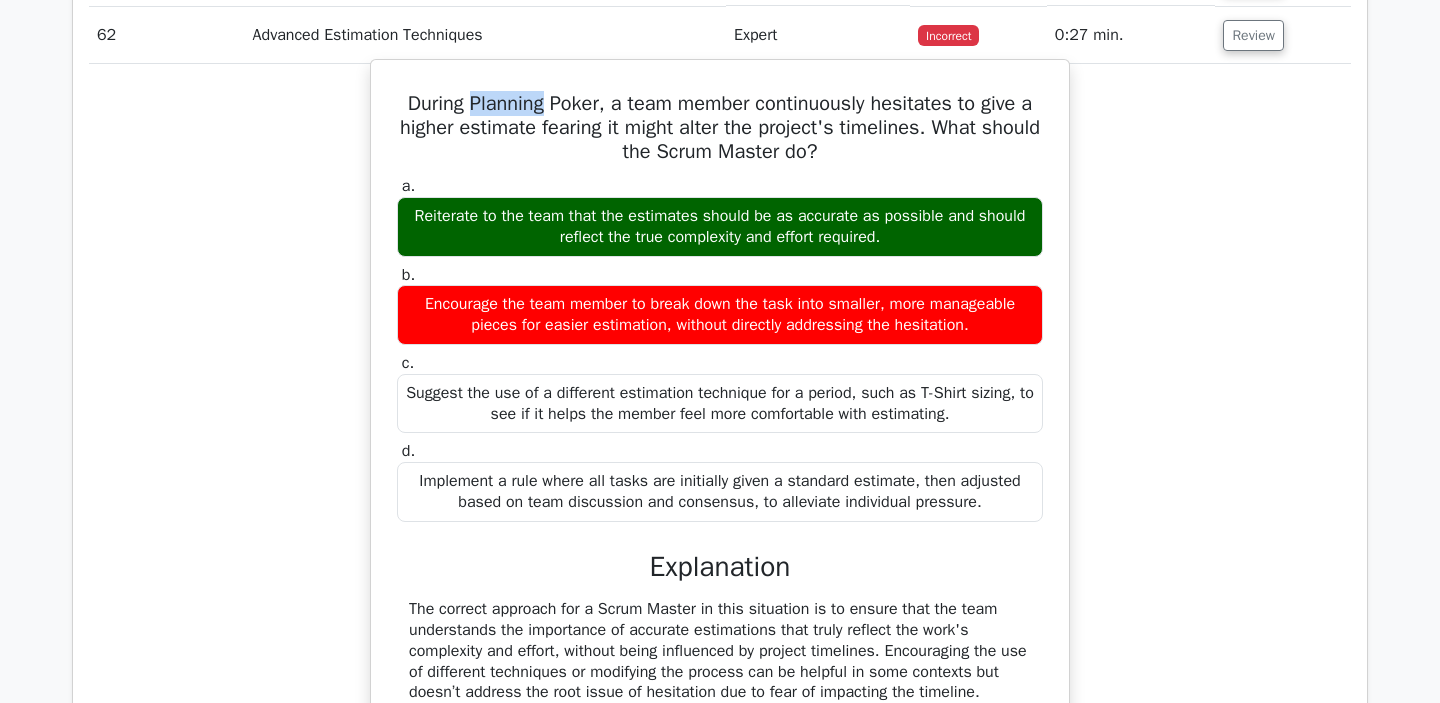 click on "During Planning Poker, a team member continuously hesitates to give a higher estimate fearing it might alter the project's timelines. What should the Scrum Master do?" at bounding box center (720, 128) 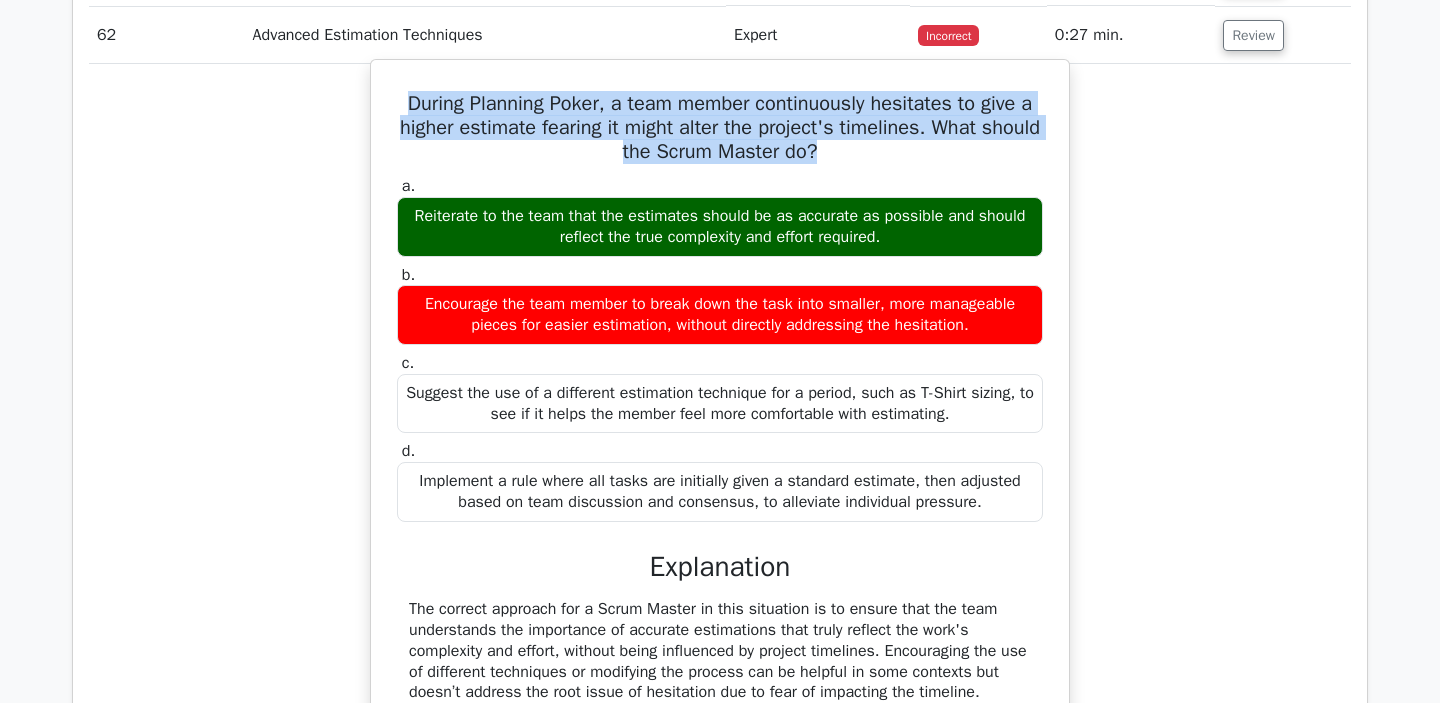 click on "During Planning Poker, a team member continuously hesitates to give a higher estimate fearing it might alter the project's timelines. What should the Scrum Master do?" at bounding box center [720, 128] 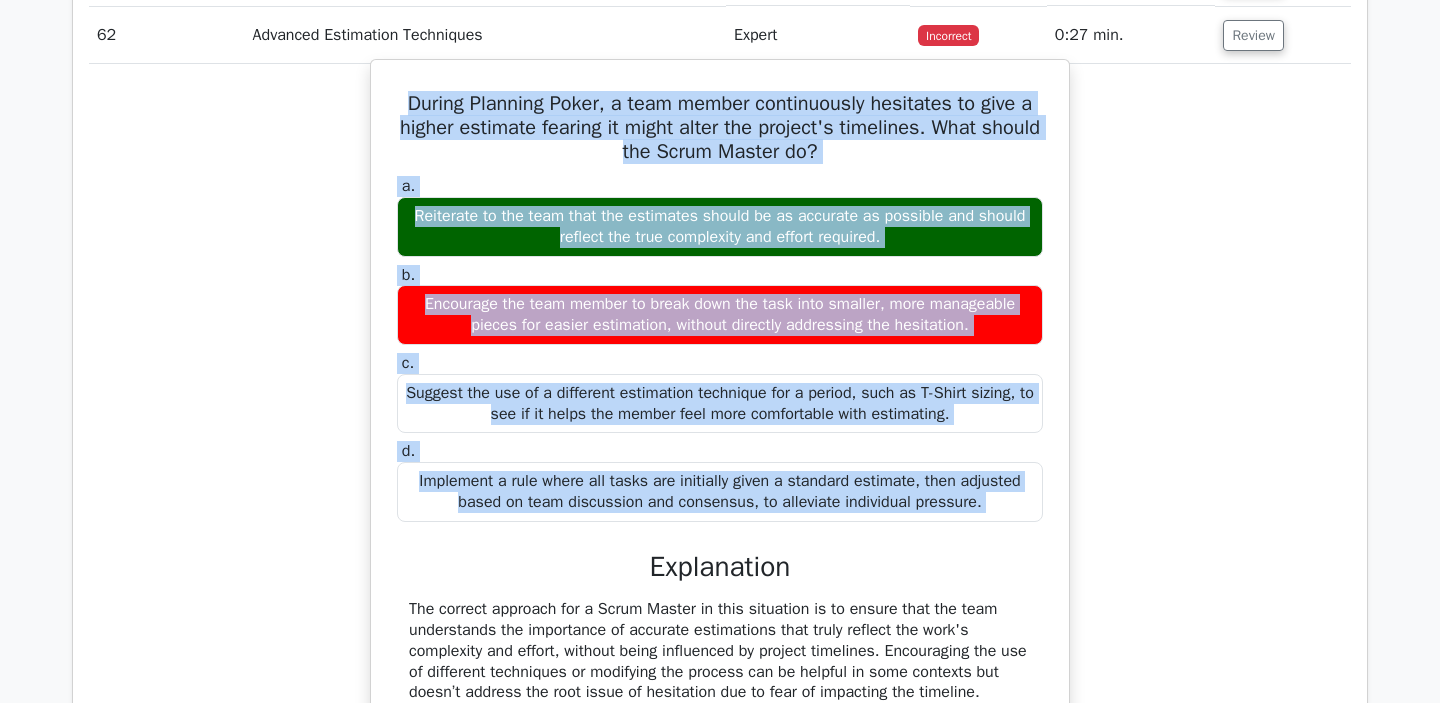 click on "Implement a rule where all tasks are initially given a standard estimate, then adjusted based on team discussion and consensus, to alleviate individual pressure." at bounding box center (720, 492) 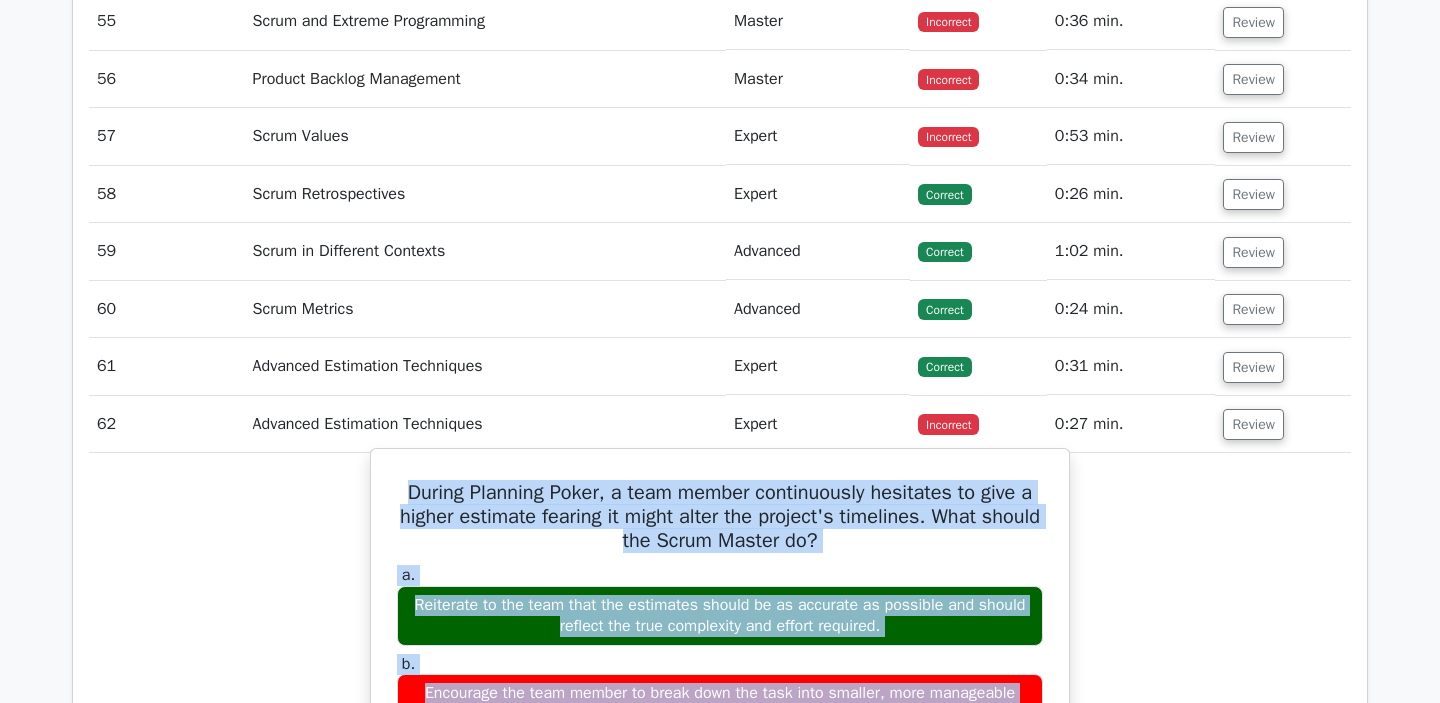 scroll, scrollTop: 5792, scrollLeft: 0, axis: vertical 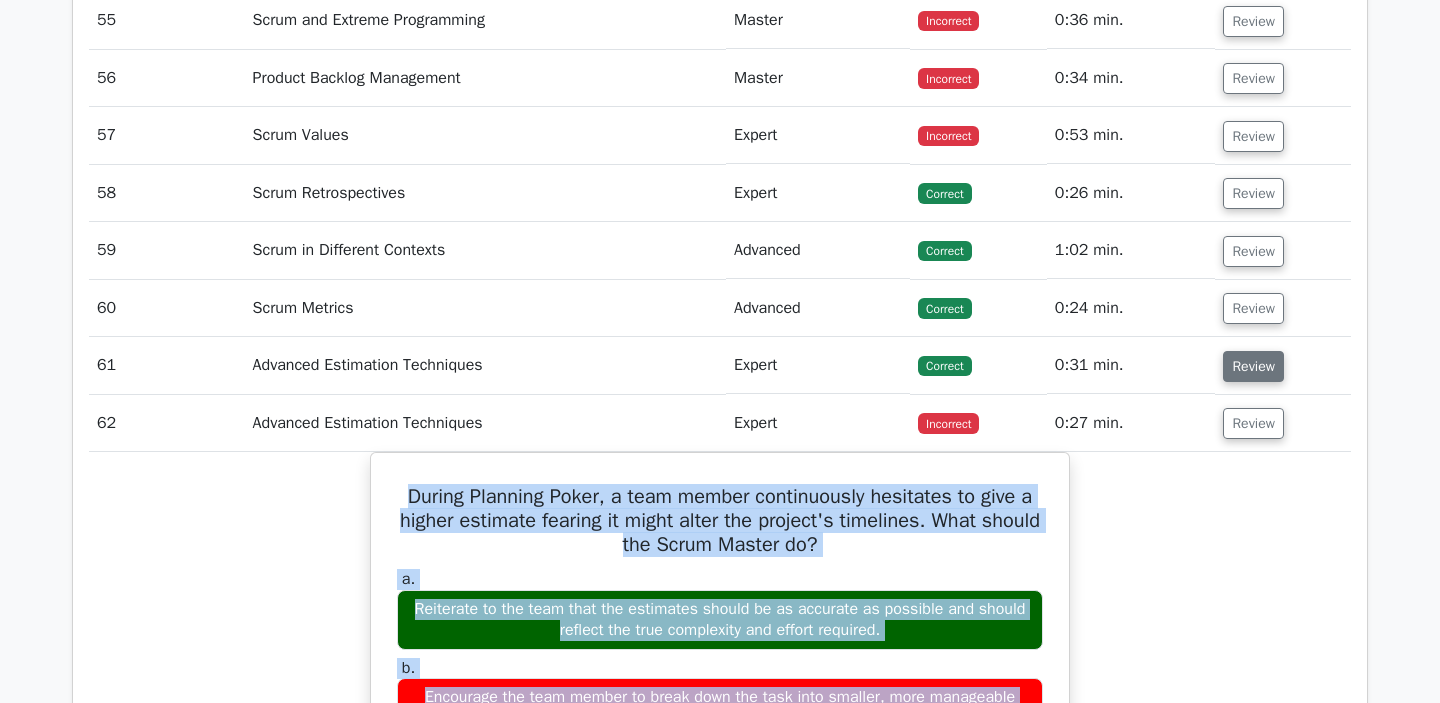 click on "Review" at bounding box center [1253, 366] 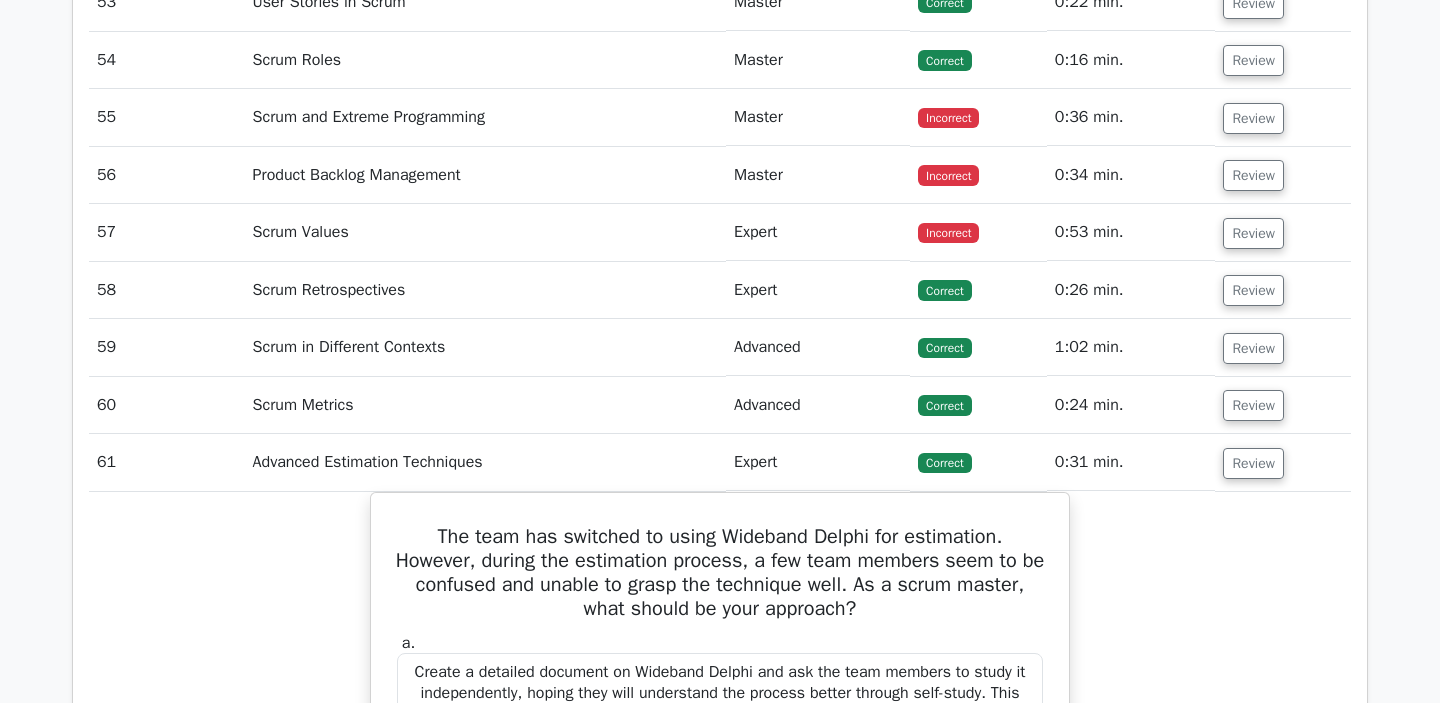 scroll, scrollTop: 5693, scrollLeft: 0, axis: vertical 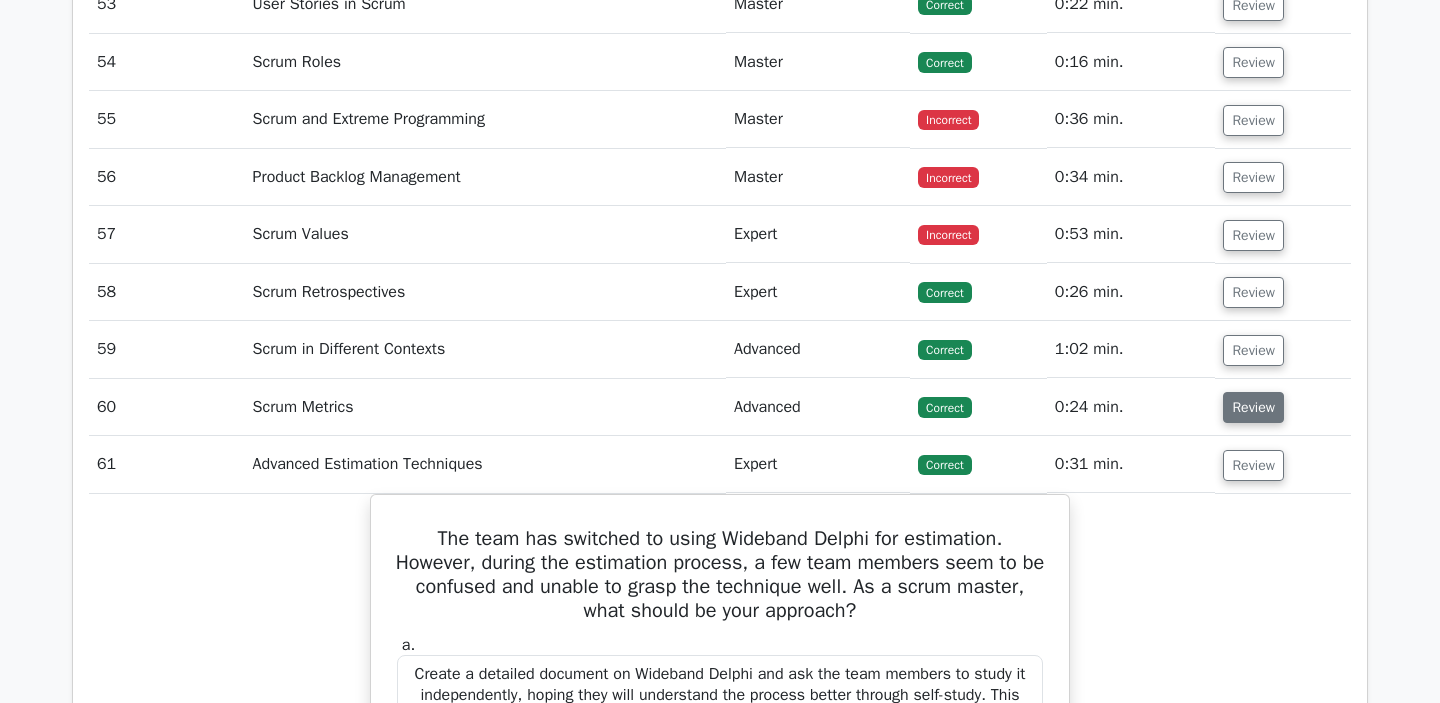 click on "Review" at bounding box center (1253, 407) 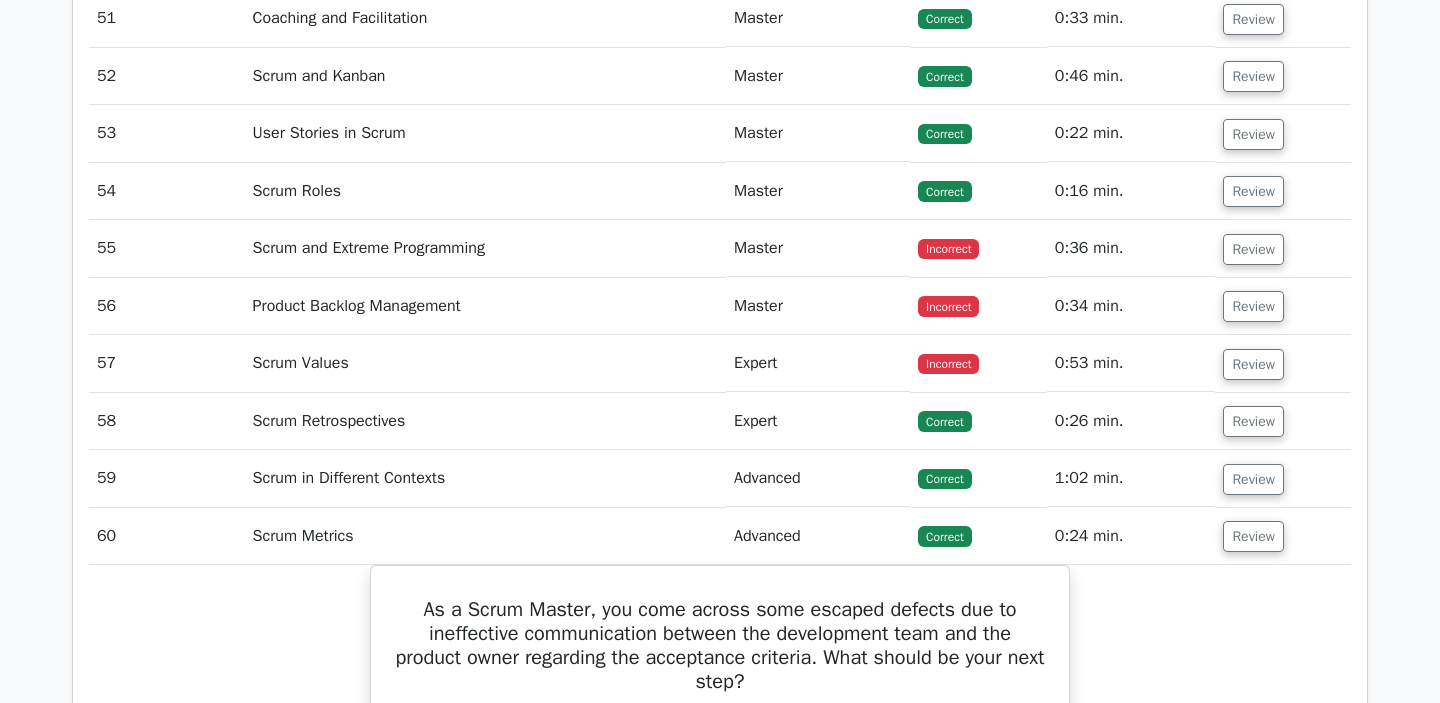 scroll, scrollTop: 5562, scrollLeft: 0, axis: vertical 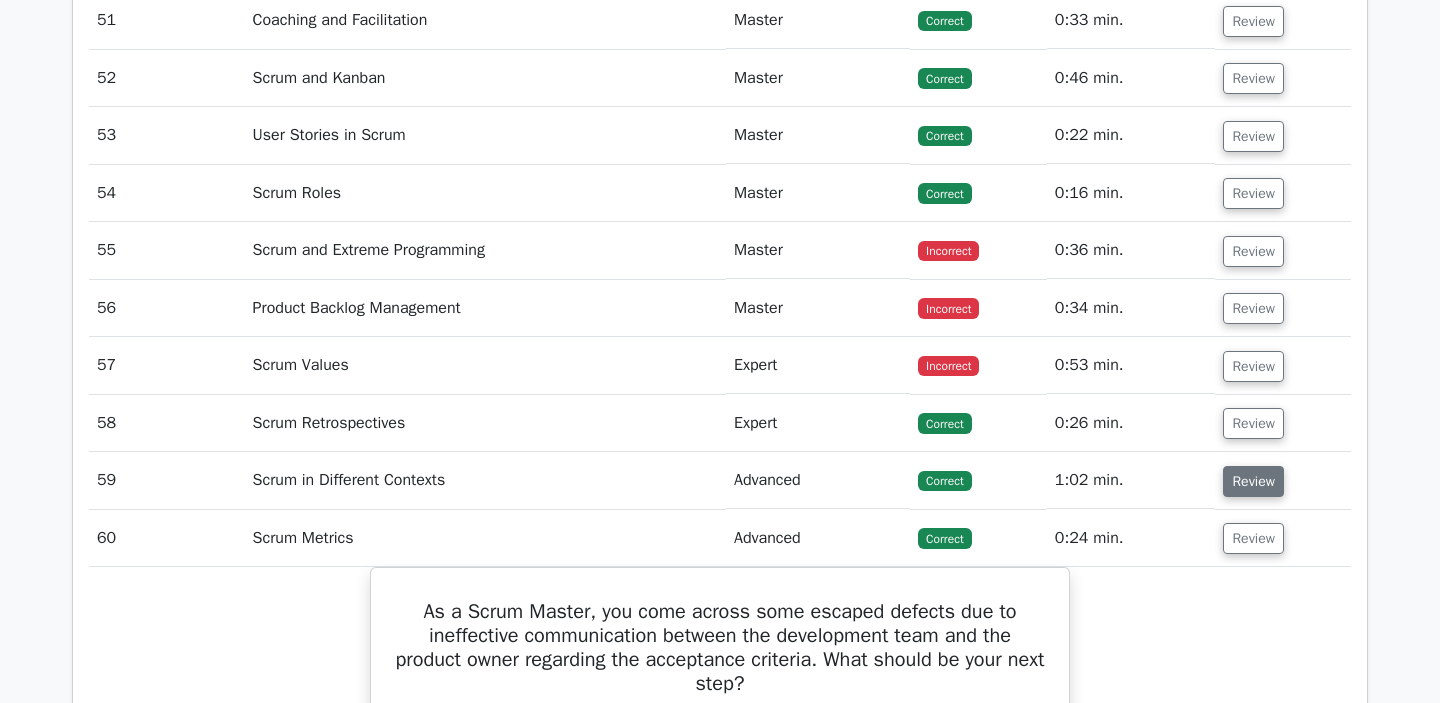 click on "Review" at bounding box center (1253, 481) 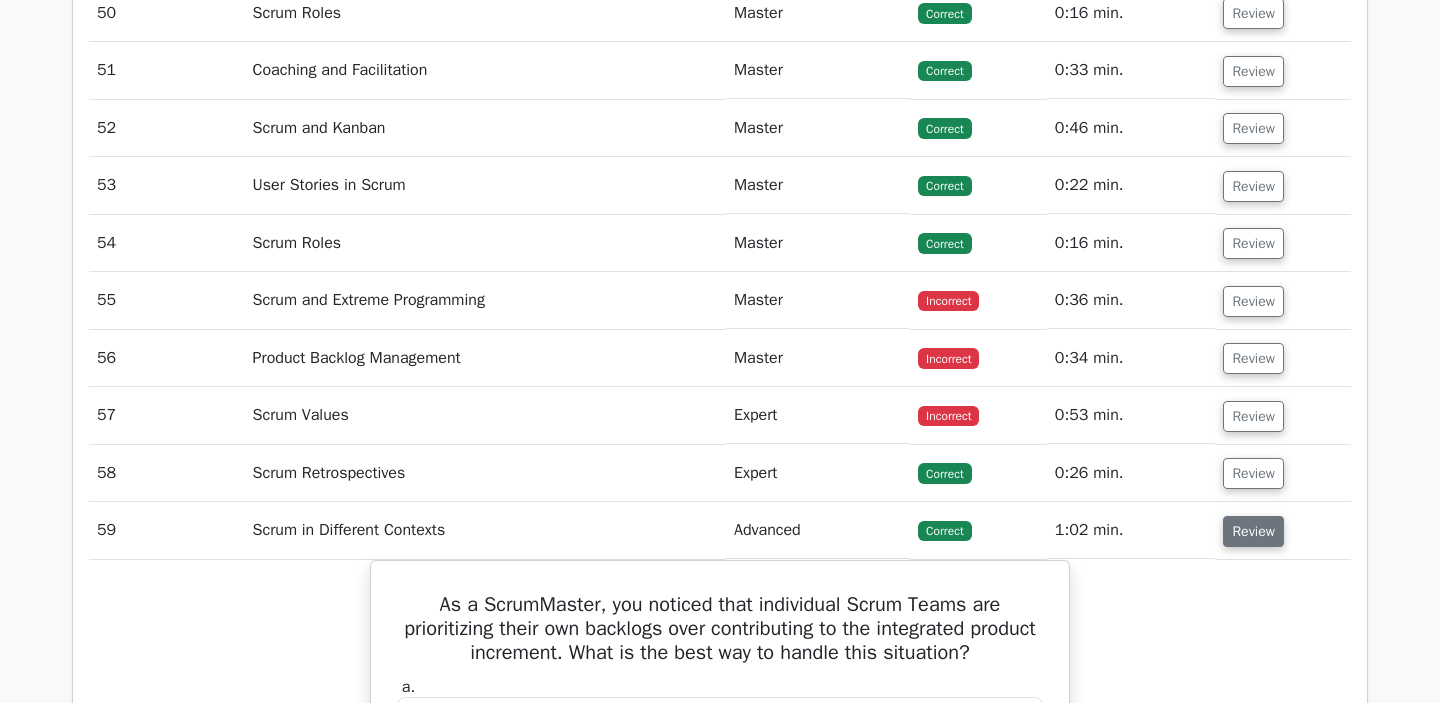 scroll, scrollTop: 5505, scrollLeft: 0, axis: vertical 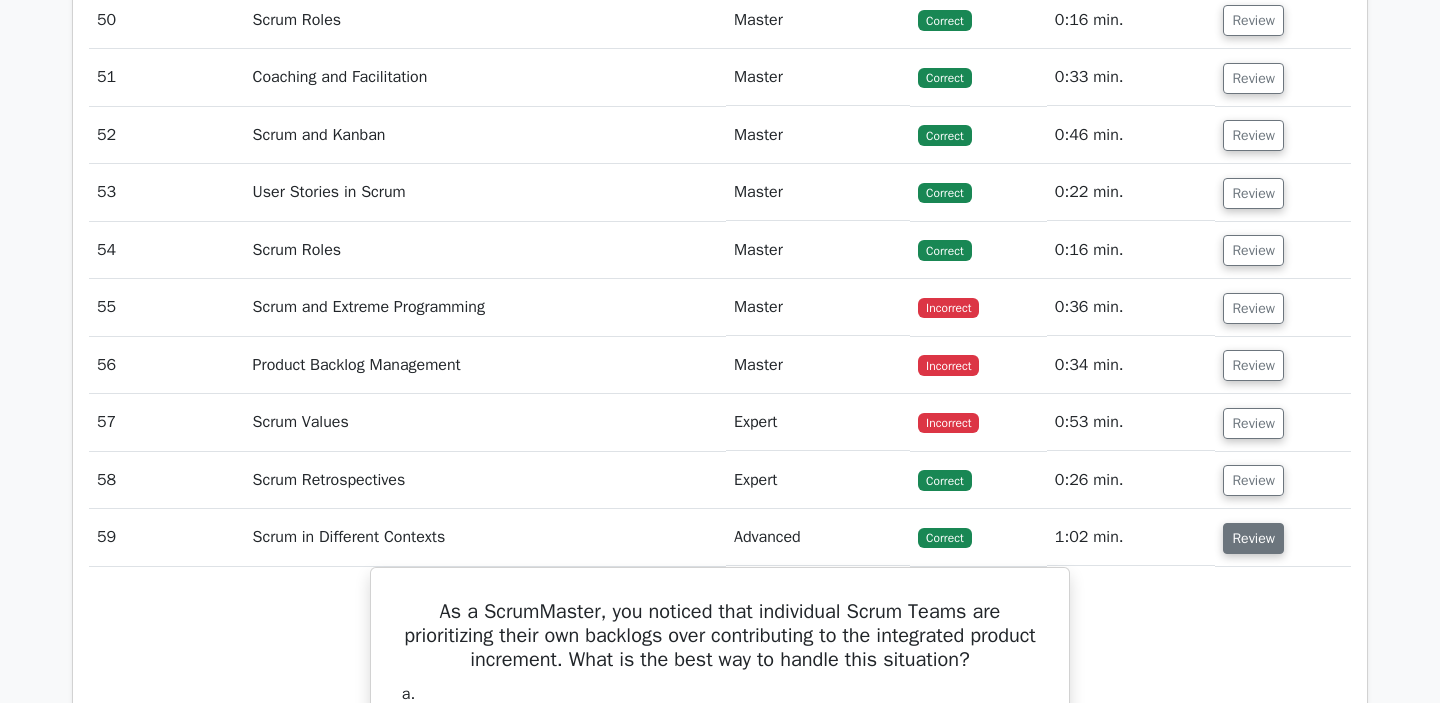 click on "Review" at bounding box center (1253, 480) 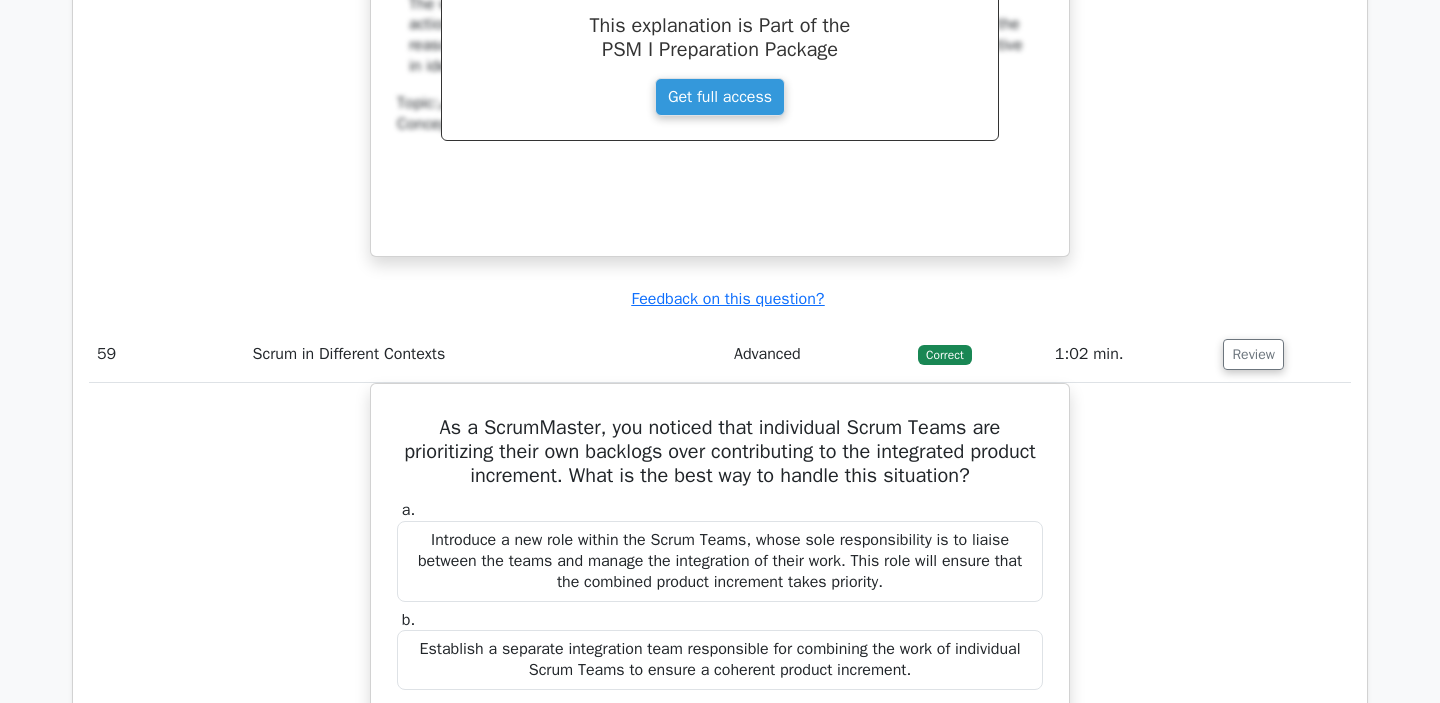 scroll, scrollTop: 6628, scrollLeft: 0, axis: vertical 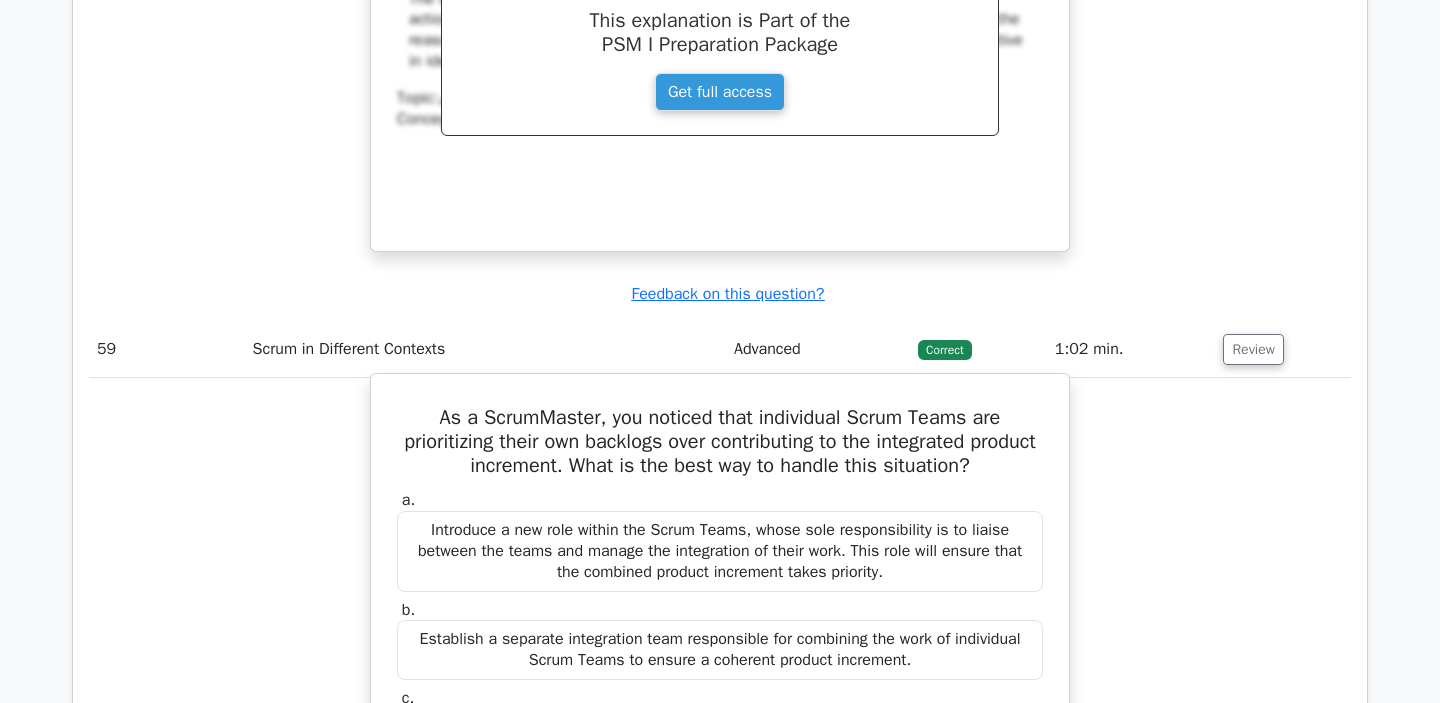 click on "As a ScrumMaster, you noticed that individual Scrum Teams are prioritizing their own backlogs over contributing to the integrated product increment. What is the best way to handle this situation?" at bounding box center [720, 442] 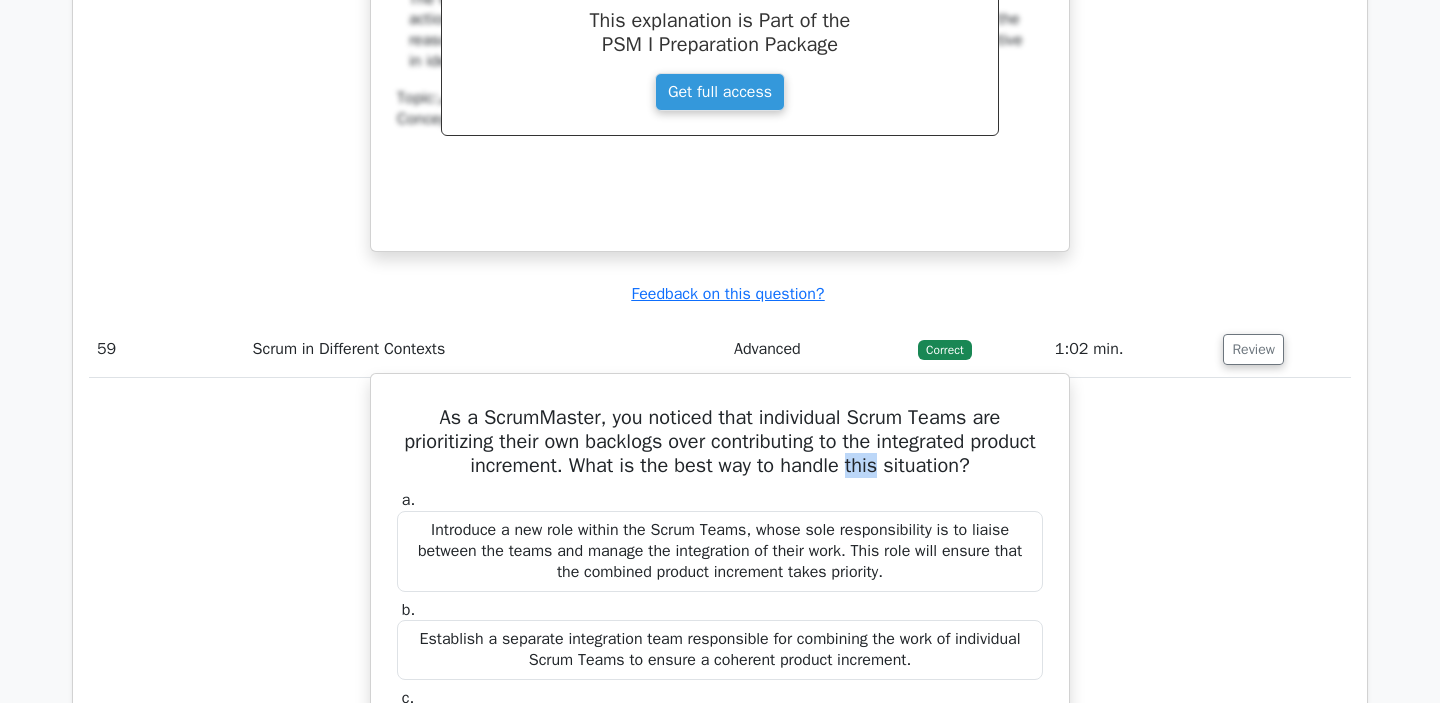 click on "As a ScrumMaster, you noticed that individual Scrum Teams are prioritizing their own backlogs over contributing to the integrated product increment. What is the best way to handle this situation?" at bounding box center [720, 442] 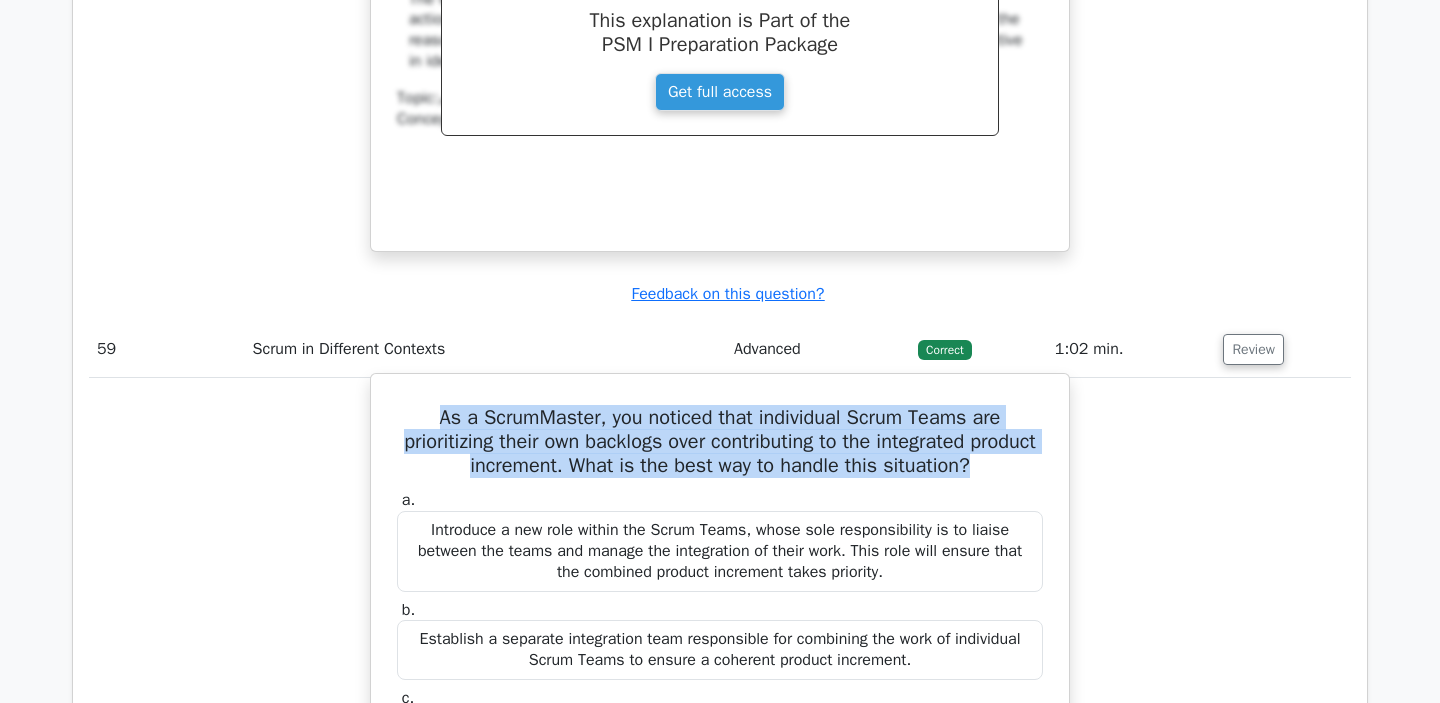 click on "As a ScrumMaster, you noticed that individual Scrum Teams are prioritizing their own backlogs over contributing to the integrated product increment. What is the best way to handle this situation?" at bounding box center [720, 442] 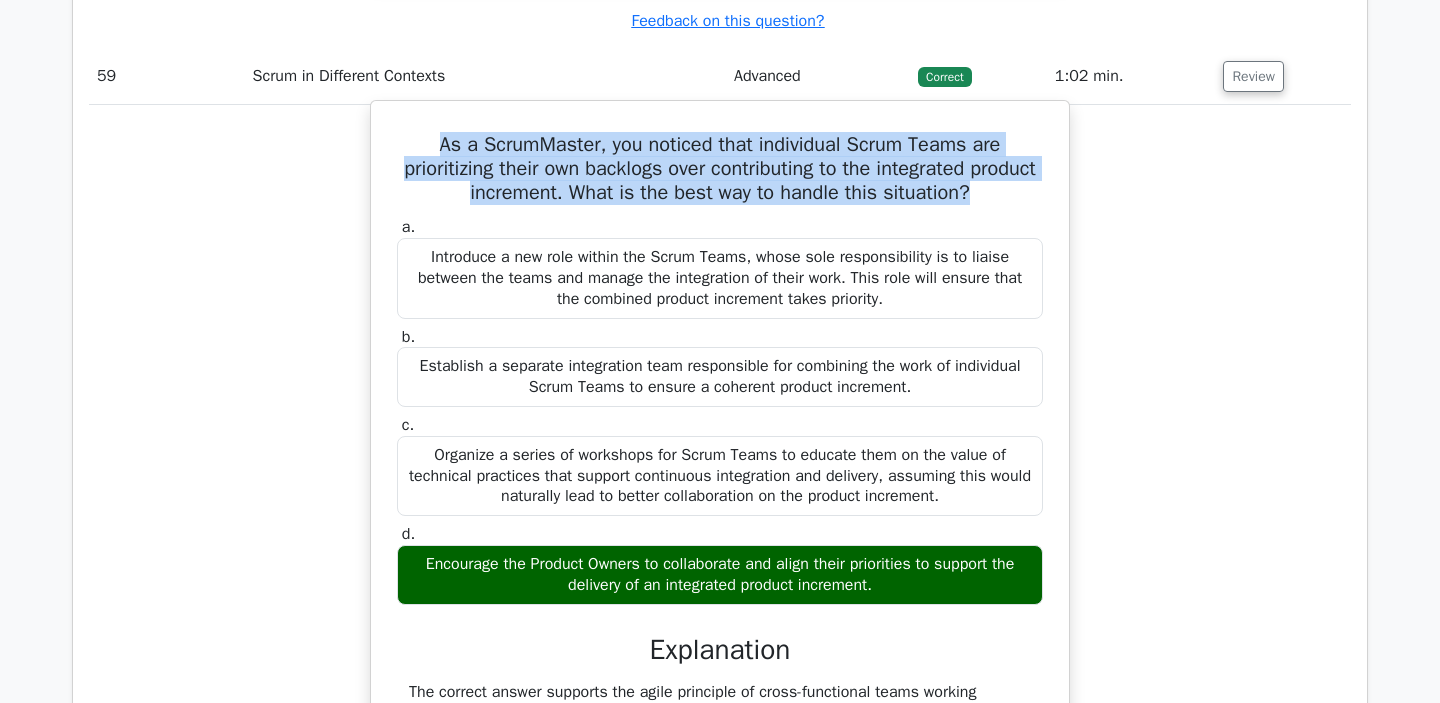 scroll, scrollTop: 6902, scrollLeft: 0, axis: vertical 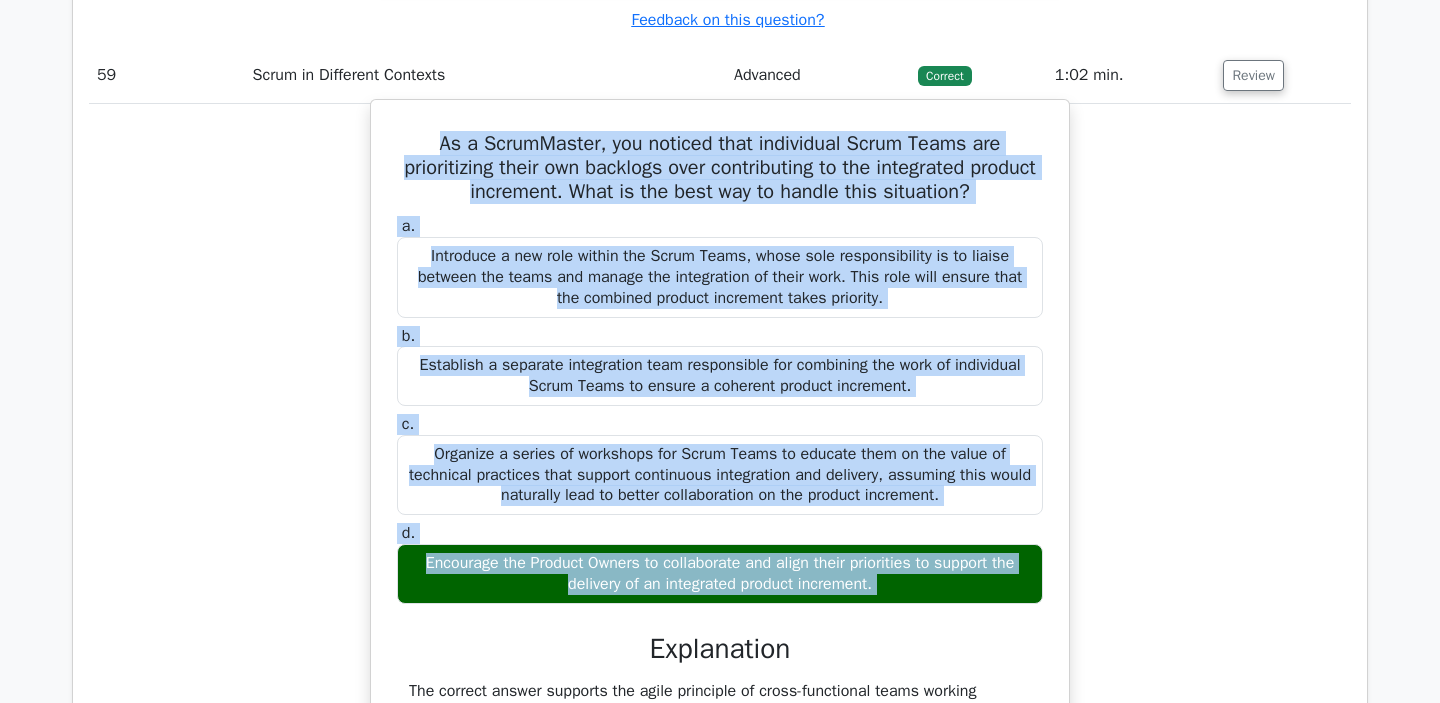 click on "Encourage the Product Owners to collaborate and align their priorities to support the delivery of an integrated product increment." at bounding box center (720, 574) 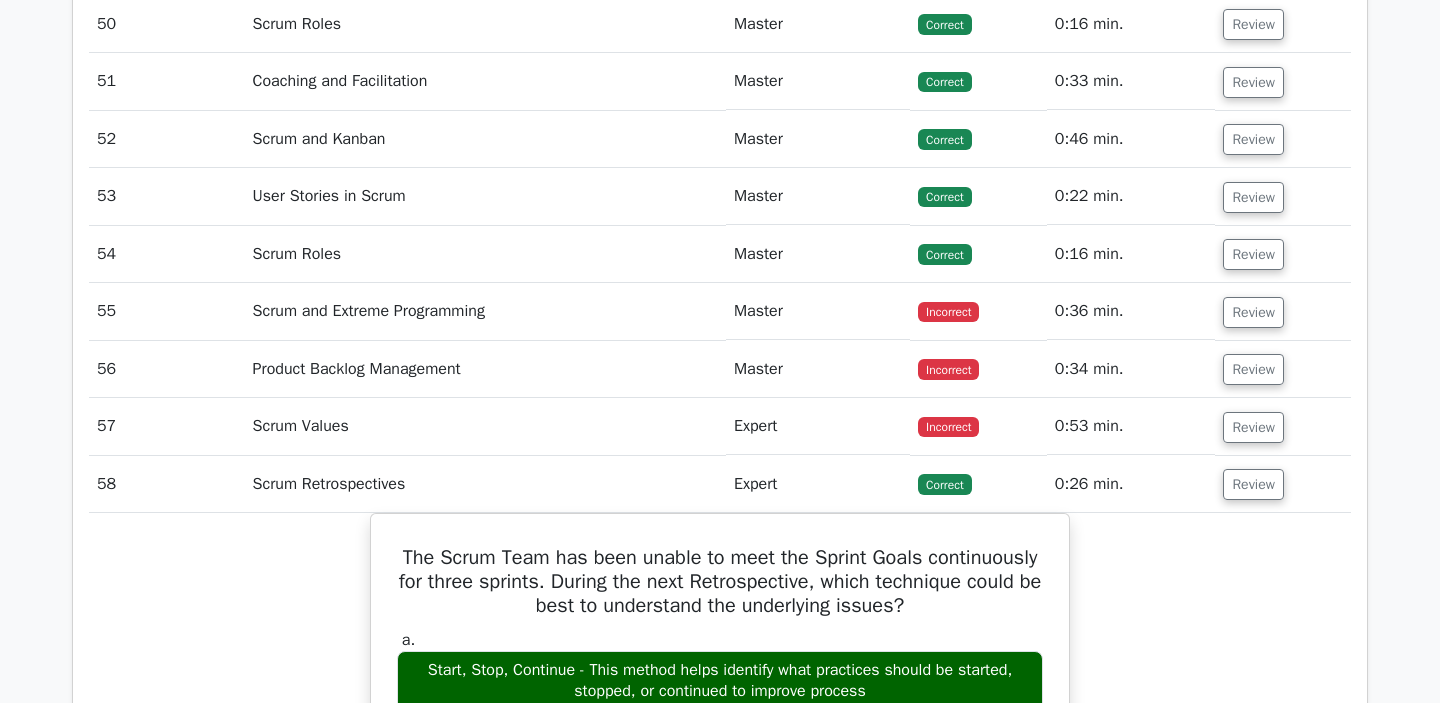 scroll, scrollTop: 5499, scrollLeft: 0, axis: vertical 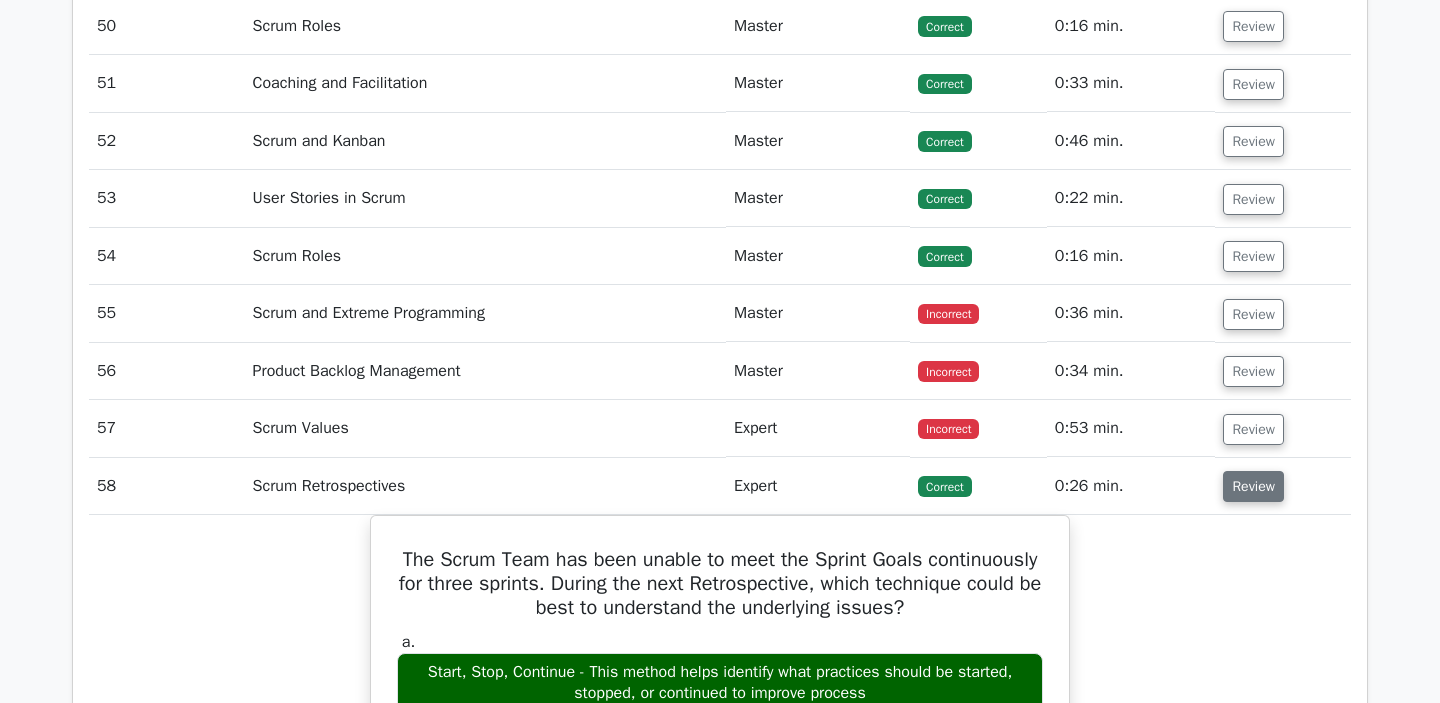 click on "Review" at bounding box center (1253, 486) 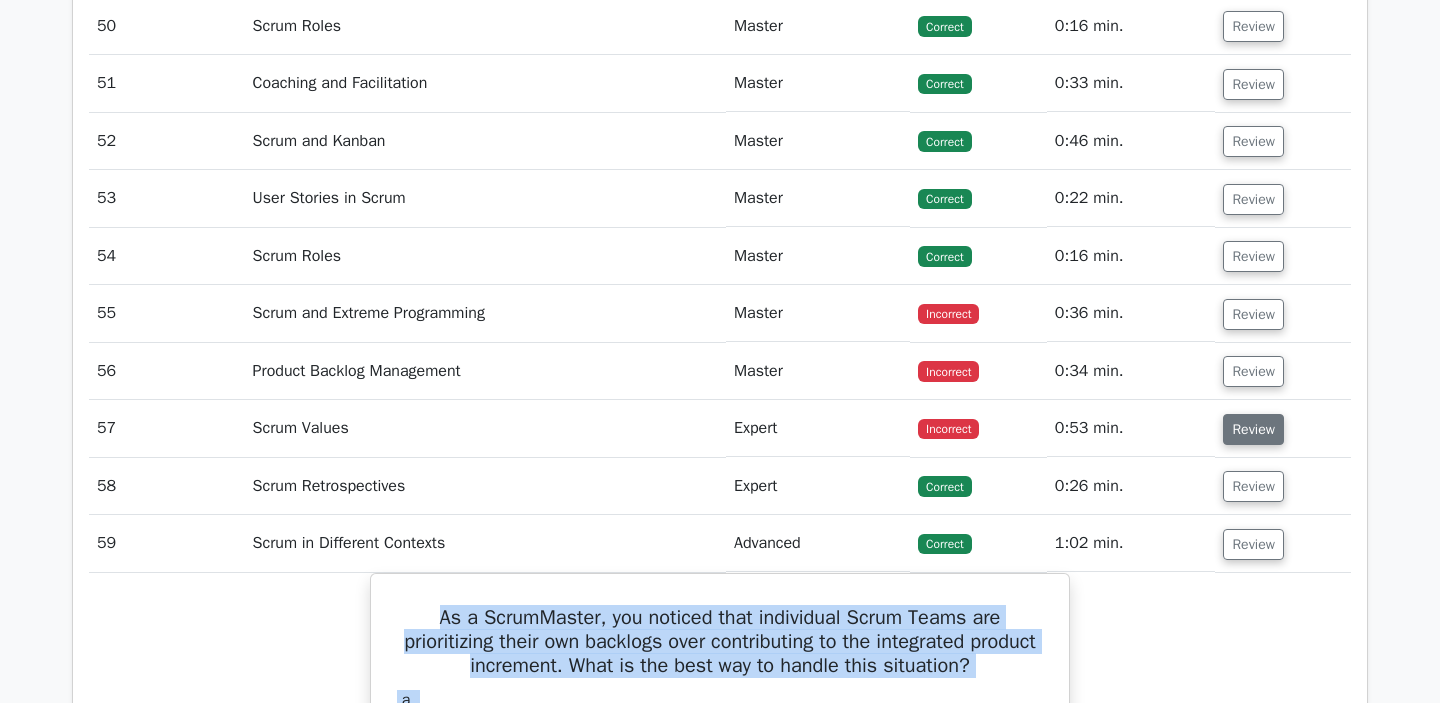 click on "Review" at bounding box center (1253, 429) 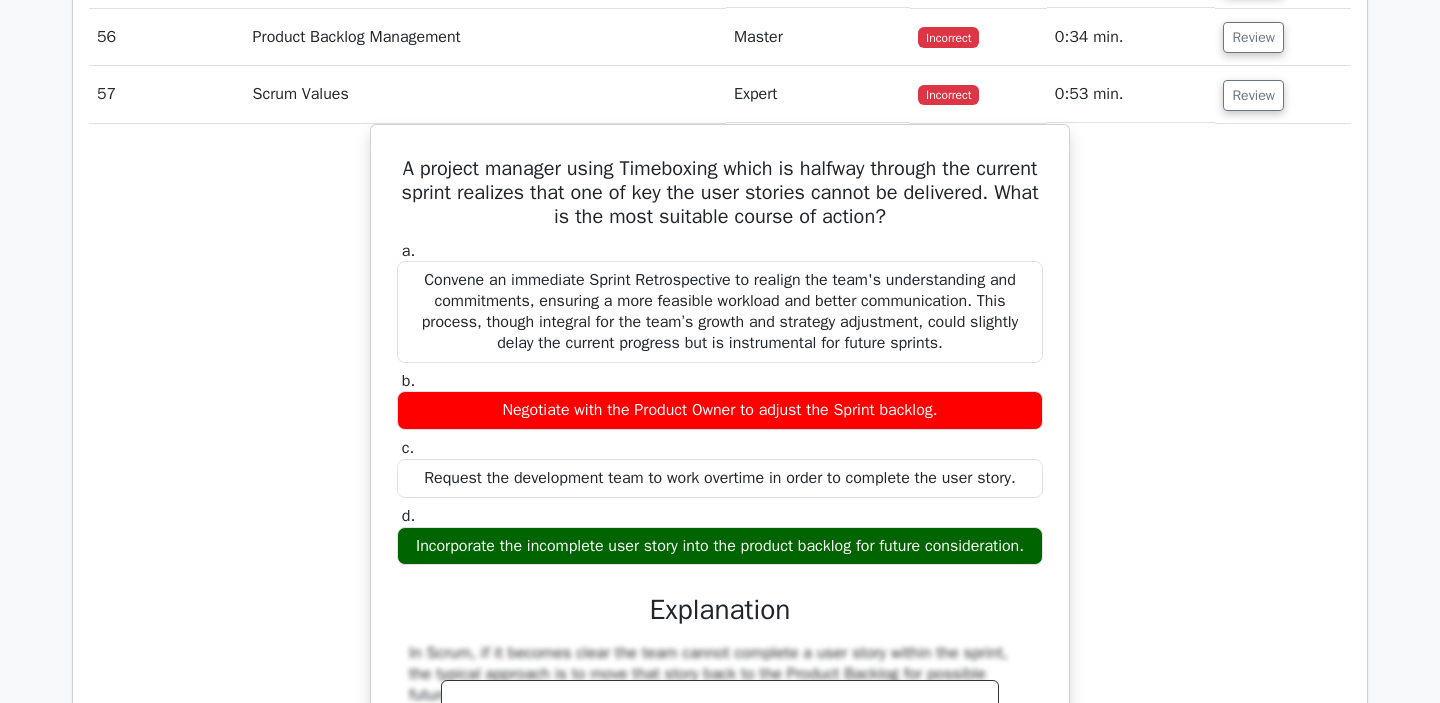 scroll, scrollTop: 5837, scrollLeft: 0, axis: vertical 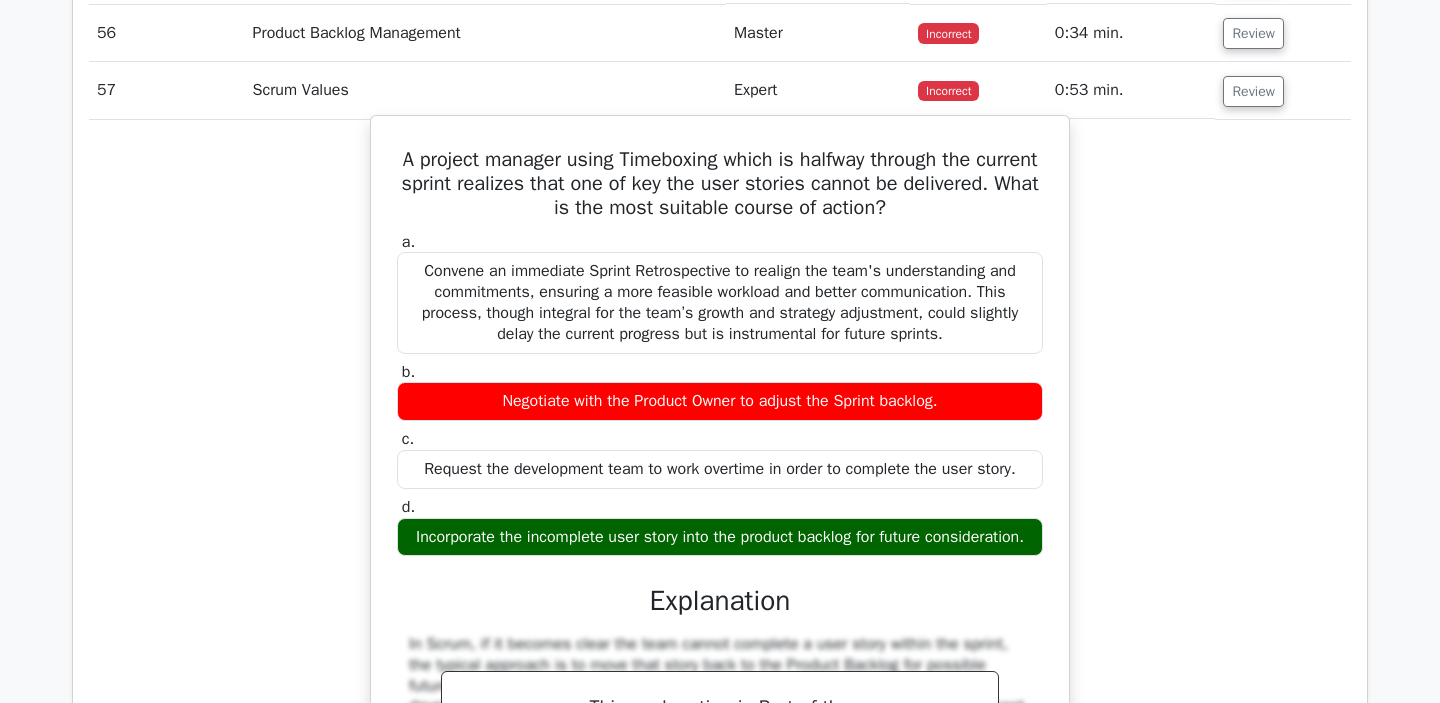 click on "A project manager using Timeboxing which is halfway through the current sprint realizes that one of key the user stories cannot be delivered. What is the most suitable course of action?" at bounding box center [720, 184] 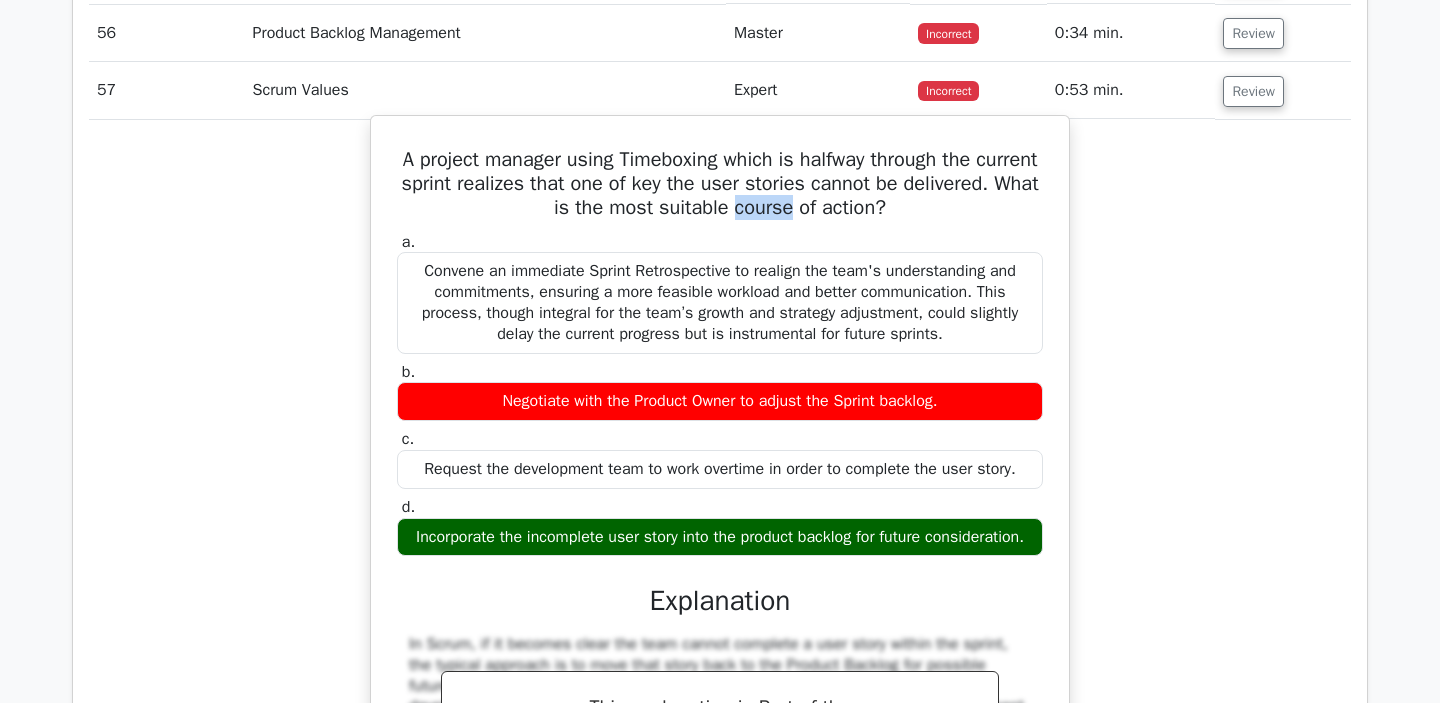 click on "A project manager using Timeboxing which is halfway through the current sprint realizes that one of key the user stories cannot be delivered. What is the most suitable course of action?" at bounding box center (720, 184) 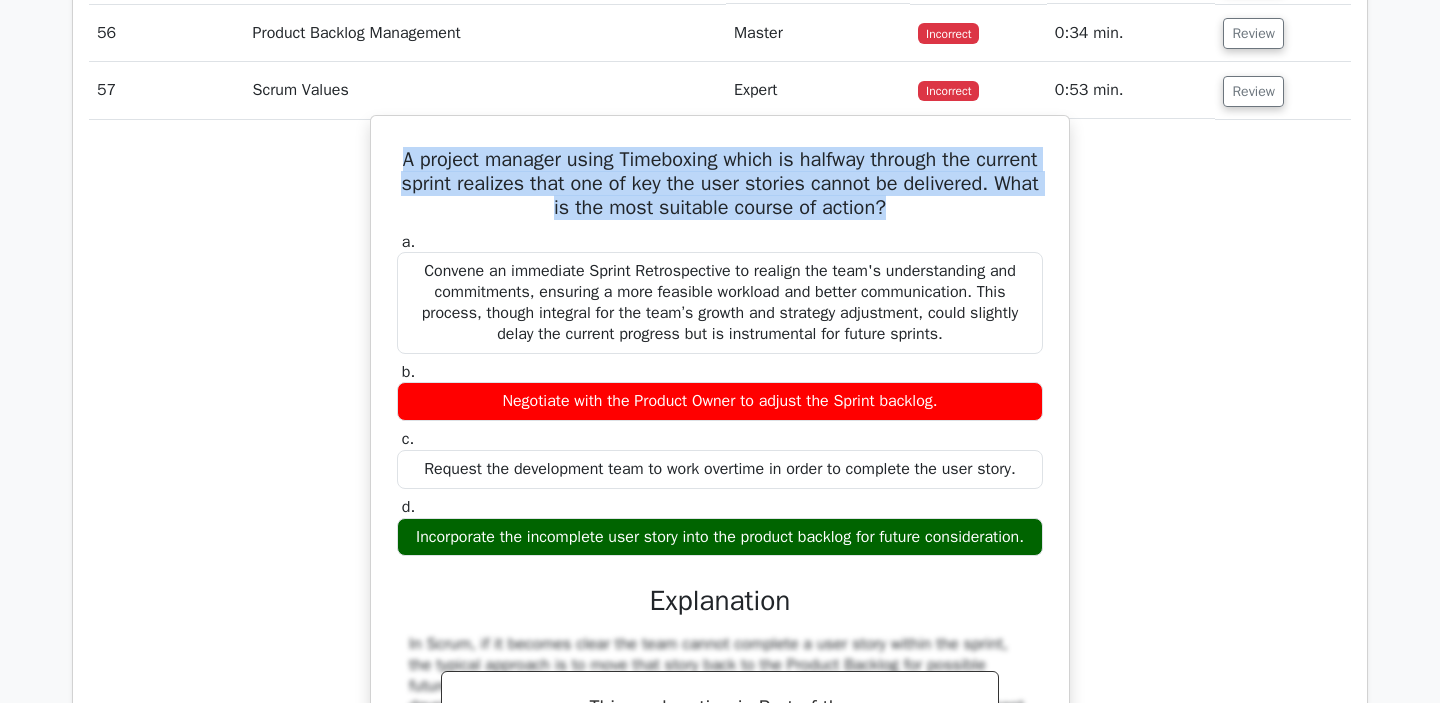 click on "A project manager using Timeboxing which is halfway through the current sprint realizes that one of key the user stories cannot be delivered. What is the most suitable course of action?" at bounding box center [720, 184] 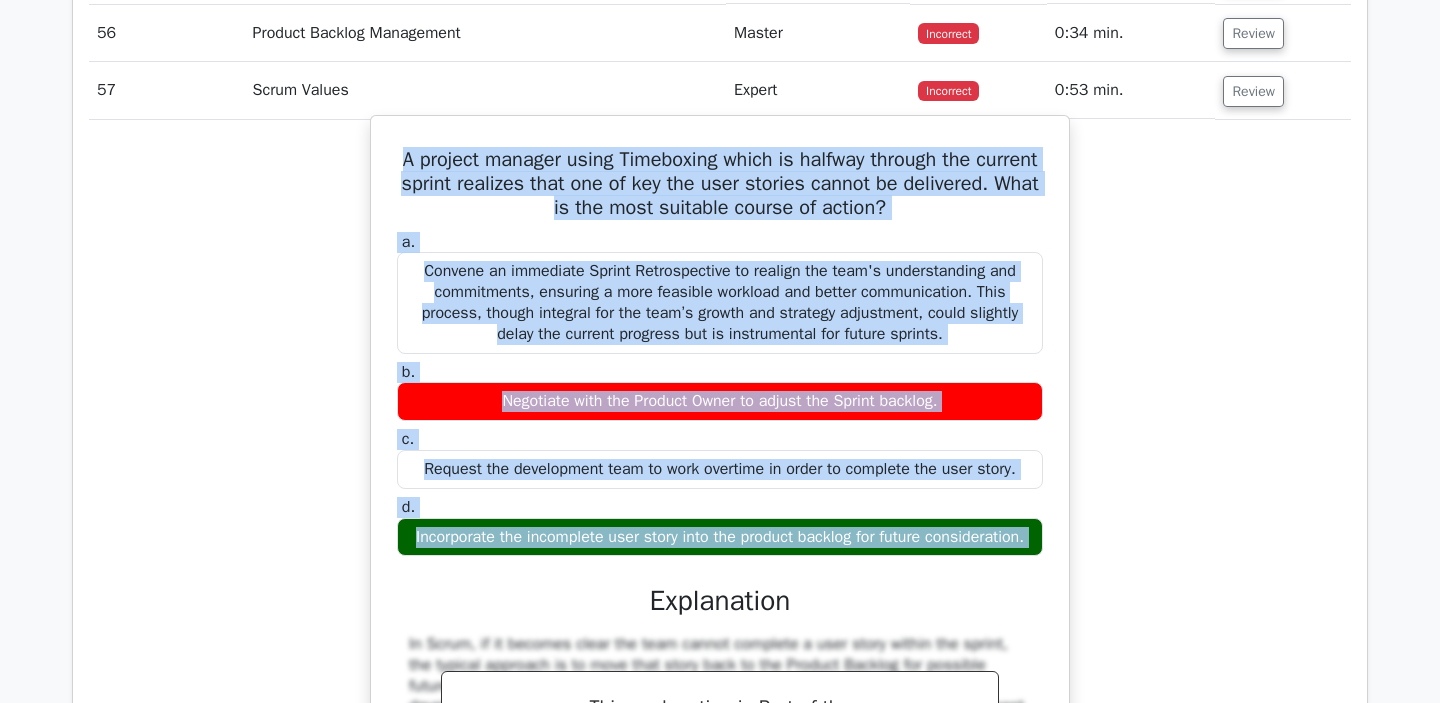 click on "Incorporate the incomplete user story into the product backlog for future consideration." at bounding box center [720, 537] 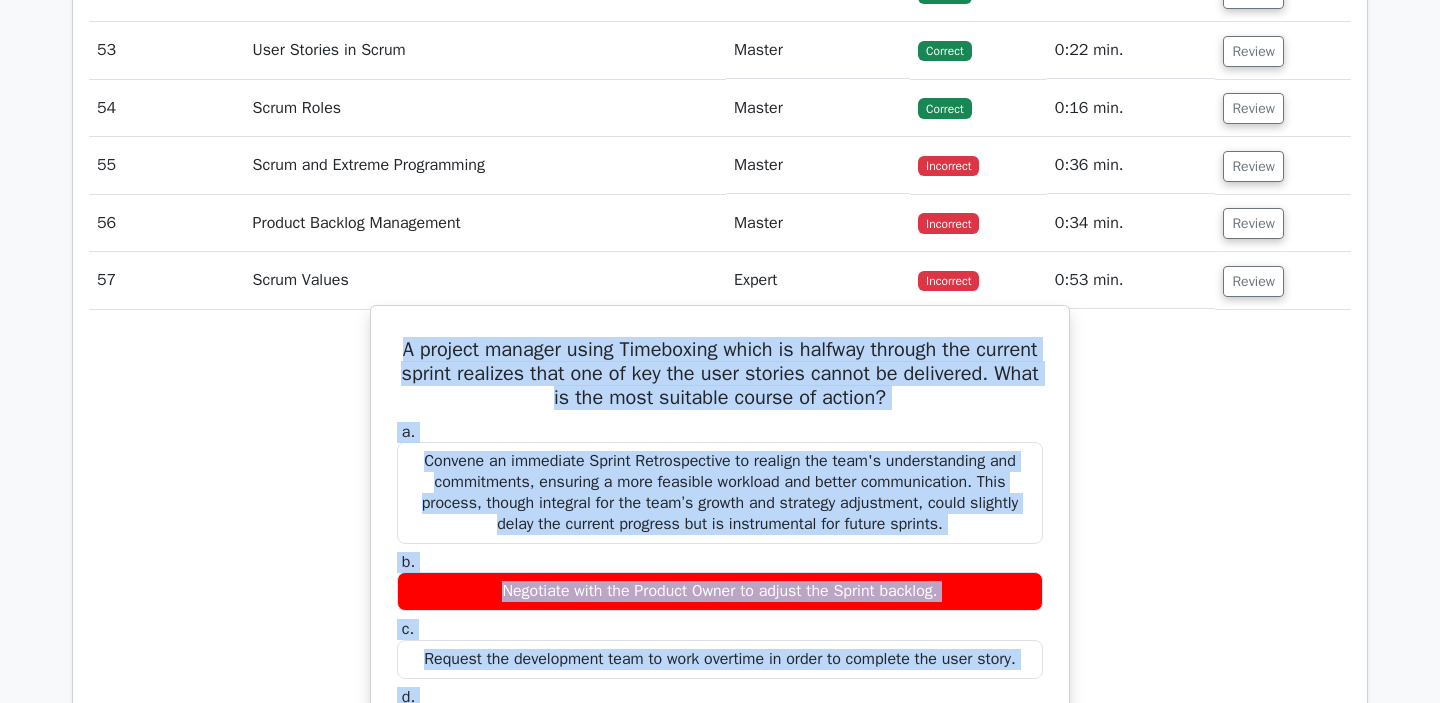 scroll, scrollTop: 5645, scrollLeft: 0, axis: vertical 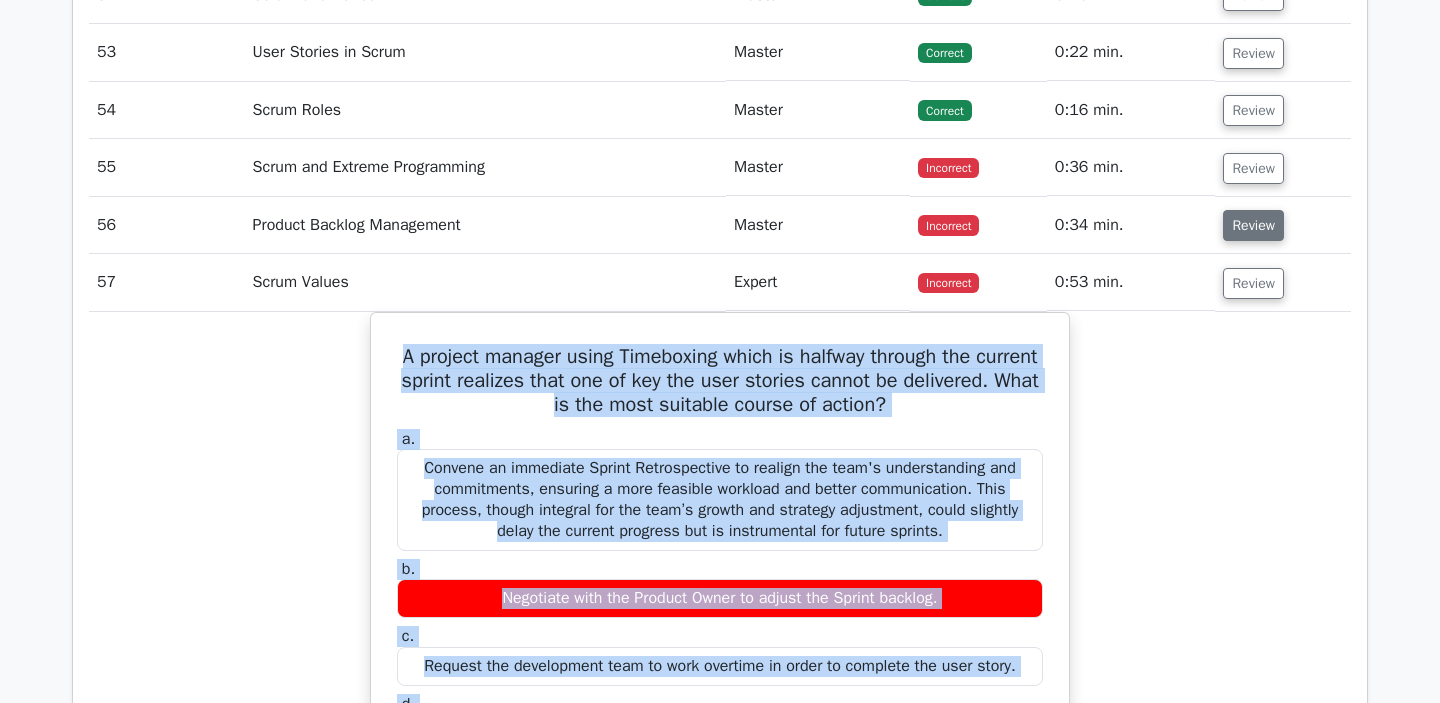 click on "Review" at bounding box center [1253, 225] 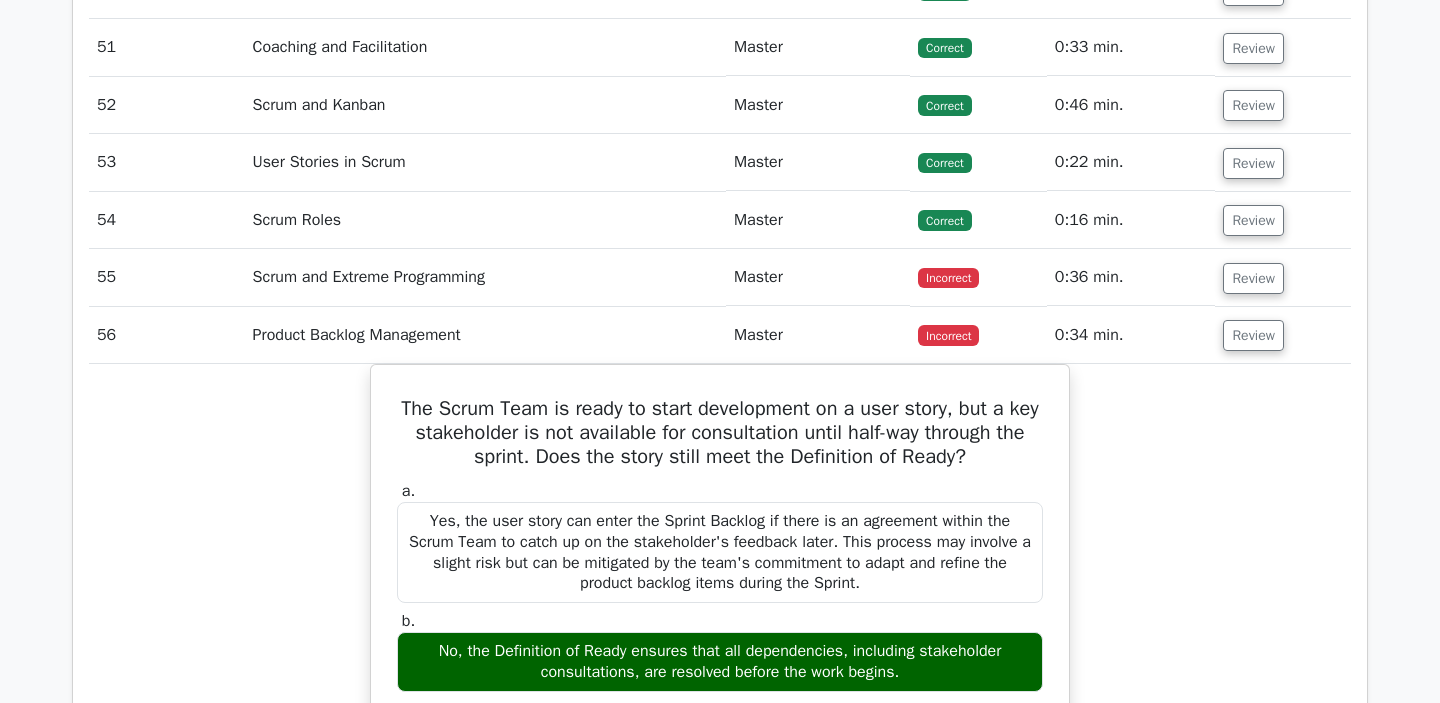 scroll, scrollTop: 5533, scrollLeft: 0, axis: vertical 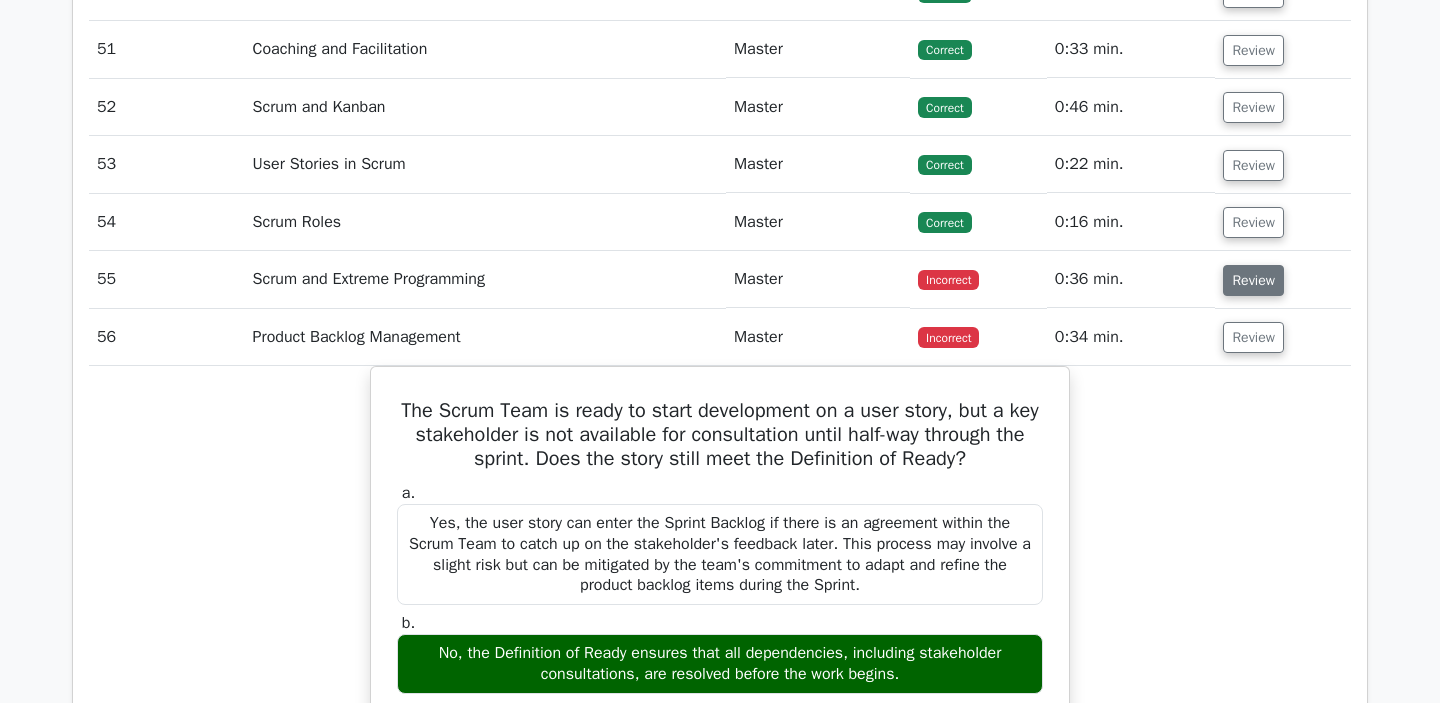 click on "Review" at bounding box center [1253, 280] 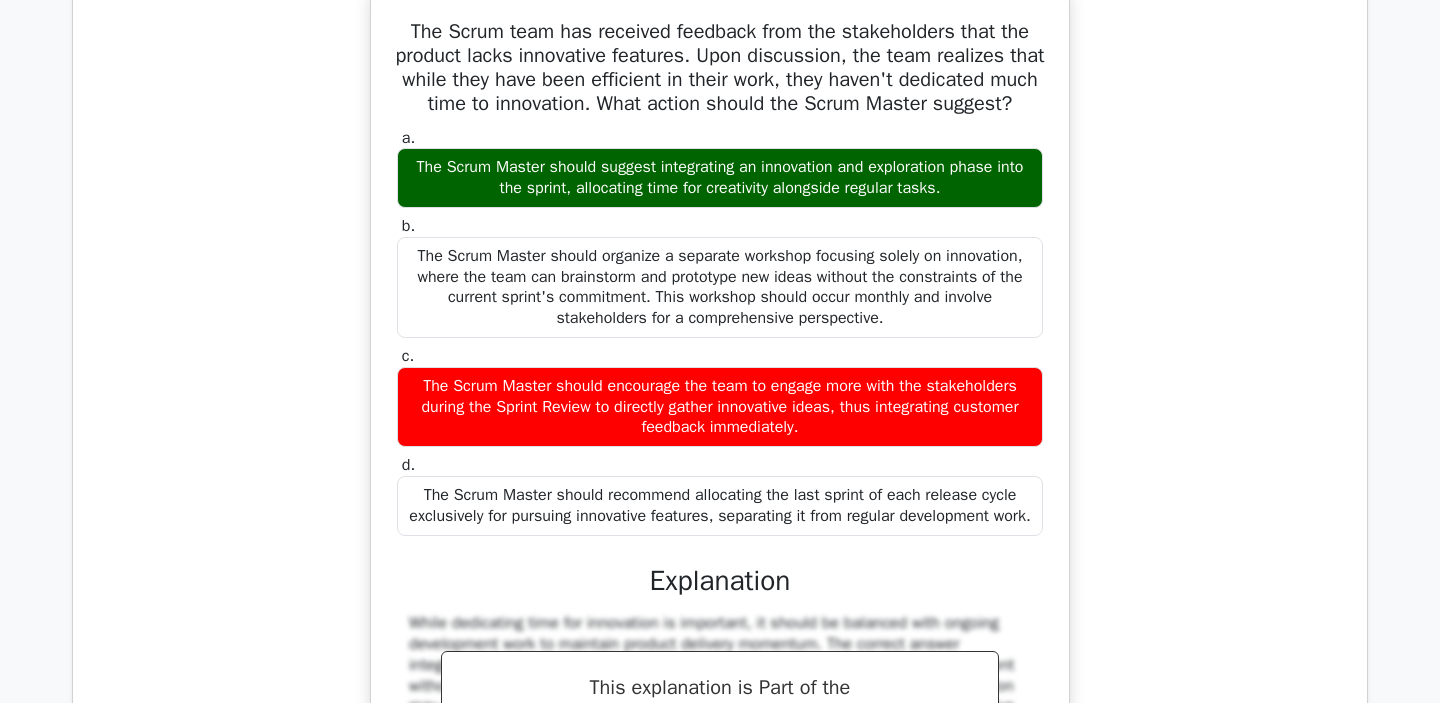 scroll, scrollTop: 5850, scrollLeft: 0, axis: vertical 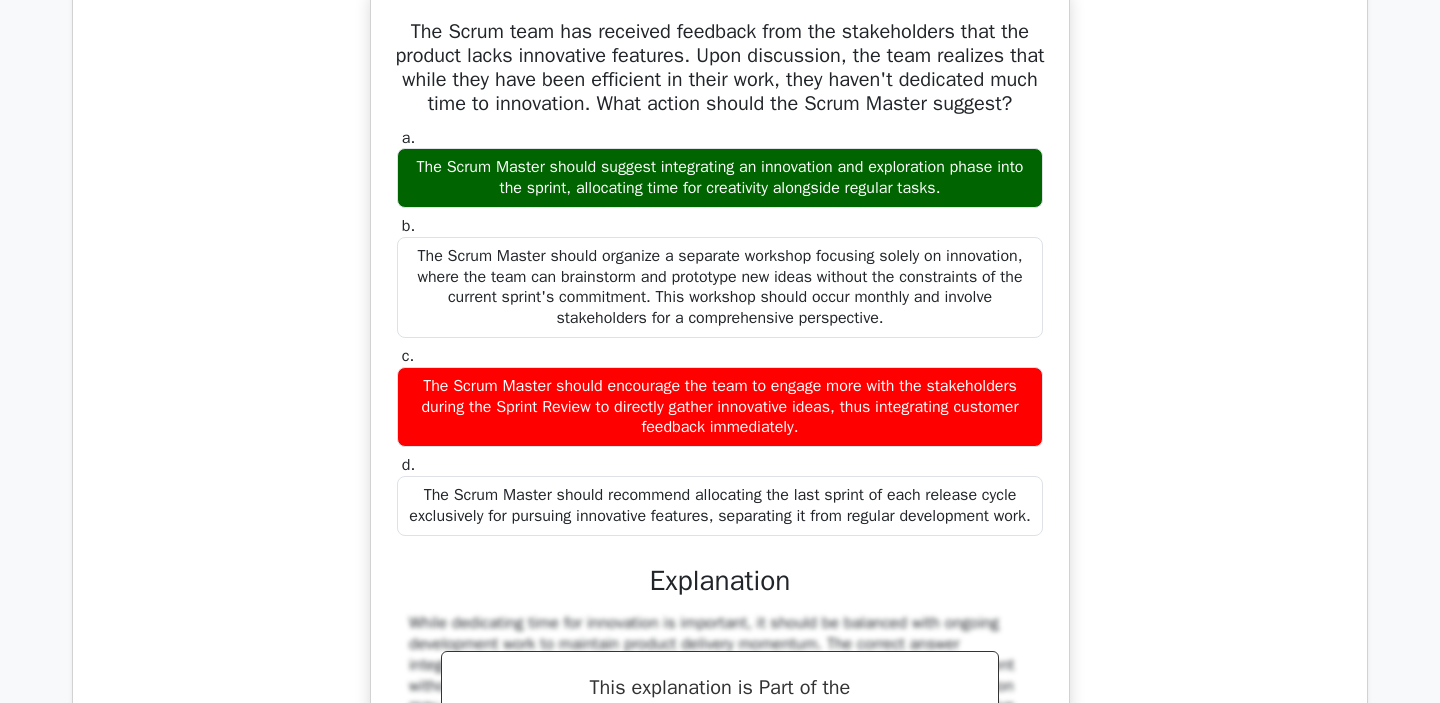 click on "The Scrum team has received feedback from the stakeholders that the product lacks innovative features. Upon discussion, the team realizes that while they have been efficient in their work, they haven't dedicated much time to innovation. What action should the Scrum Master suggest?" at bounding box center [720, 68] 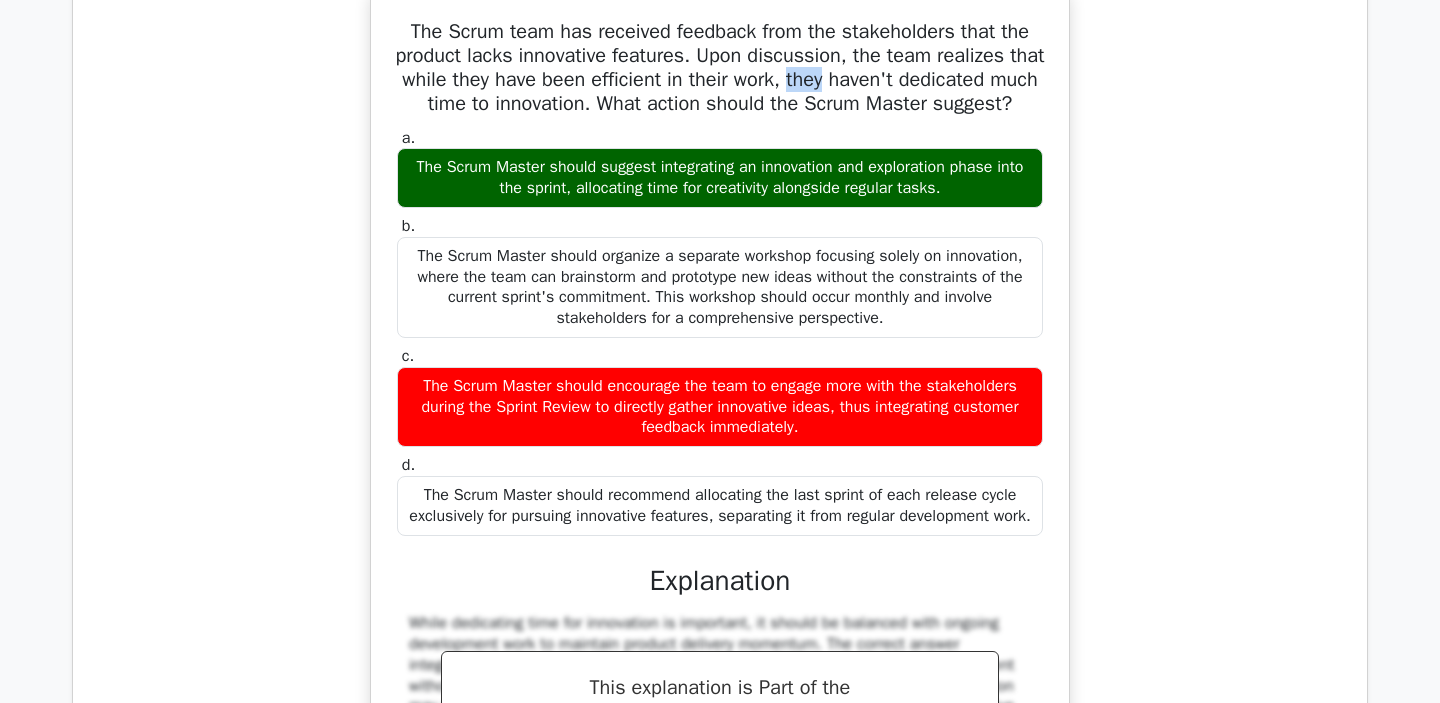 click on "The Scrum team has received feedback from the stakeholders that the product lacks innovative features. Upon discussion, the team realizes that while they have been efficient in their work, they haven't dedicated much time to innovation. What action should the Scrum Master suggest?" at bounding box center [720, 68] 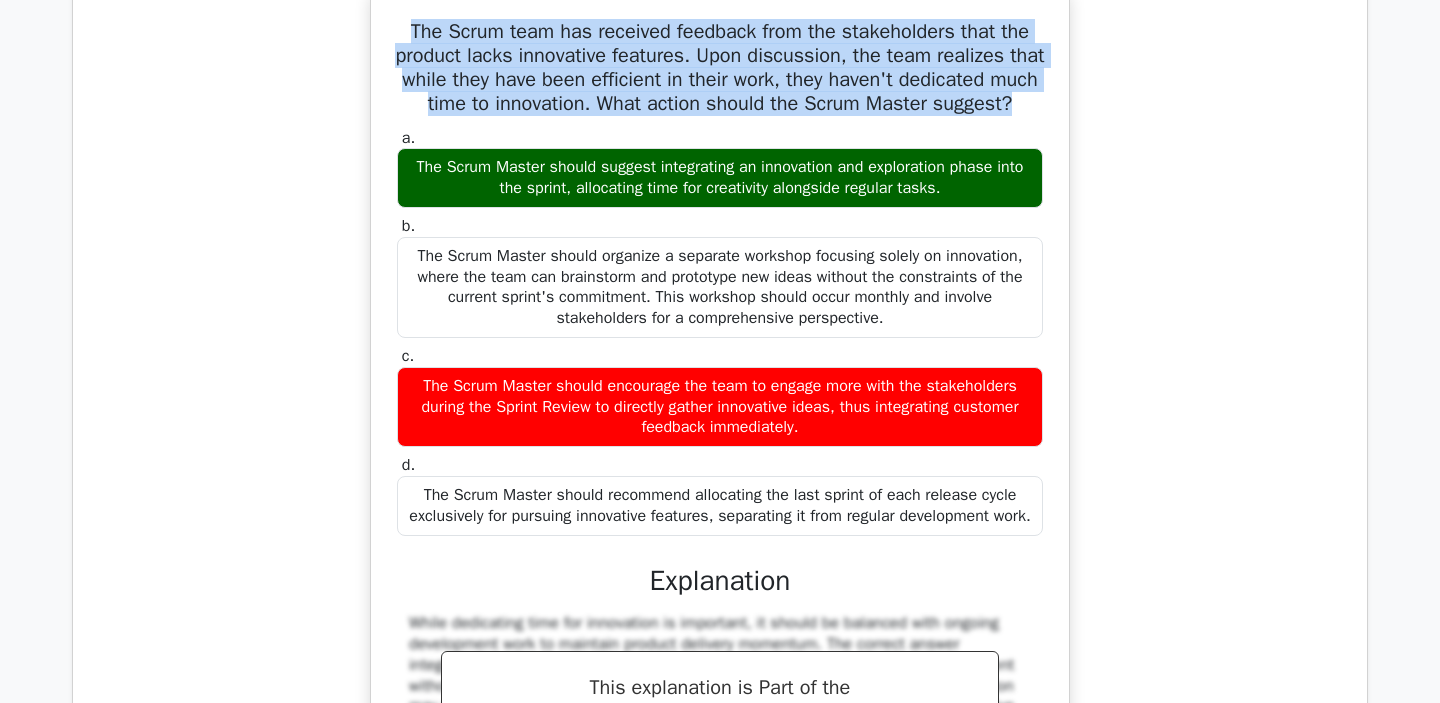 click on "The Scrum team has received feedback from the stakeholders that the product lacks innovative features. Upon discussion, the team realizes that while they have been efficient in their work, they haven't dedicated much time to innovation. What action should the Scrum Master suggest?" at bounding box center [720, 68] 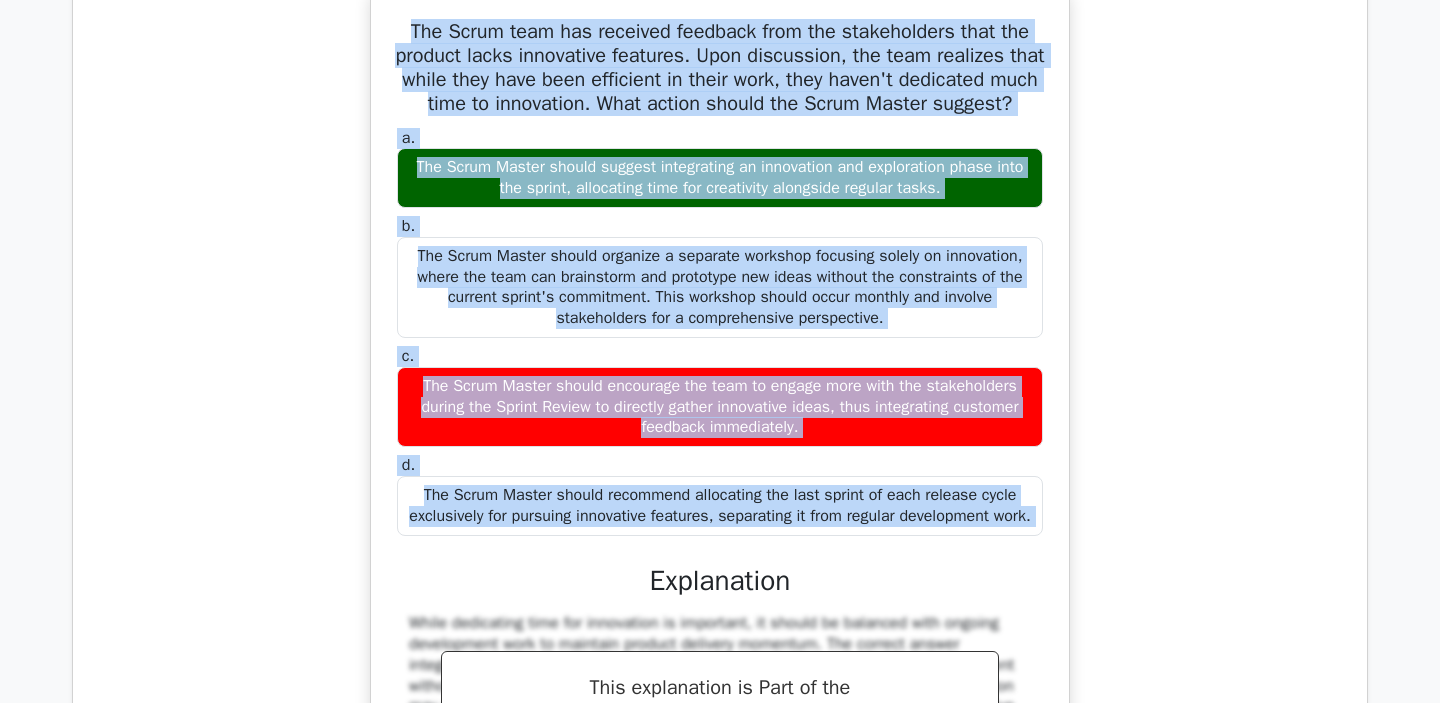 click on "The Scrum Master should recommend allocating the last sprint of each release cycle exclusively for pursuing innovative features, separating it from regular development work." at bounding box center [720, 506] 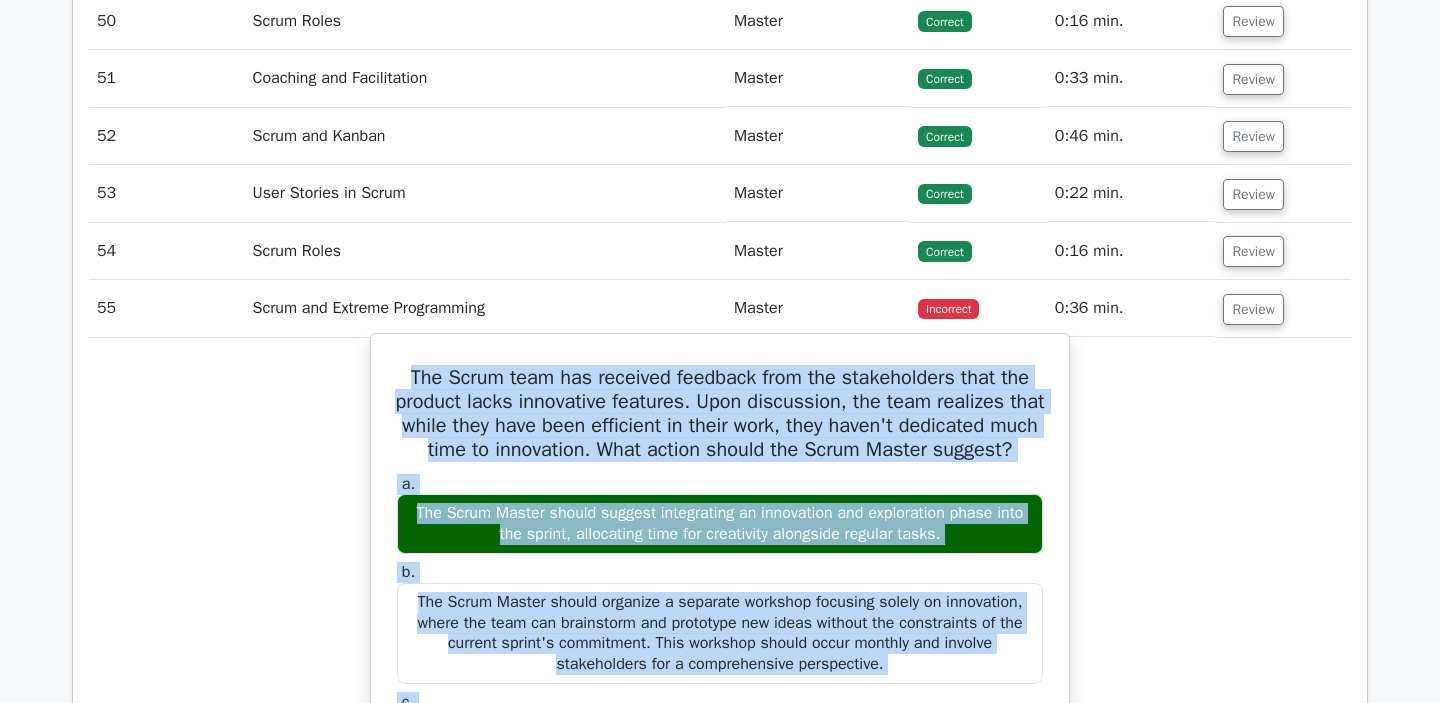 scroll, scrollTop: 5321, scrollLeft: 0, axis: vertical 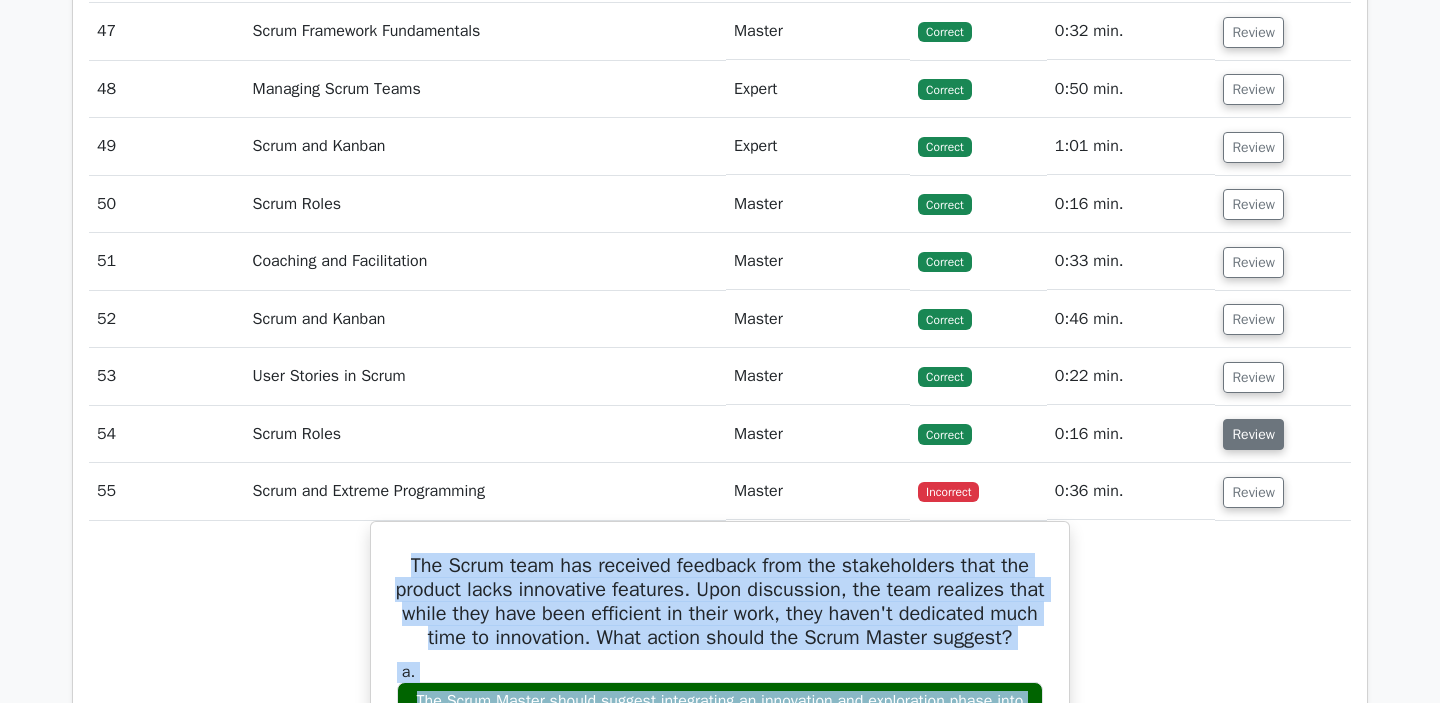 click on "Review" at bounding box center [1253, 434] 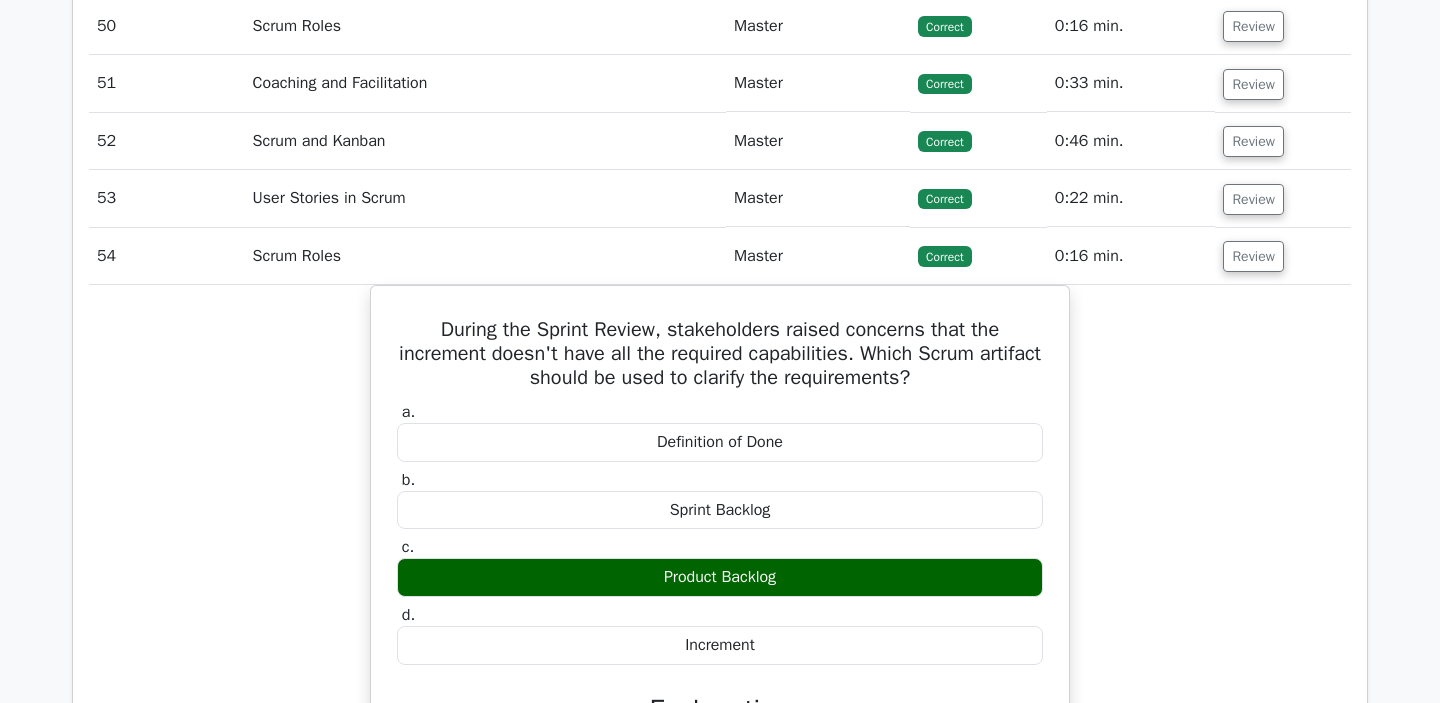 scroll, scrollTop: 5453, scrollLeft: 0, axis: vertical 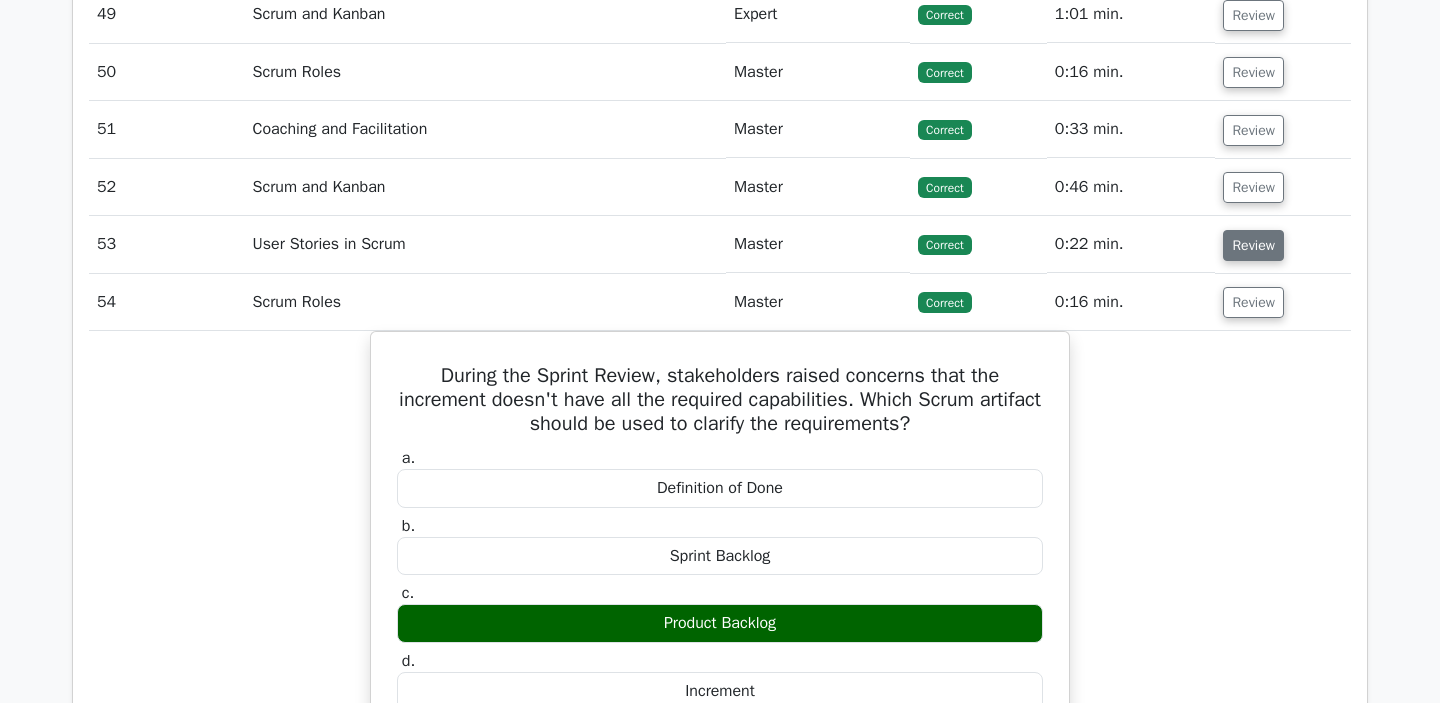 click on "Review" at bounding box center [1253, 245] 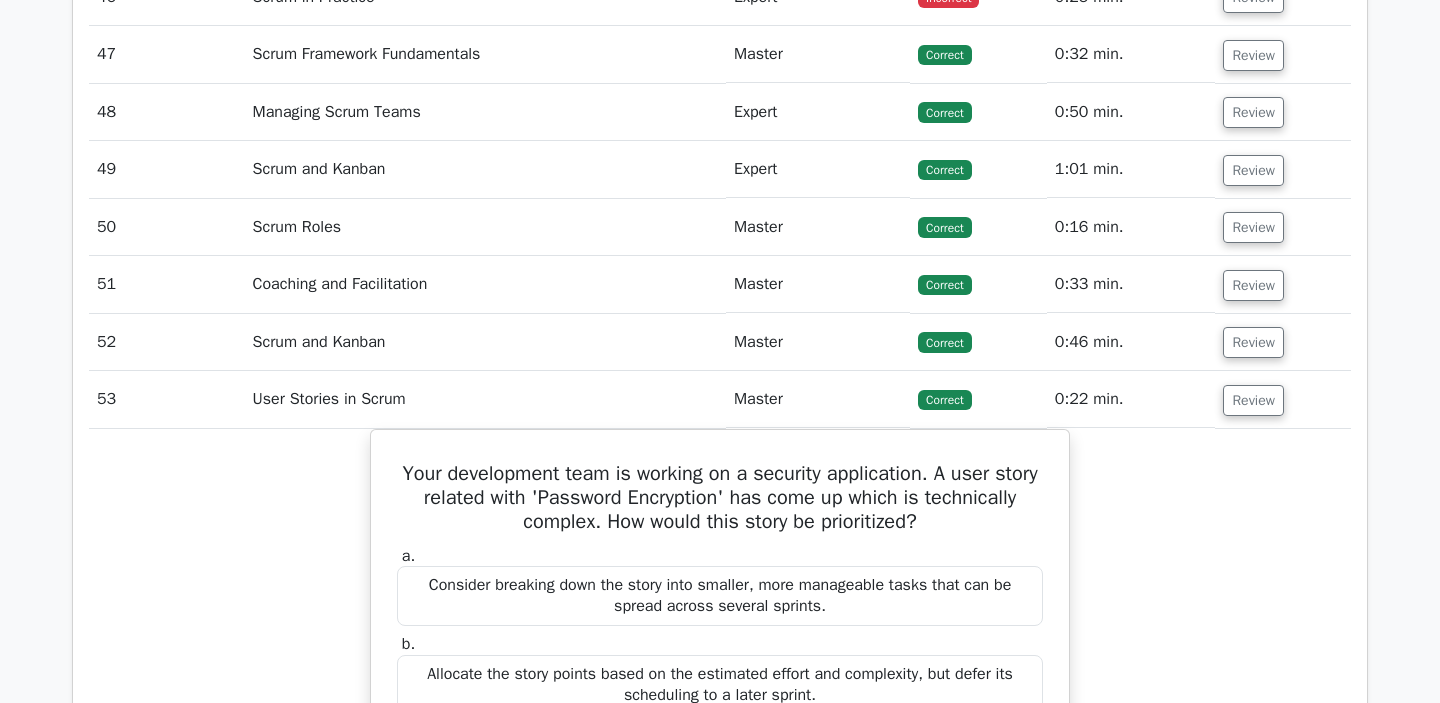 scroll, scrollTop: 5293, scrollLeft: 0, axis: vertical 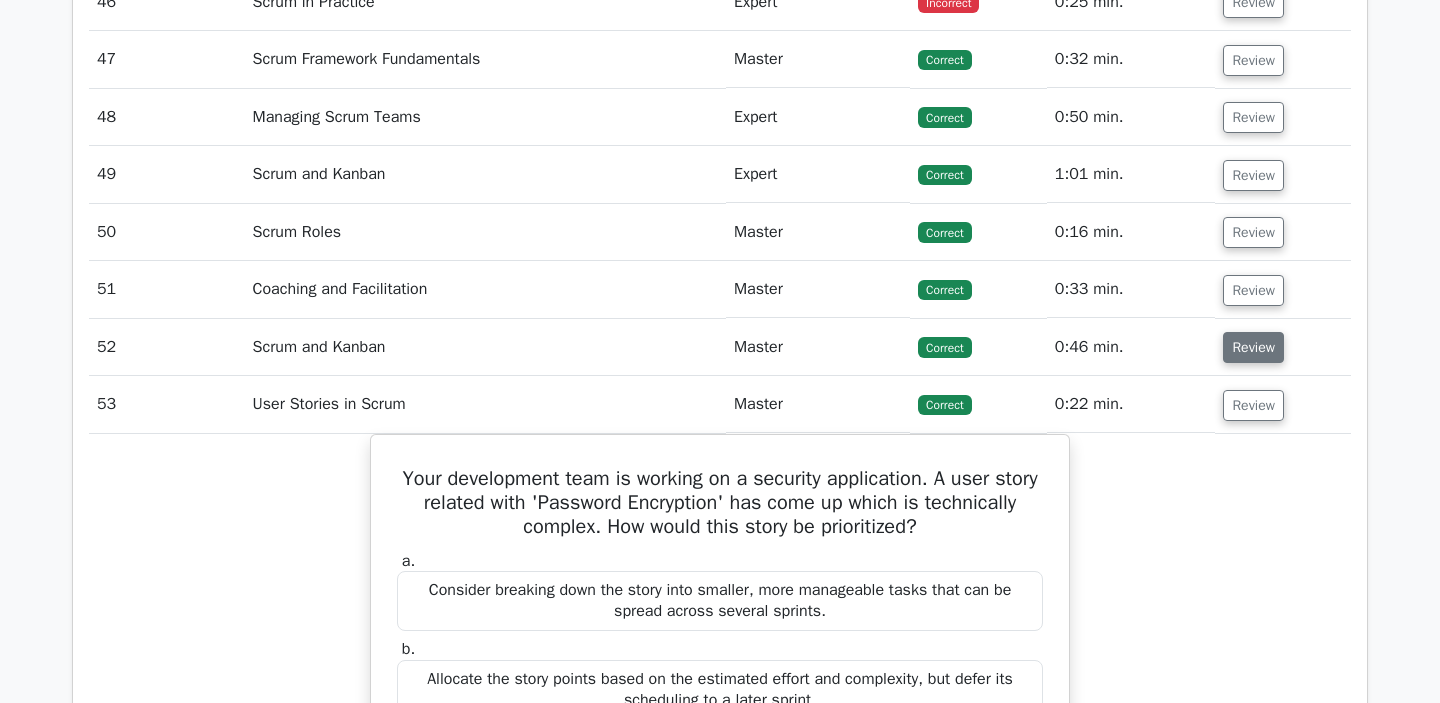 click on "Review" at bounding box center [1253, 347] 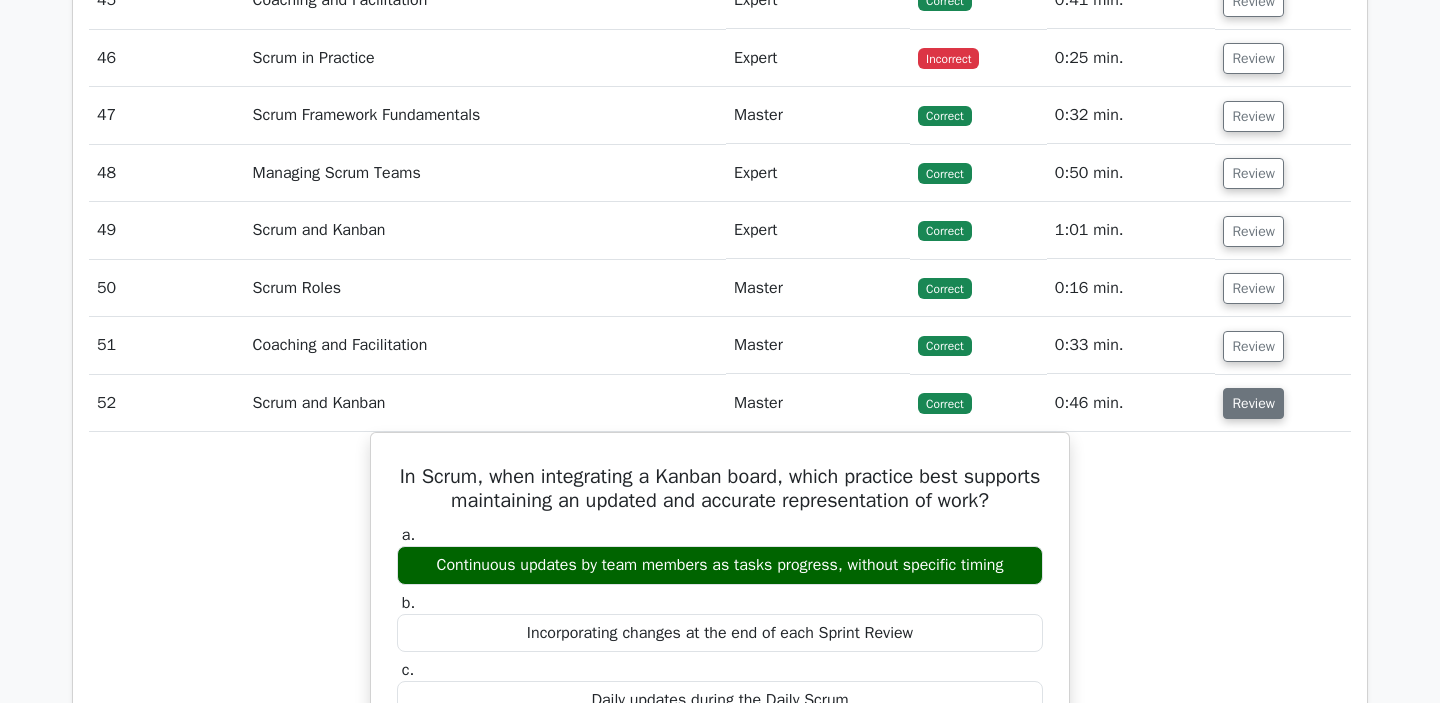 scroll, scrollTop: 5232, scrollLeft: 0, axis: vertical 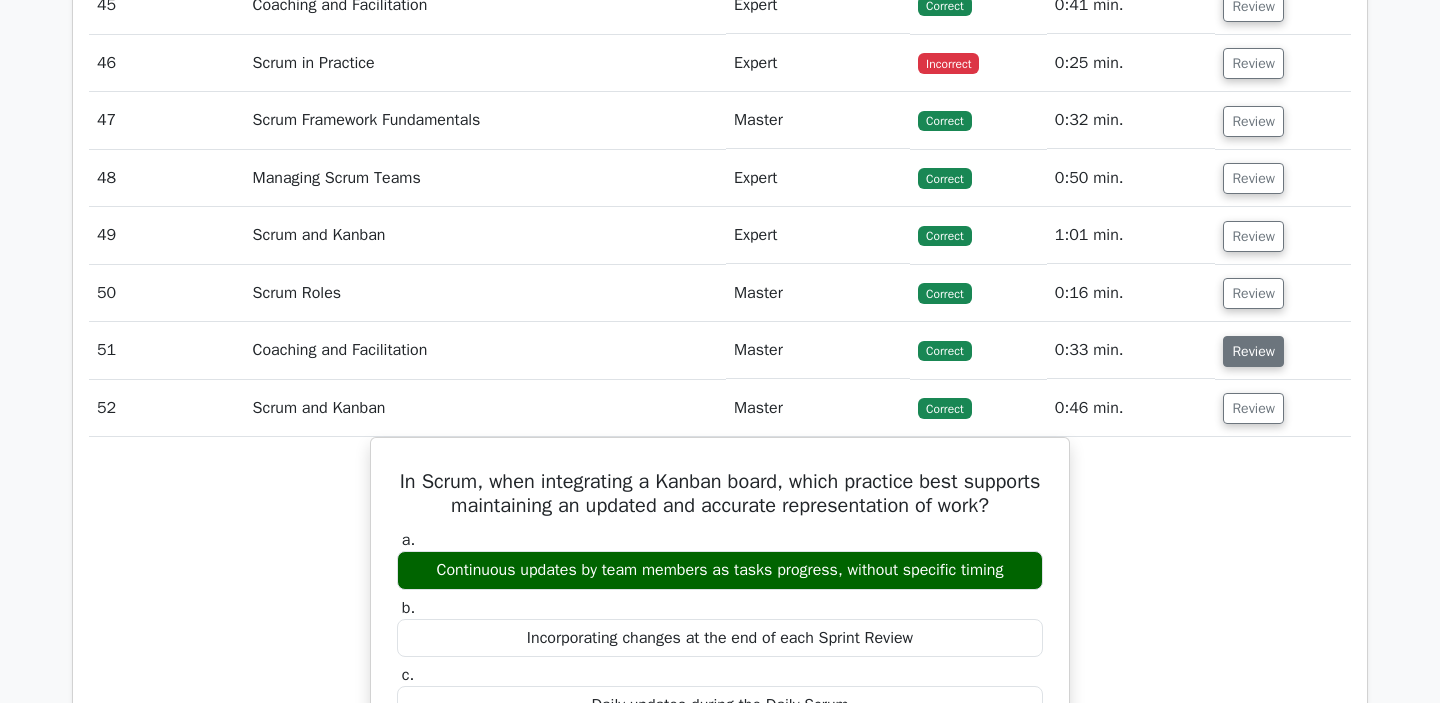 click on "Review" at bounding box center [1253, 351] 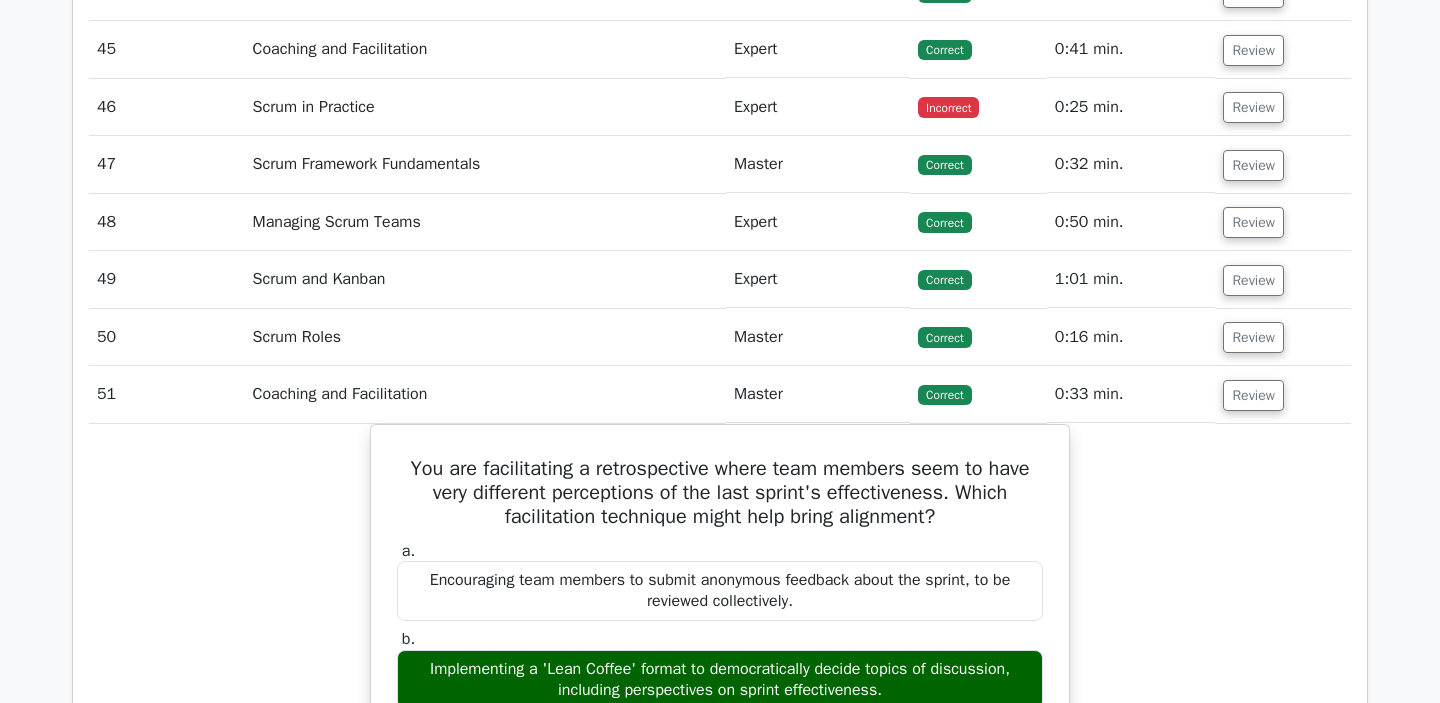 scroll, scrollTop: 5187, scrollLeft: 0, axis: vertical 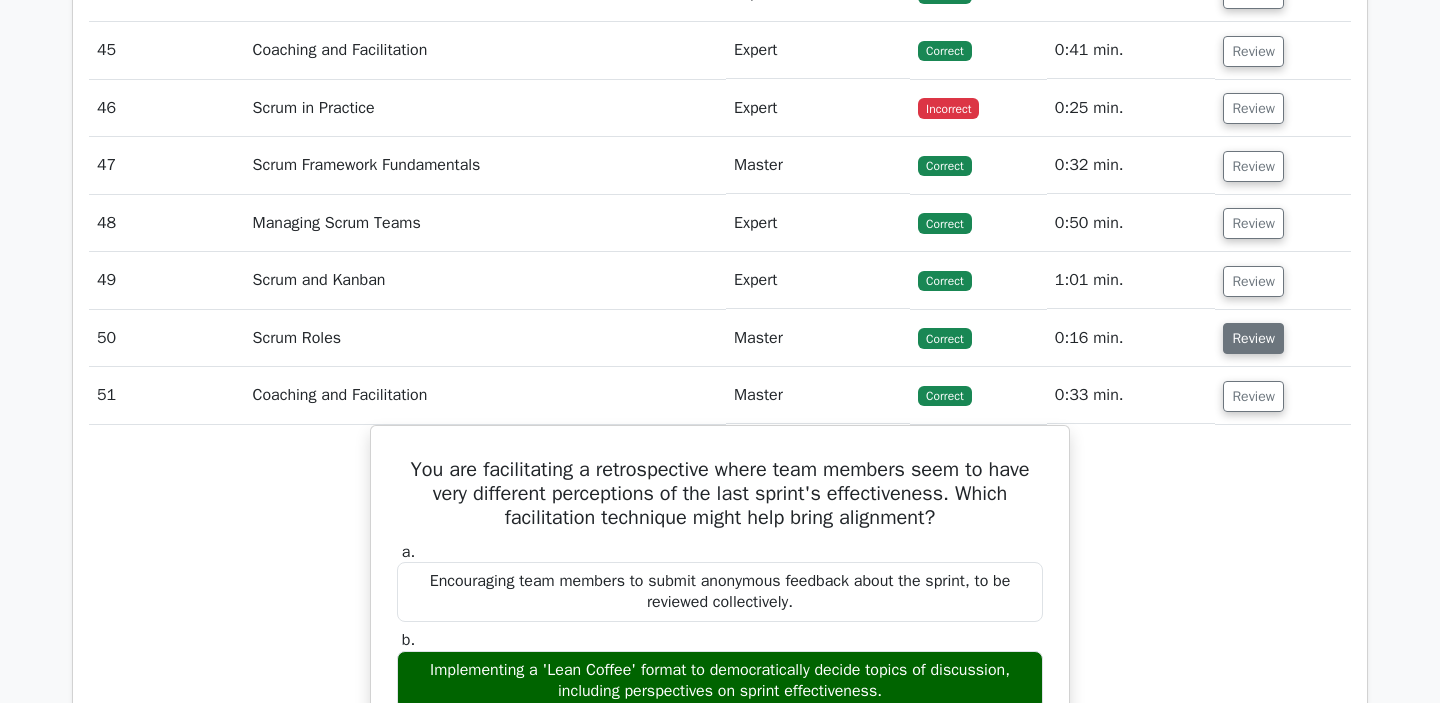 click on "Review" at bounding box center [1253, 338] 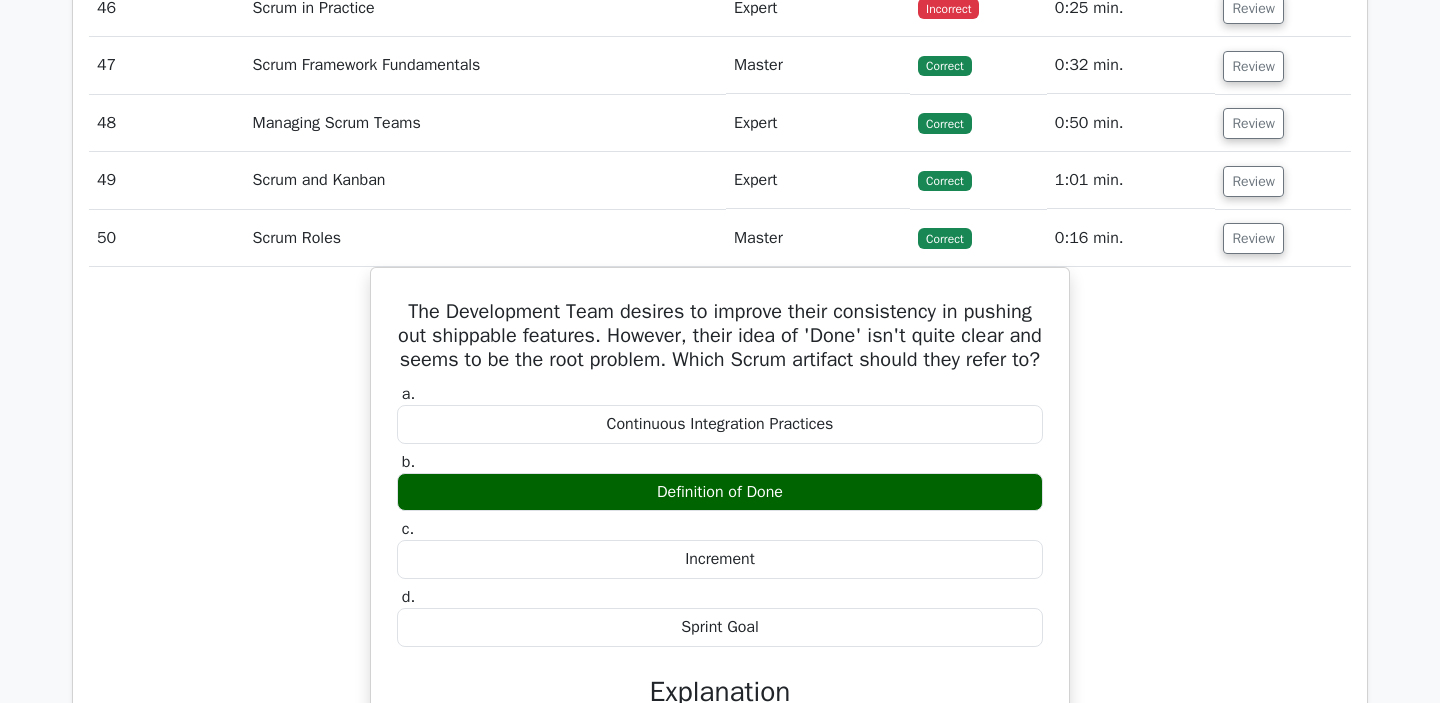 scroll, scrollTop: 5338, scrollLeft: 0, axis: vertical 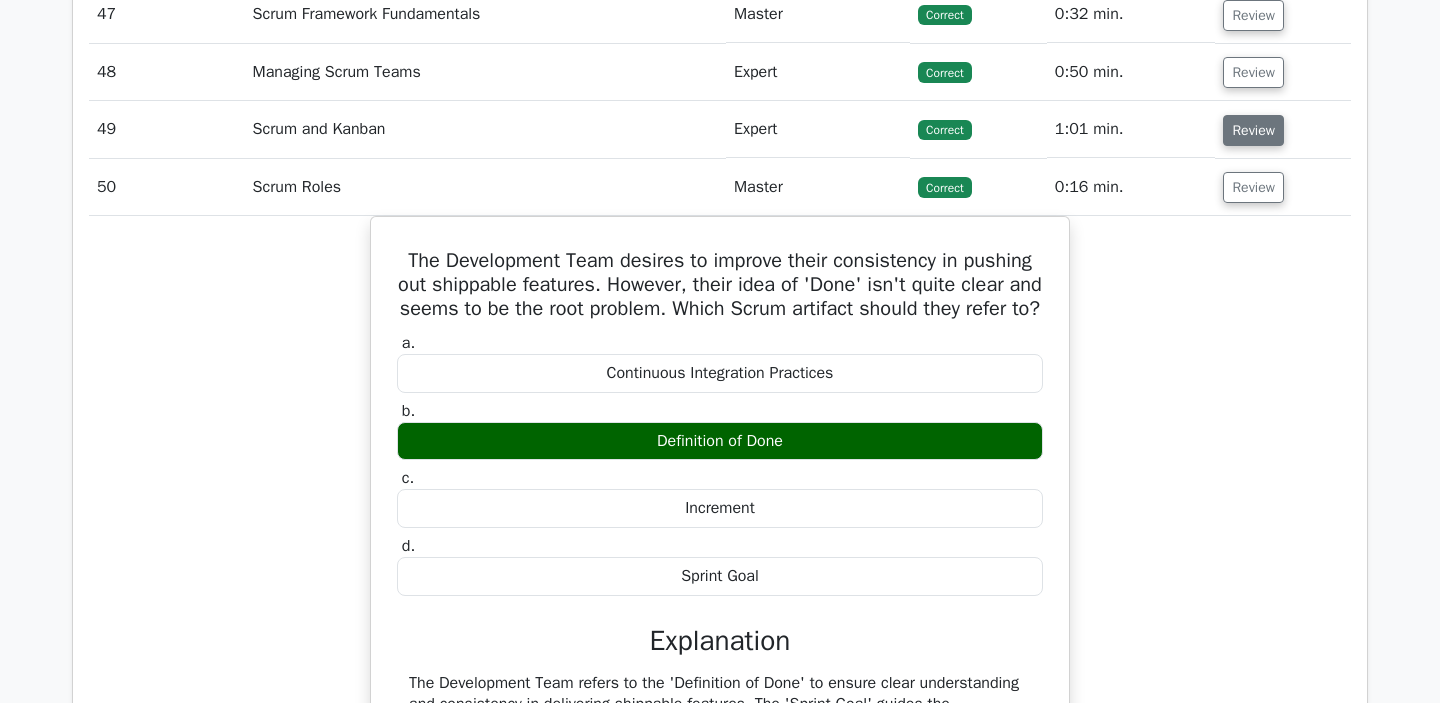 click on "Review" at bounding box center (1253, 130) 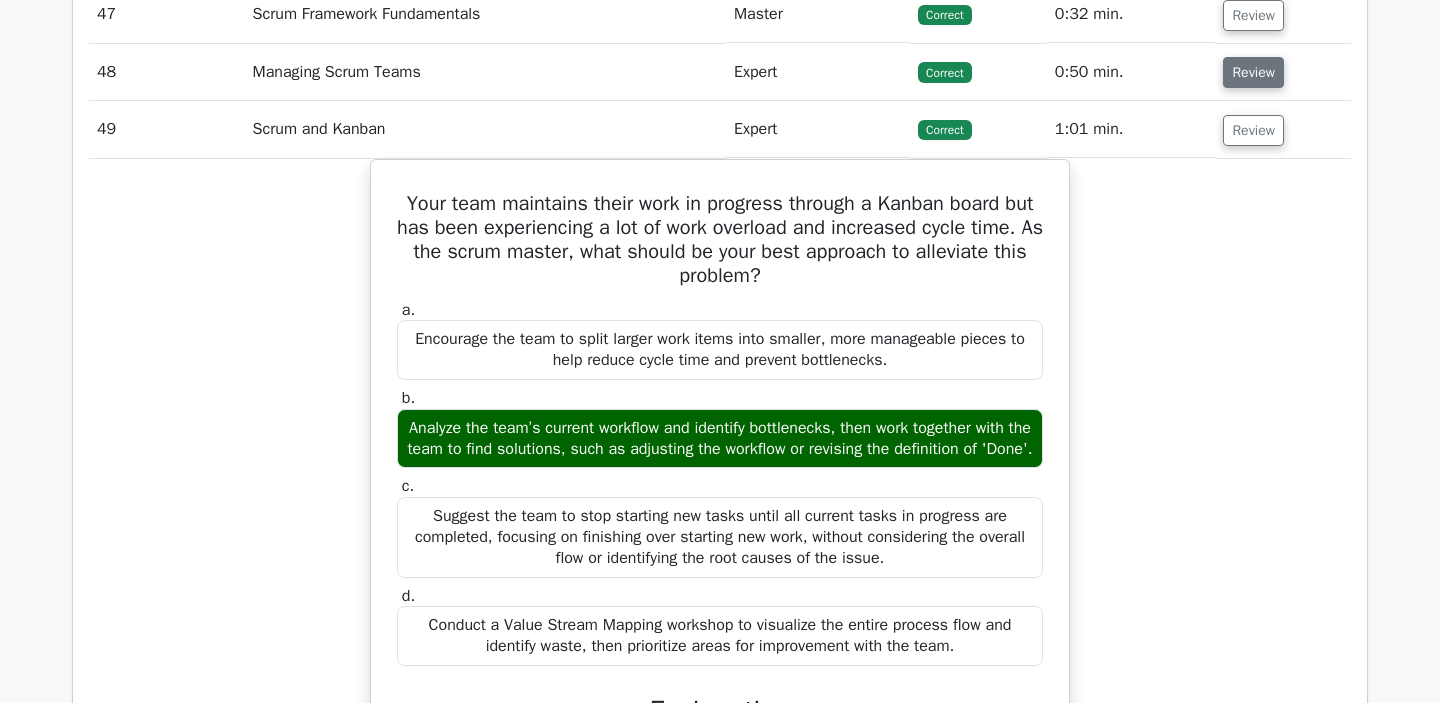 click on "Review" at bounding box center [1253, 72] 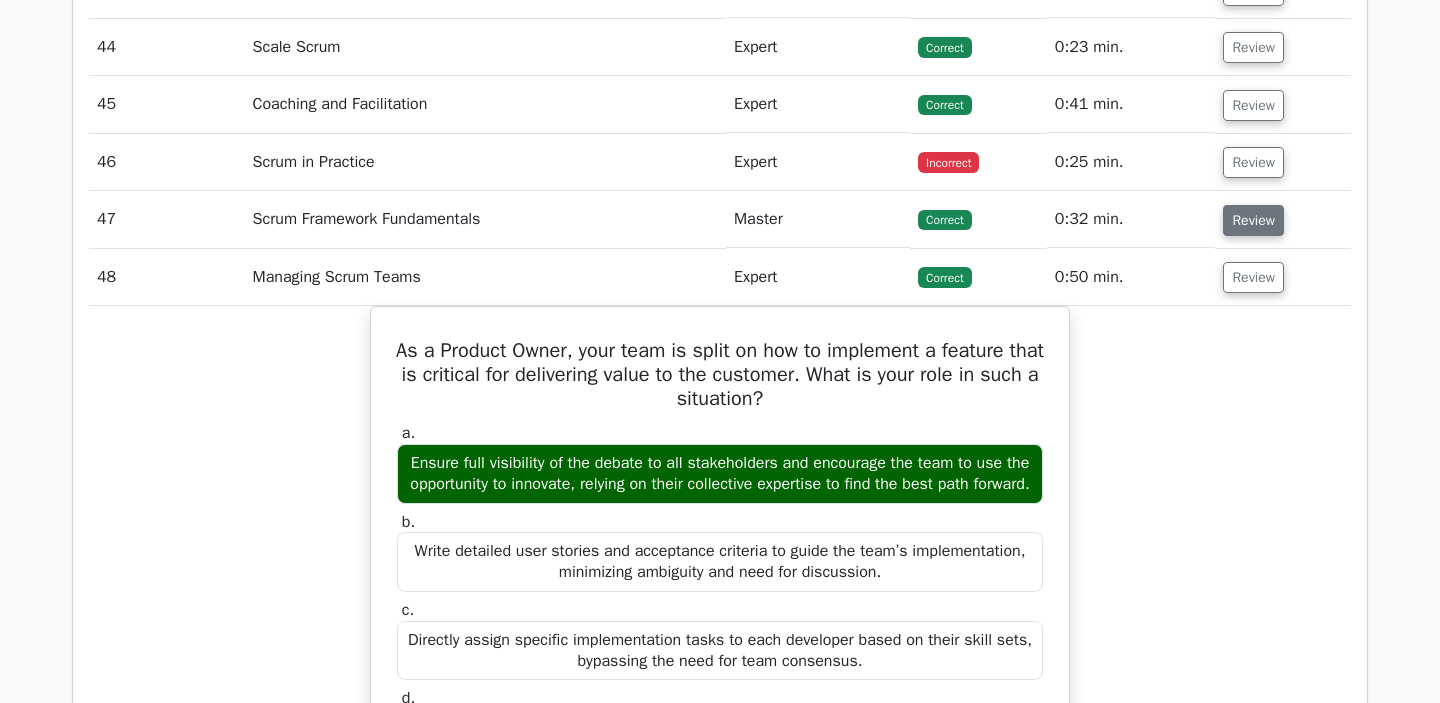 scroll, scrollTop: 5127, scrollLeft: 0, axis: vertical 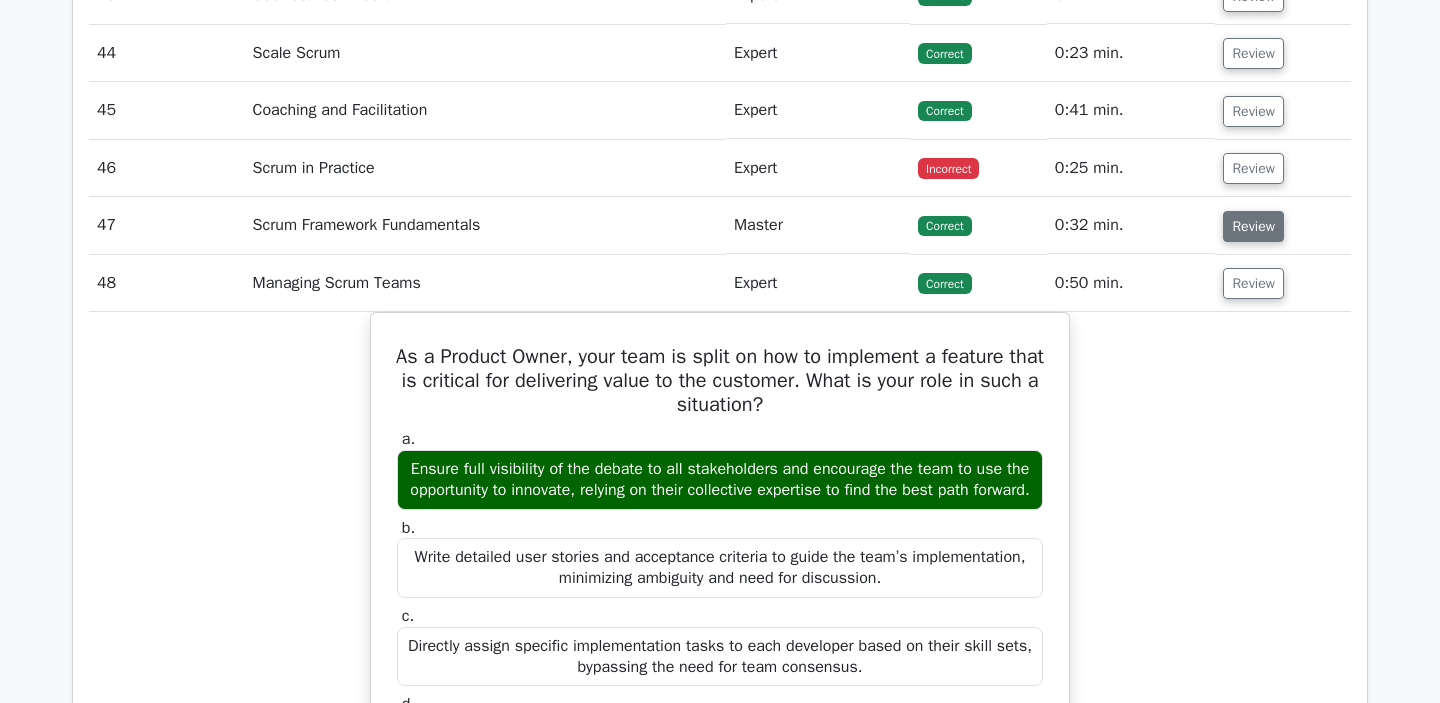 click on "Review" at bounding box center (1253, 226) 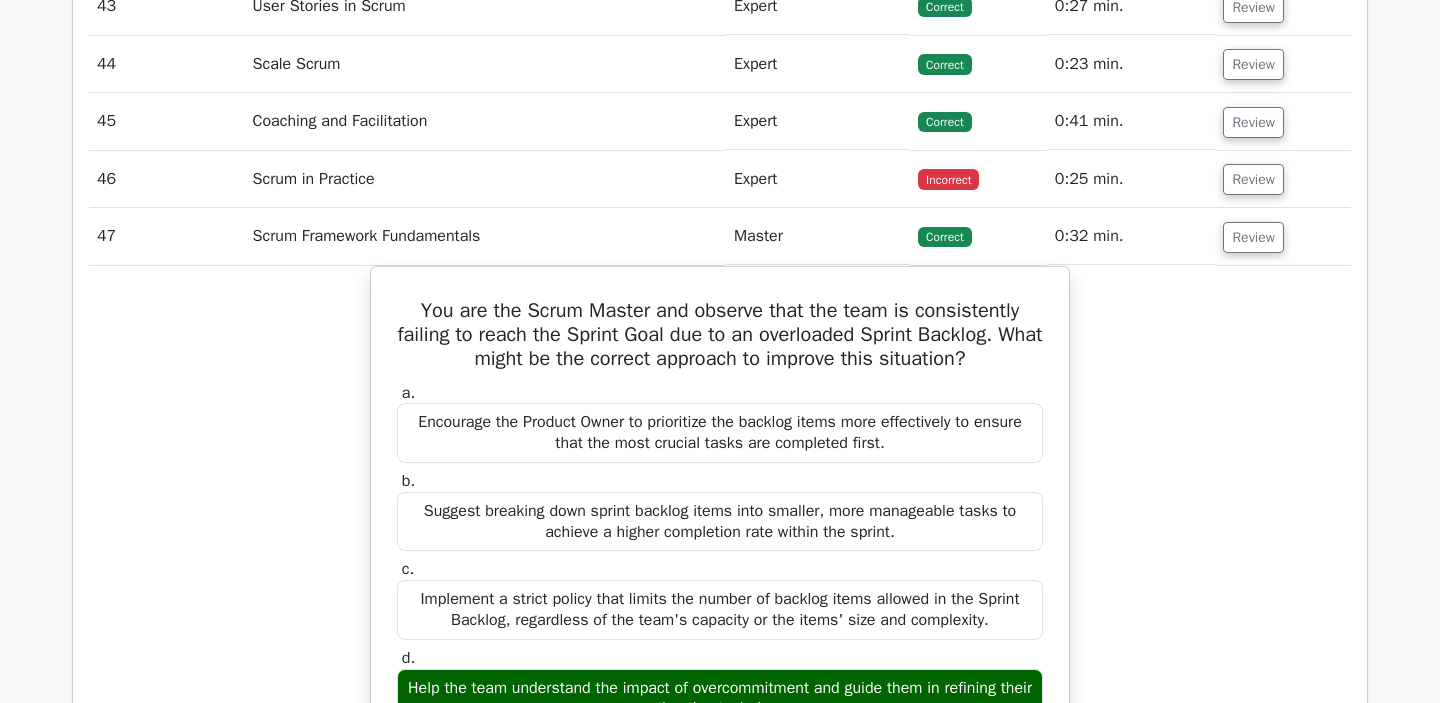 scroll, scrollTop: 5109, scrollLeft: 0, axis: vertical 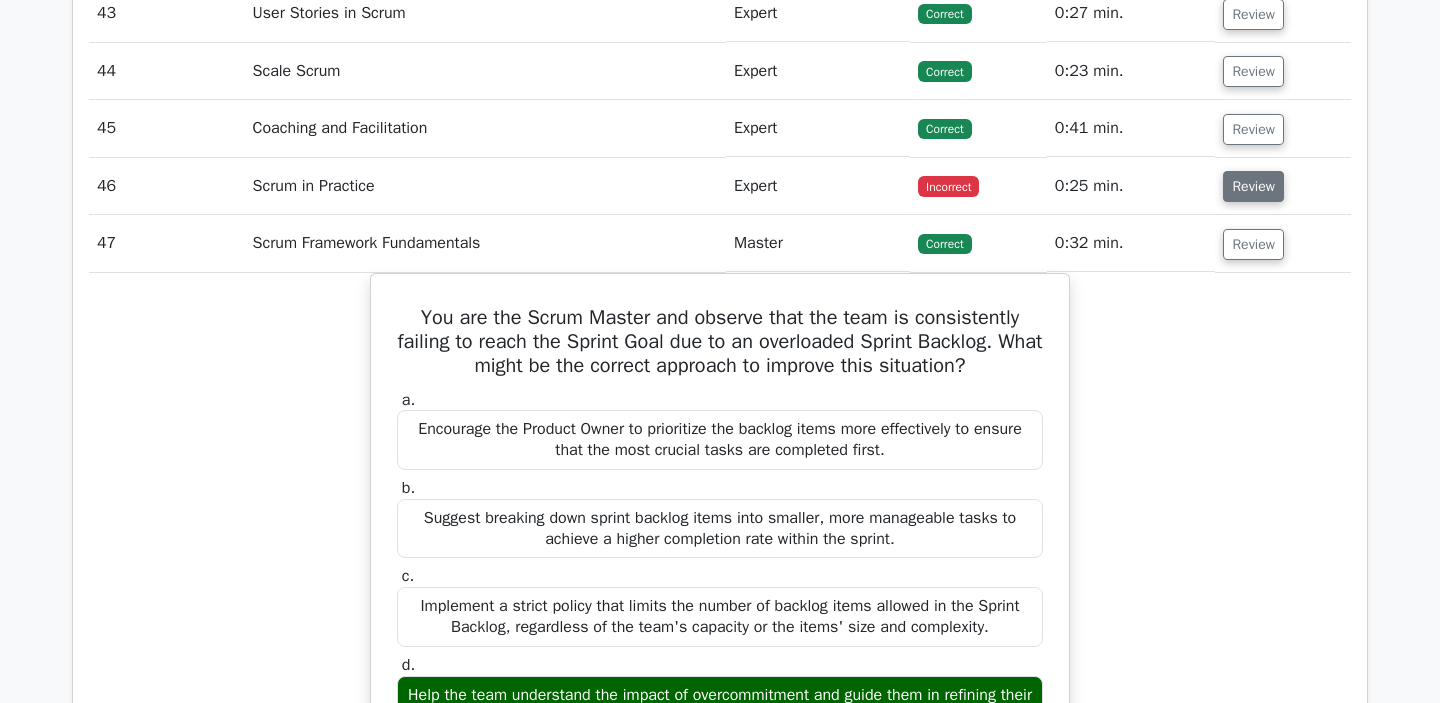 click on "Review" at bounding box center (1253, 186) 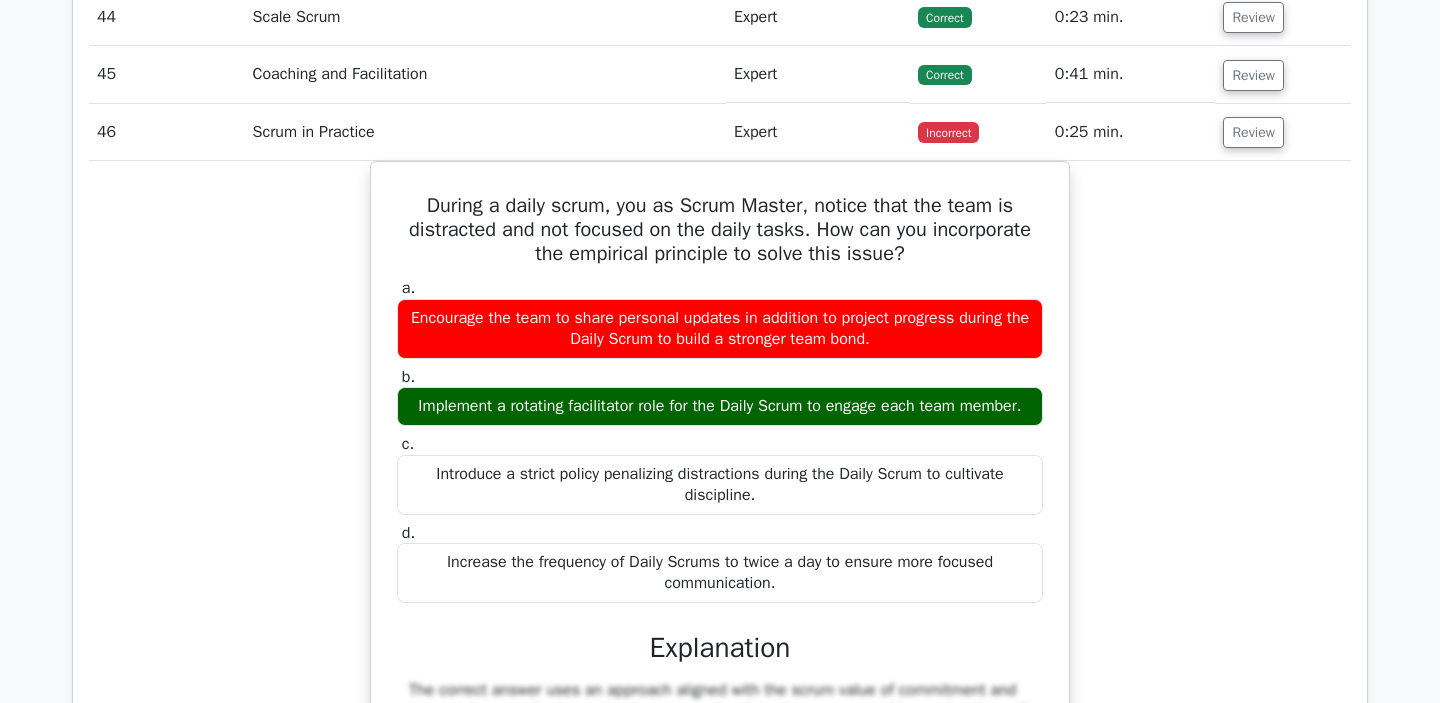 scroll, scrollTop: 5159, scrollLeft: 0, axis: vertical 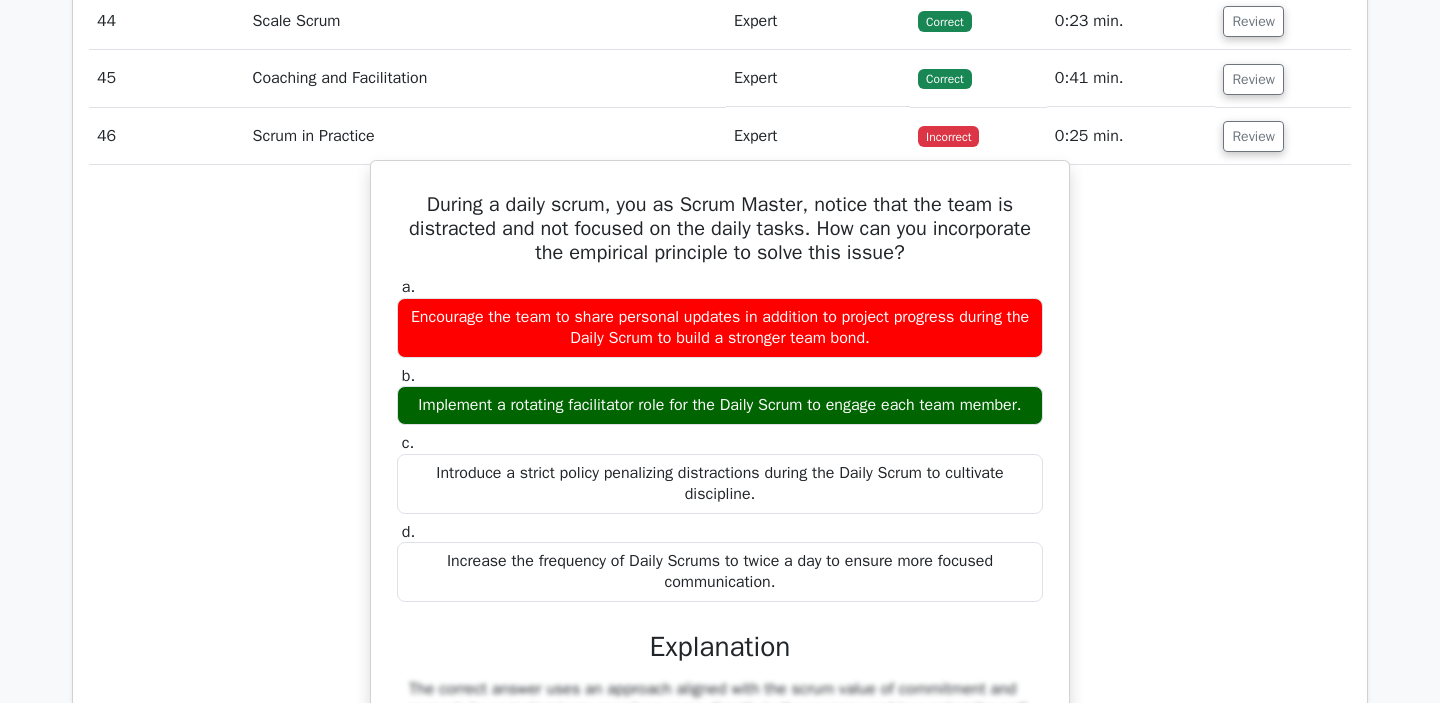 click on "During a daily scrum, you as Scrum Master, notice that the team is distracted and not focused on the daily tasks. How can you incorporate the empirical principle to solve this issue?" at bounding box center (720, 229) 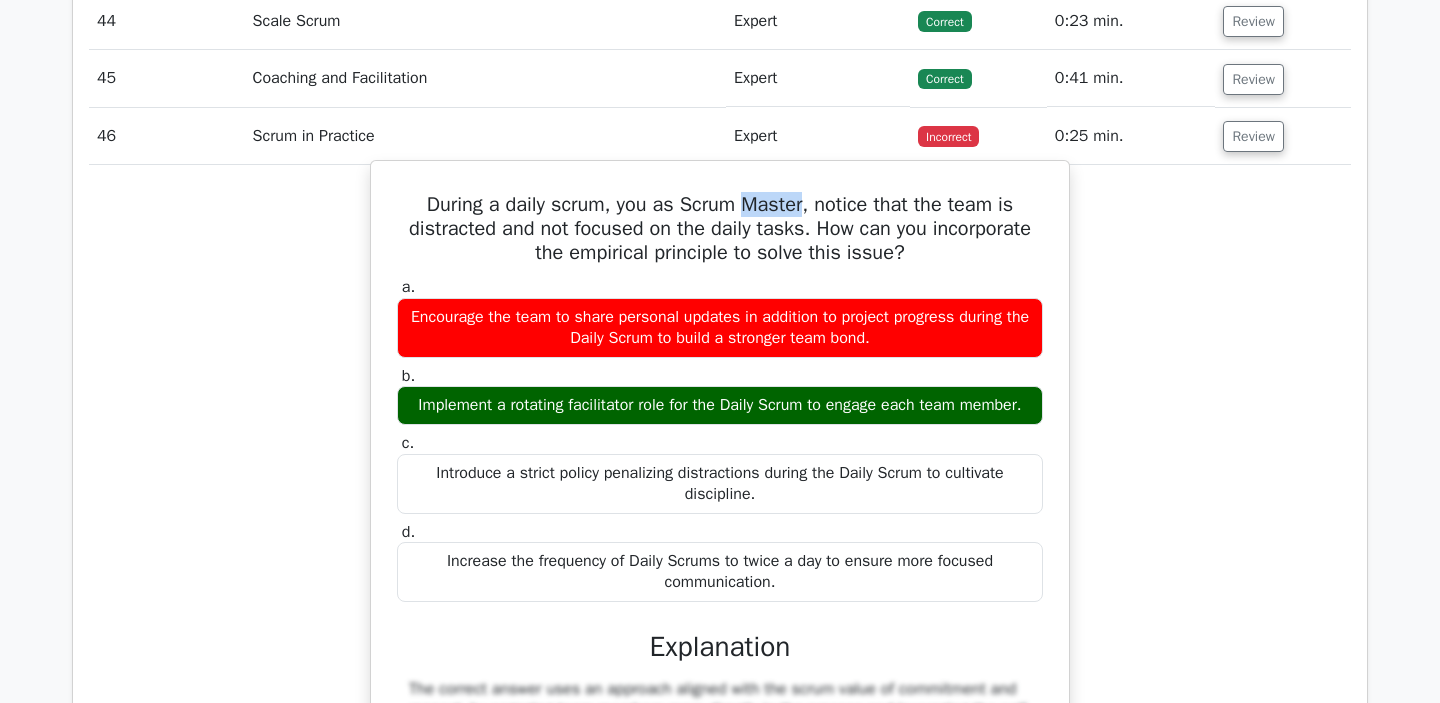 click on "During a daily scrum, you as Scrum Master, notice that the team is distracted and not focused on the daily tasks. How can you incorporate the empirical principle to solve this issue?" at bounding box center [720, 229] 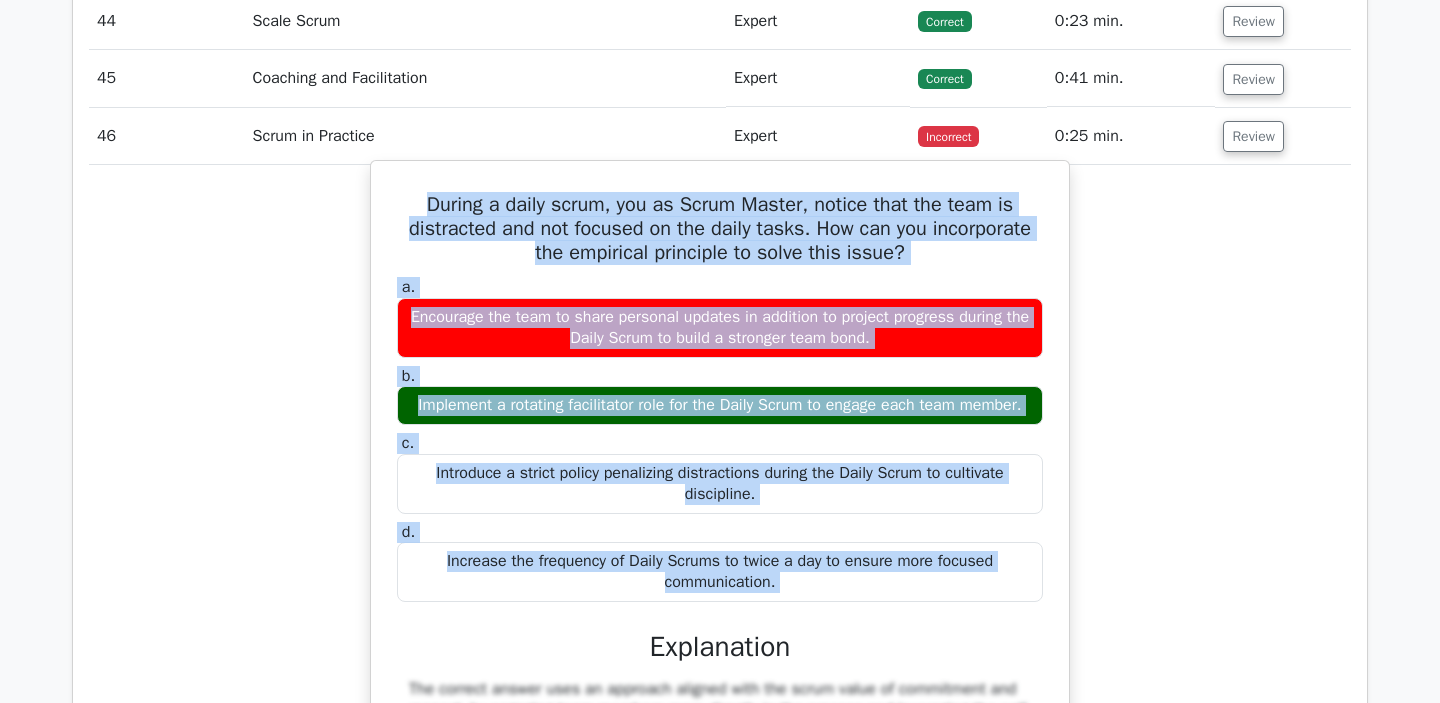 click on "Increase the frequency of Daily Scrums to twice a day to ensure more focused communication." at bounding box center (720, 572) 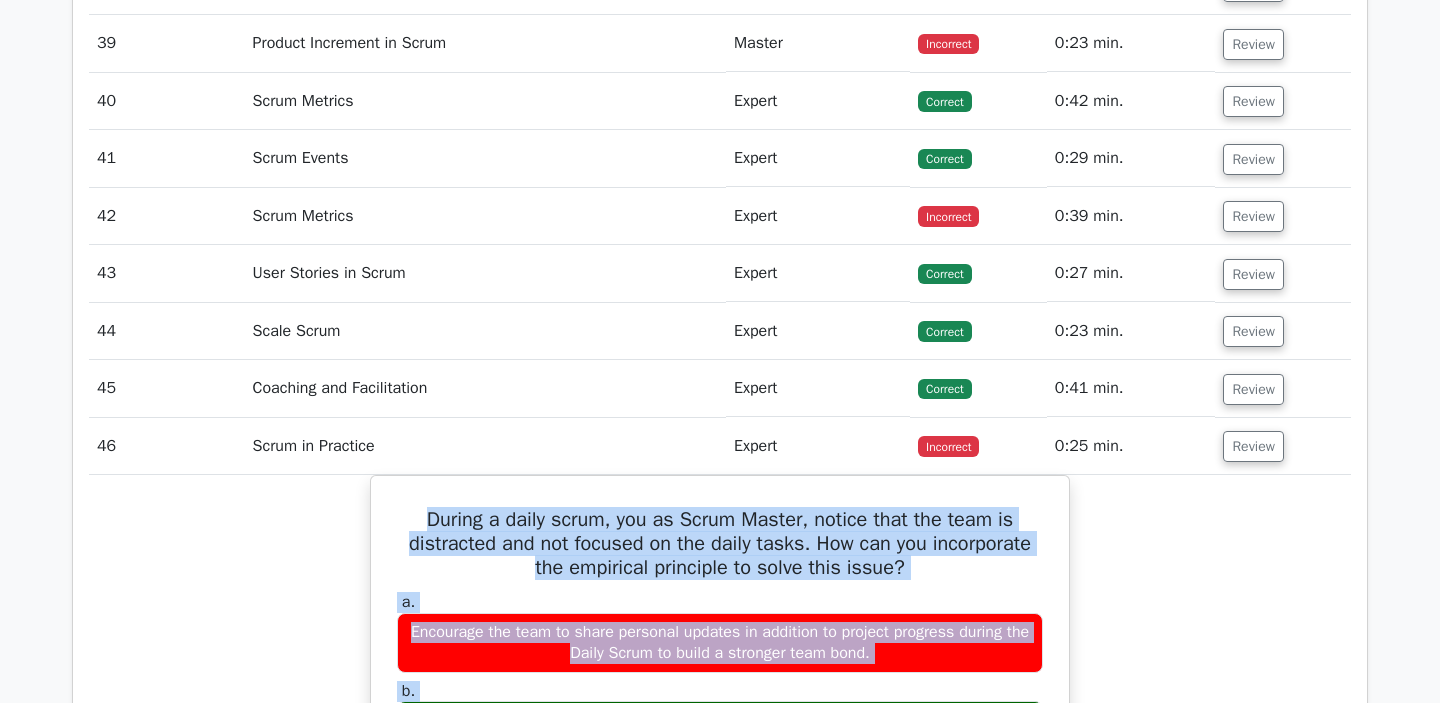 scroll, scrollTop: 4828, scrollLeft: 0, axis: vertical 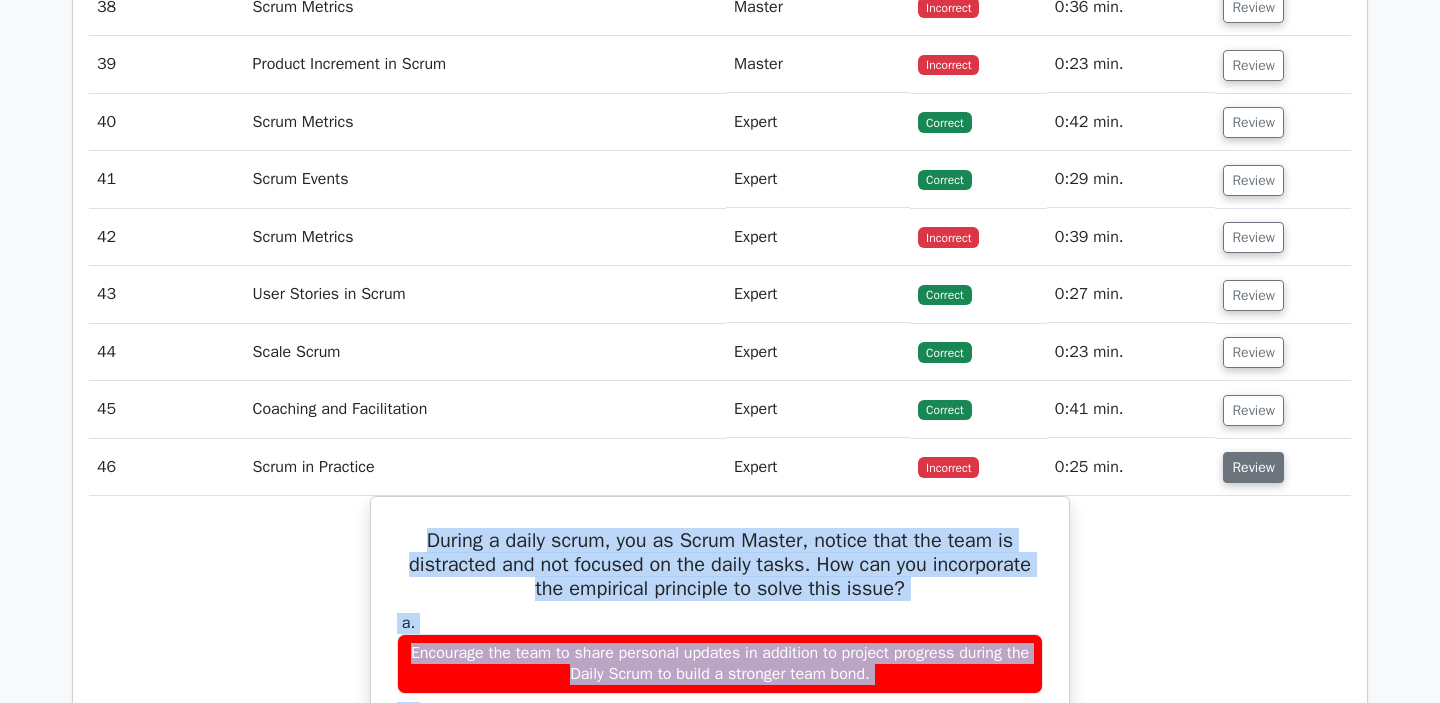 click on "Review" at bounding box center [1253, 467] 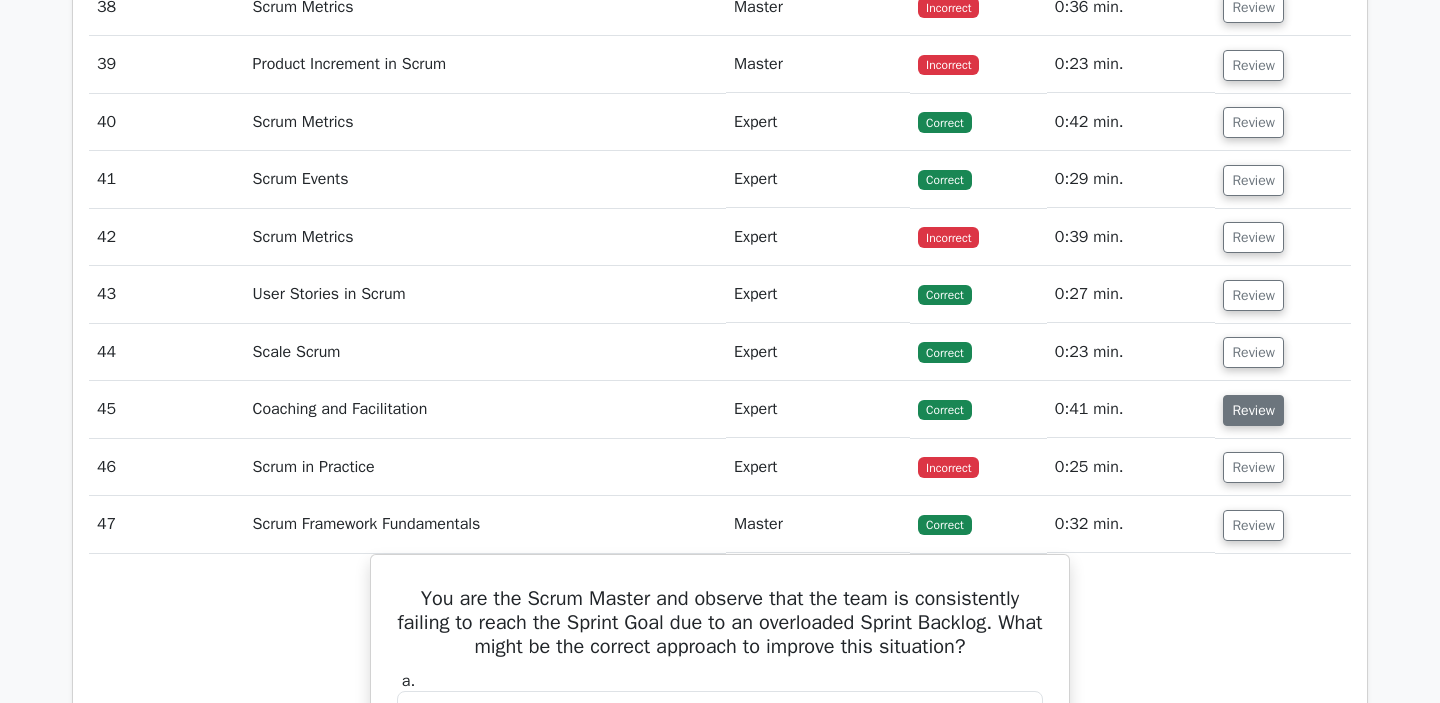click on "Review" at bounding box center [1253, 410] 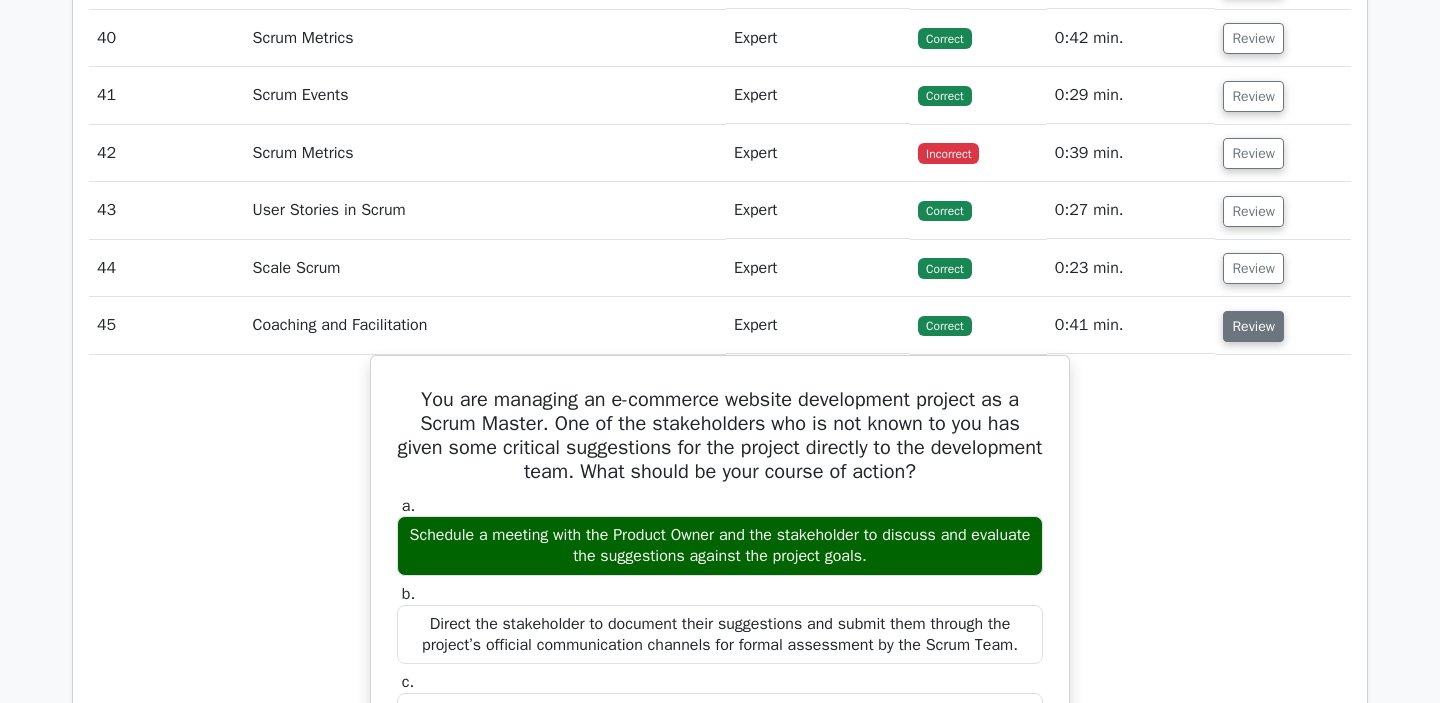scroll, scrollTop: 4911, scrollLeft: 0, axis: vertical 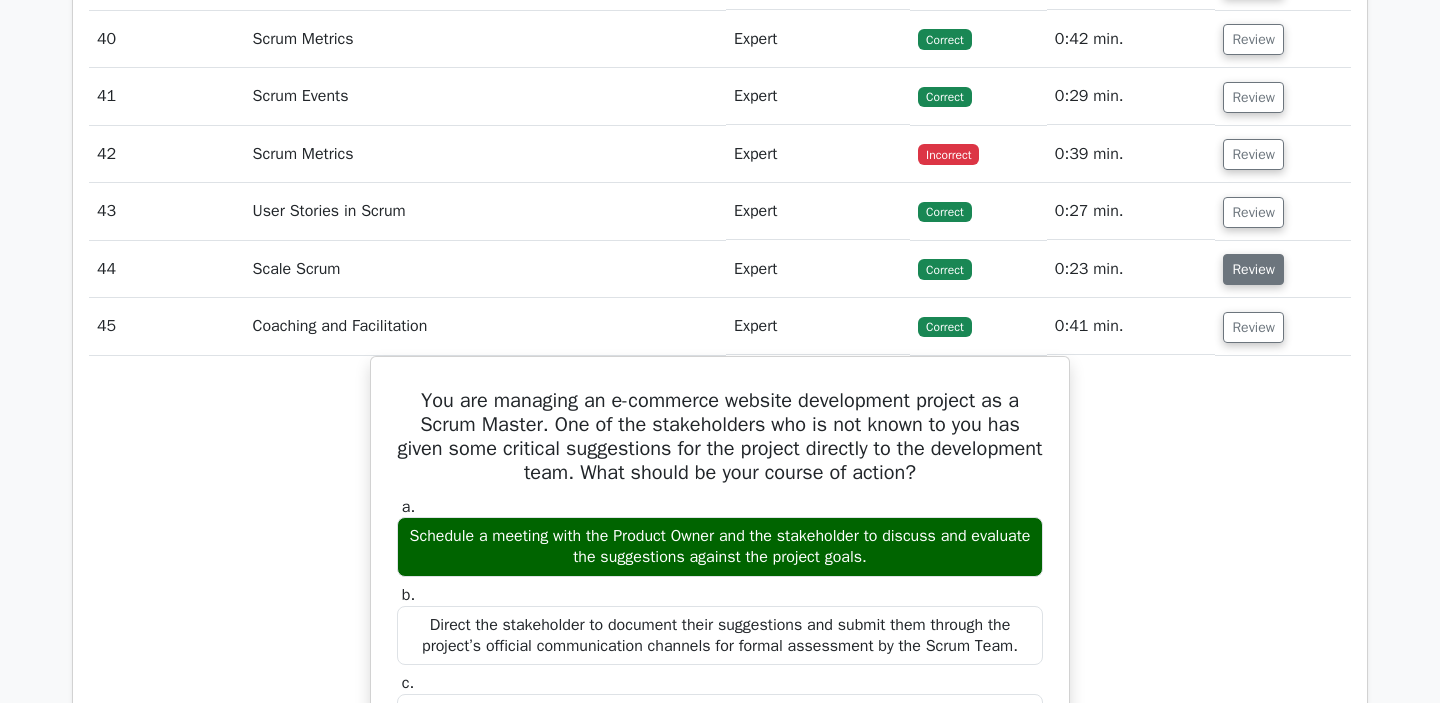 click on "Review" at bounding box center [1253, 269] 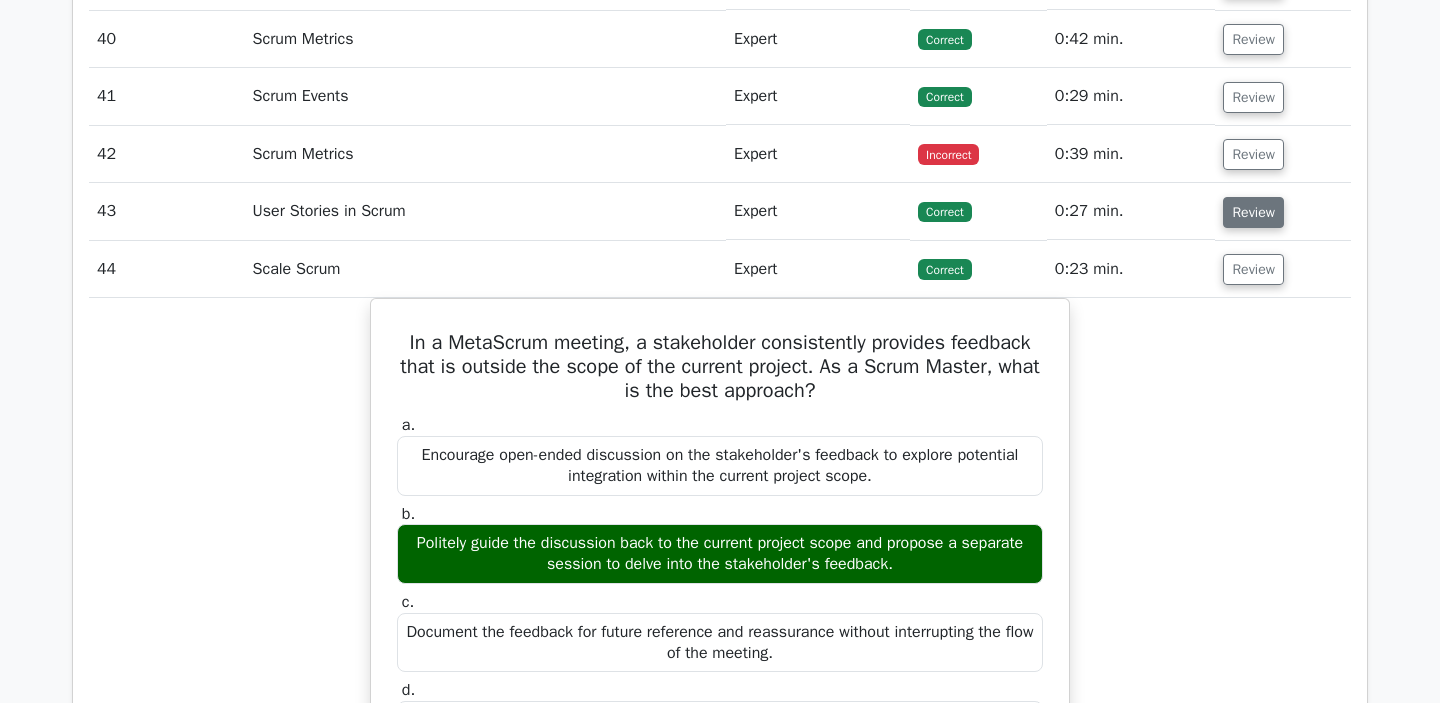 click on "Review" at bounding box center [1253, 212] 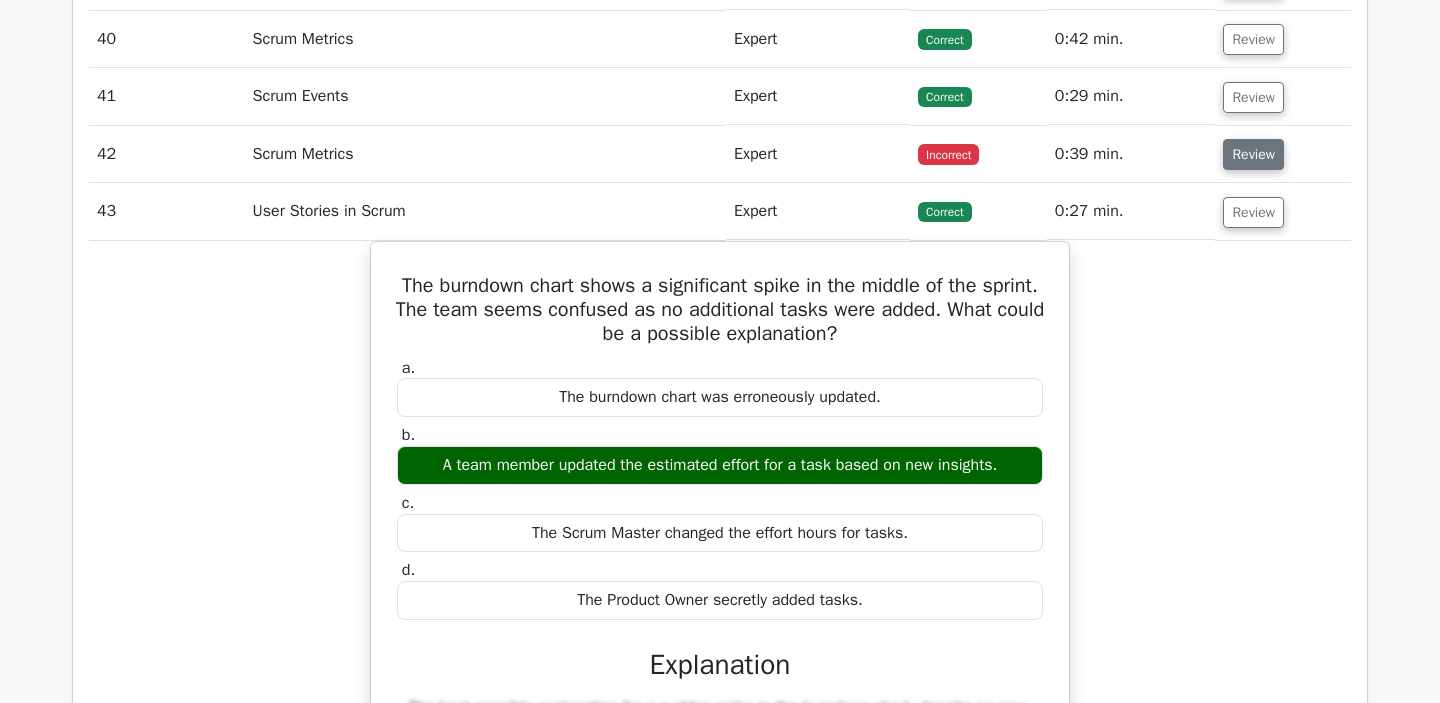 click on "Review" at bounding box center [1253, 154] 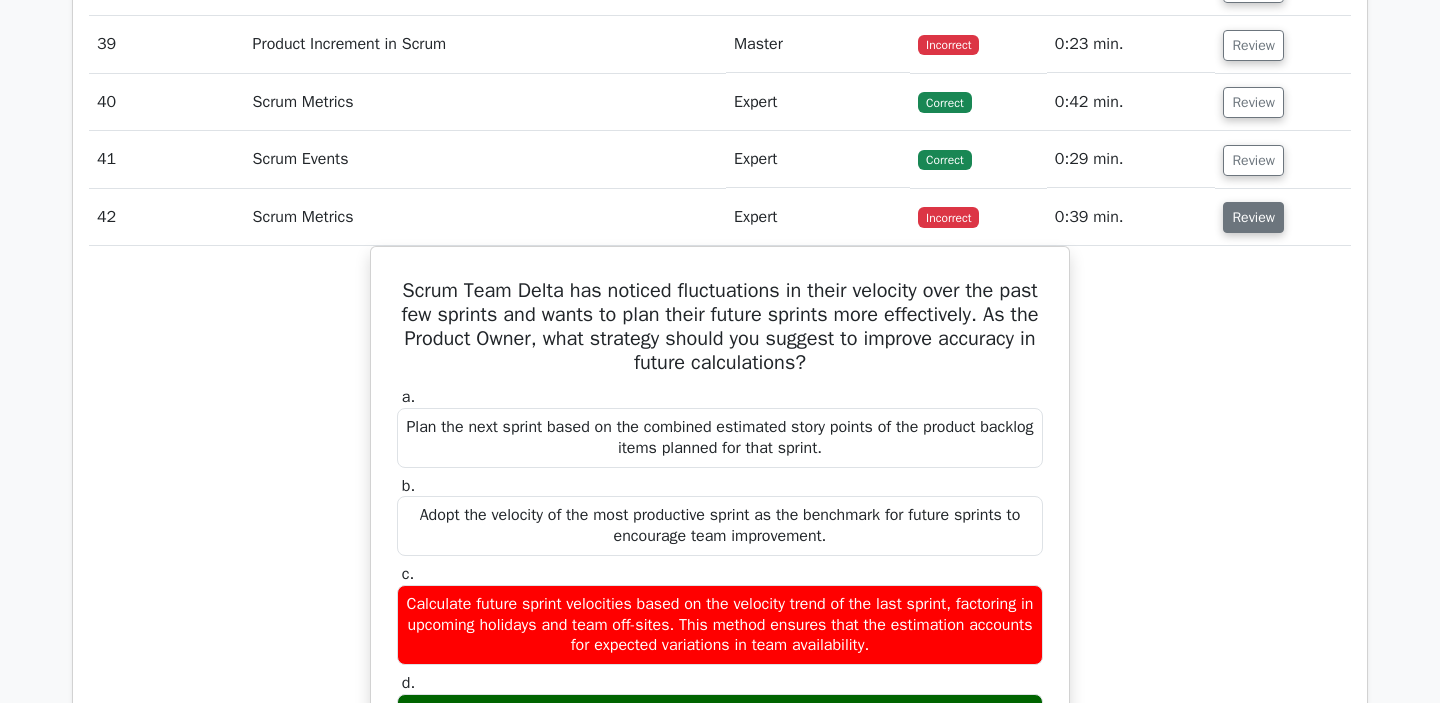 scroll, scrollTop: 4847, scrollLeft: 0, axis: vertical 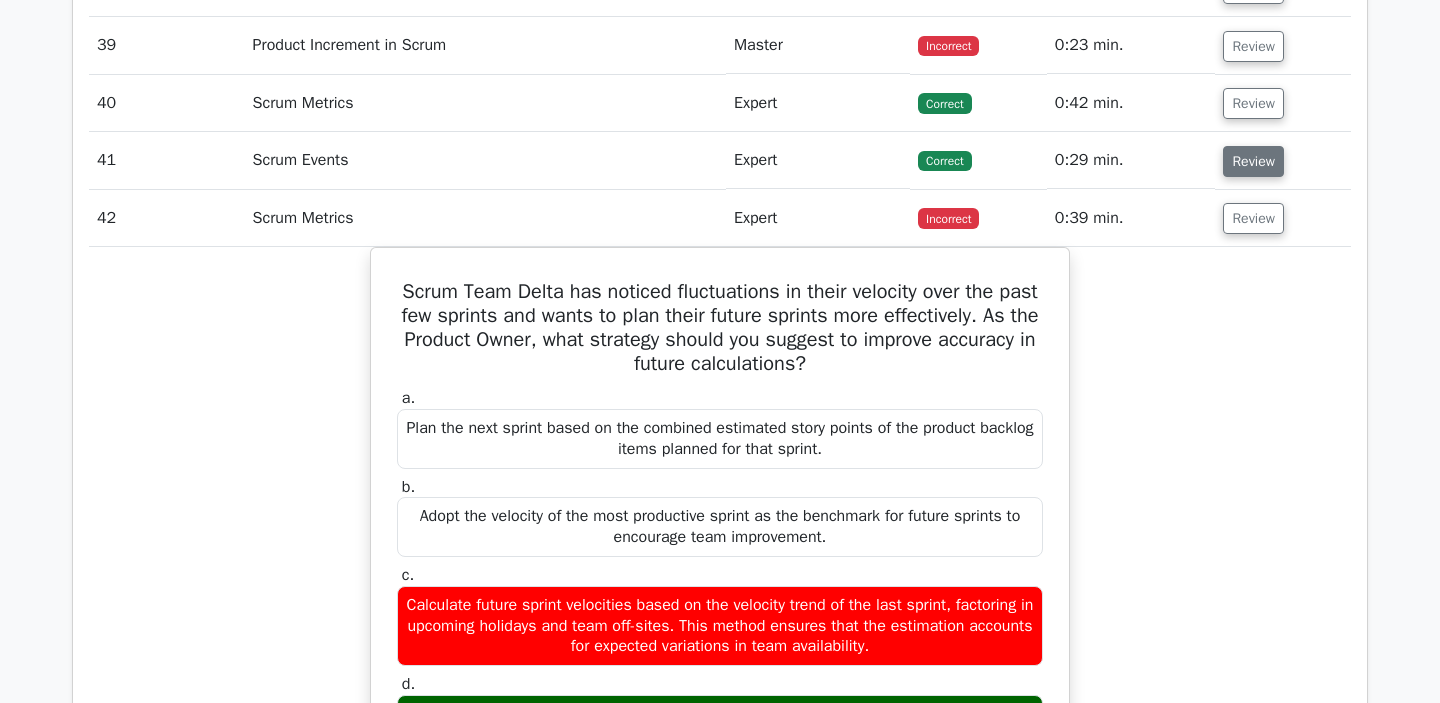 click on "Review" at bounding box center [1253, 161] 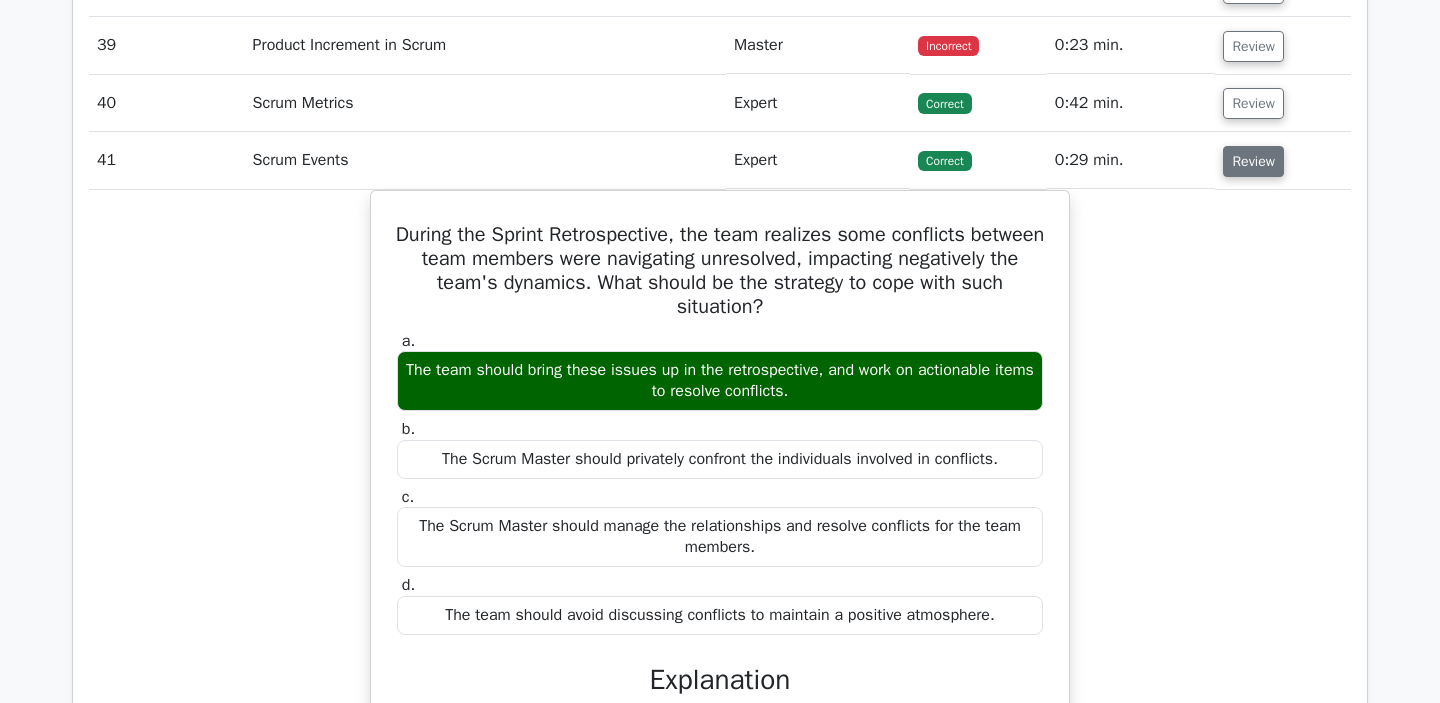 click on "Review" at bounding box center [1253, 161] 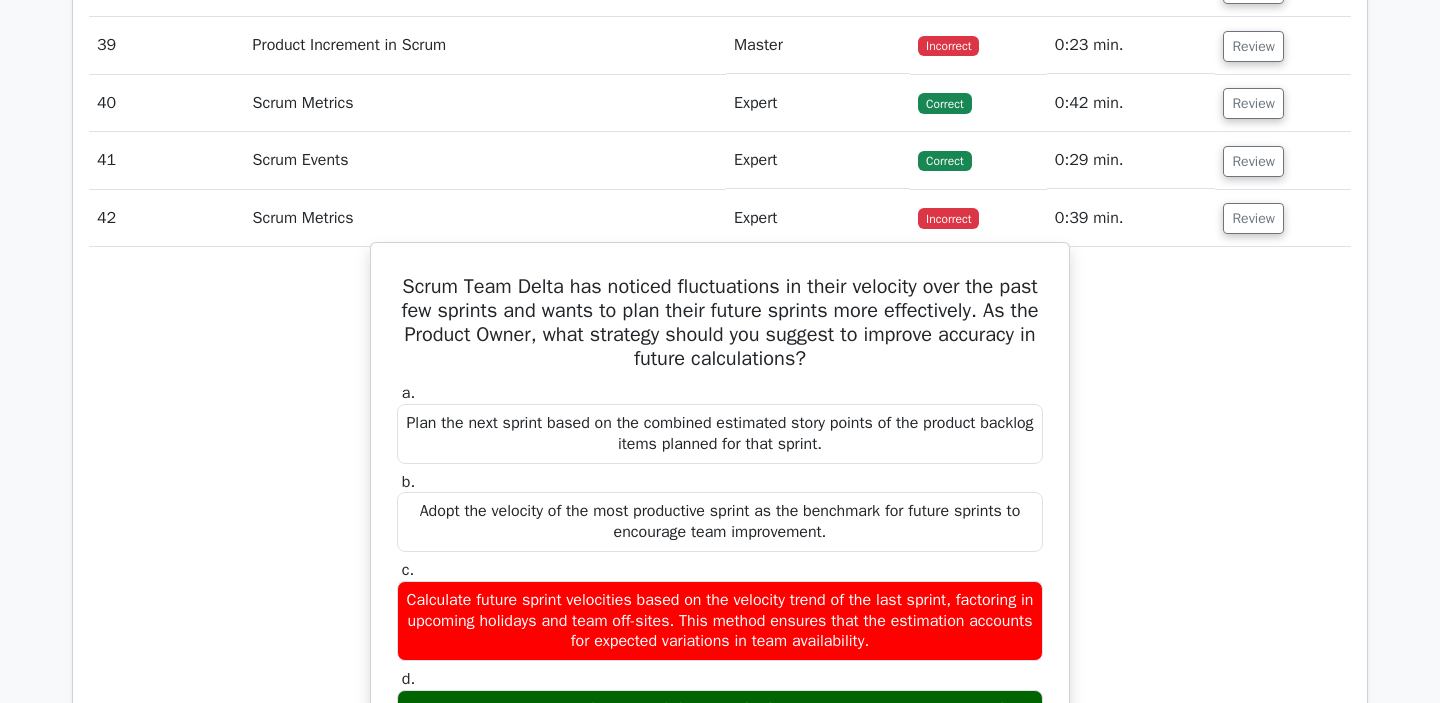 click on "Scrum Team Delta has noticed fluctuations in their velocity over the past few sprints and wants to plan their future sprints more effectively. As the Product Owner, what strategy should you suggest to improve accuracy in future calculations?" at bounding box center [720, 323] 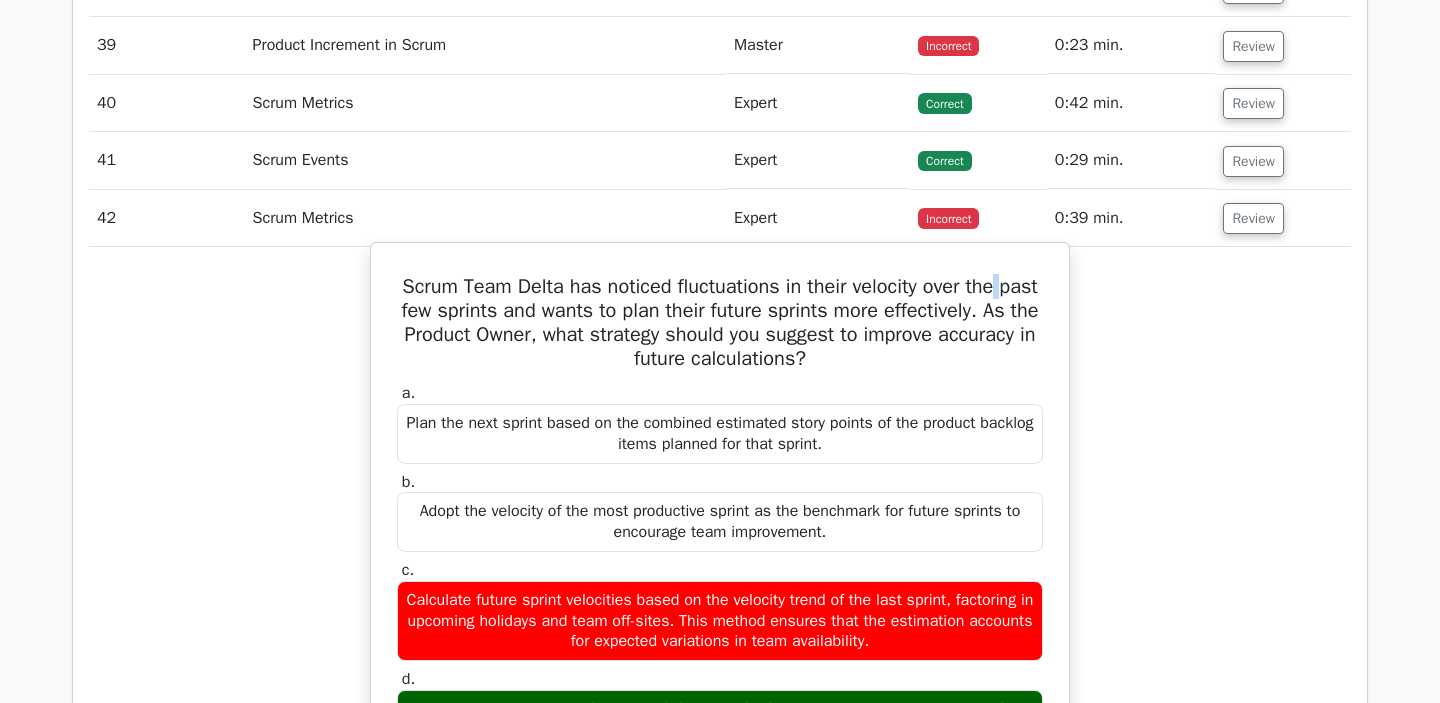 click on "Scrum Team Delta has noticed fluctuations in their velocity over the past few sprints and wants to plan their future sprints more effectively. As the Product Owner, what strategy should you suggest to improve accuracy in future calculations?" at bounding box center (720, 323) 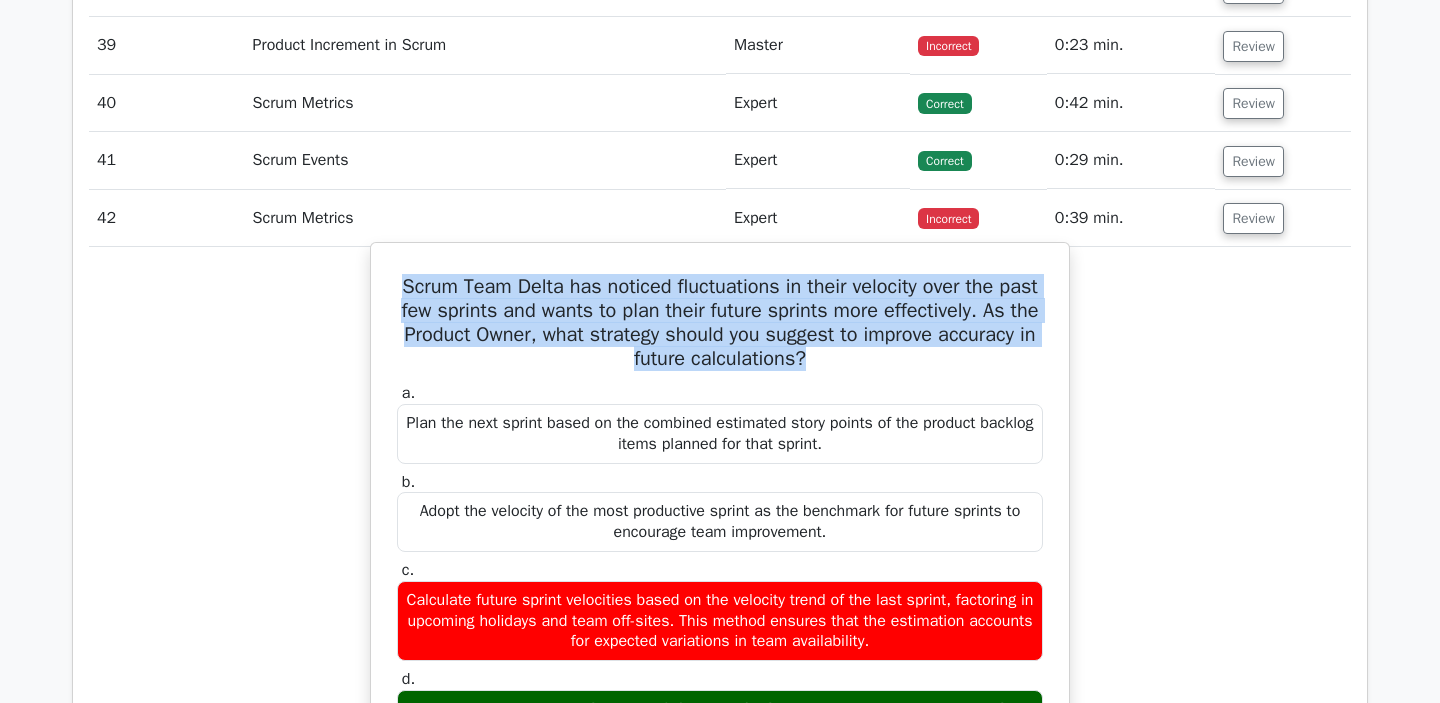 click on "Scrum Team Delta has noticed fluctuations in their velocity over the past few sprints and wants to plan their future sprints more effectively. As the Product Owner, what strategy should you suggest to improve accuracy in future calculations?" at bounding box center (720, 323) 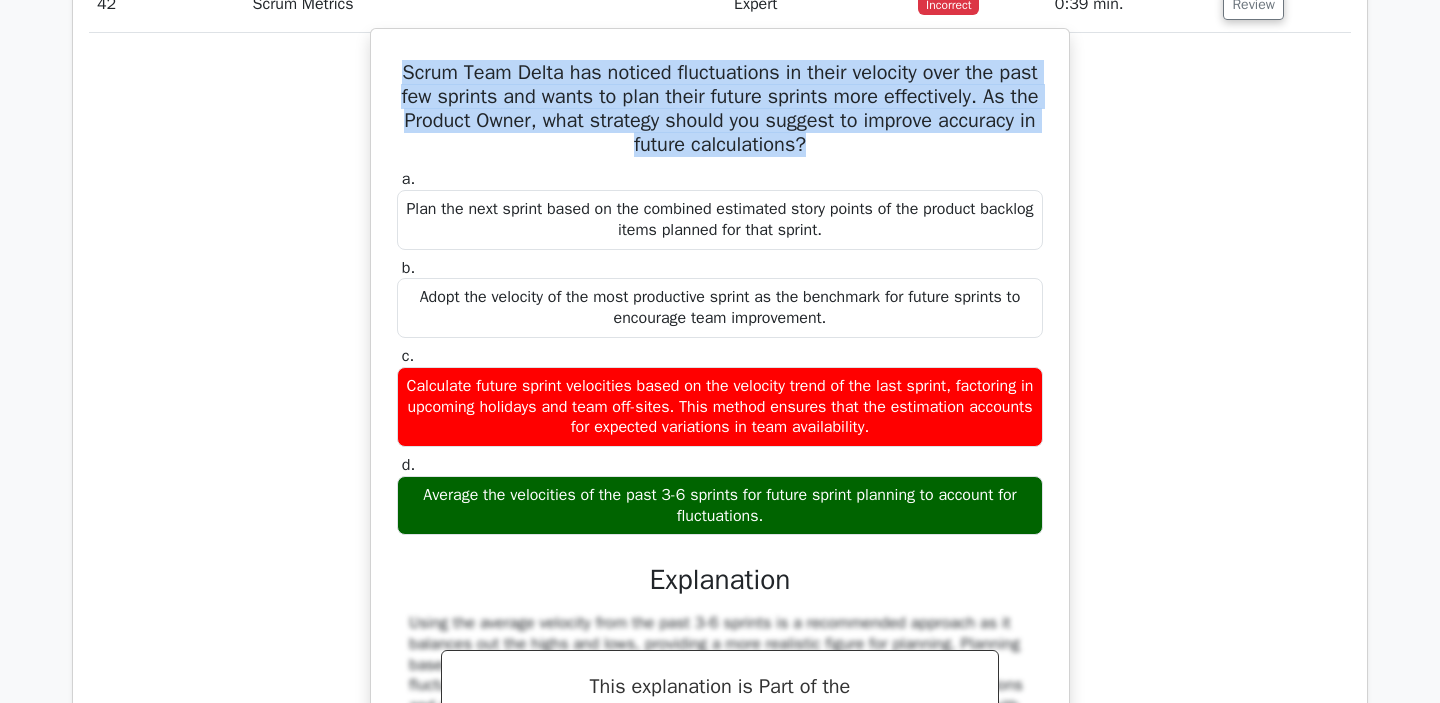 scroll, scrollTop: 5082, scrollLeft: 0, axis: vertical 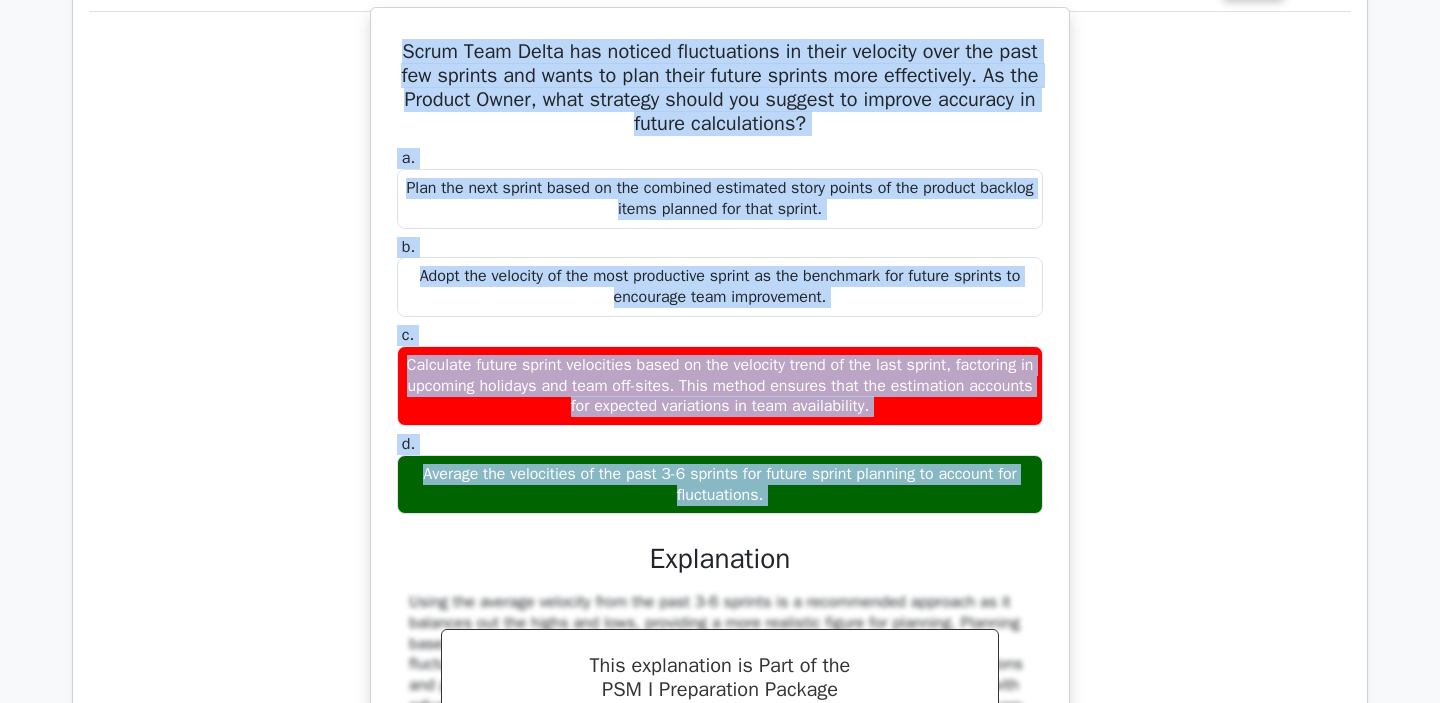 click on "Average the velocities of the past 3-6 sprints for future sprint planning to account for fluctuations." at bounding box center (720, 485) 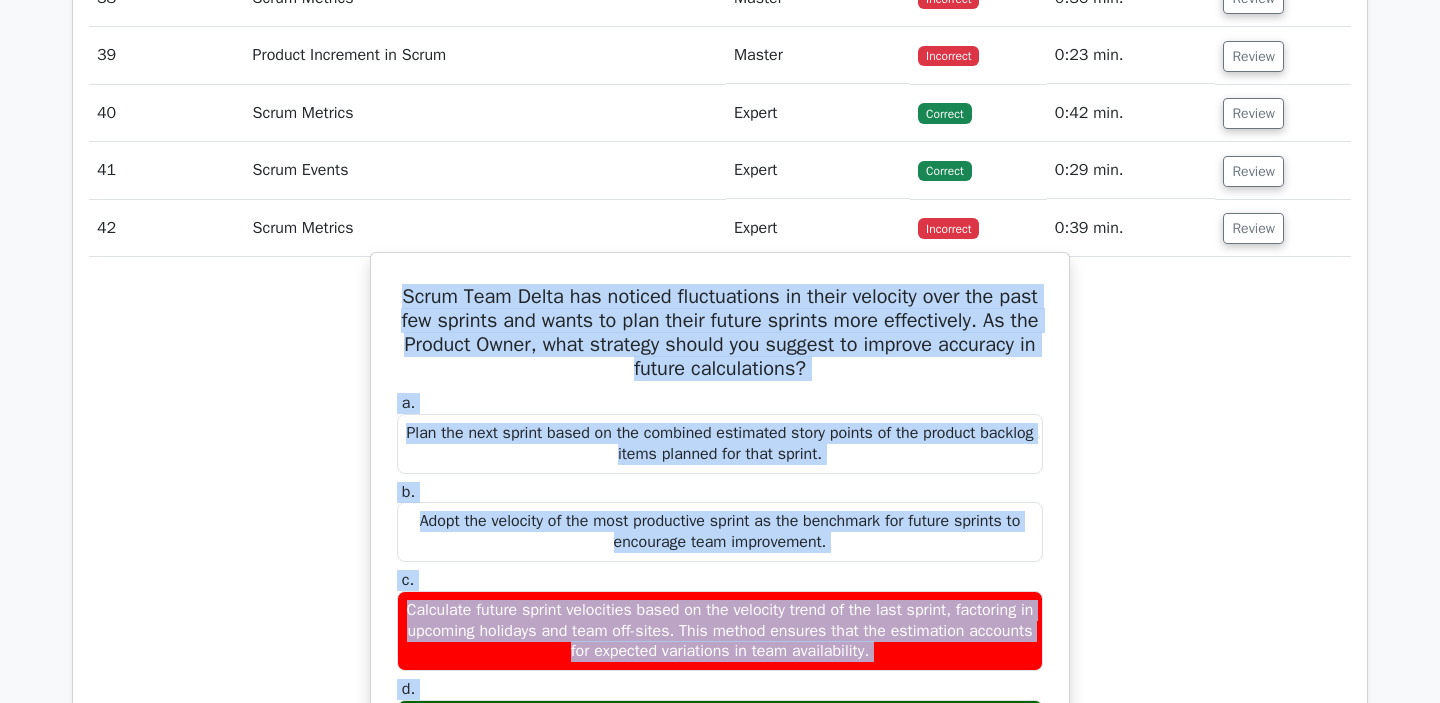 scroll, scrollTop: 4835, scrollLeft: 0, axis: vertical 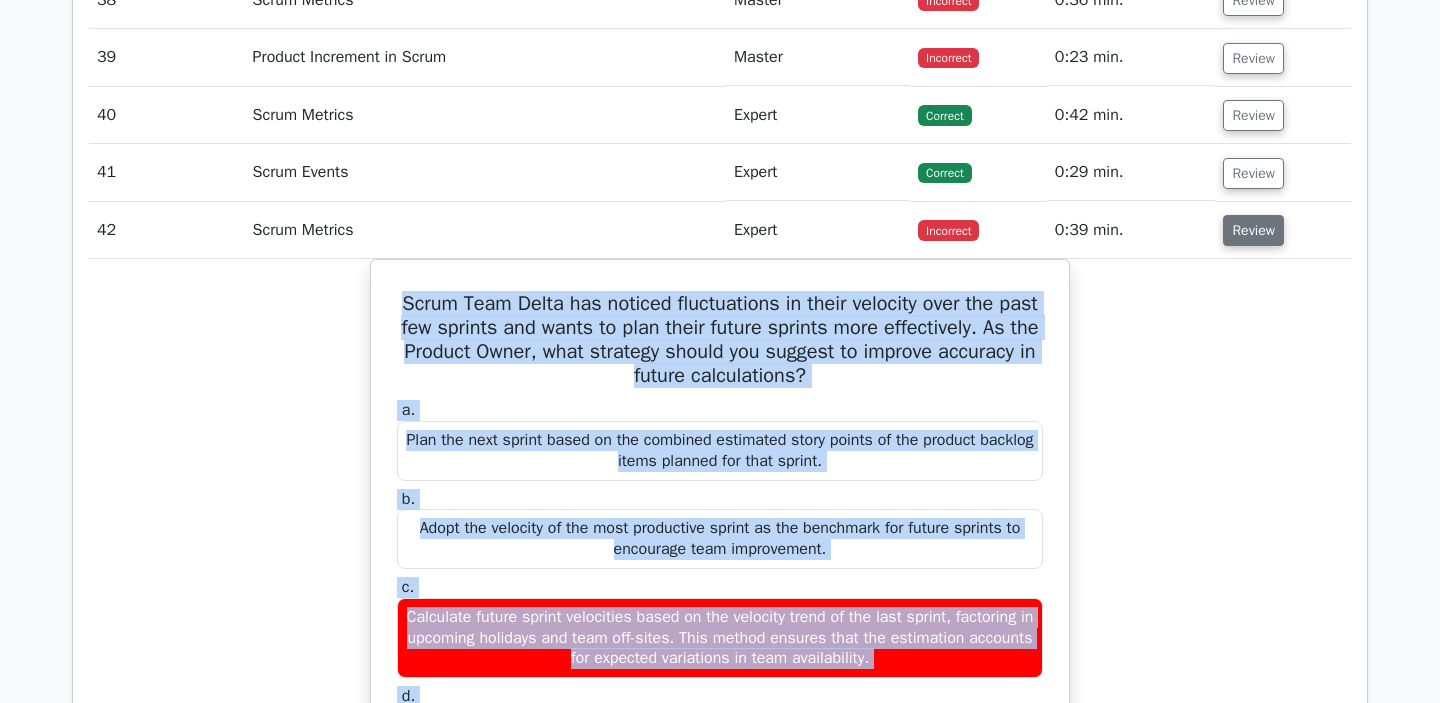 click on "Review" at bounding box center (1253, 230) 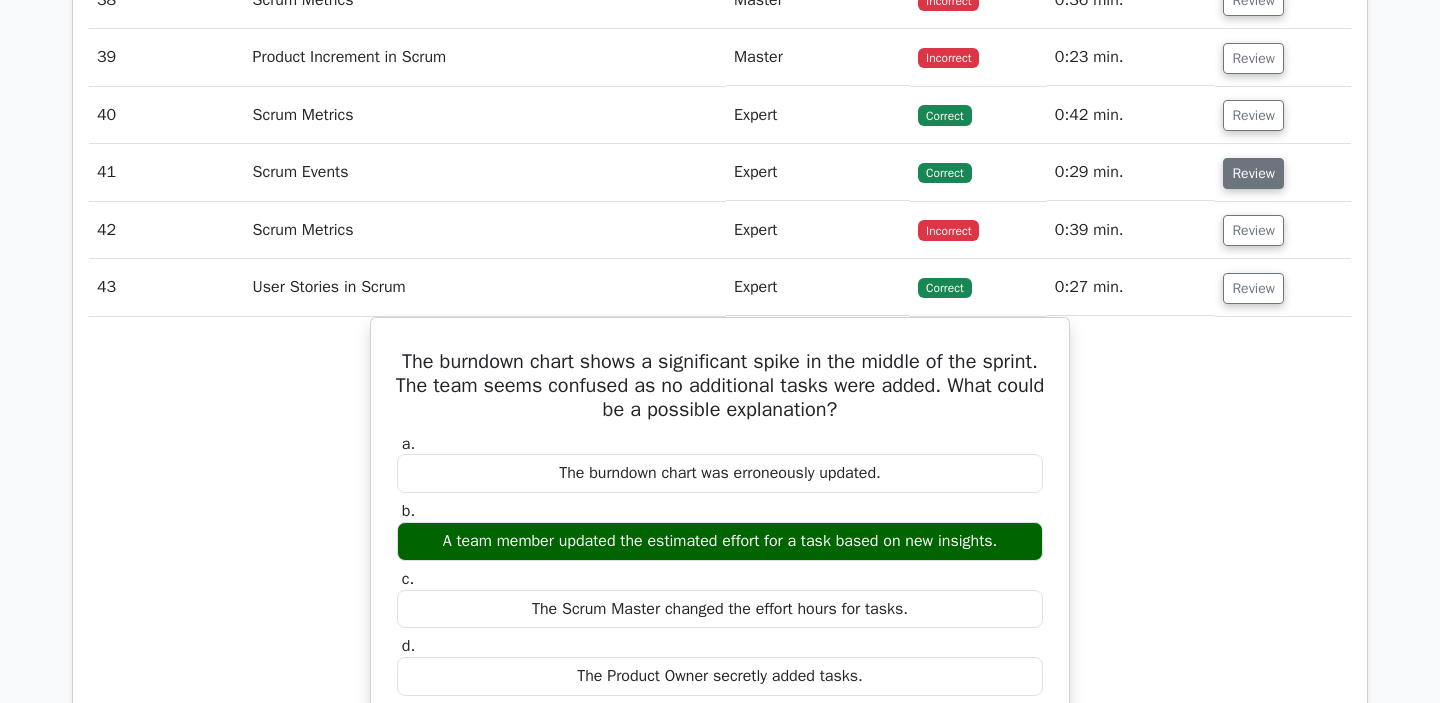 click on "Review" at bounding box center (1253, 173) 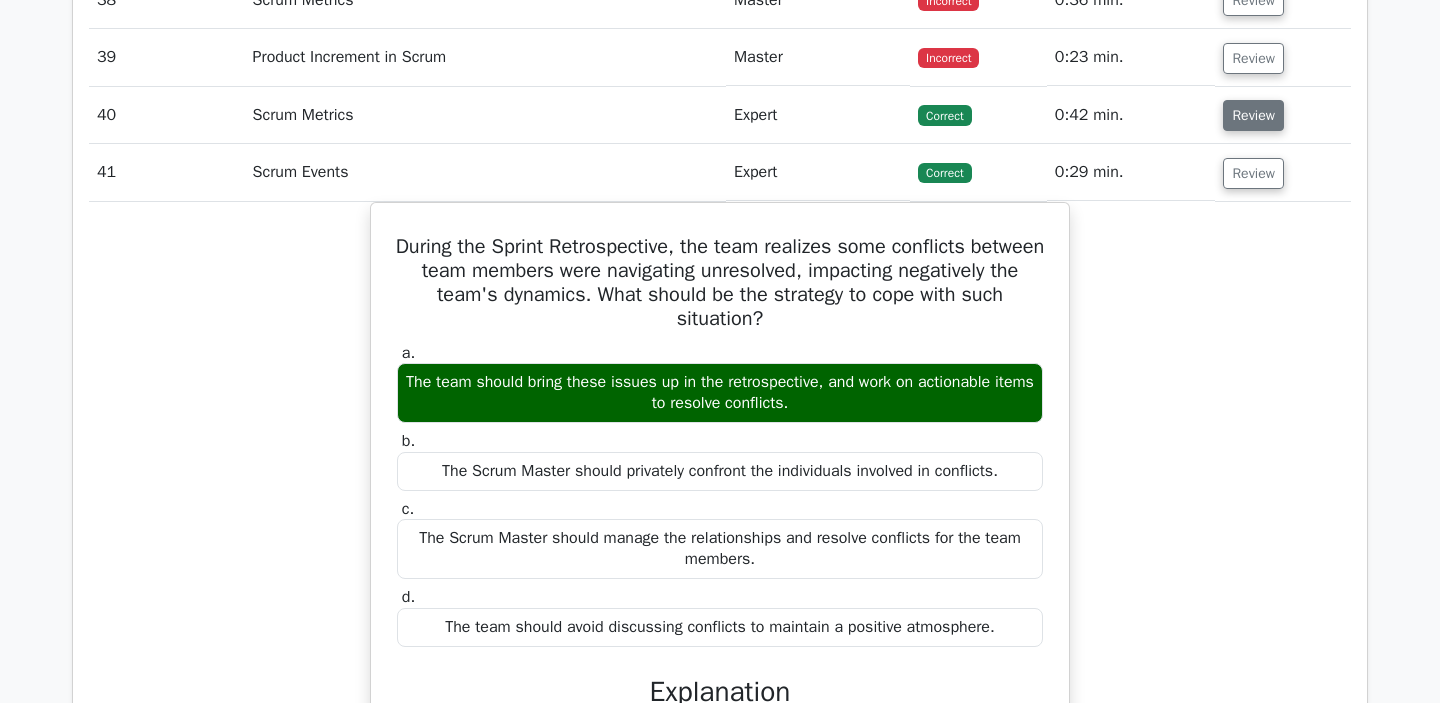 click on "Review" at bounding box center (1253, 115) 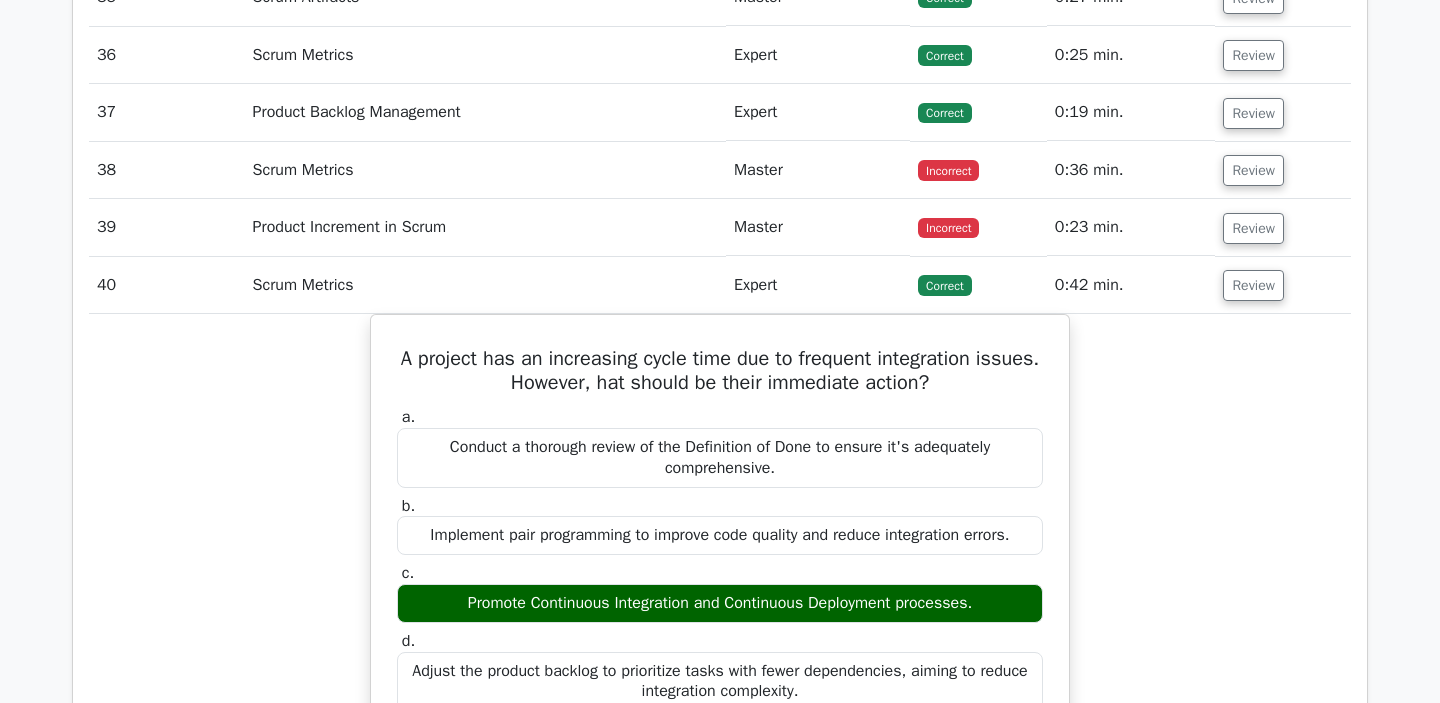 scroll, scrollTop: 4658, scrollLeft: 0, axis: vertical 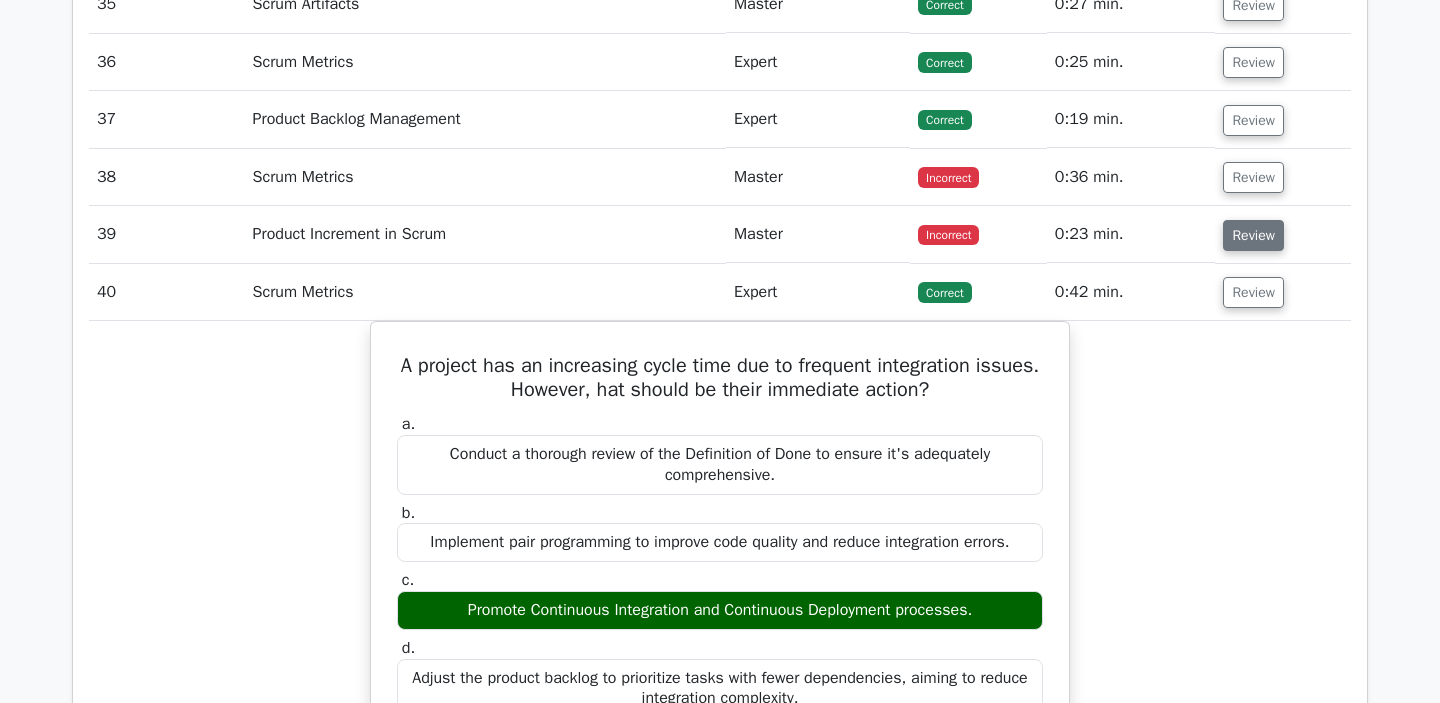 click on "Review" at bounding box center (1253, 235) 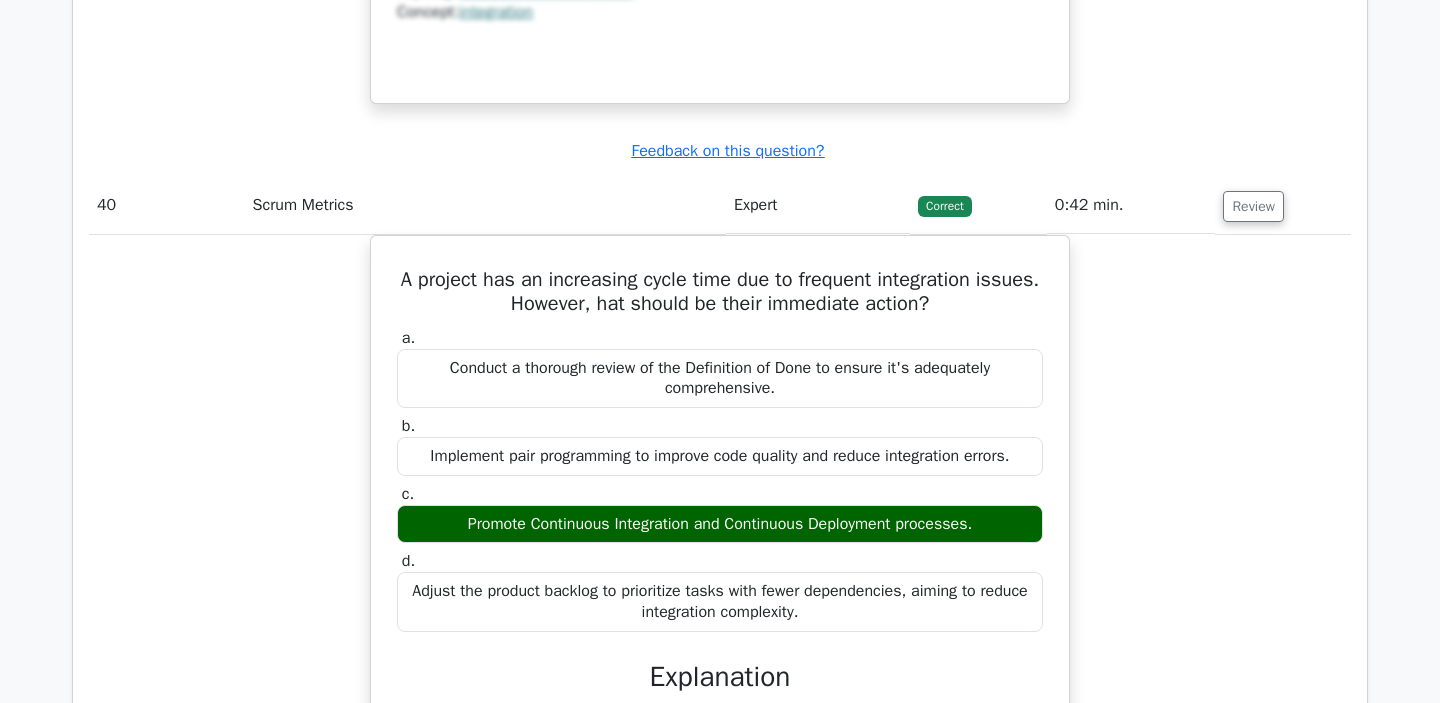 scroll, scrollTop: 5621, scrollLeft: 0, axis: vertical 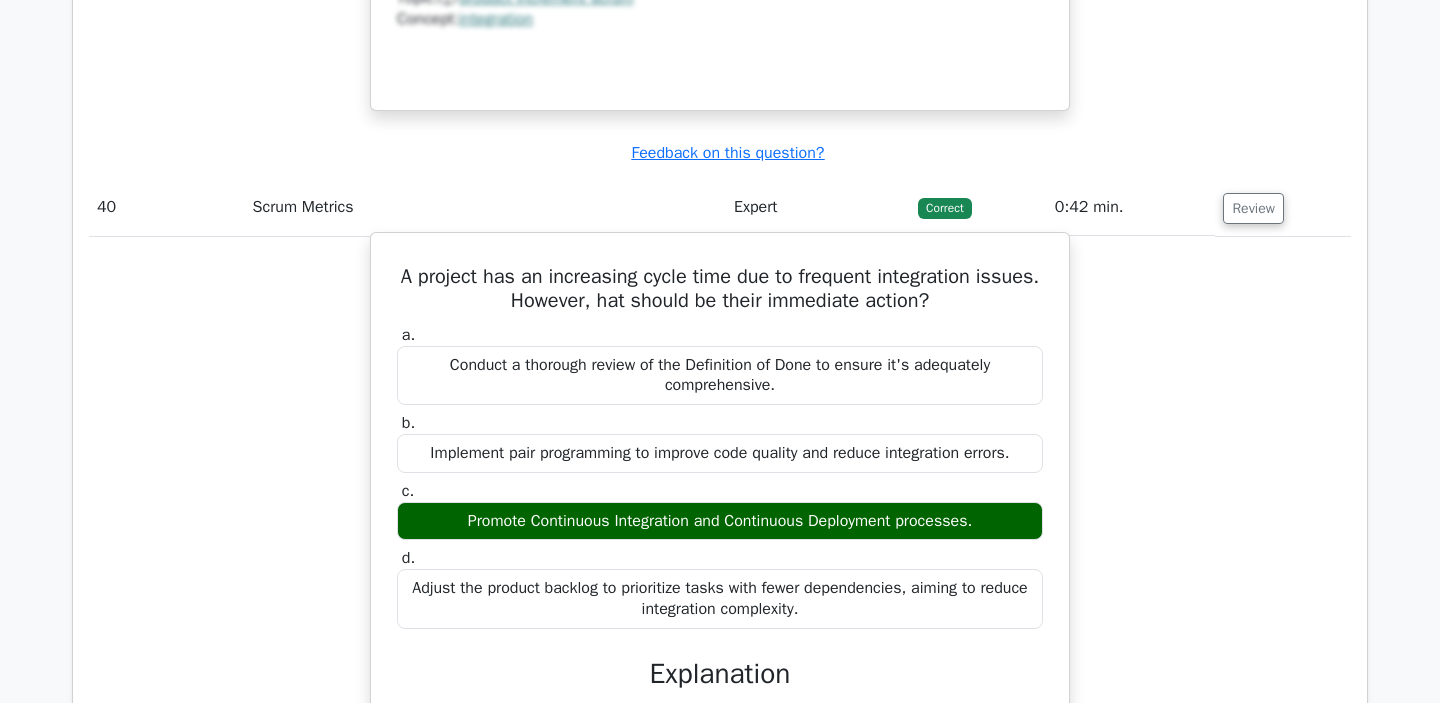 click on "A project has an increasing cycle time due to frequent integration issues. However, hat should be their immediate action?
a.
Conduct a thorough review of the Definition of Done to ensure it's adequately comprehensive.
b.
c. d." at bounding box center [720, 622] 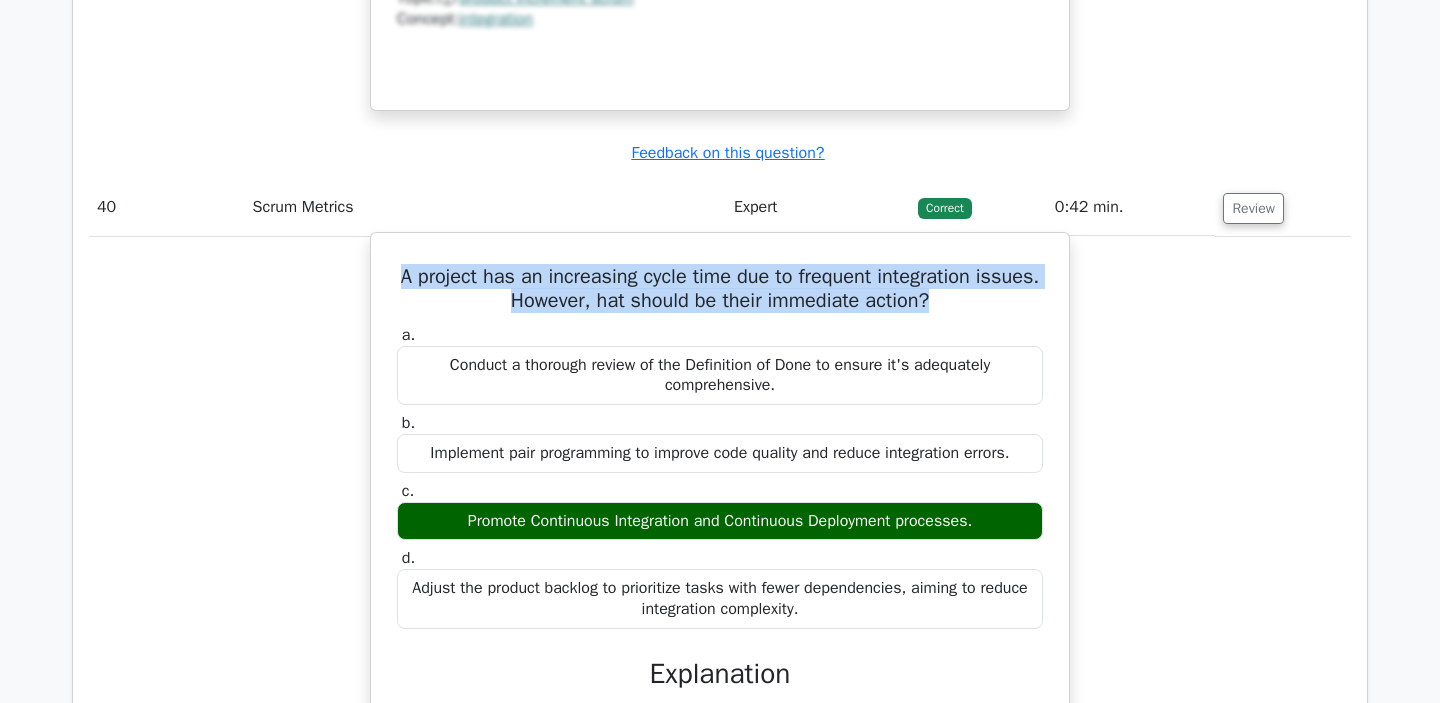 click on "A project has an increasing cycle time due to frequent integration issues. However, hat should be their immediate action?
a.
Conduct a thorough review of the Definition of Done to ensure it's adequately comprehensive.
b.
c. d." at bounding box center [720, 622] 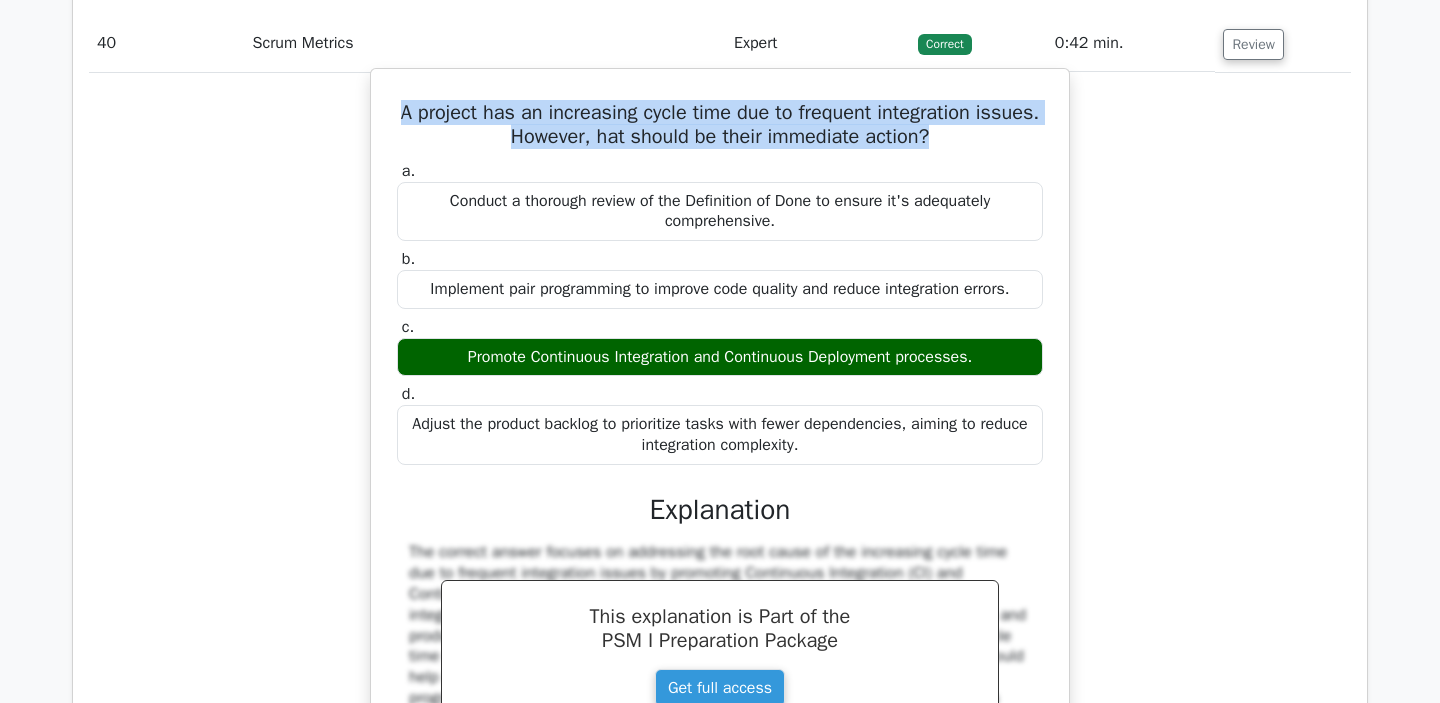 scroll, scrollTop: 5790, scrollLeft: 0, axis: vertical 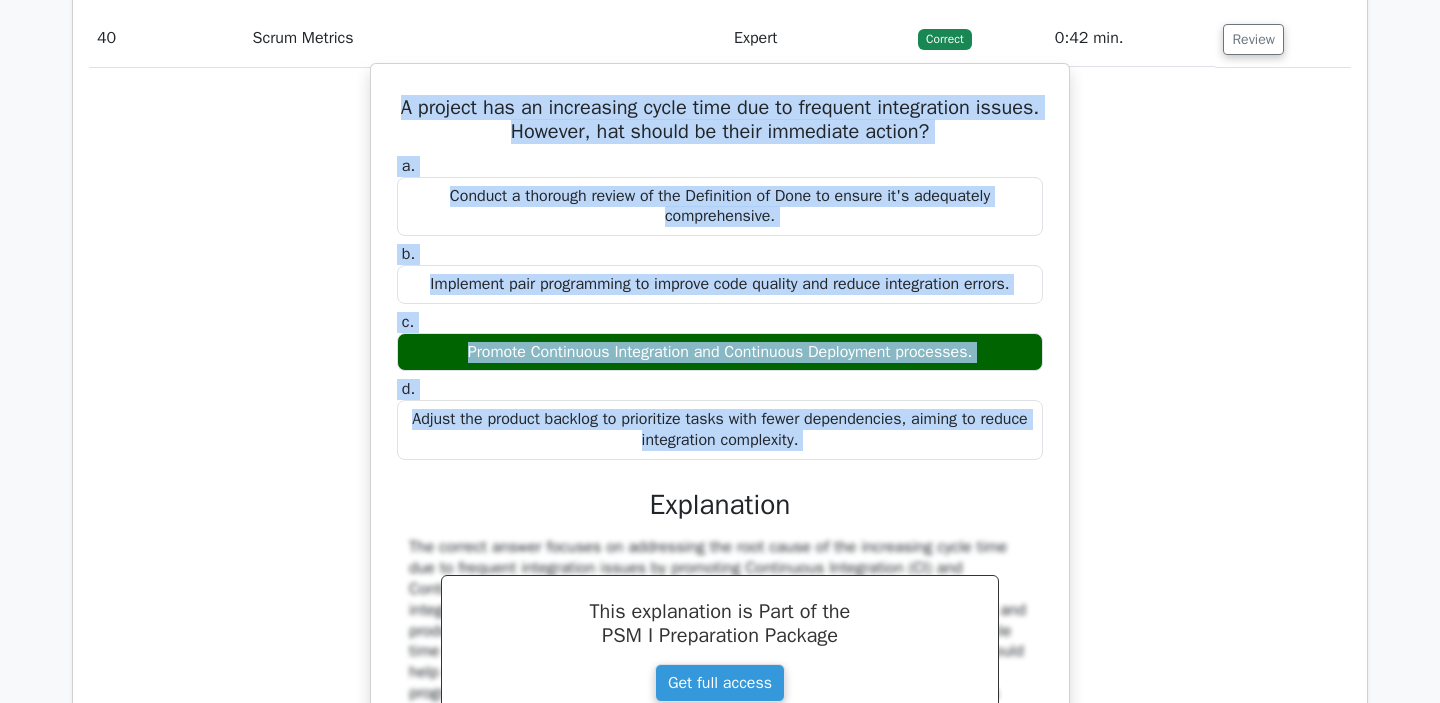 click on "Adjust the product backlog to prioritize tasks with fewer dependencies, aiming to reduce integration complexity." at bounding box center (720, 430) 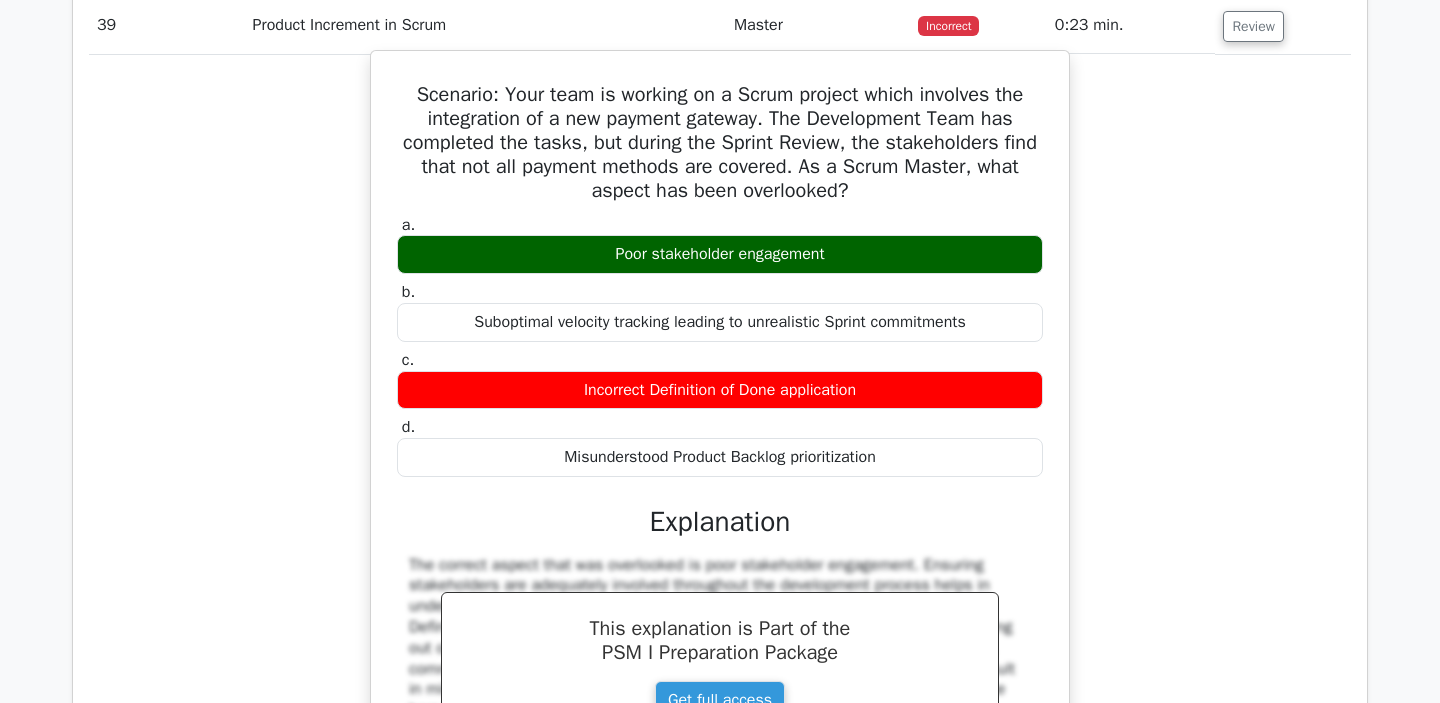 scroll, scrollTop: 4868, scrollLeft: 0, axis: vertical 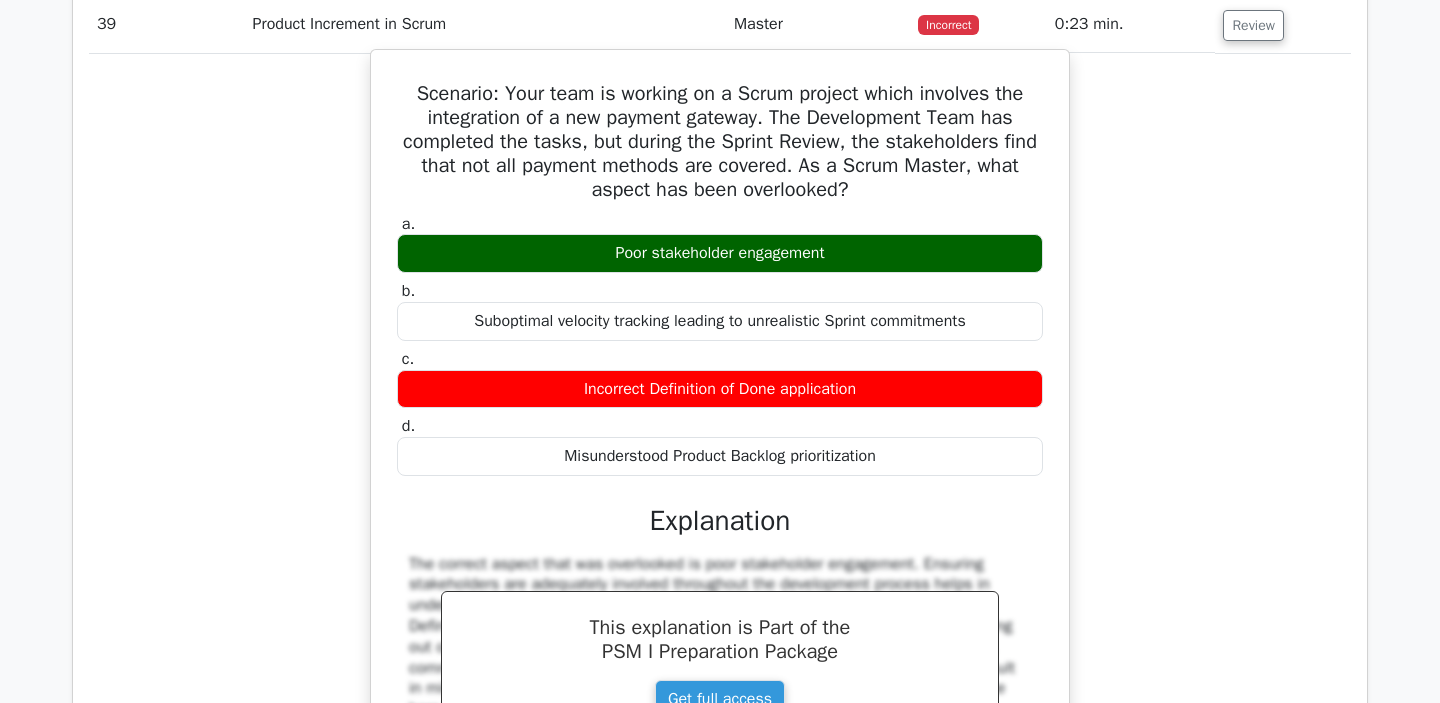 click on "Scenario: Your team is working on a Scrum project which involves the integration of a new payment gateway. The Development Team has completed the tasks, but during the Sprint Review, the stakeholders find that not all payment methods are covered. As a Scrum Master, what aspect has been overlooked?" at bounding box center [720, 142] 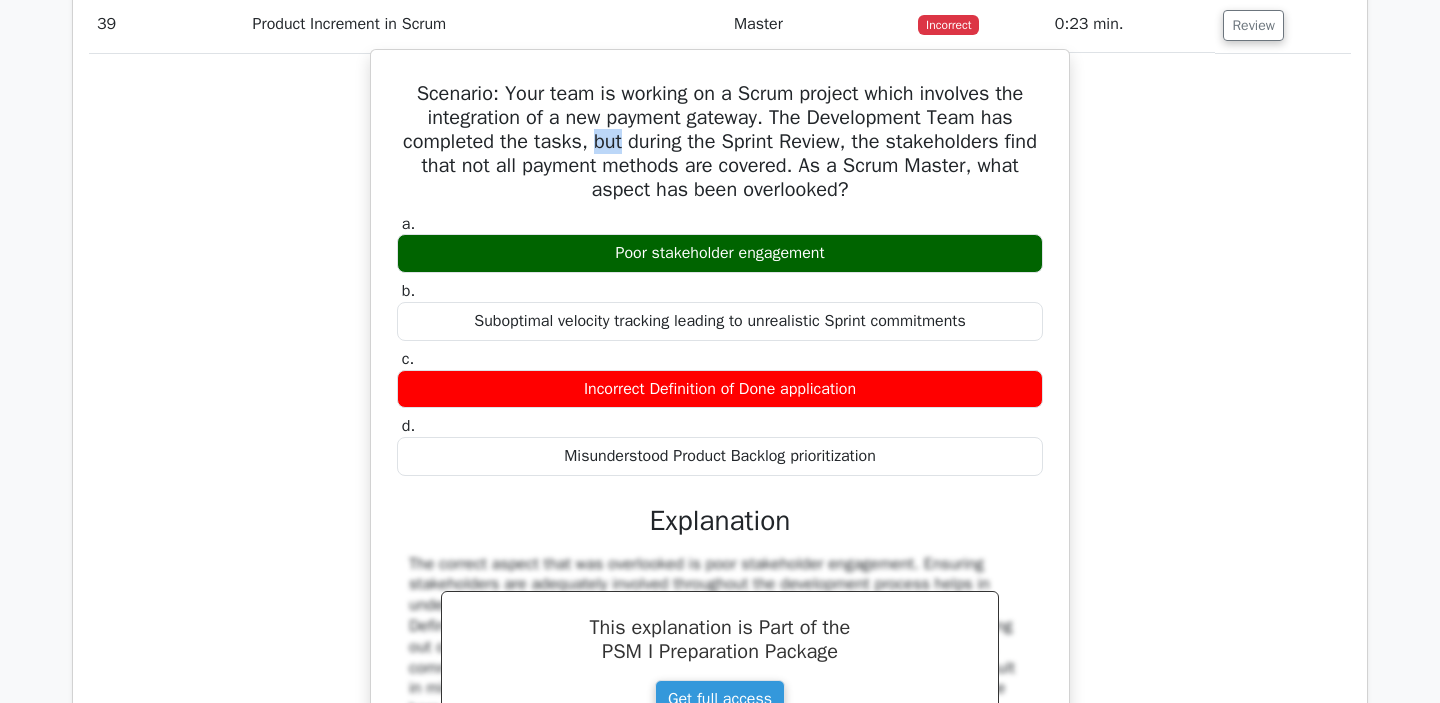click on "Scenario: Your team is working on a Scrum project which involves the integration of a new payment gateway. The Development Team has completed the tasks, but during the Sprint Review, the stakeholders find that not all payment methods are covered. As a Scrum Master, what aspect has been overlooked?" at bounding box center [720, 142] 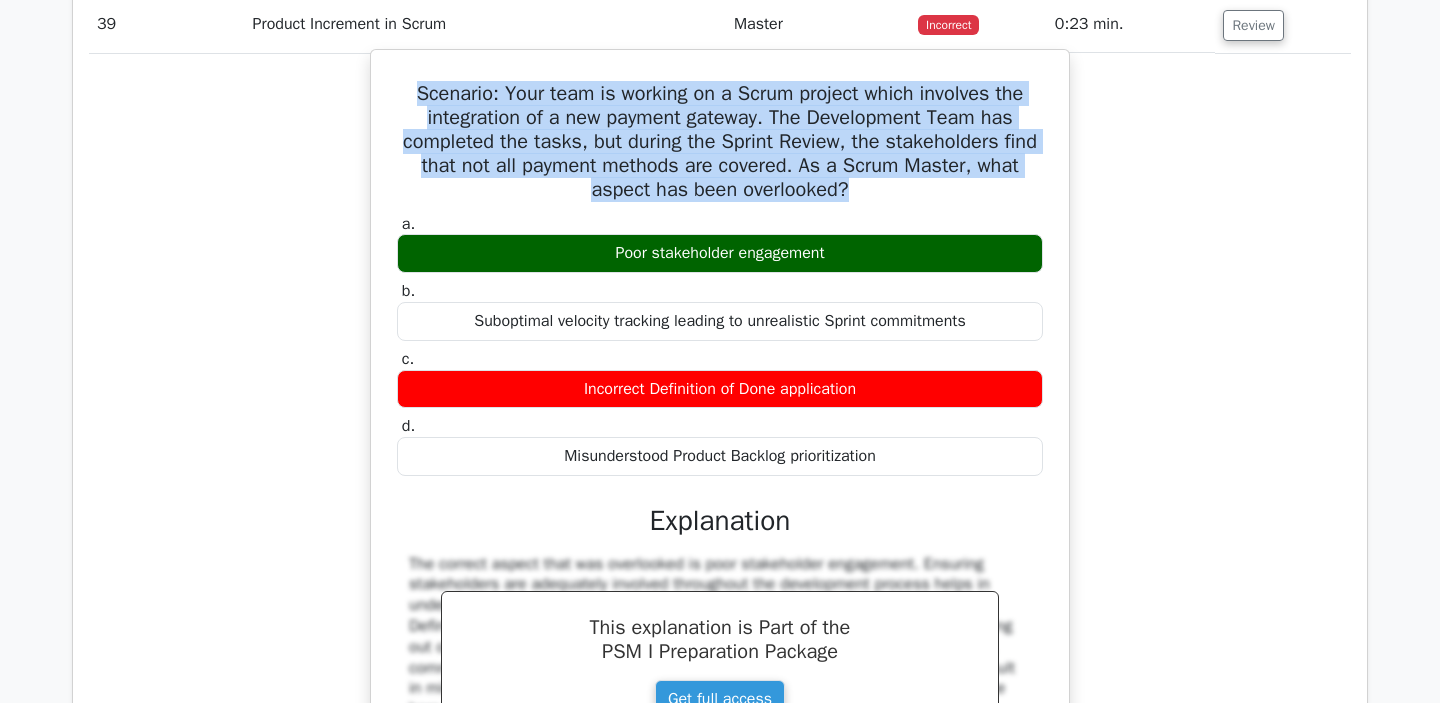 click on "Scenario: Your team is working on a Scrum project which involves the integration of a new payment gateway. The Development Team has completed the tasks, but during the Sprint Review, the stakeholders find that not all payment methods are covered. As a Scrum Master, what aspect has been overlooked?" at bounding box center [720, 142] 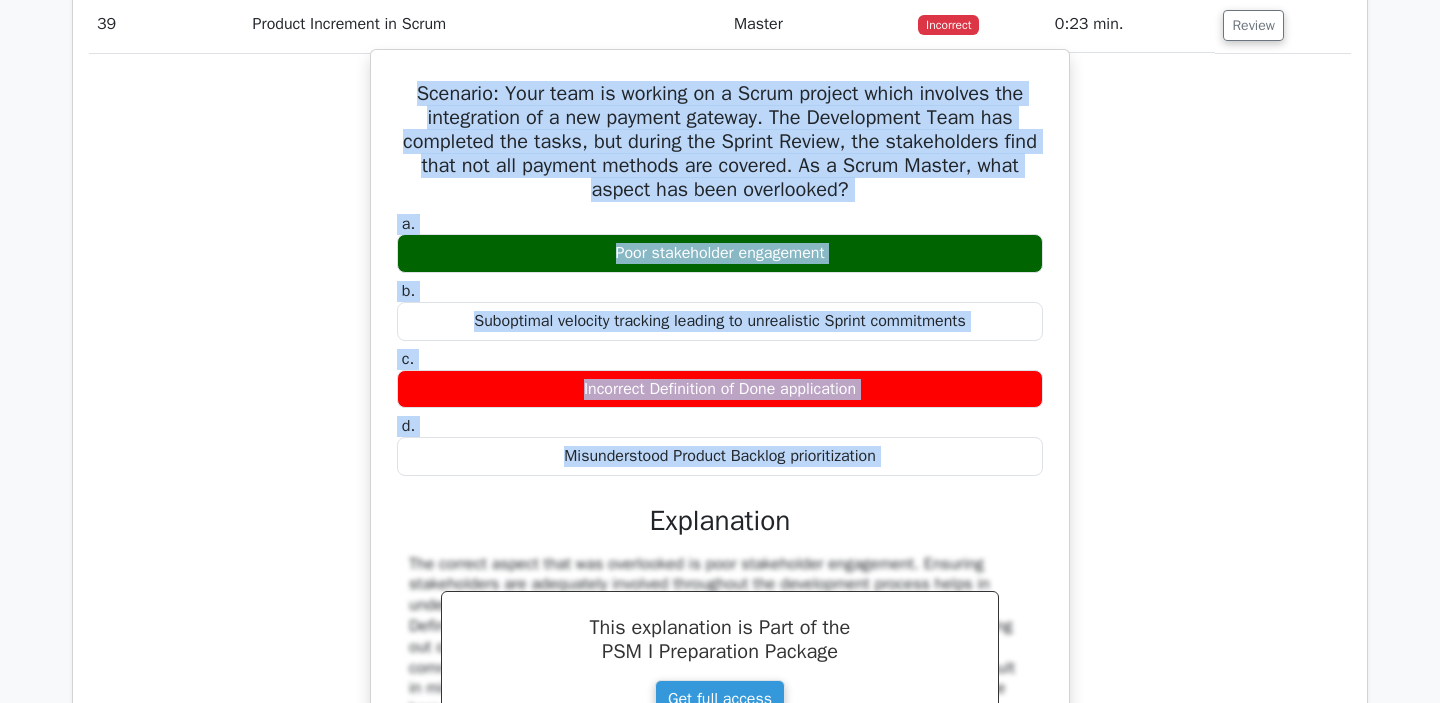 click on "Misunderstood Product Backlog prioritization" at bounding box center (720, 456) 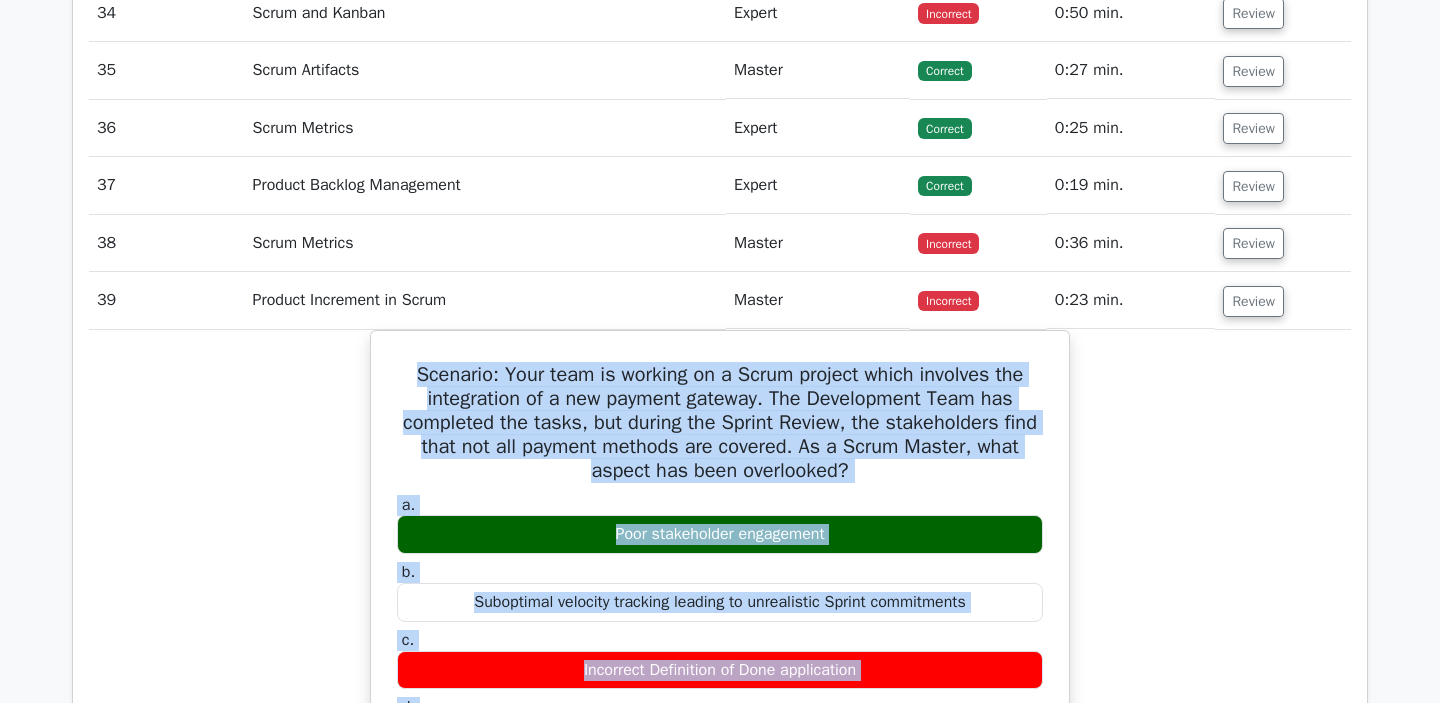 scroll, scrollTop: 4591, scrollLeft: 0, axis: vertical 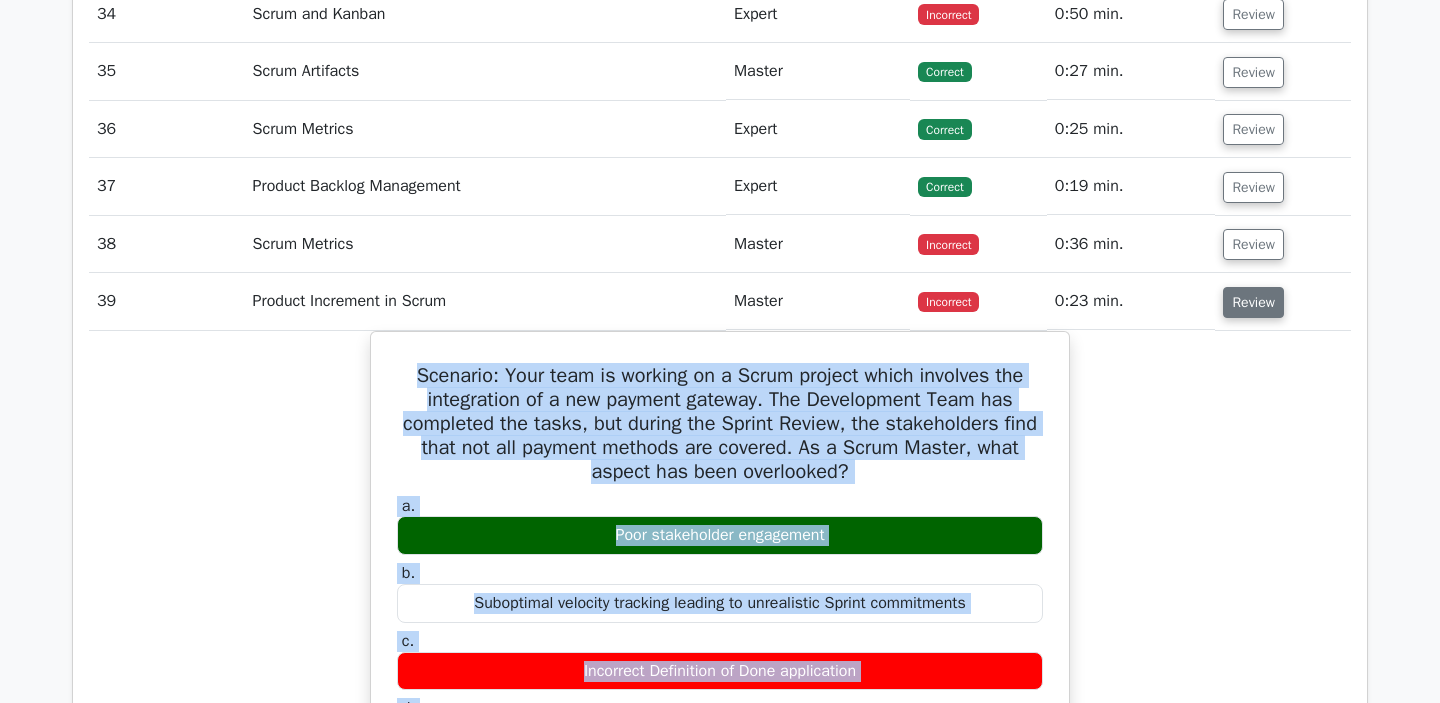 click on "Review" at bounding box center [1253, 302] 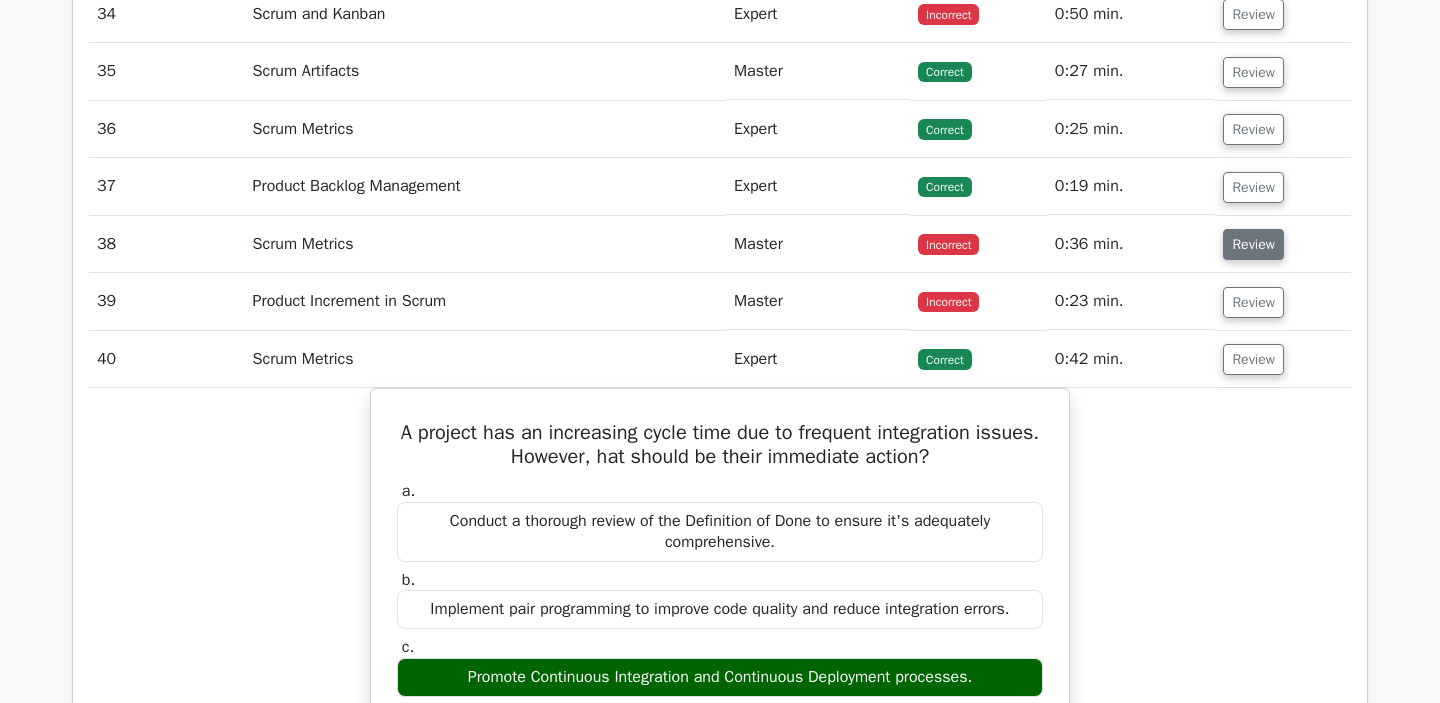 click on "Review" at bounding box center [1253, 244] 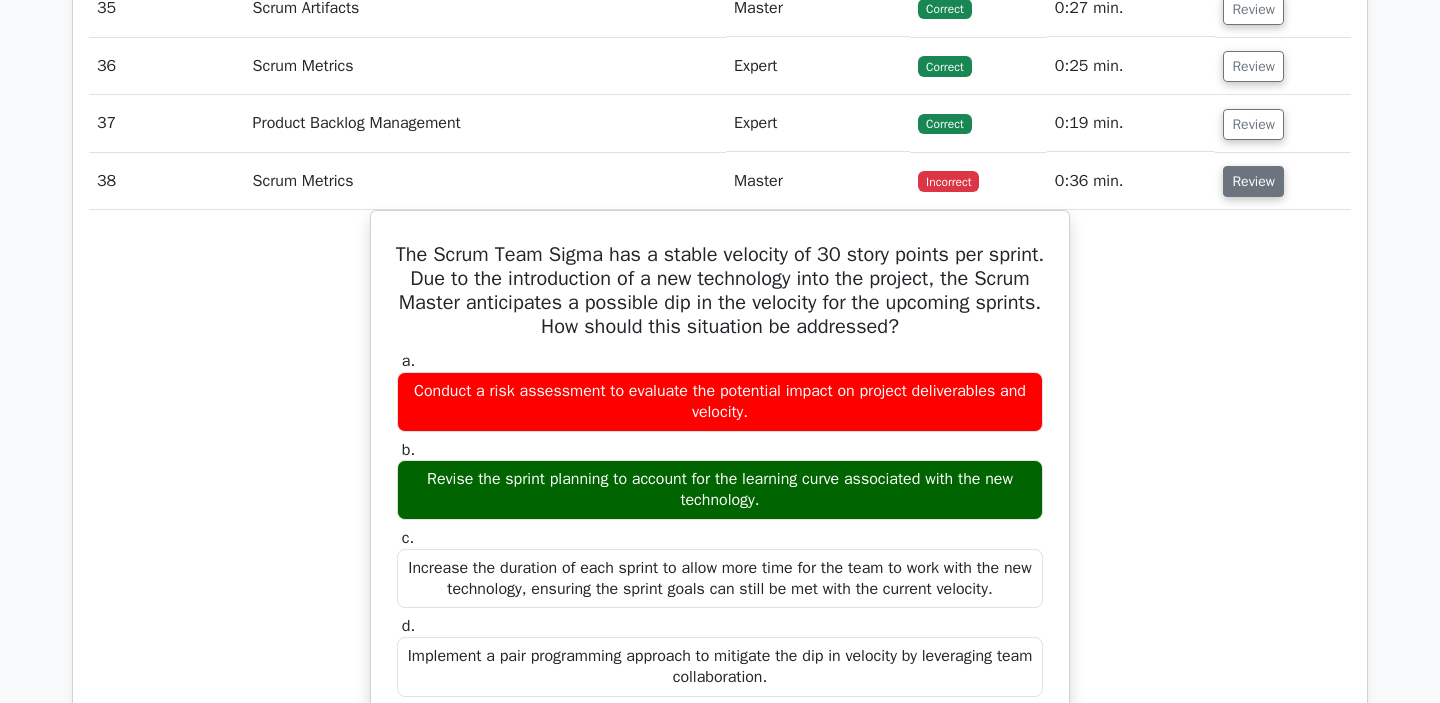scroll, scrollTop: 4668, scrollLeft: 0, axis: vertical 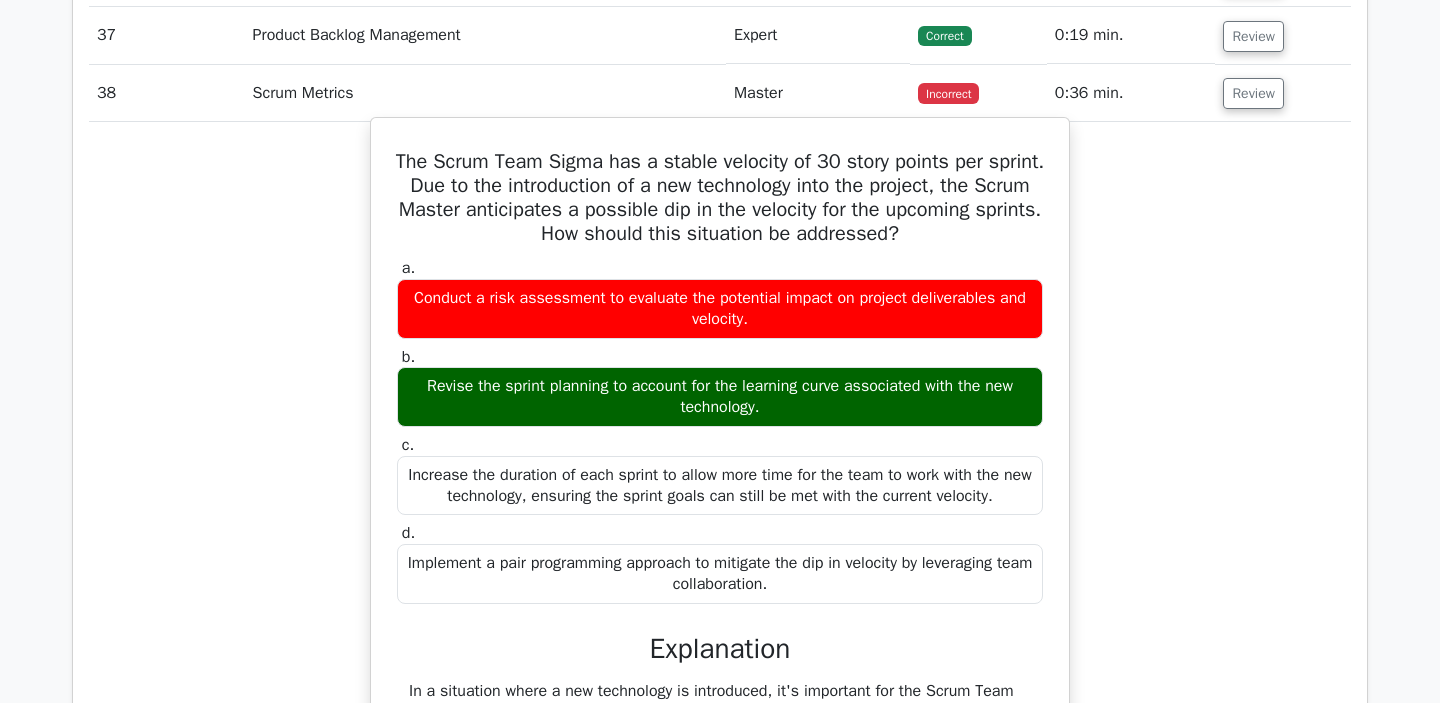 click on "The Scrum Team Sigma has a stable velocity of 30 story points per sprint. Due to the introduction of a new technology into the project, the Scrum Master anticipates a possible dip in the velocity for the upcoming sprints. How should this situation be addressed?" at bounding box center [720, 198] 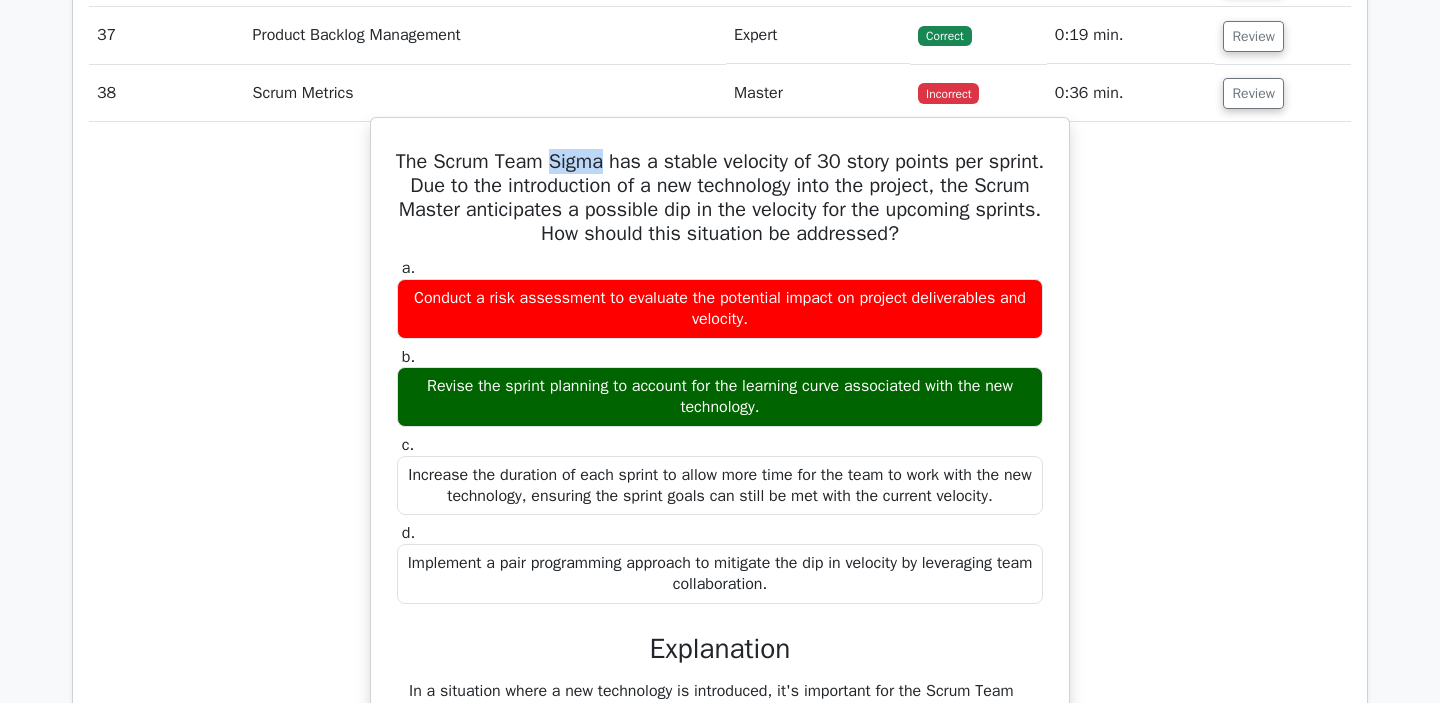 click on "The Scrum Team Sigma has a stable velocity of 30 story points per sprint. Due to the introduction of a new technology into the project, the Scrum Master anticipates a possible dip in the velocity for the upcoming sprints. How should this situation be addressed?" at bounding box center [720, 198] 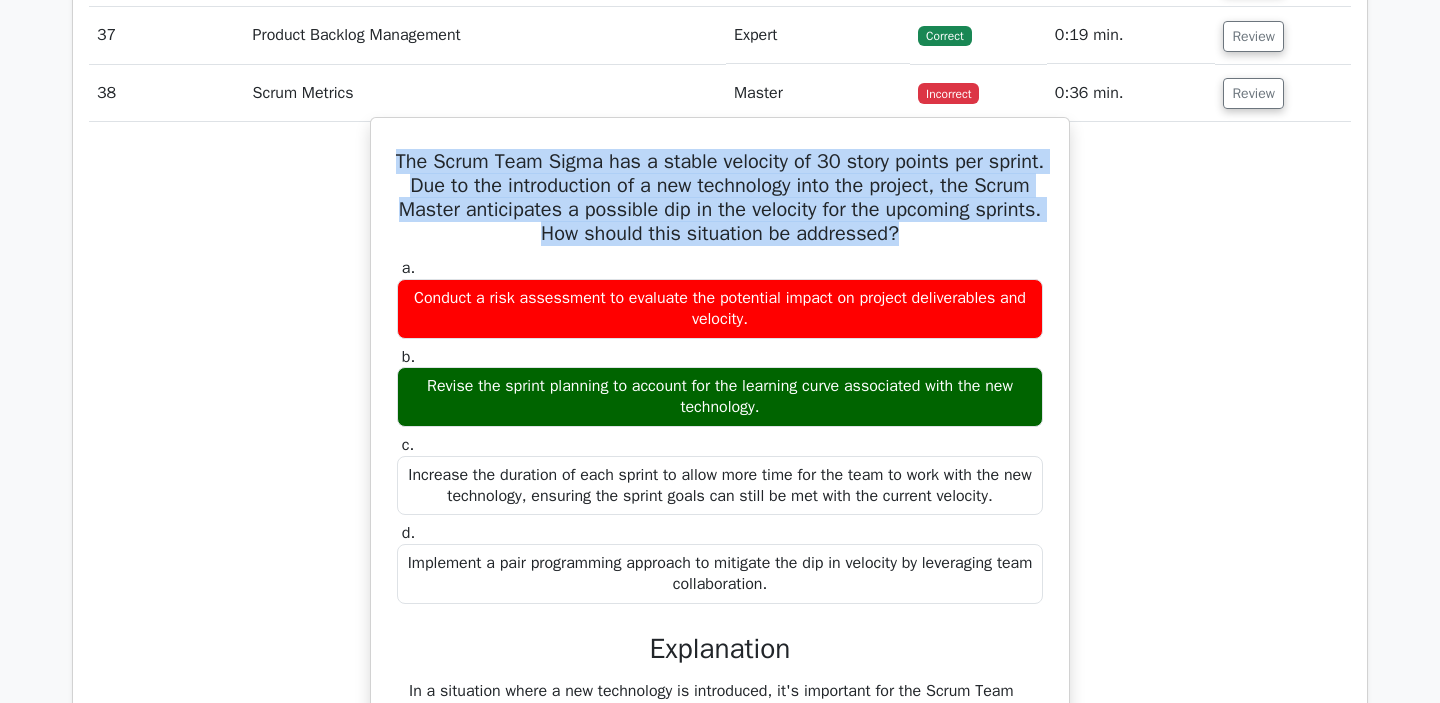 click on "The Scrum Team Sigma has a stable velocity of 30 story points per sprint. Due to the introduction of a new technology into the project, the Scrum Master anticipates a possible dip in the velocity for the upcoming sprints. How should this situation be addressed?" at bounding box center [720, 198] 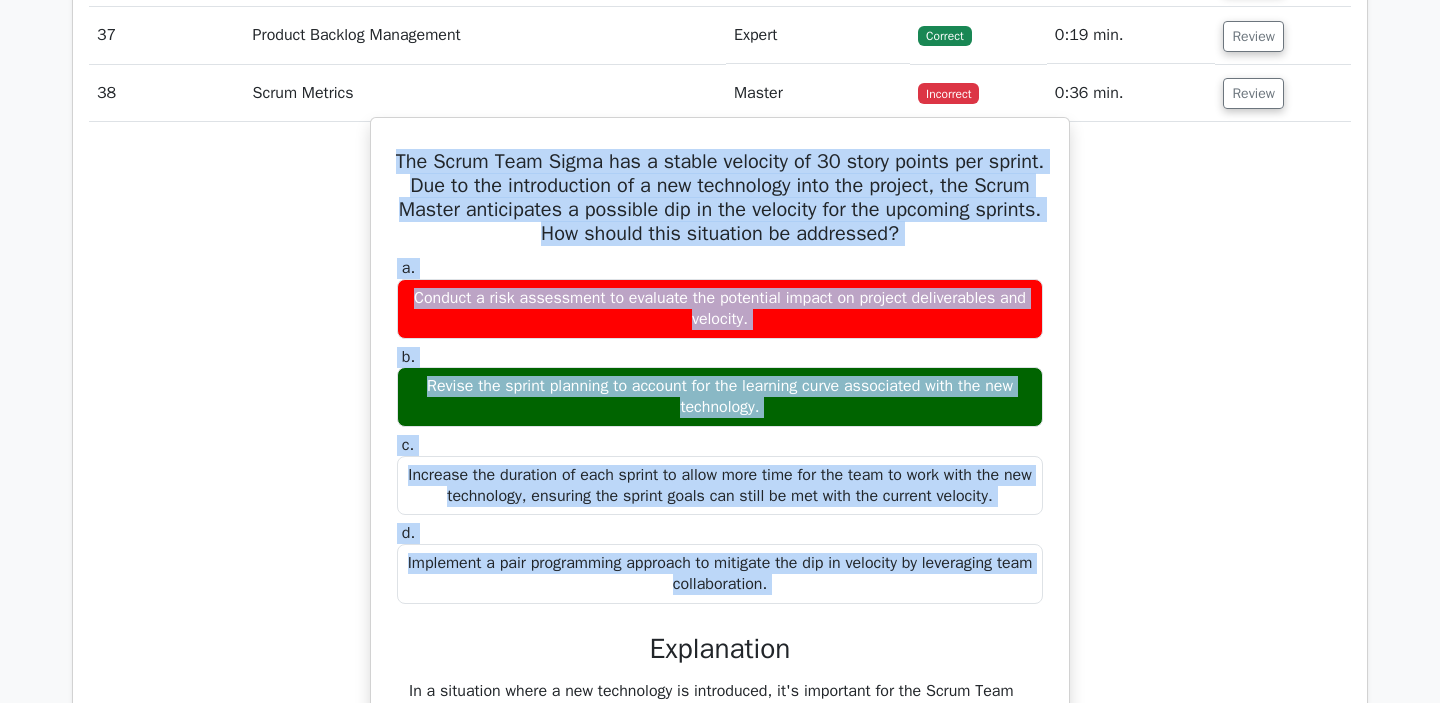 click on "Implement a pair programming approach to mitigate the dip in velocity by leveraging team collaboration." at bounding box center [720, 574] 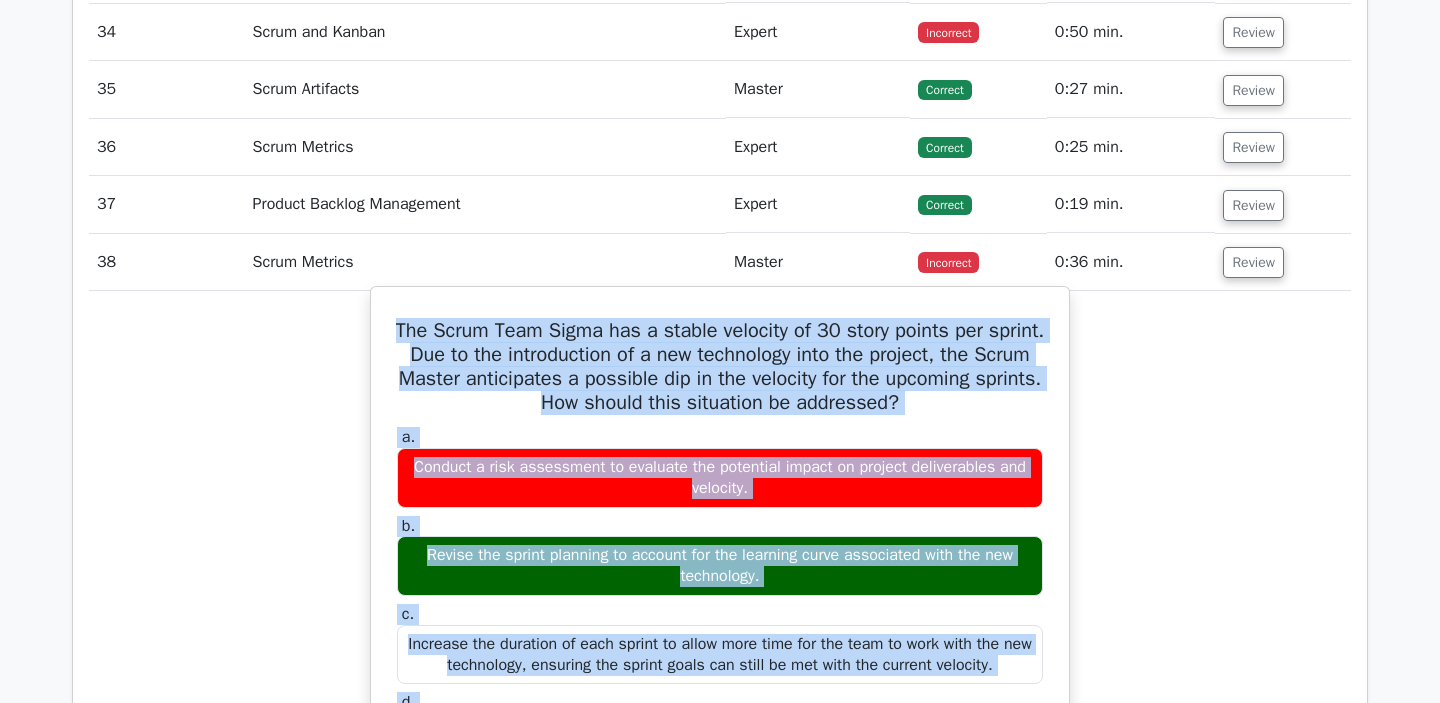 scroll, scrollTop: 4574, scrollLeft: 0, axis: vertical 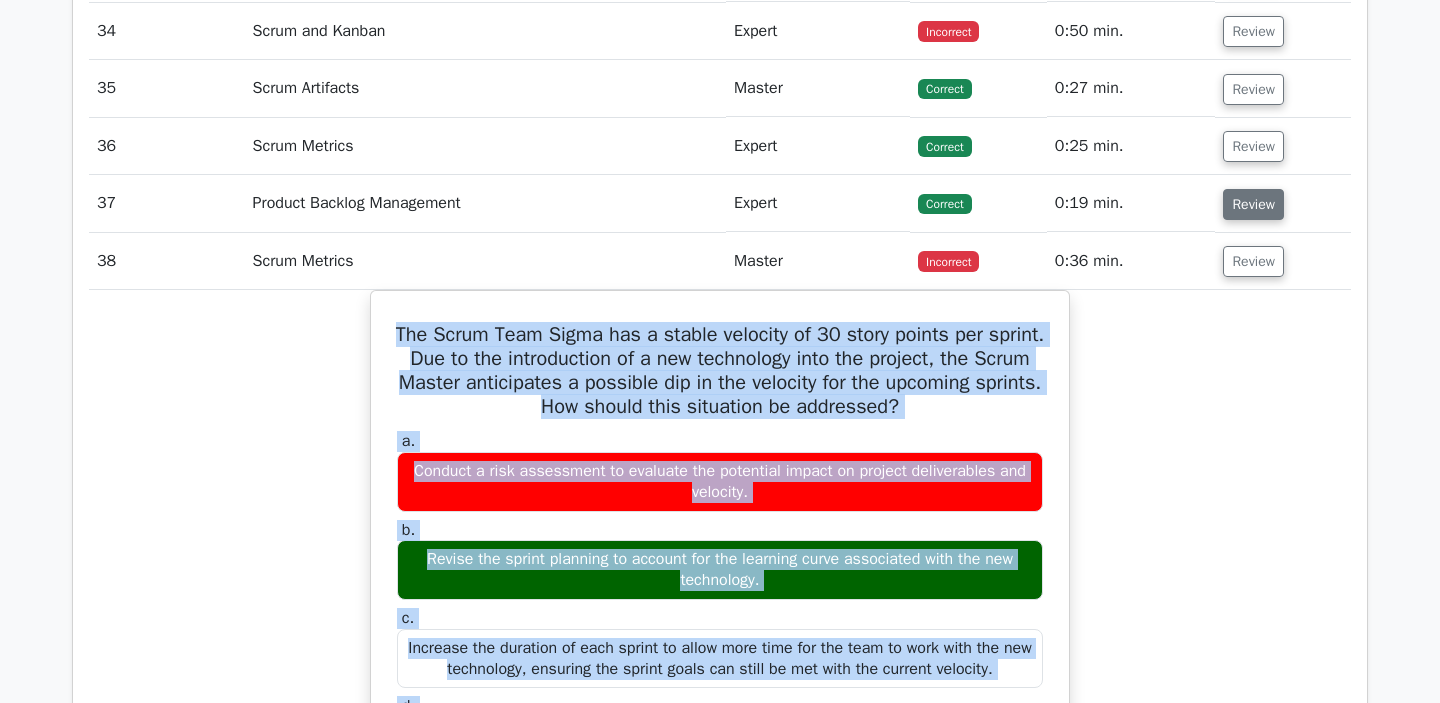 click on "Review" at bounding box center (1253, 204) 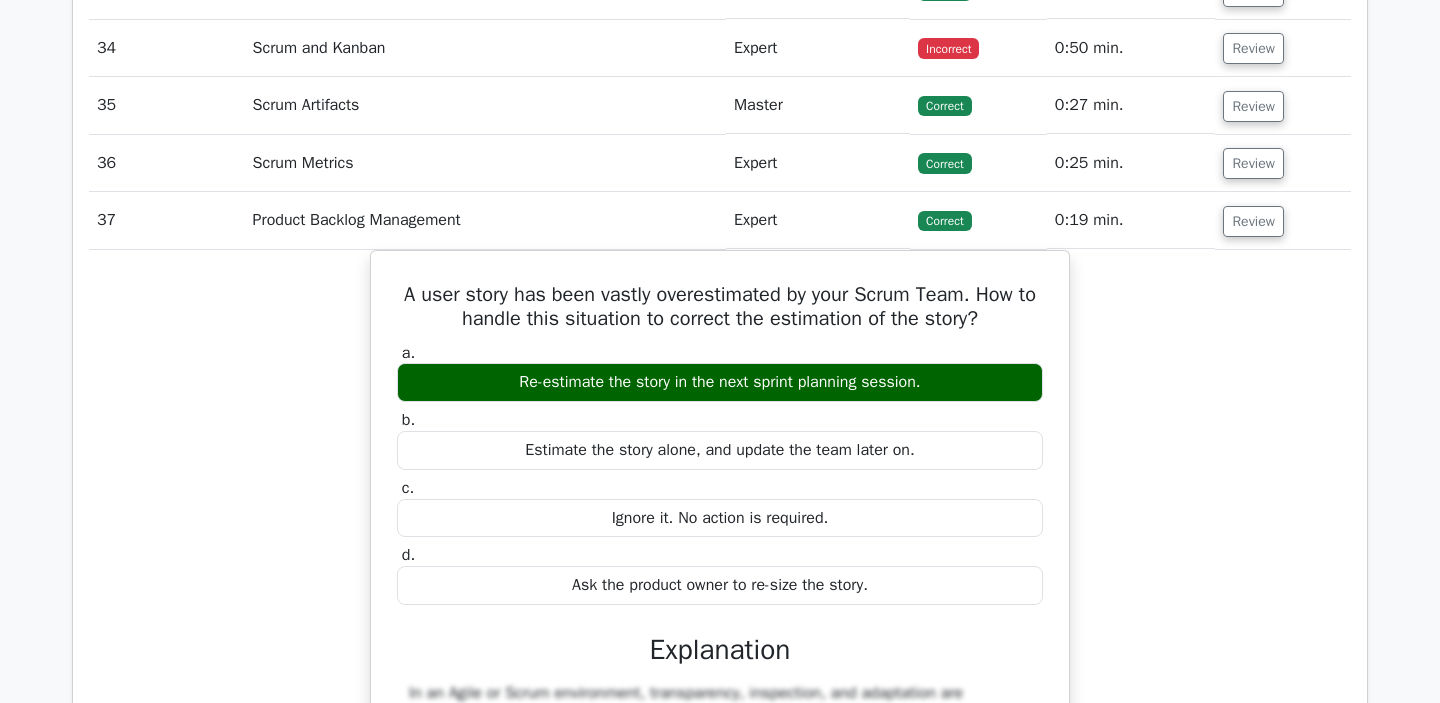 scroll, scrollTop: 4548, scrollLeft: 0, axis: vertical 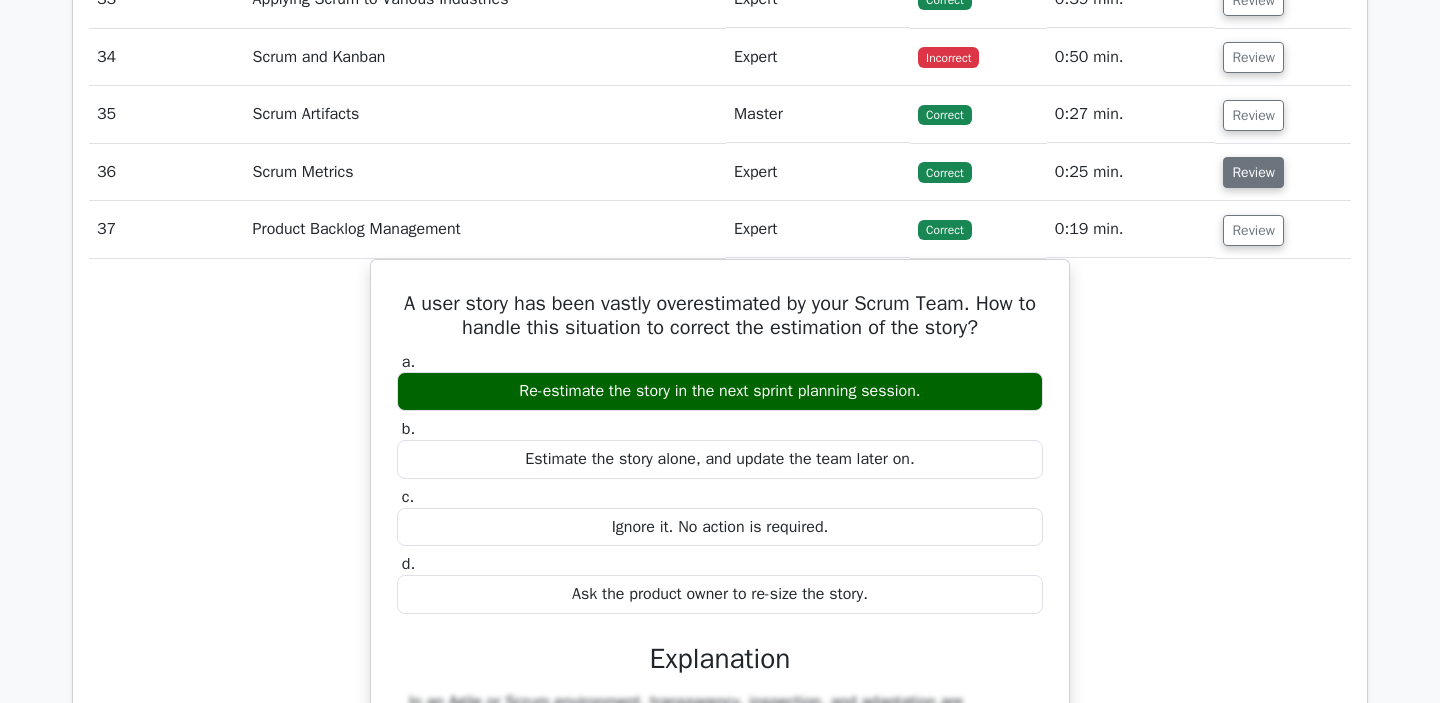 click on "Review" at bounding box center [1253, 172] 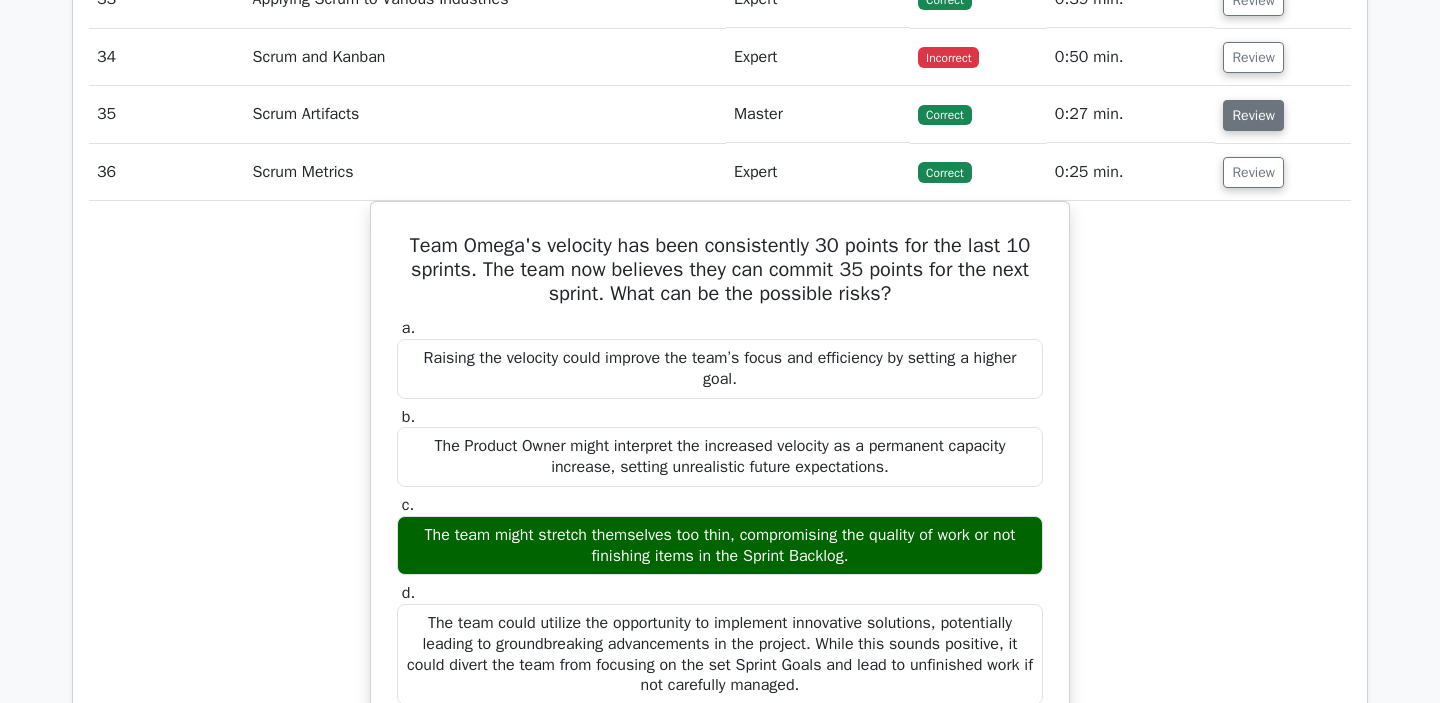 click on "Review" at bounding box center (1253, 115) 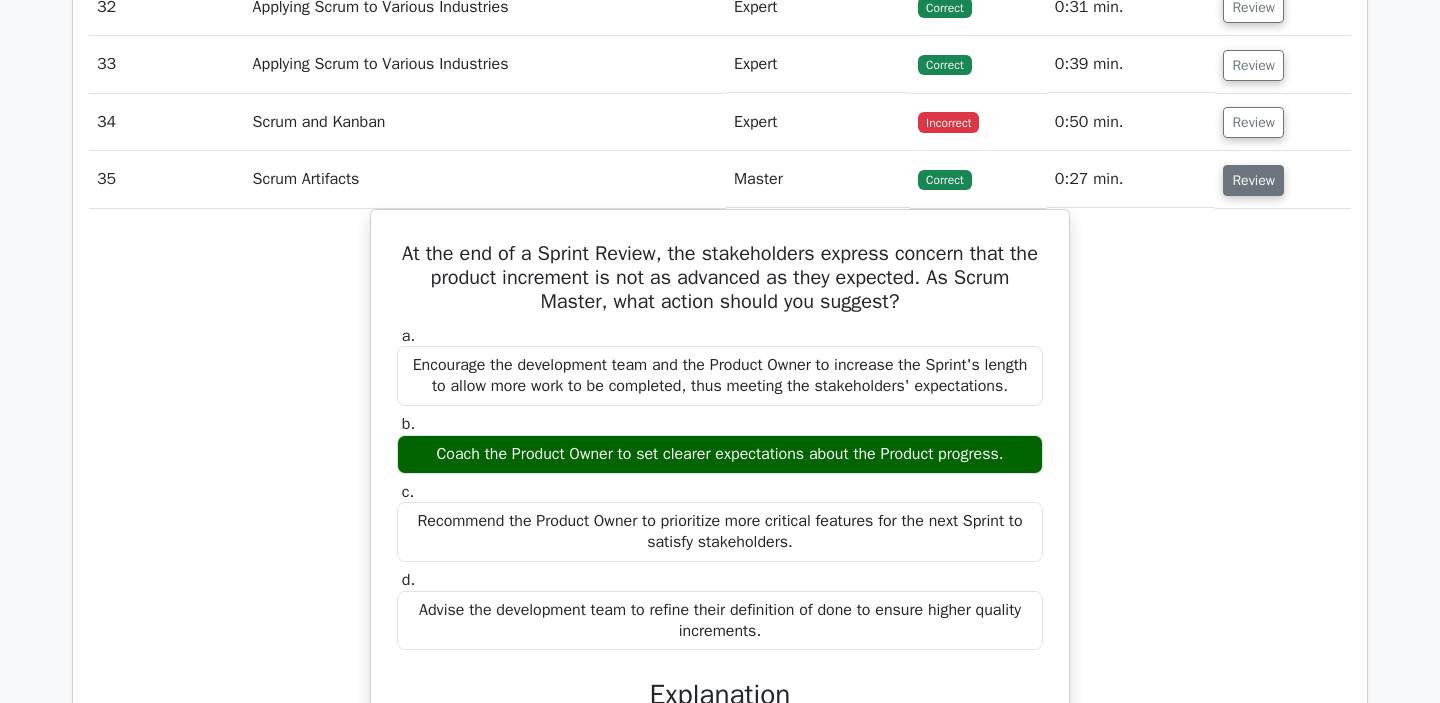scroll, scrollTop: 4475, scrollLeft: 0, axis: vertical 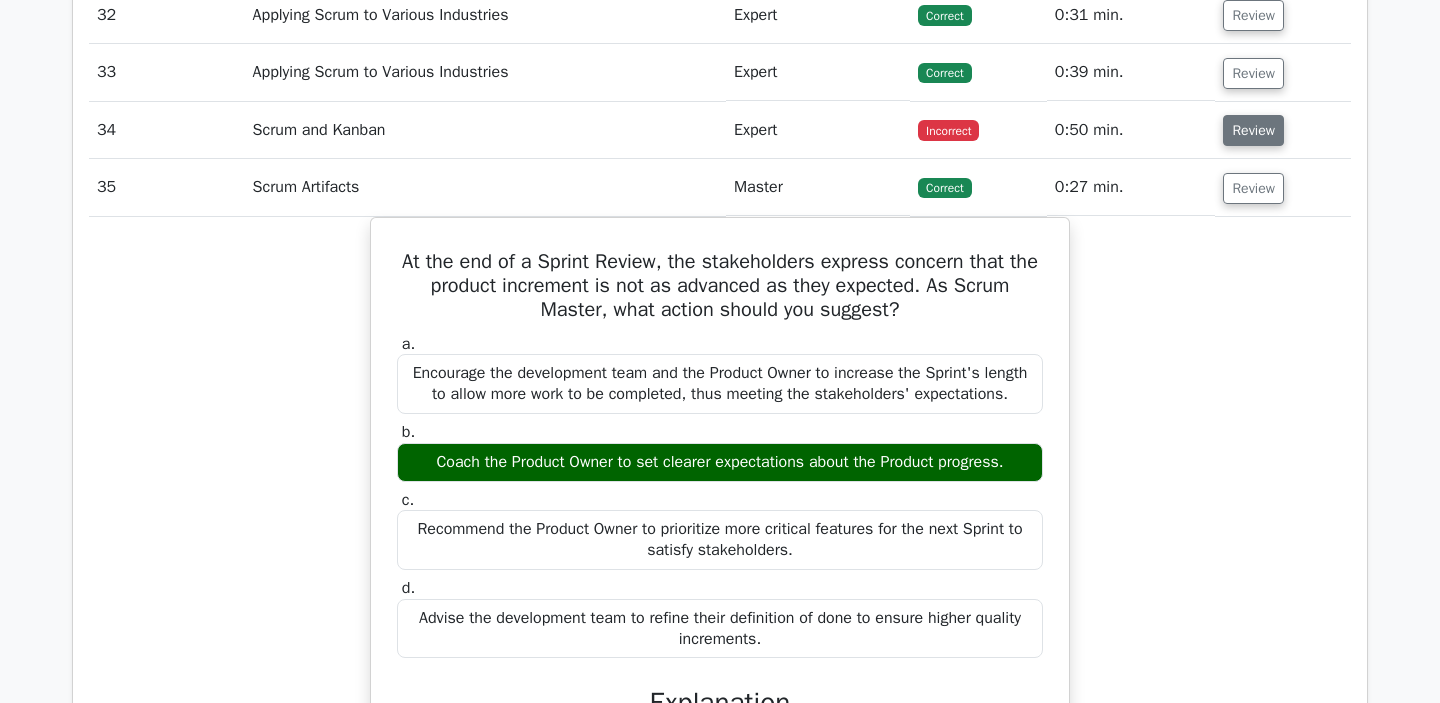 click on "Review" at bounding box center [1253, 130] 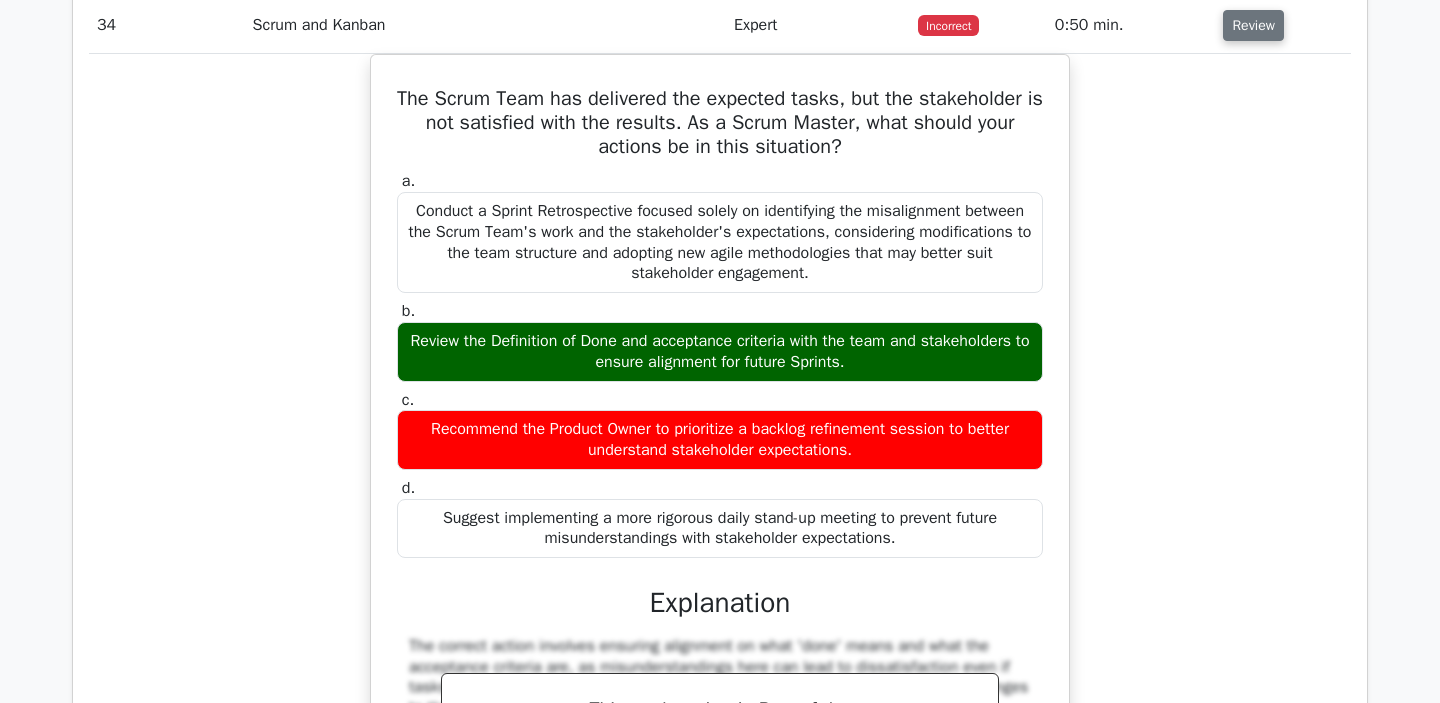 scroll, scrollTop: 4582, scrollLeft: 0, axis: vertical 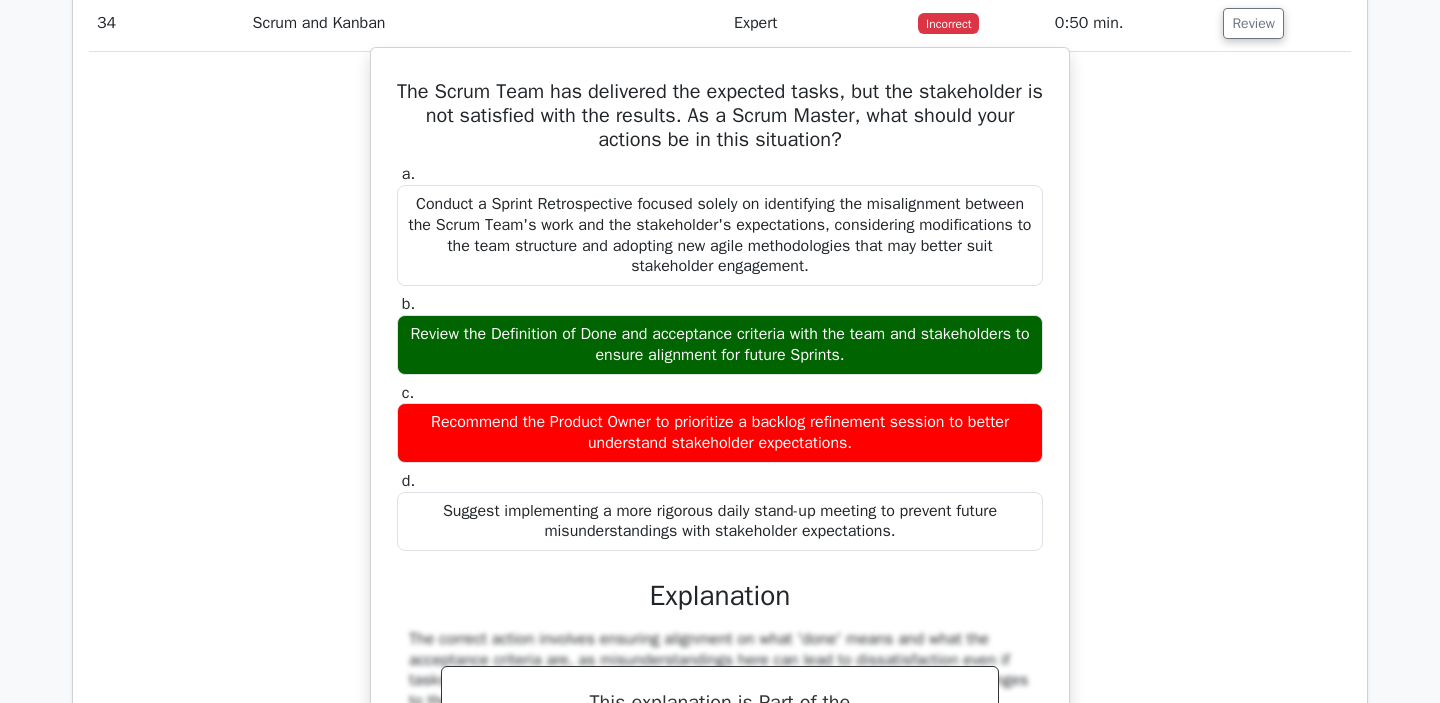 click on "The Scrum Team has delivered the expected tasks, but the stakeholder is not satisfied with the results. As a Scrum Master, what should your actions be in this situation?" at bounding box center [720, 116] 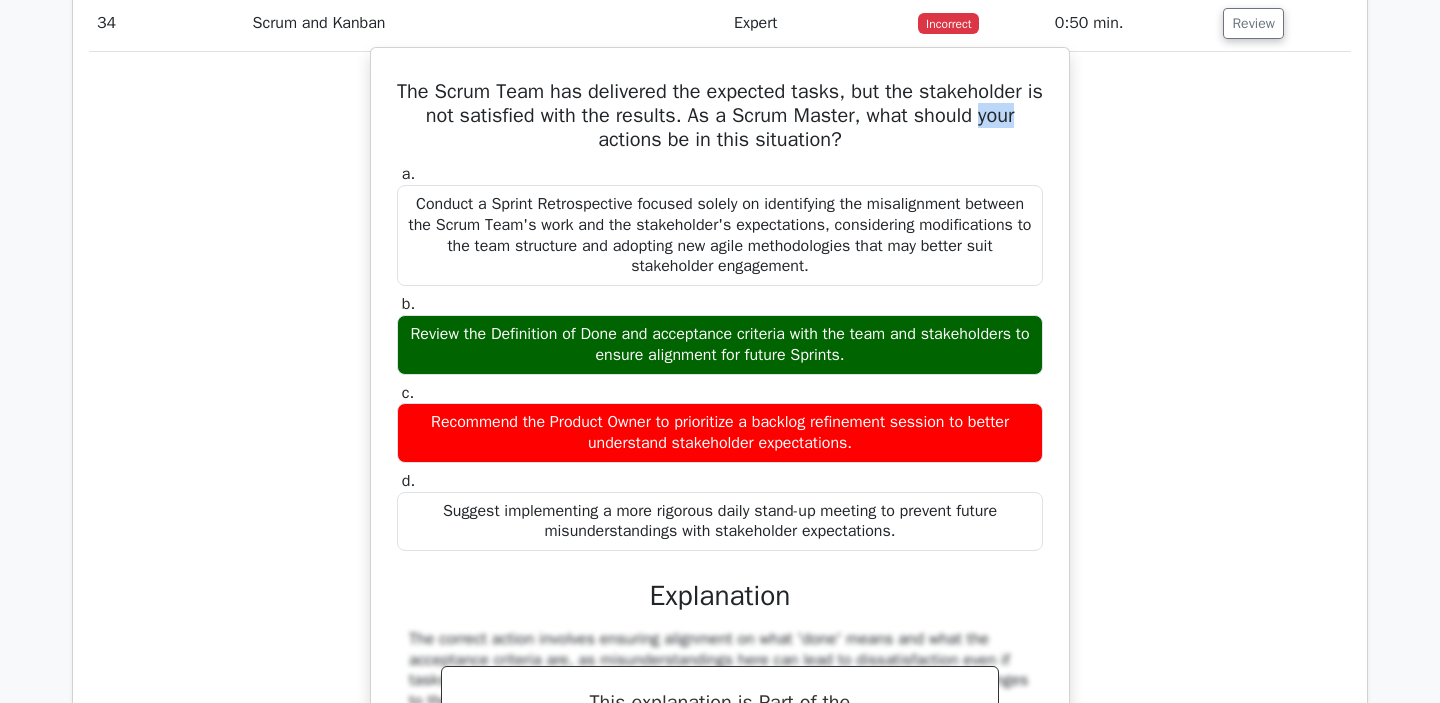 click on "The Scrum Team has delivered the expected tasks, but the stakeholder is not satisfied with the results. As a Scrum Master, what should your actions be in this situation?" at bounding box center (720, 116) 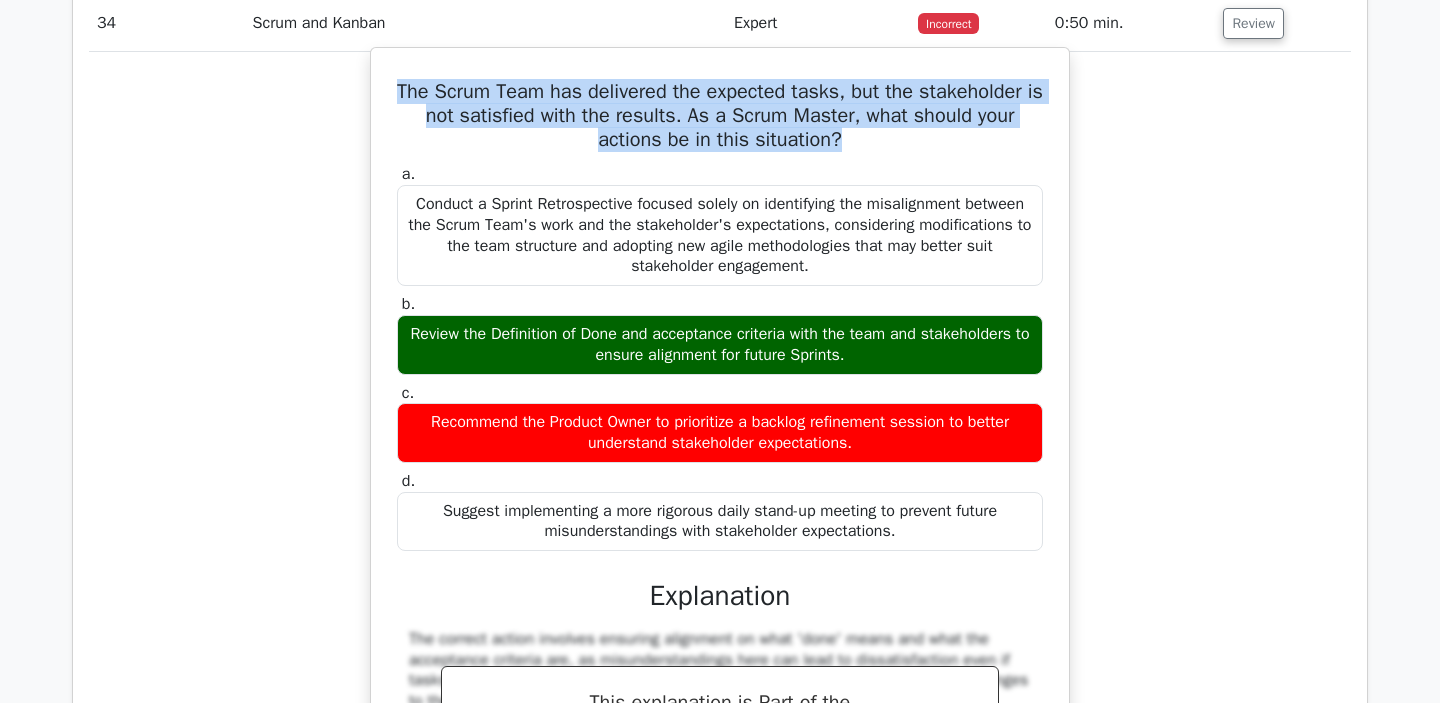 click on "The Scrum Team has delivered the expected tasks, but the stakeholder is not satisfied with the results. As a Scrum Master, what should your actions be in this situation?" at bounding box center [720, 116] 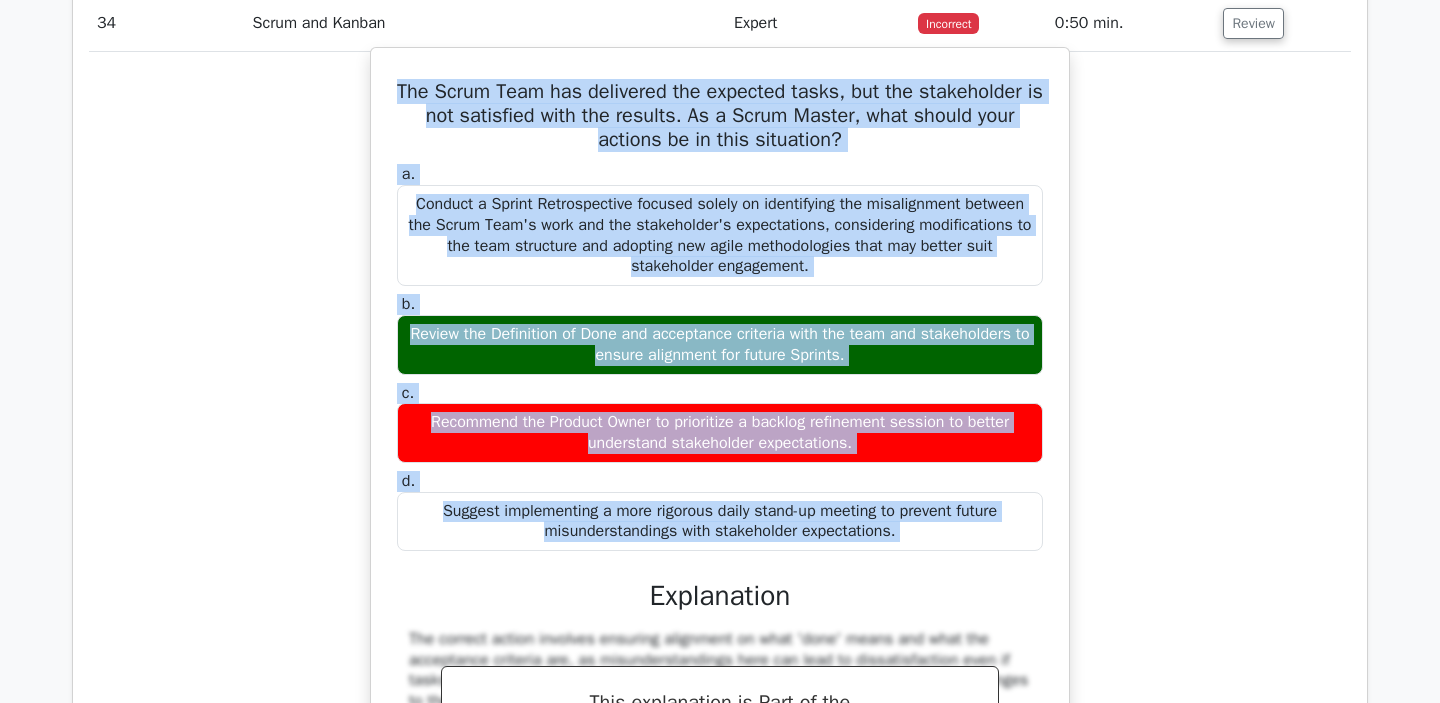 click on "Suggest implementing a more rigorous daily stand-up meeting to prevent future misunderstandings with stakeholder expectations." at bounding box center [720, 522] 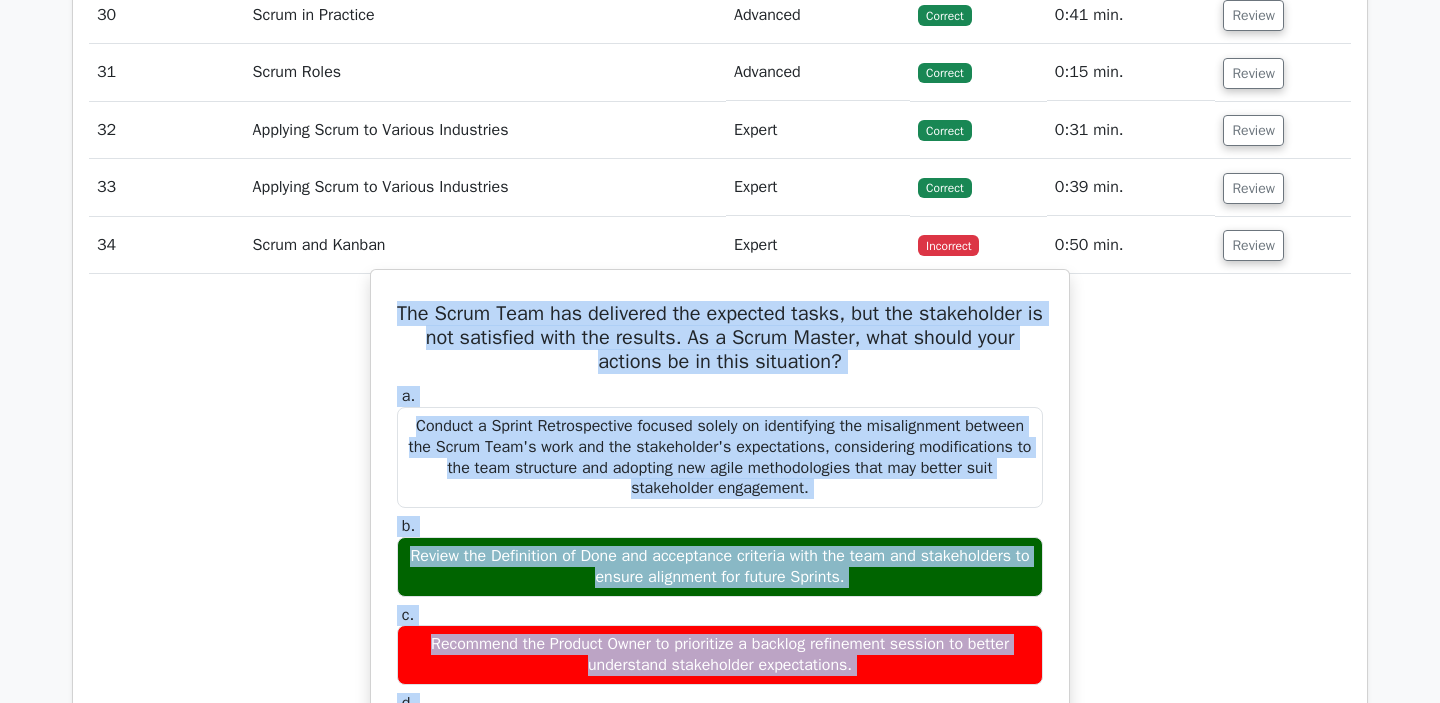 scroll, scrollTop: 4313, scrollLeft: 0, axis: vertical 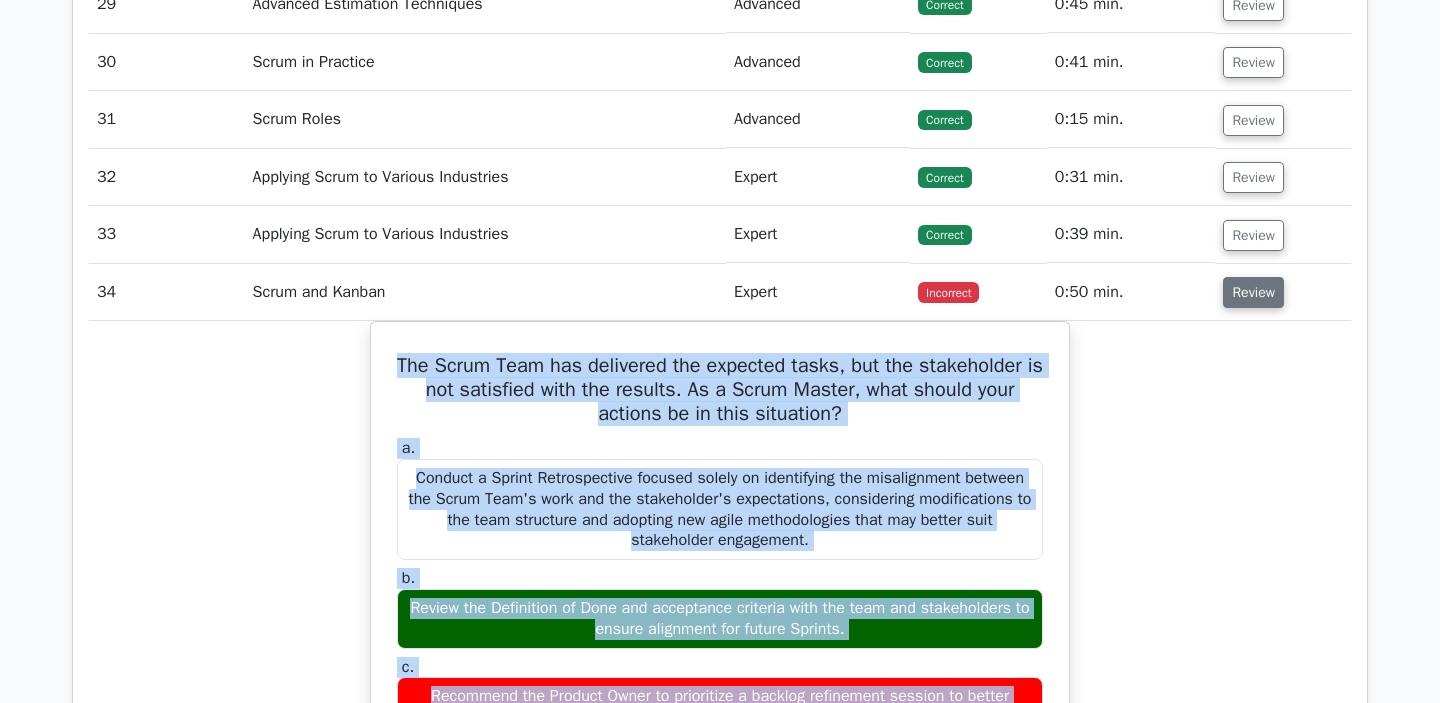 click on "Review" at bounding box center (1253, 292) 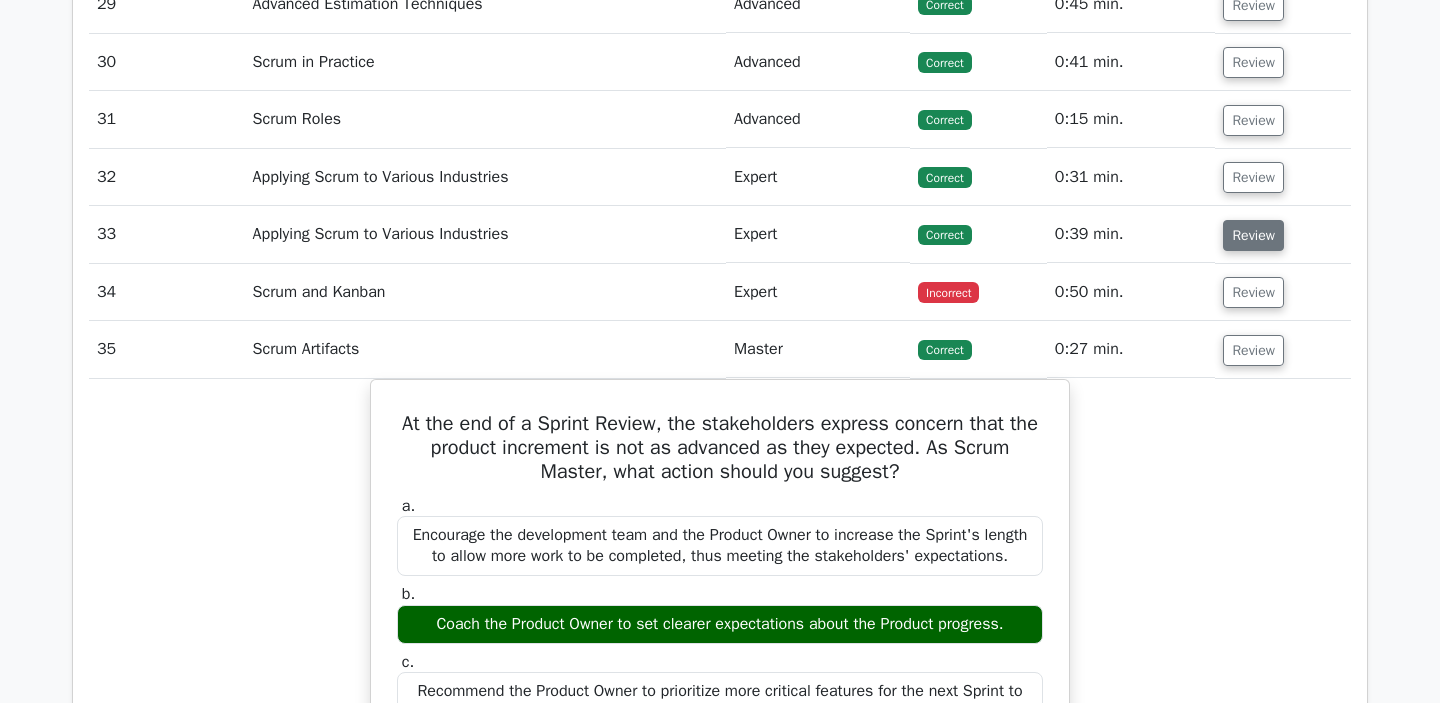 click on "Review" at bounding box center (1253, 235) 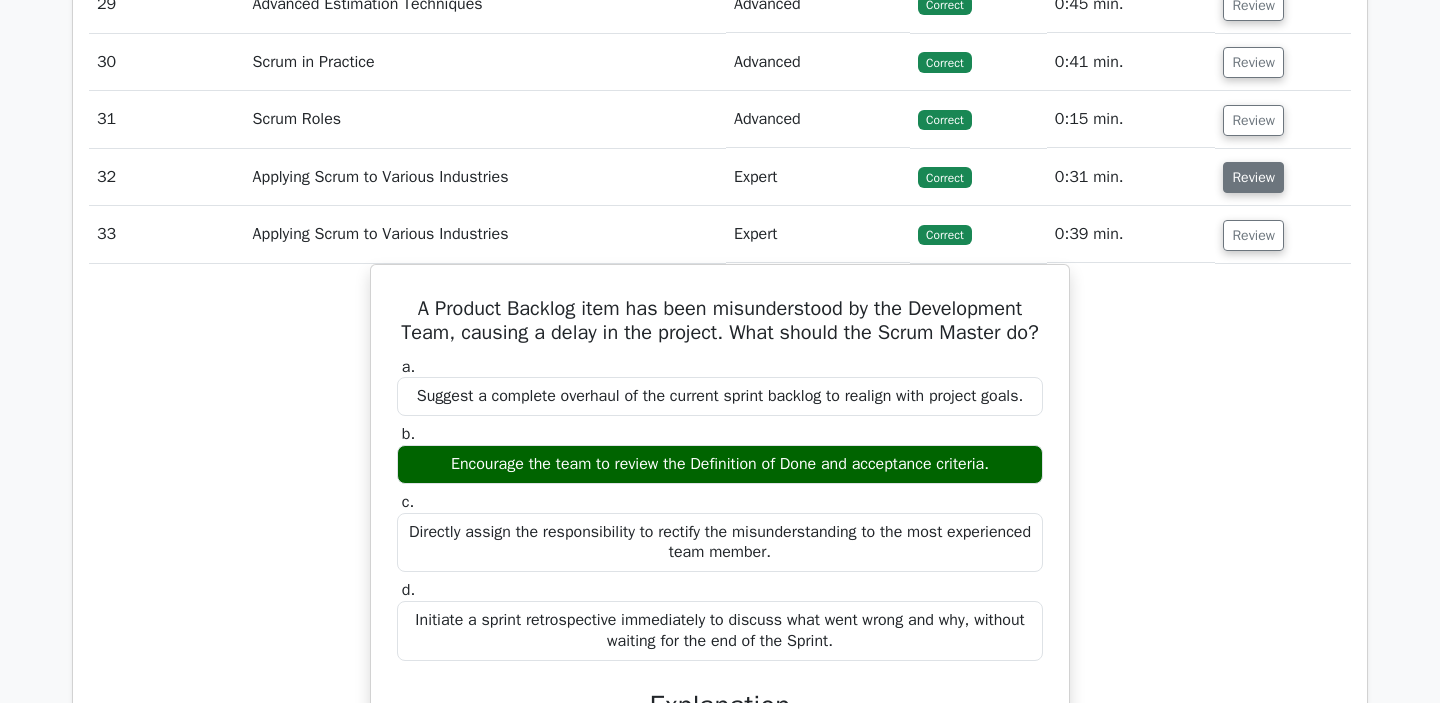 click on "Review" at bounding box center (1253, 177) 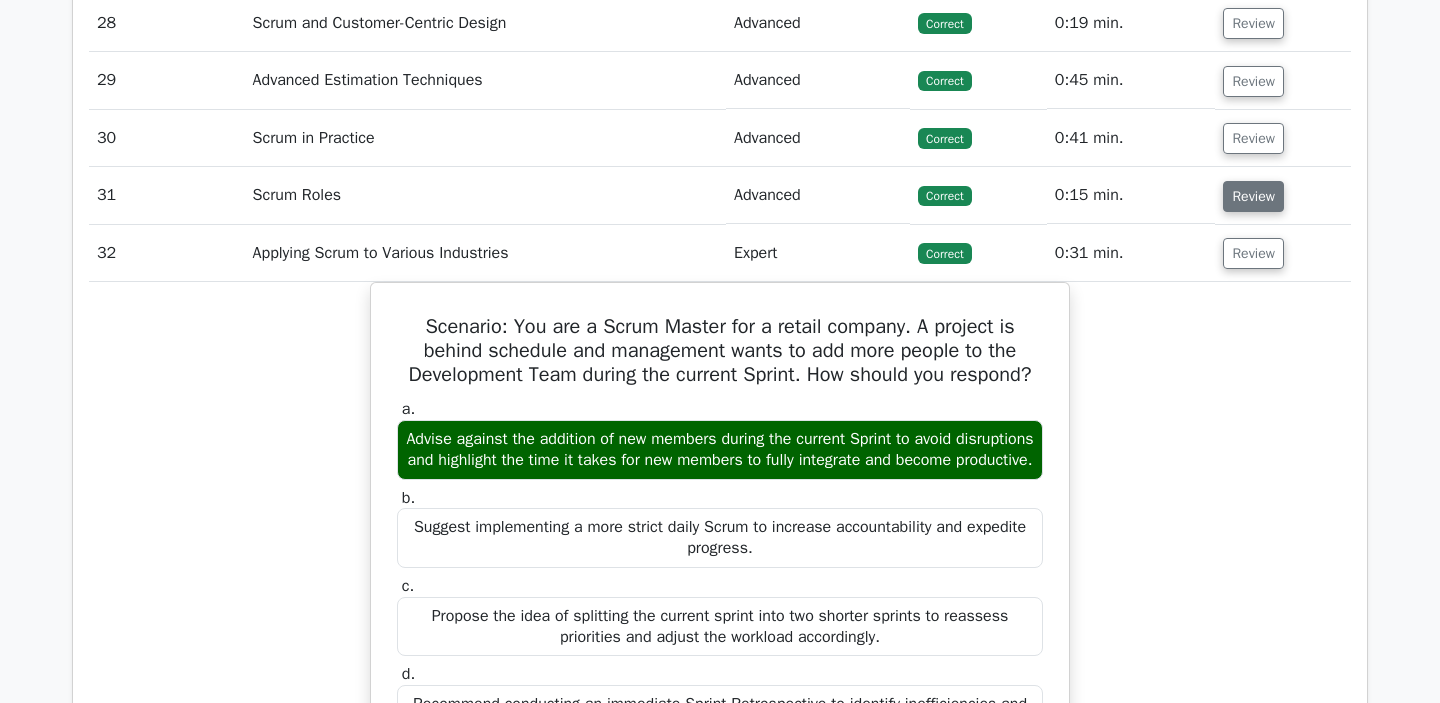 scroll, scrollTop: 4235, scrollLeft: 0, axis: vertical 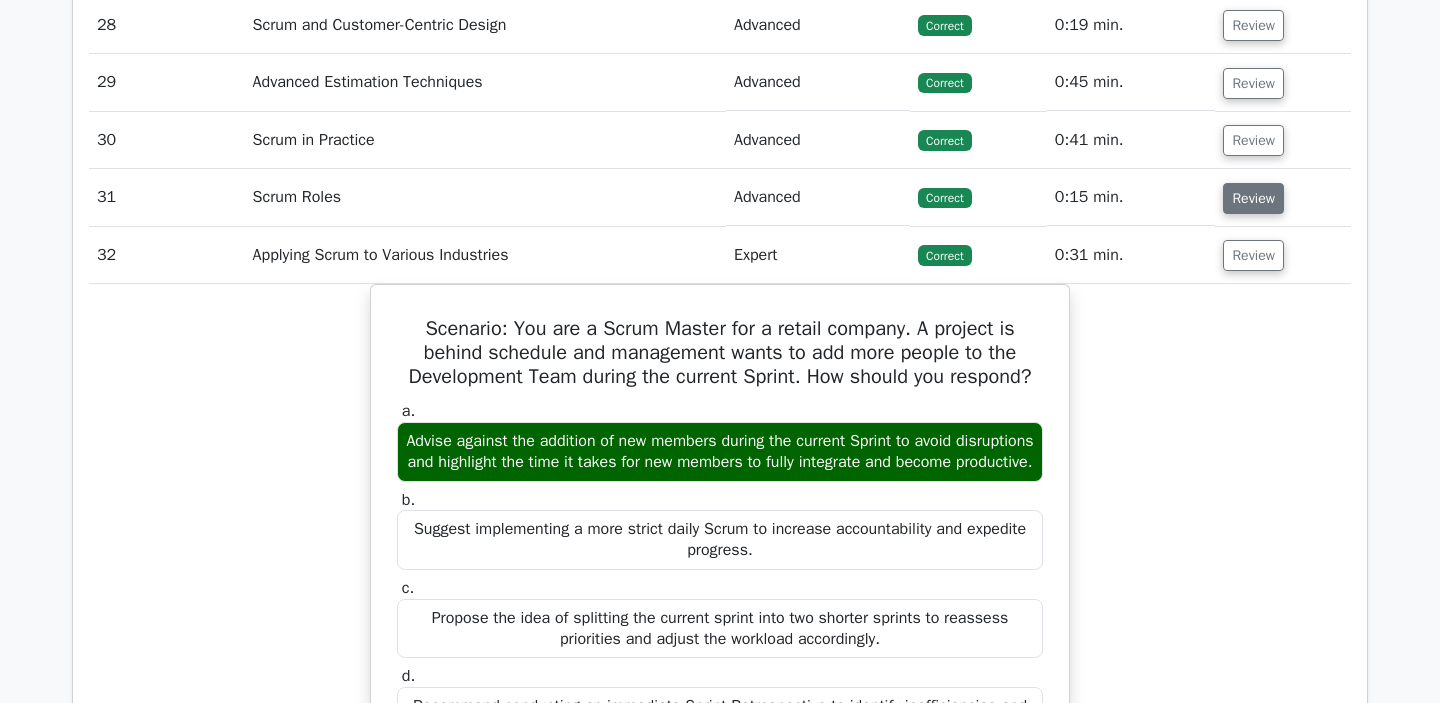 click on "Review" at bounding box center (1253, 198) 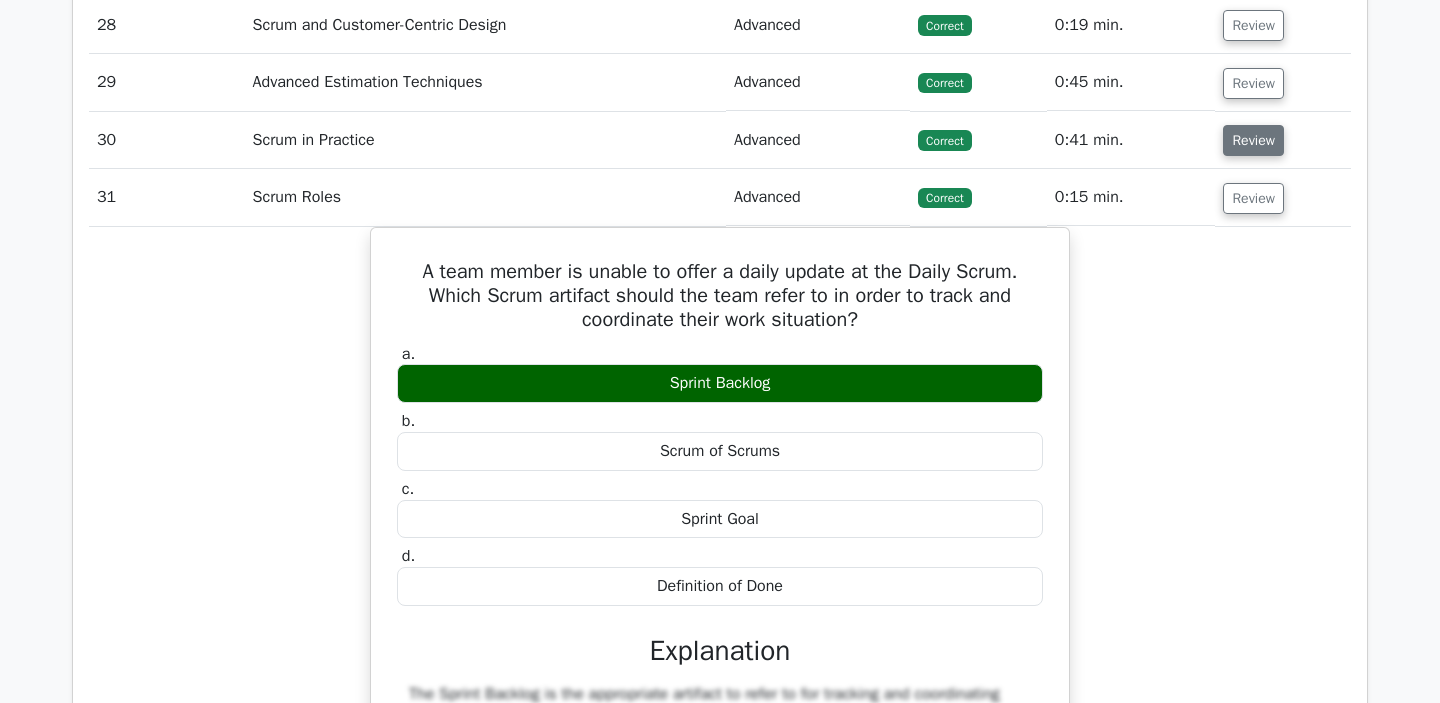 click on "Review" at bounding box center [1253, 140] 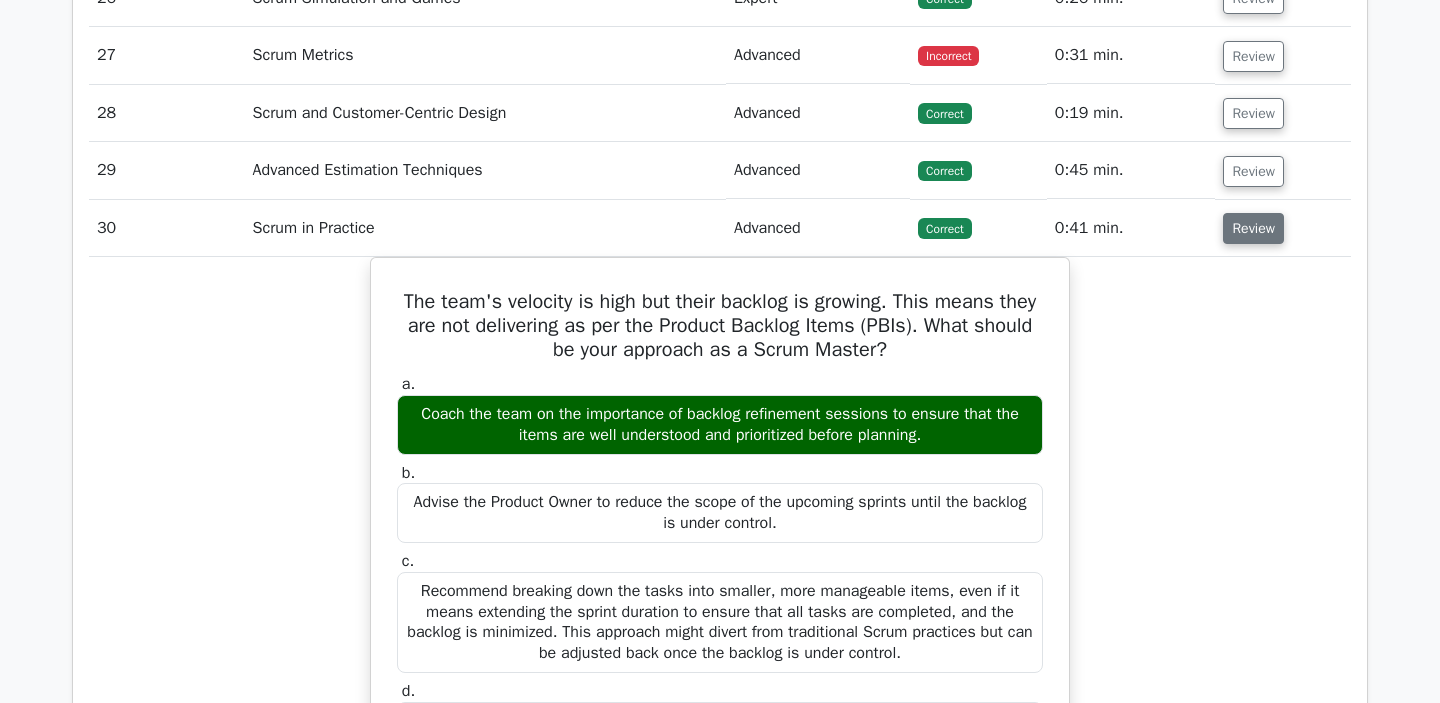 scroll, scrollTop: 4151, scrollLeft: 0, axis: vertical 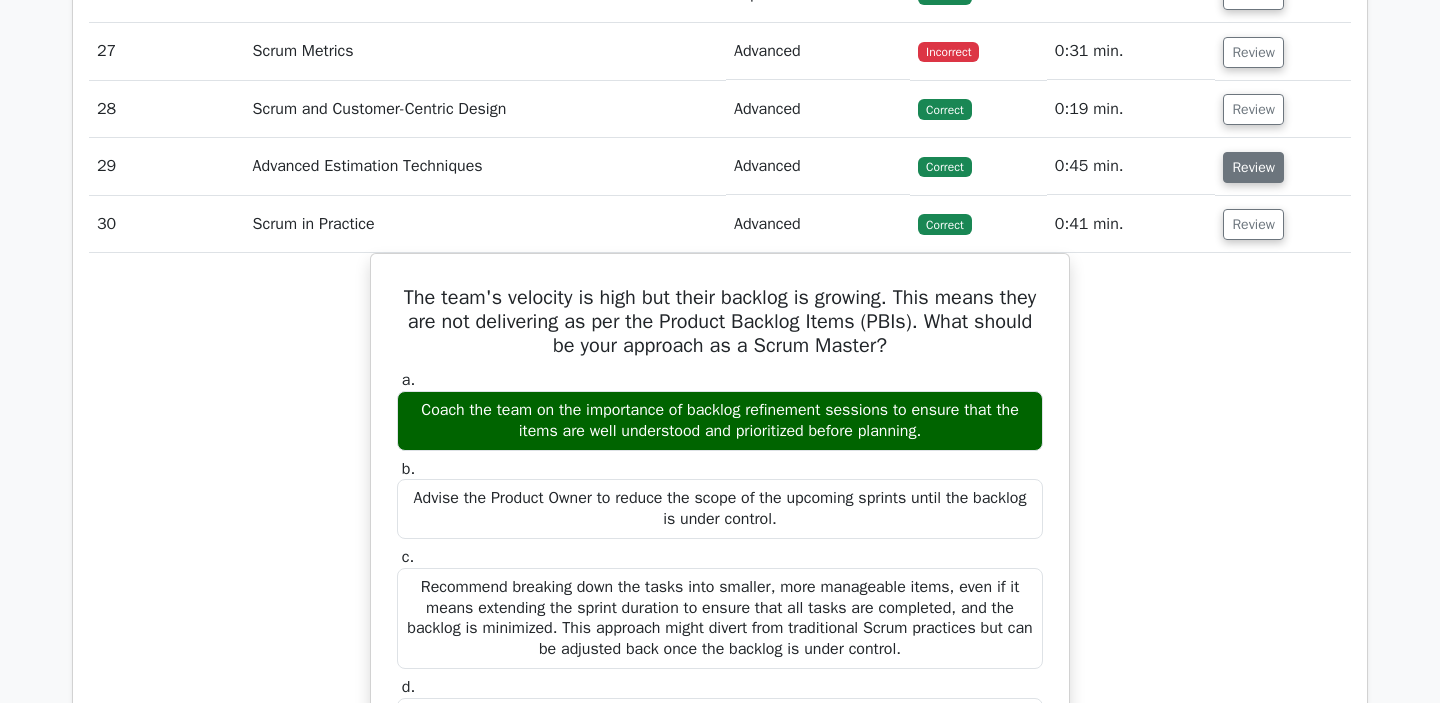 click on "Review" at bounding box center [1253, 167] 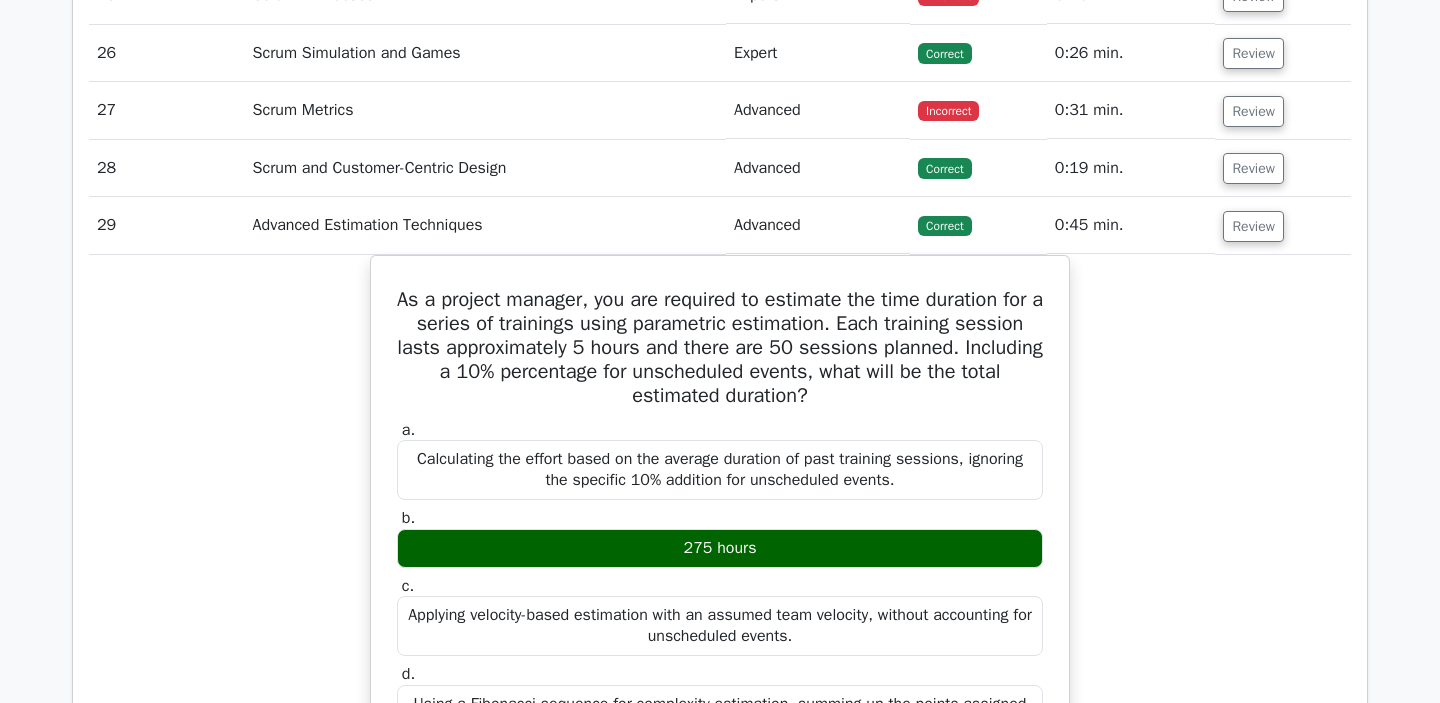 scroll, scrollTop: 4074, scrollLeft: 0, axis: vertical 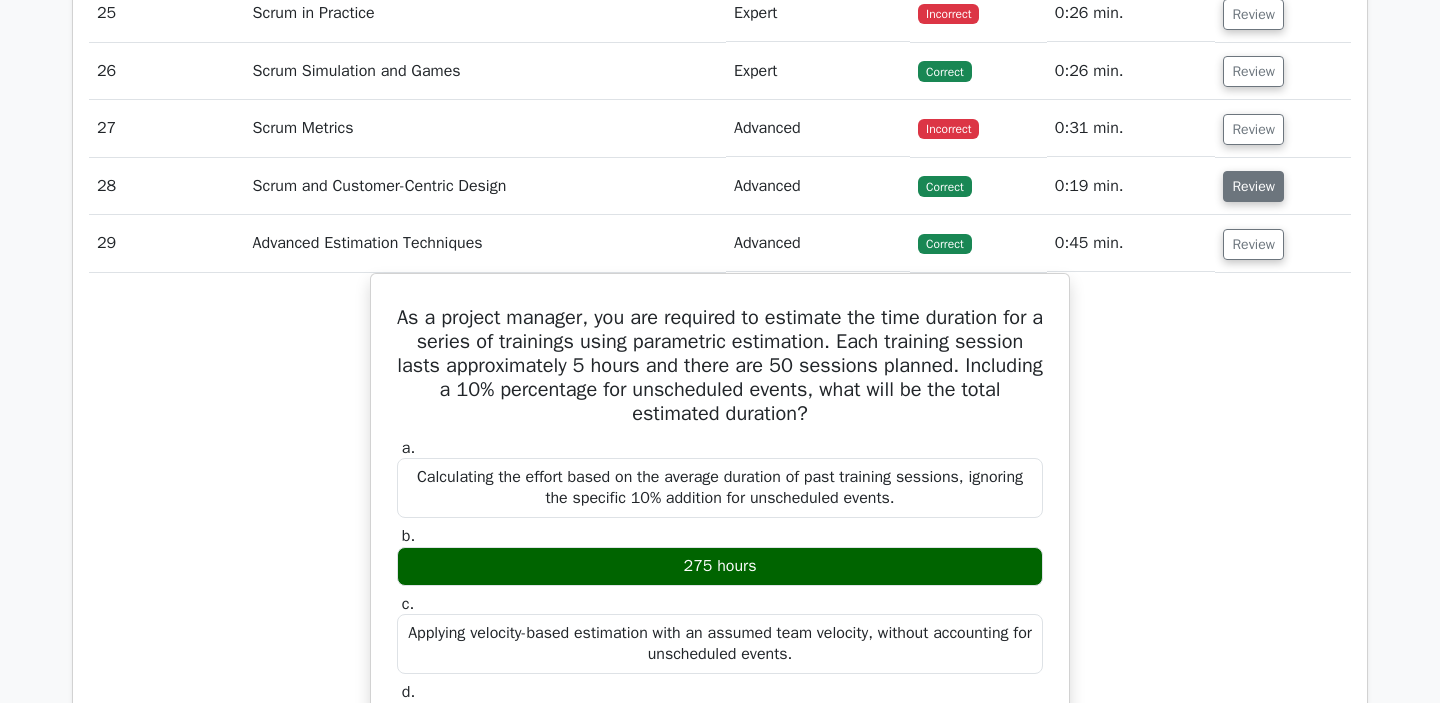 click on "Review" at bounding box center (1253, 186) 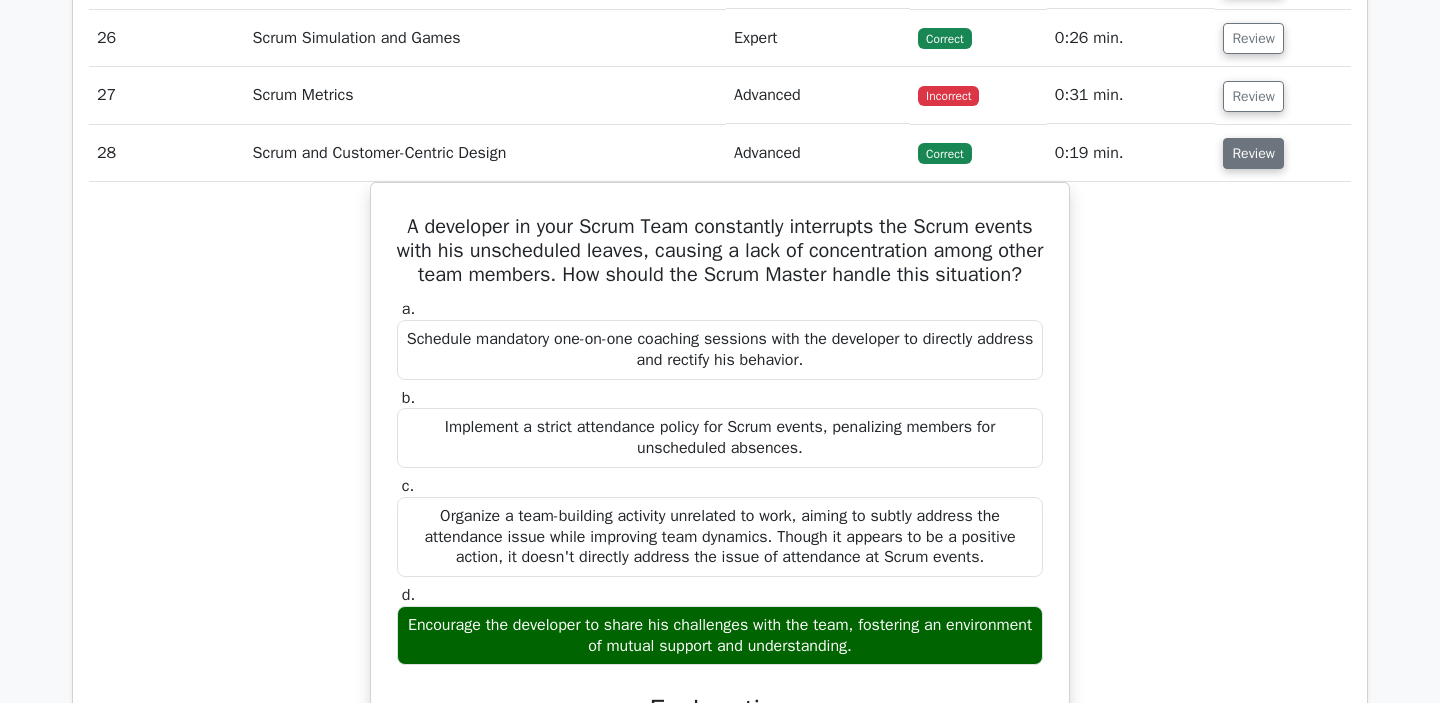 scroll, scrollTop: 4109, scrollLeft: 0, axis: vertical 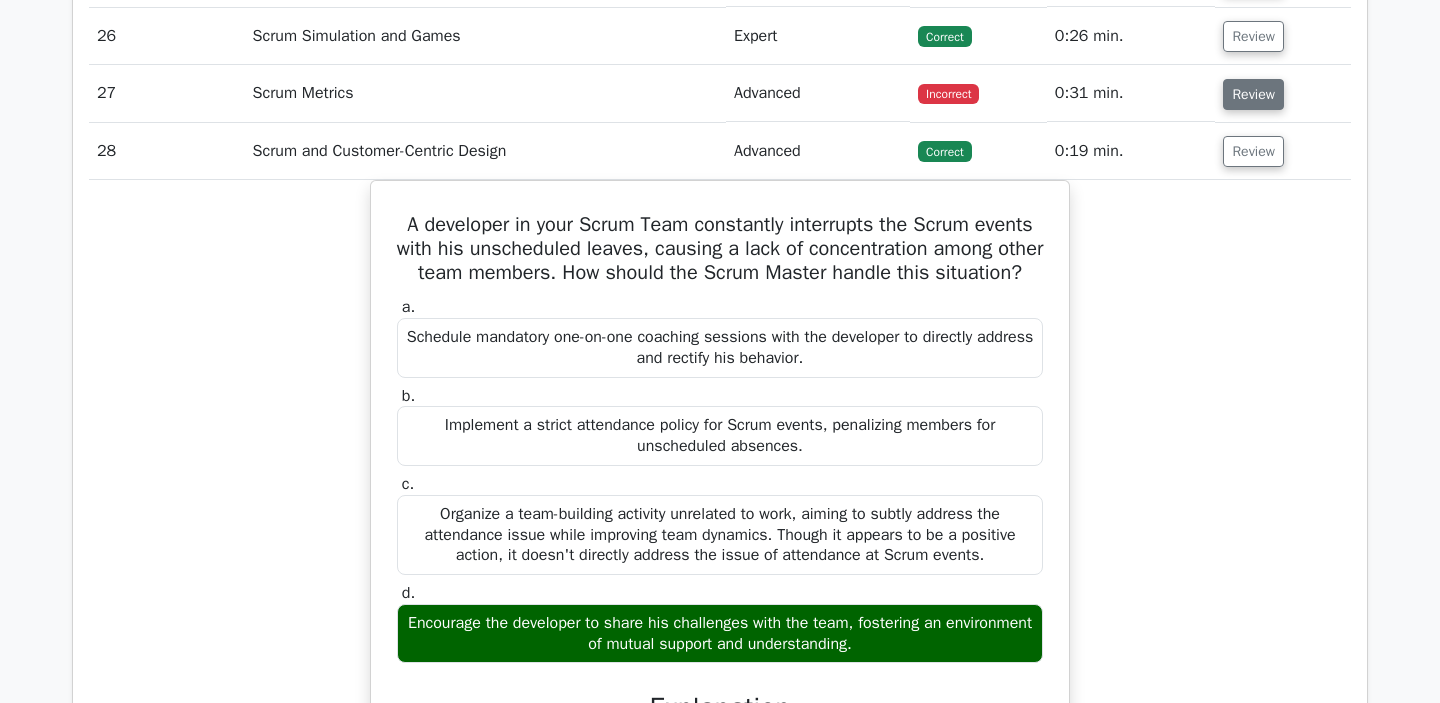 click on "Review" at bounding box center (1253, 94) 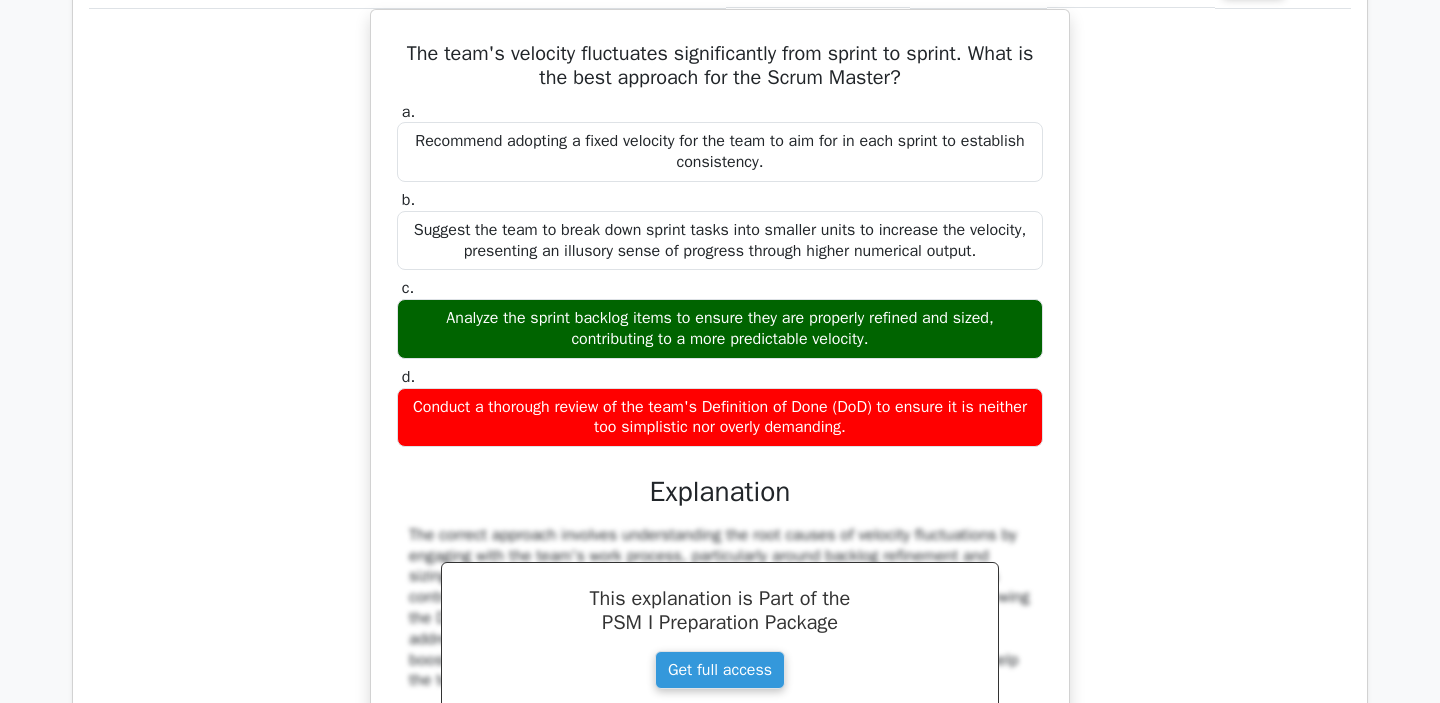 scroll, scrollTop: 4225, scrollLeft: 0, axis: vertical 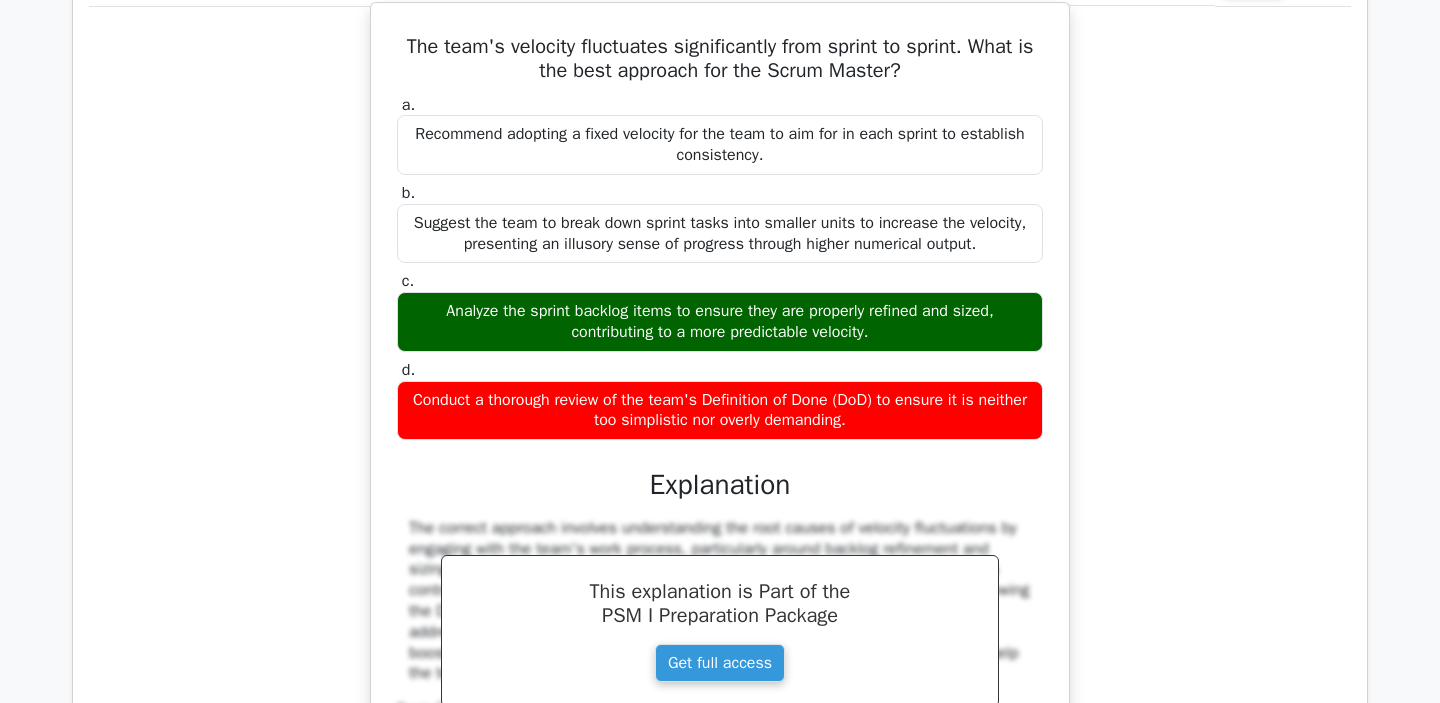 click on "The team's velocity fluctuates significantly from sprint to sprint. What is the best approach for the Scrum Master?
a.
Recommend adopting a fixed velocity for the team to aim for in each sprint to establish consistency.
b.
c. d." at bounding box center [720, 412] 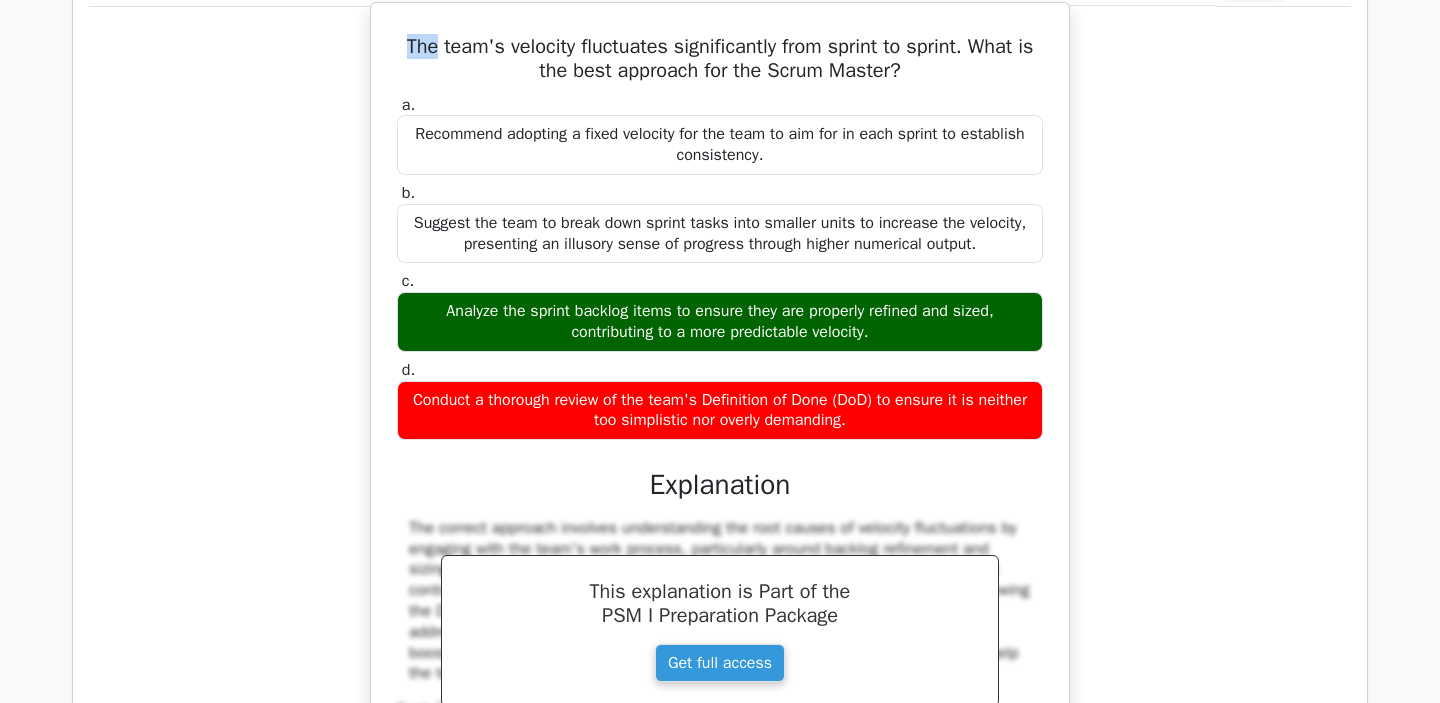 click on "The team's velocity fluctuates significantly from sprint to sprint. What is the best approach for the Scrum Master?
a.
Recommend adopting a fixed velocity for the team to aim for in each sprint to establish consistency.
b.
c. d." at bounding box center (720, 412) 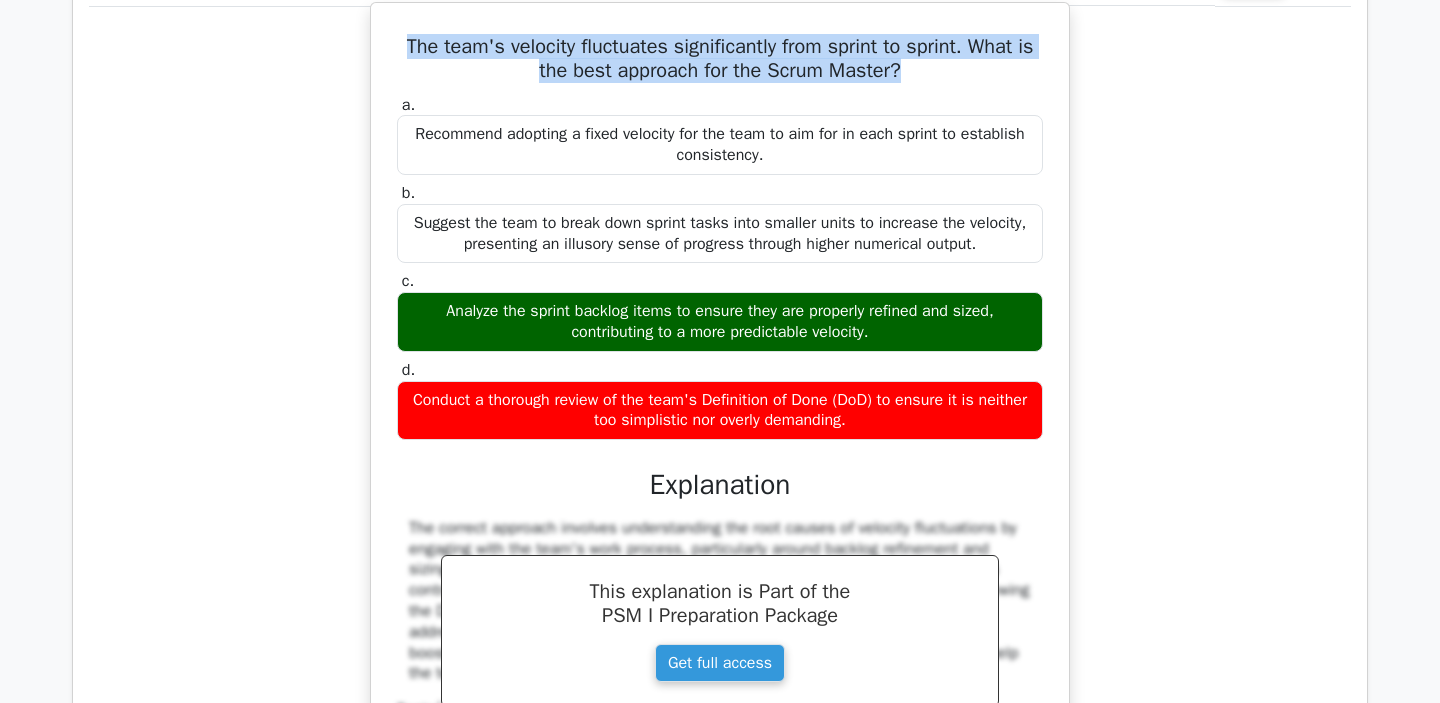 click on "The team's velocity fluctuates significantly from sprint to sprint. What is the best approach for the Scrum Master?
a.
Recommend adopting a fixed velocity for the team to aim for in each sprint to establish consistency.
b.
c. d." at bounding box center [720, 412] 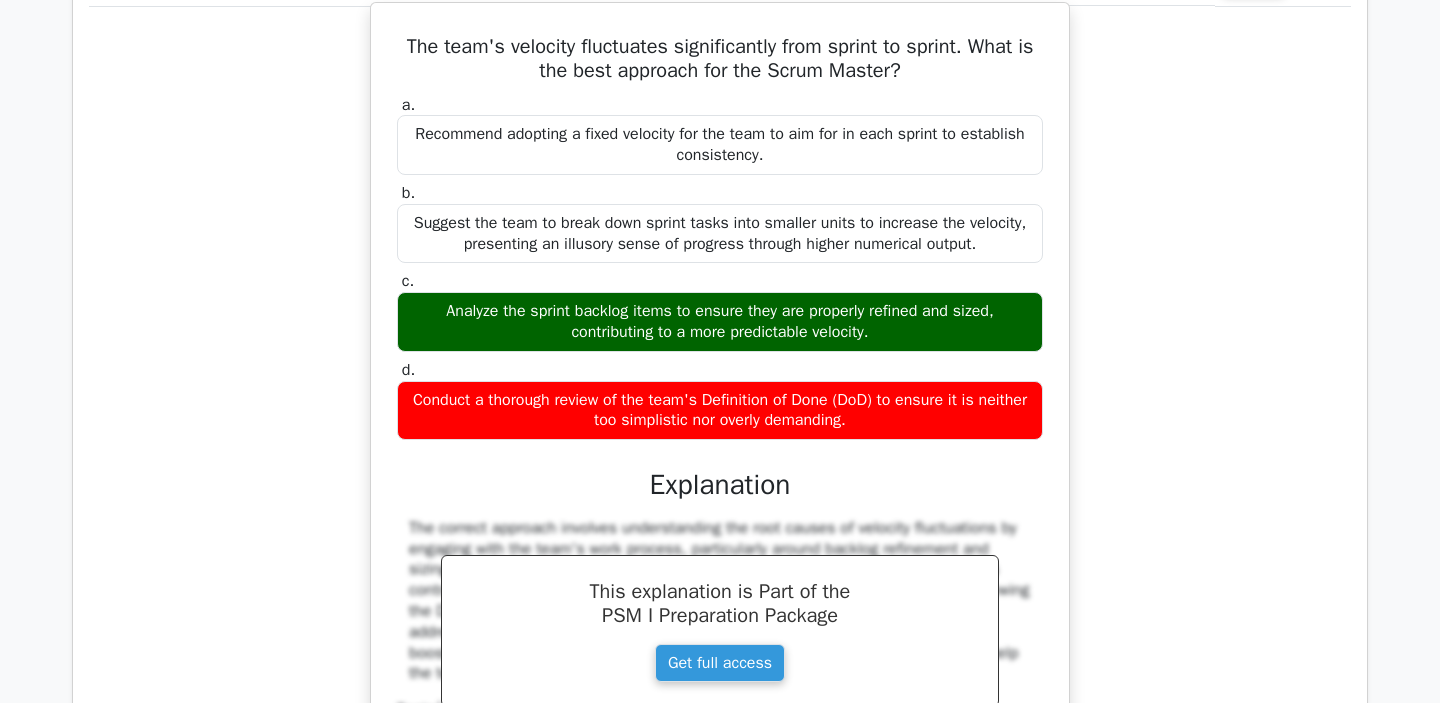click on "Conduct a thorough review of the team's Definition of Done (DoD) to ensure it is neither too simplistic nor overly demanding." at bounding box center [720, 411] 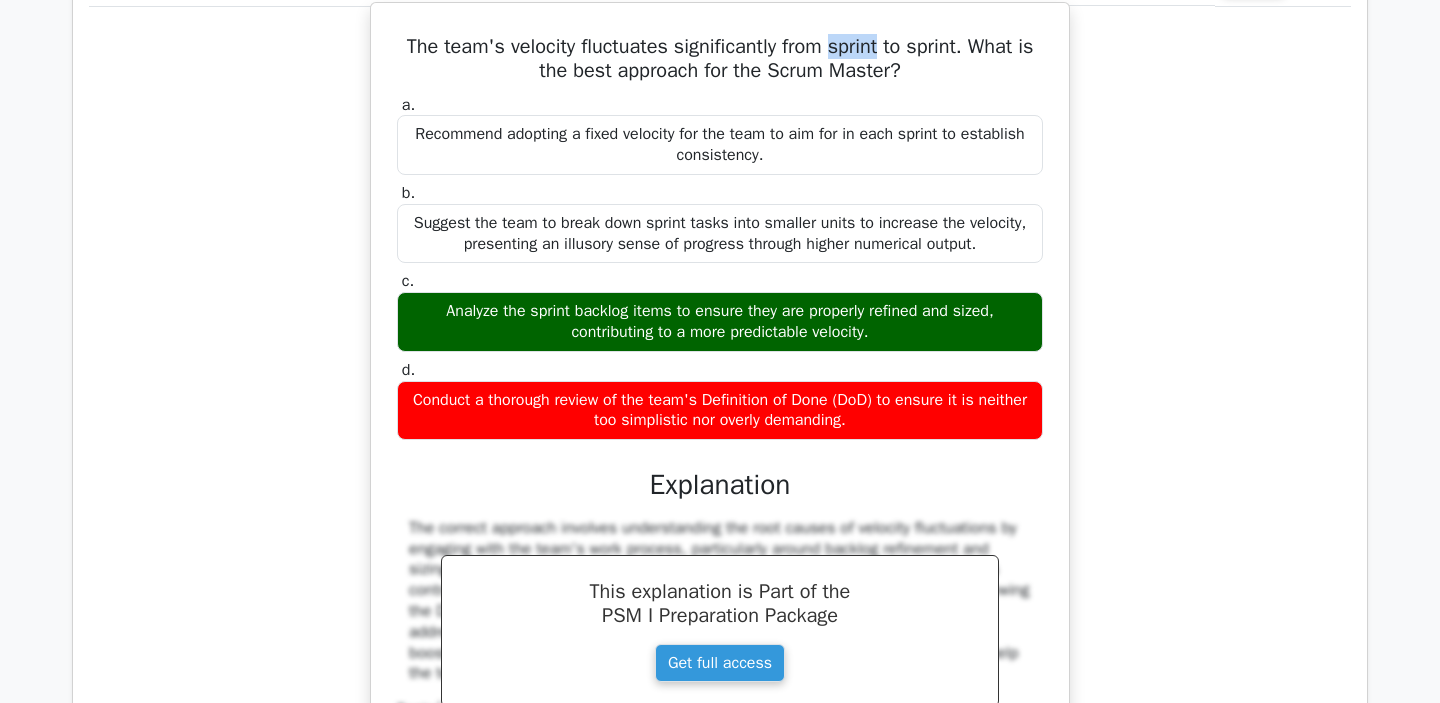 click on "The team's velocity fluctuates significantly from sprint to sprint. What is the best approach for the Scrum Master?" at bounding box center [720, 59] 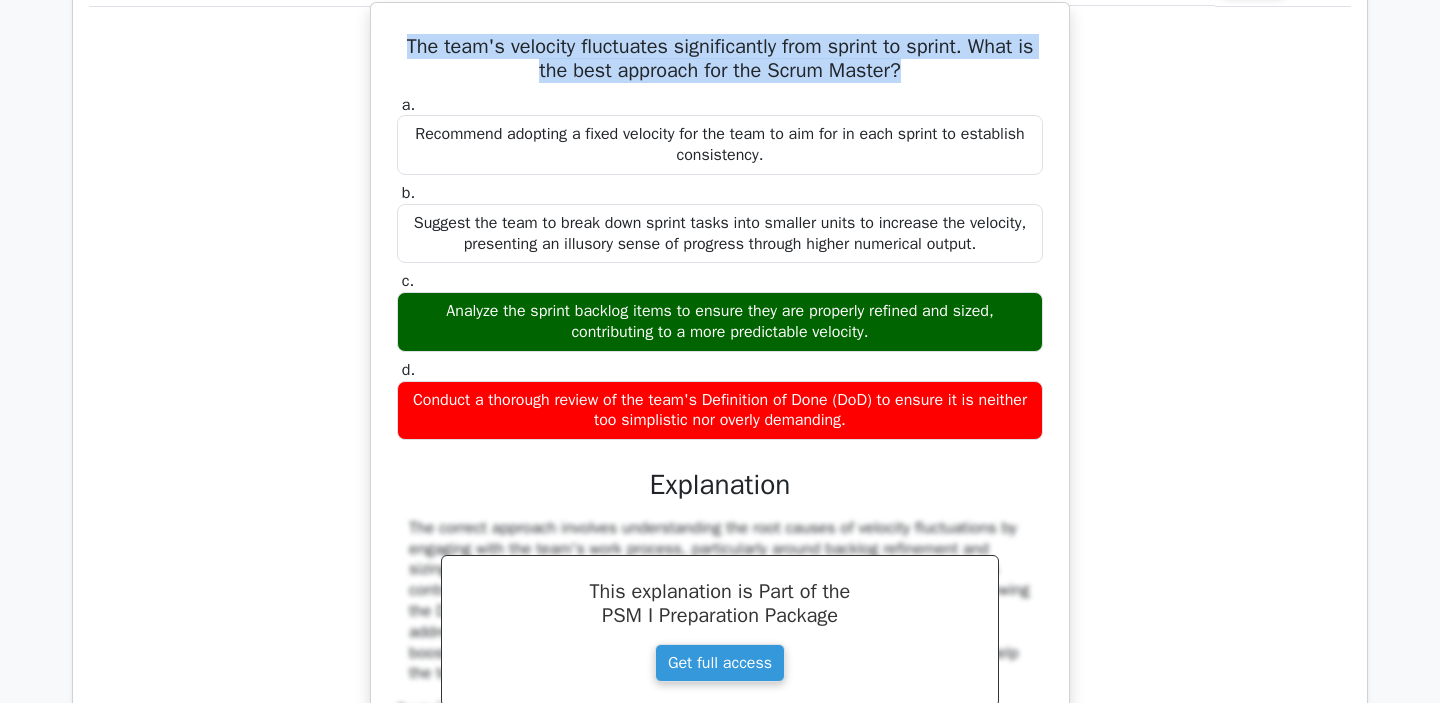 click on "The team's velocity fluctuates significantly from sprint to sprint. What is the best approach for the Scrum Master?" at bounding box center [720, 59] 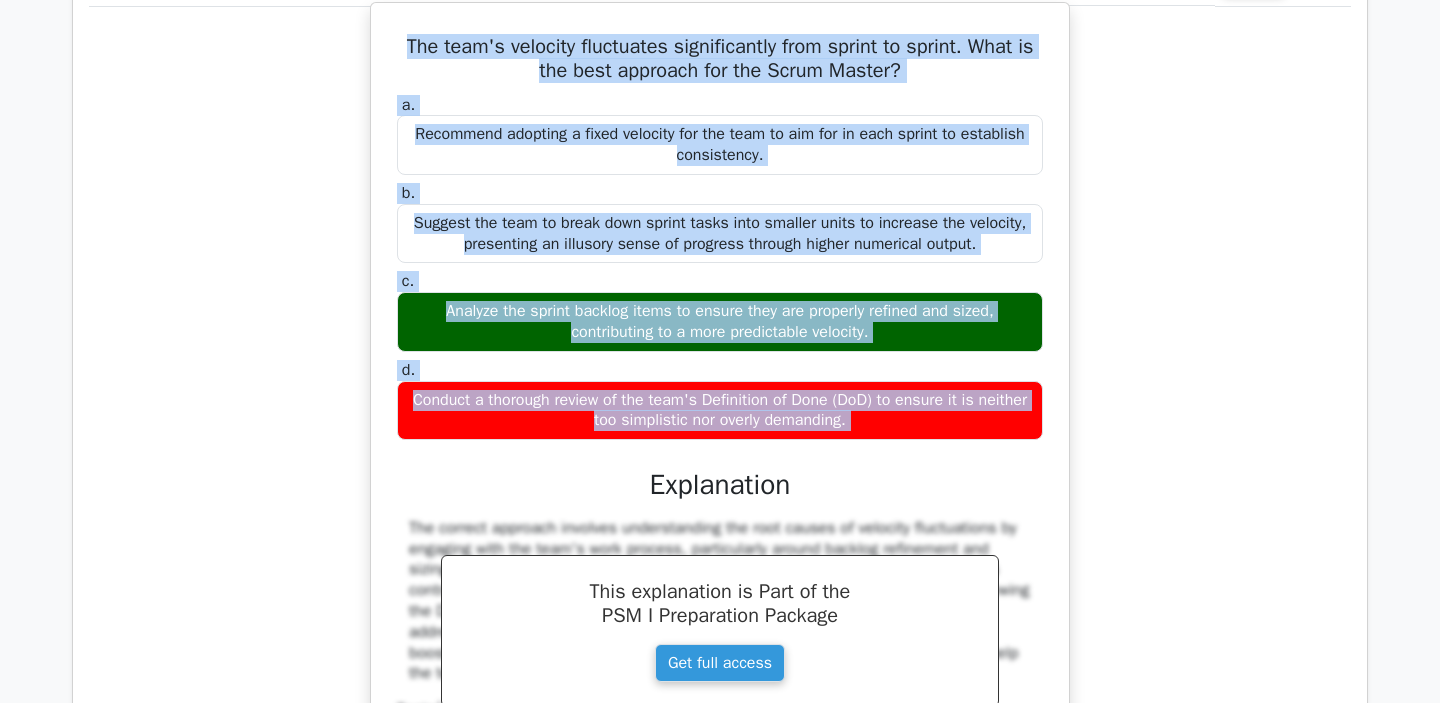 click on "Conduct a thorough review of the team's Definition of Done (DoD) to ensure it is neither too simplistic nor overly demanding." at bounding box center [720, 411] 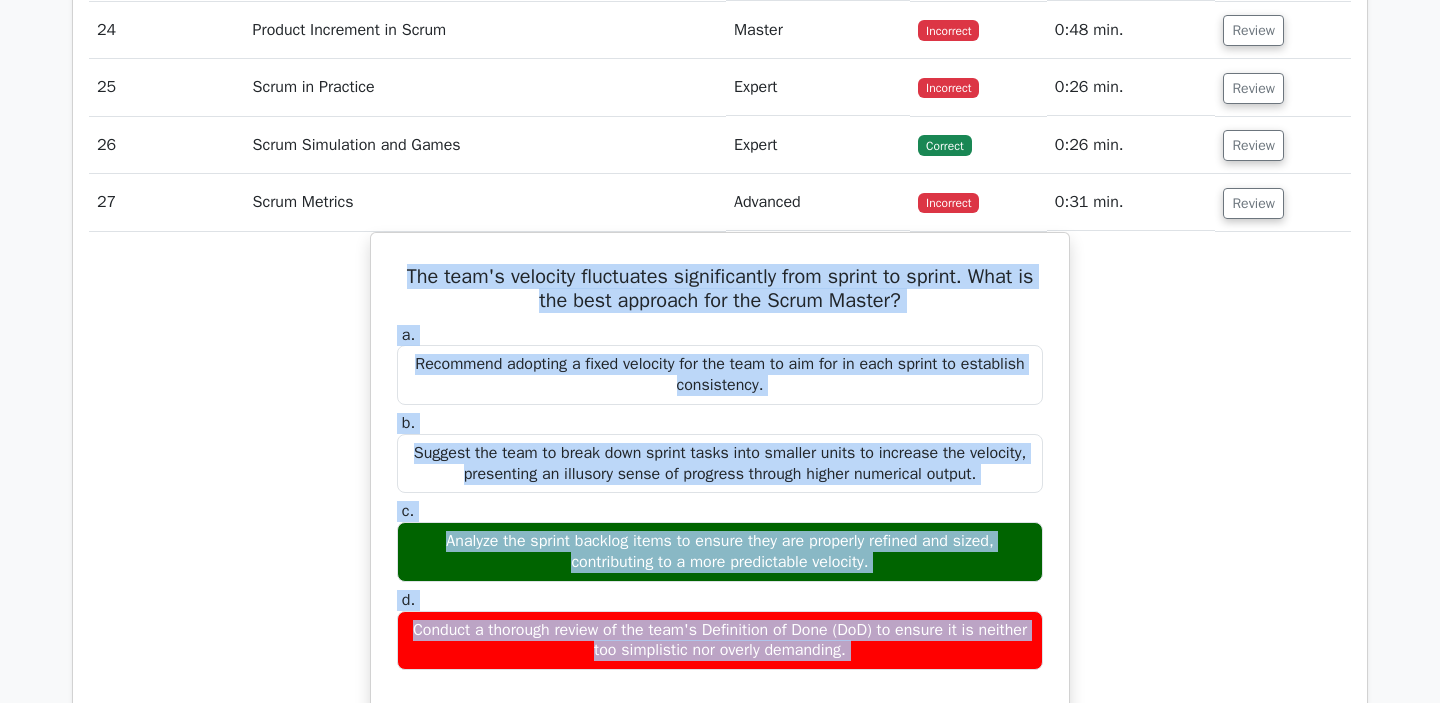 scroll, scrollTop: 4001, scrollLeft: 0, axis: vertical 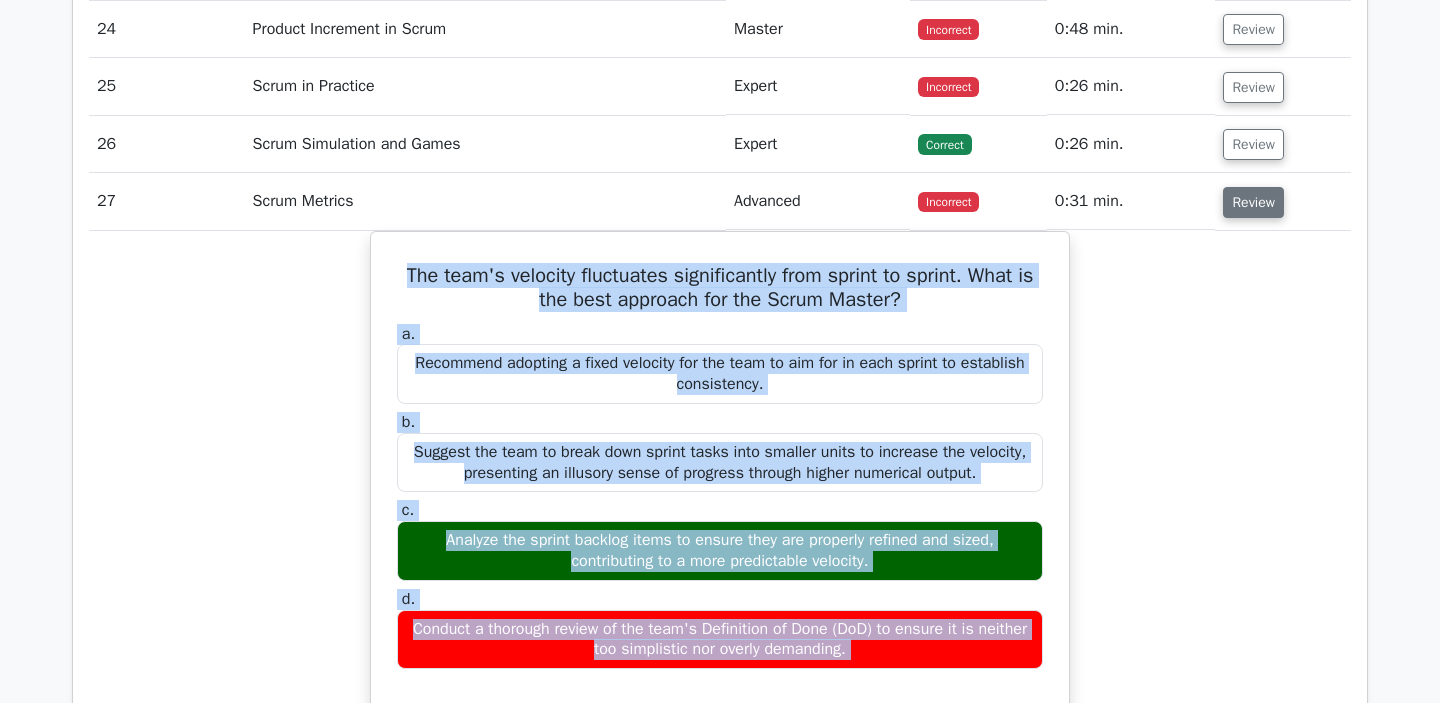 click on "Review" at bounding box center (1253, 202) 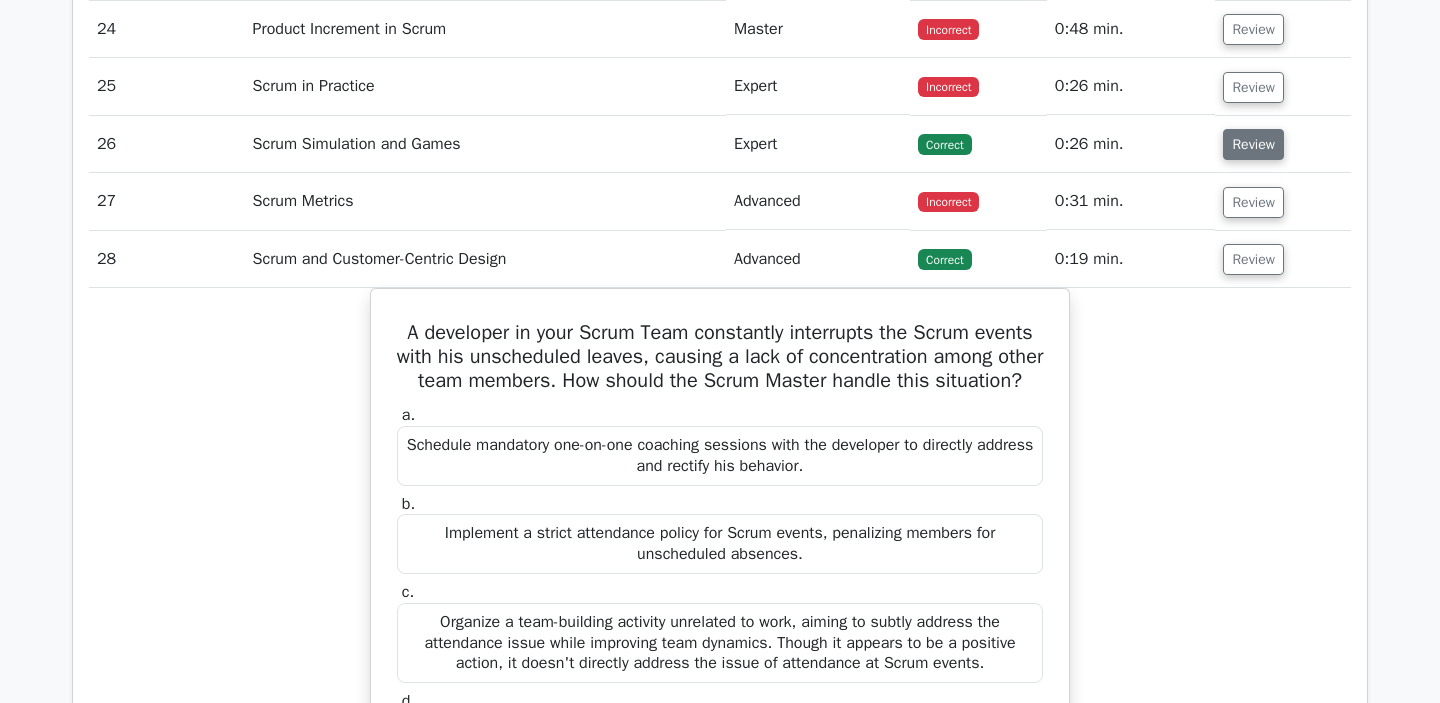 click on "Review" at bounding box center (1253, 144) 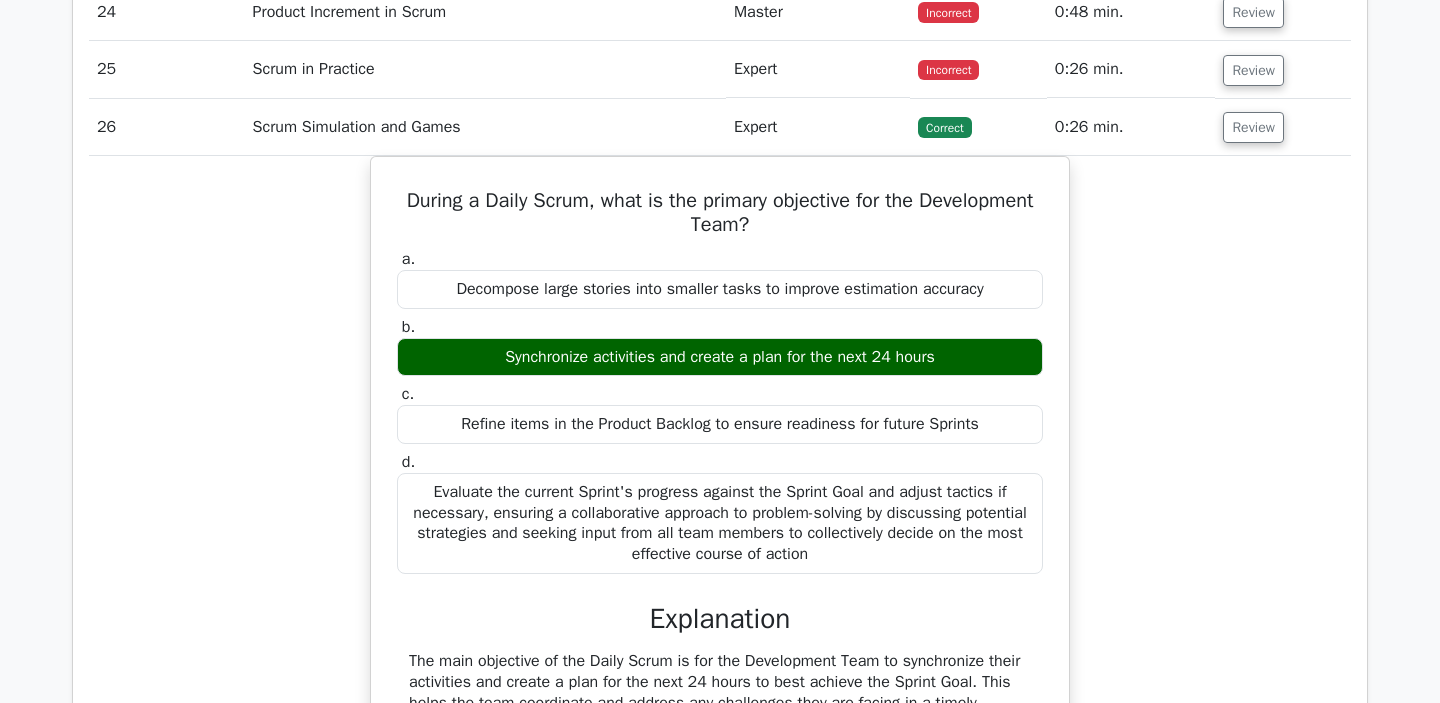 scroll, scrollTop: 3998, scrollLeft: 0, axis: vertical 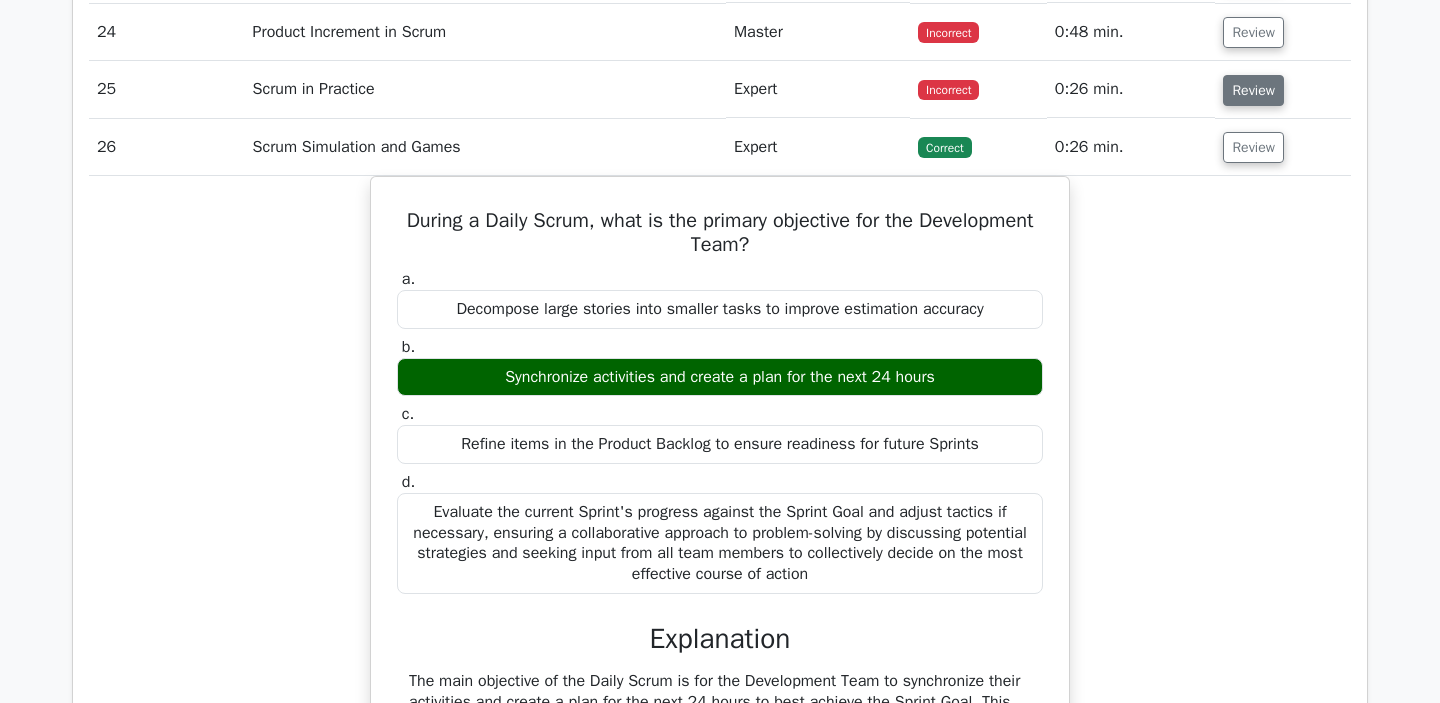 click on "Review" at bounding box center (1253, 90) 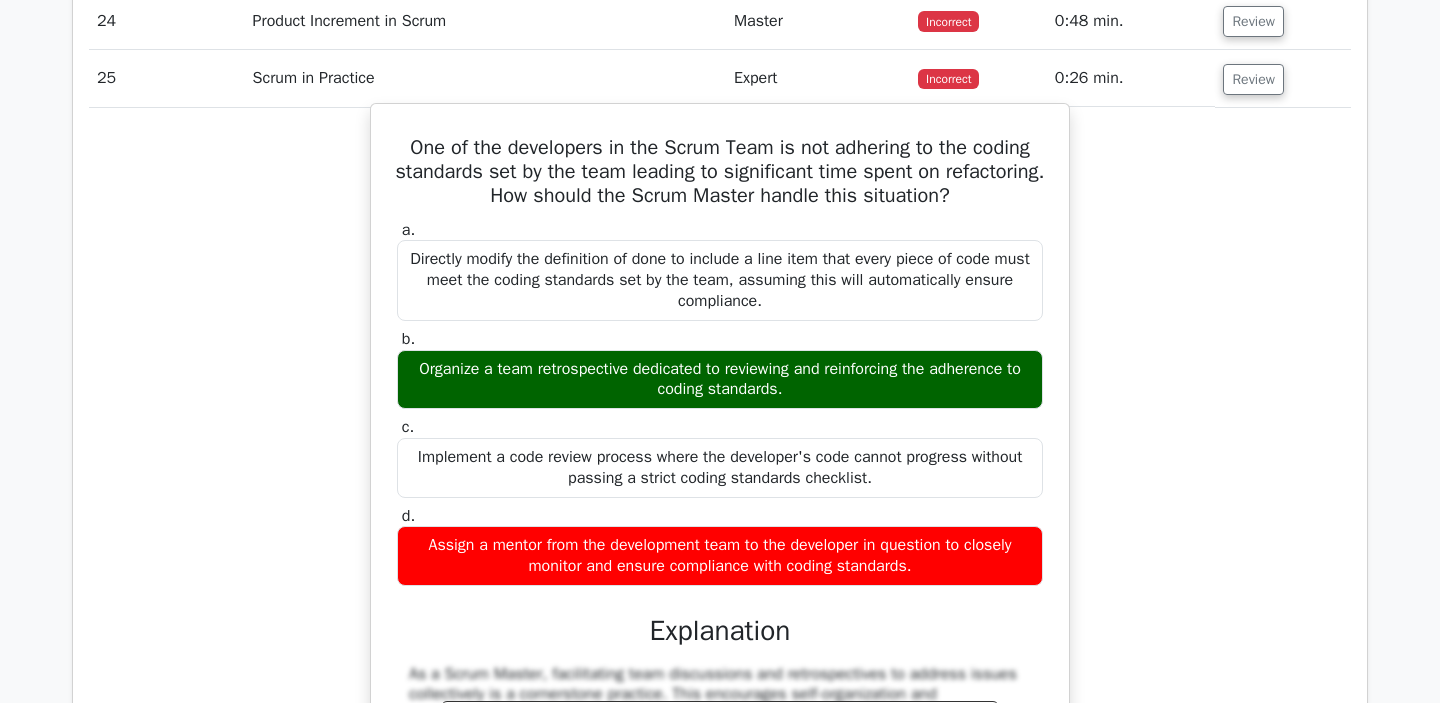 scroll, scrollTop: 4015, scrollLeft: 0, axis: vertical 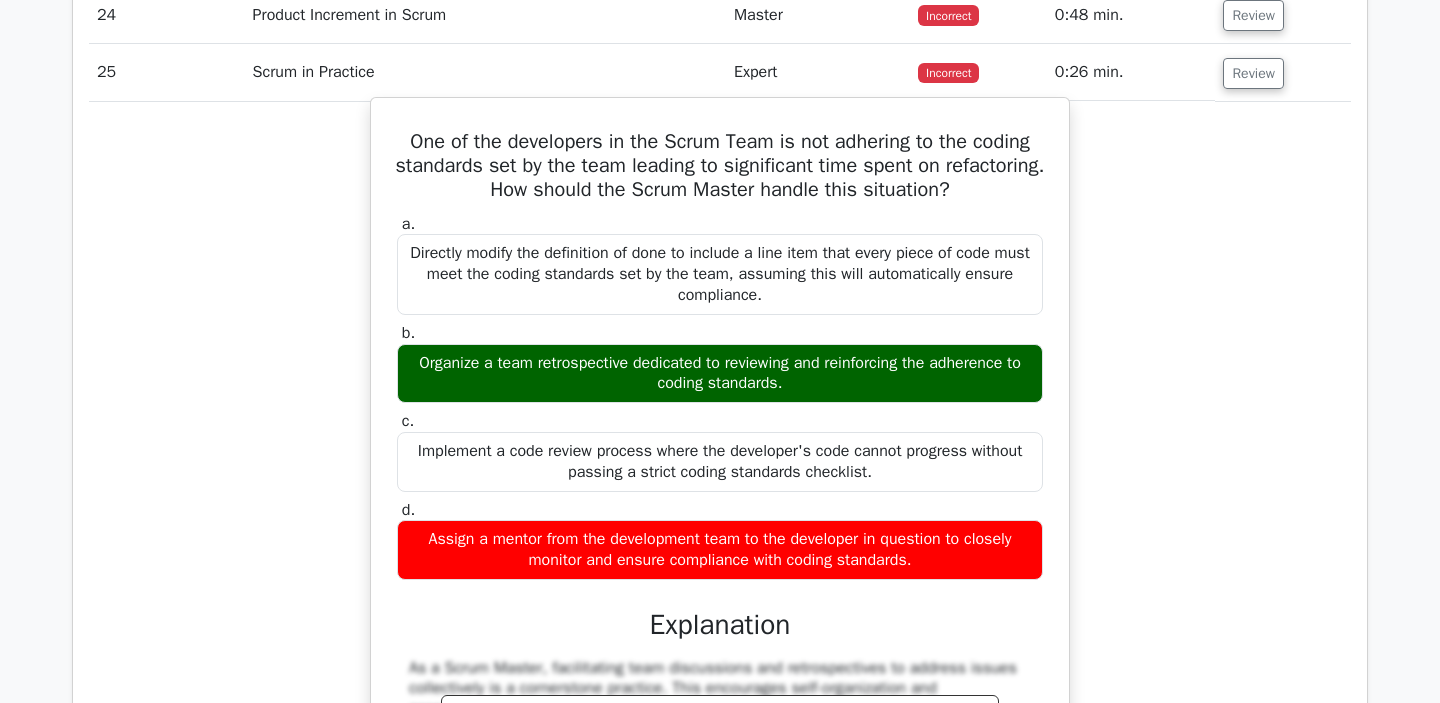 click on "One of the developers in the Scrum Team is not adhering to the coding standards set by the team leading to significant time spent on refactoring. How should the Scrum Master handle this situation?" at bounding box center [720, 166] 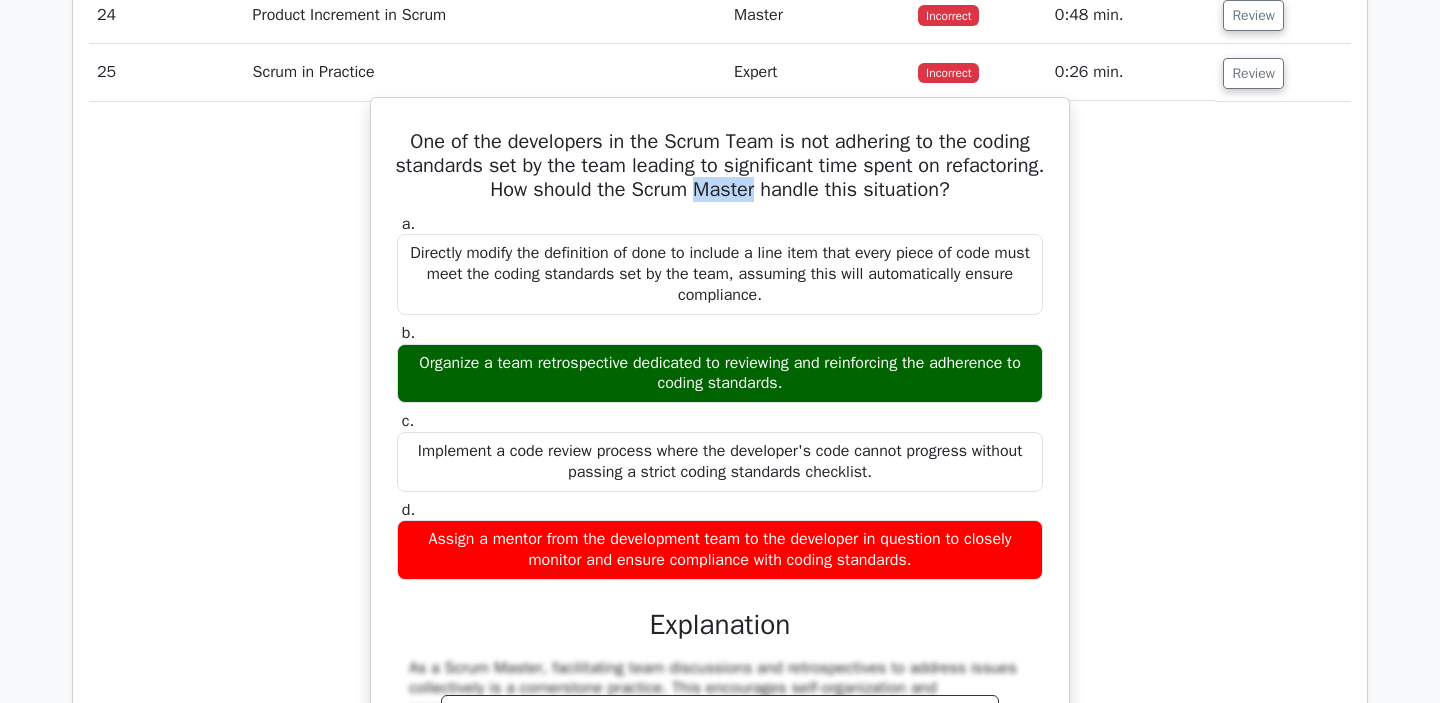 click on "One of the developers in the Scrum Team is not adhering to the coding standards set by the team leading to significant time spent on refactoring. How should the Scrum Master handle this situation?" at bounding box center (720, 166) 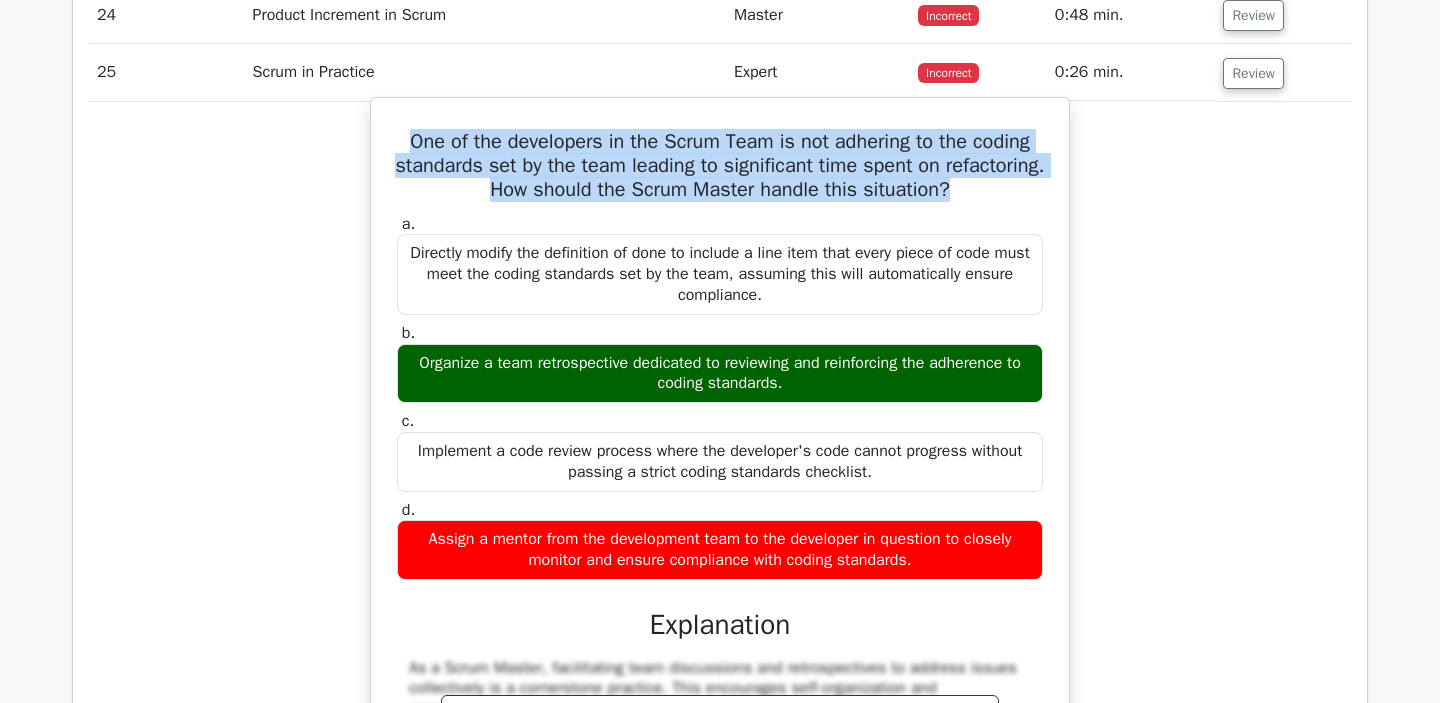 click on "One of the developers in the Scrum Team is not adhering to the coding standards set by the team leading to significant time spent on refactoring. How should the Scrum Master handle this situation?" at bounding box center [720, 166] 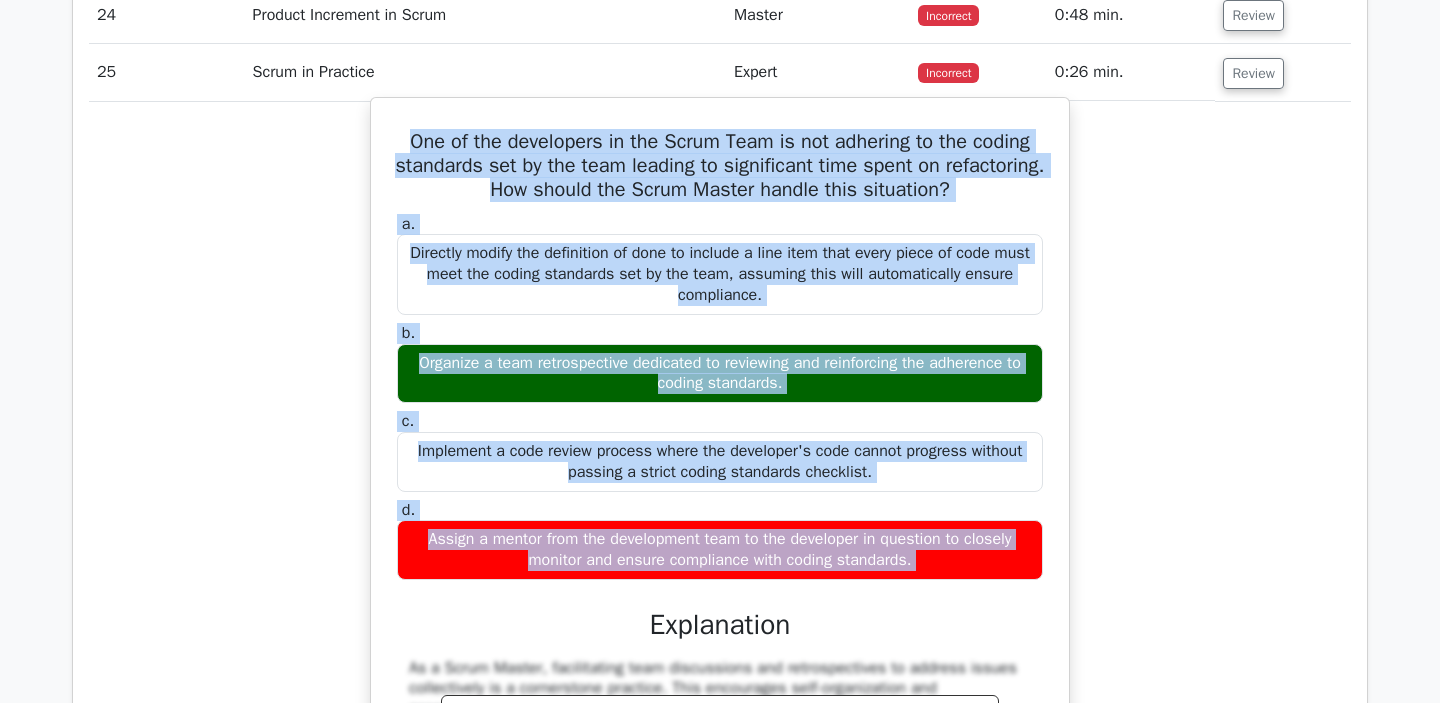 click on "Assign a mentor from the development team to the developer in question to closely monitor and ensure compliance with coding standards." at bounding box center (720, 550) 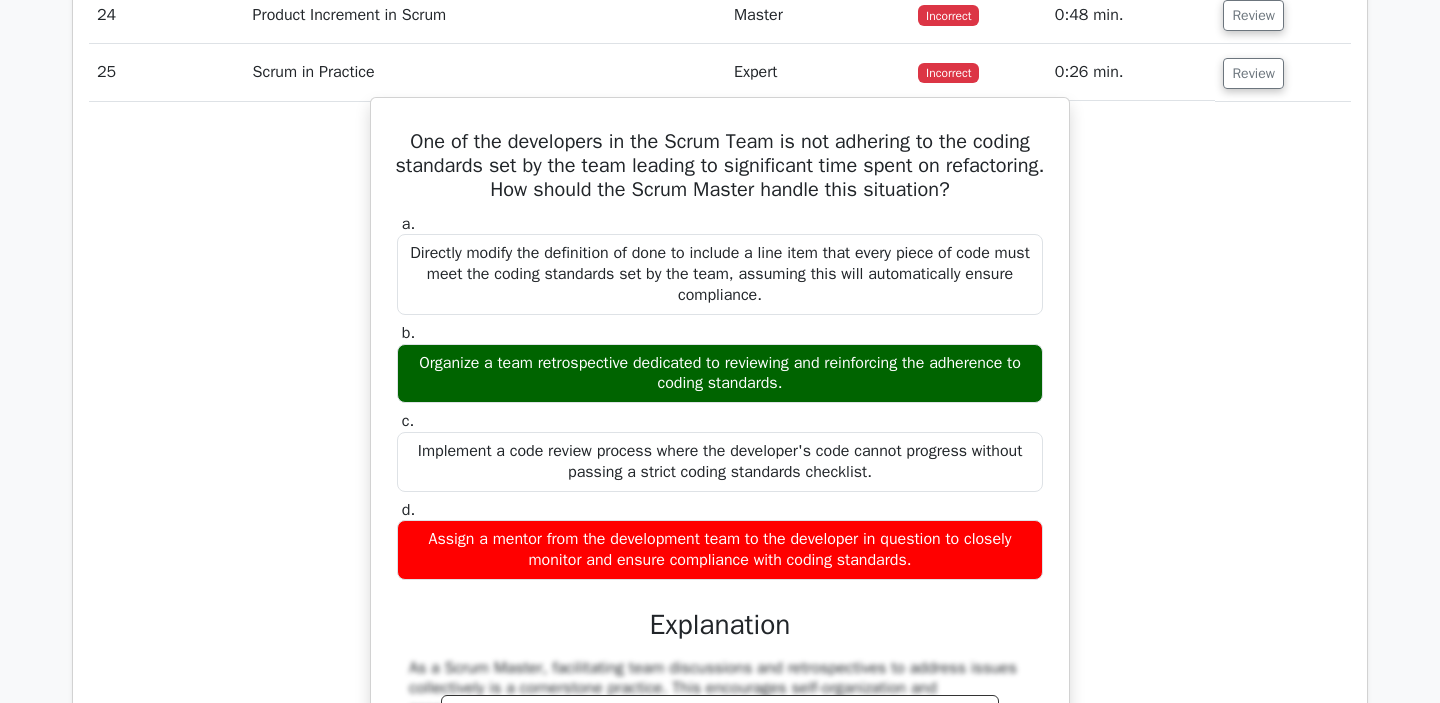 click on "One of the developers in the Scrum Team is not adhering to the coding standards set by the team leading to significant time spent on refactoring. How should the Scrum Master handle this situation?" at bounding box center [720, 166] 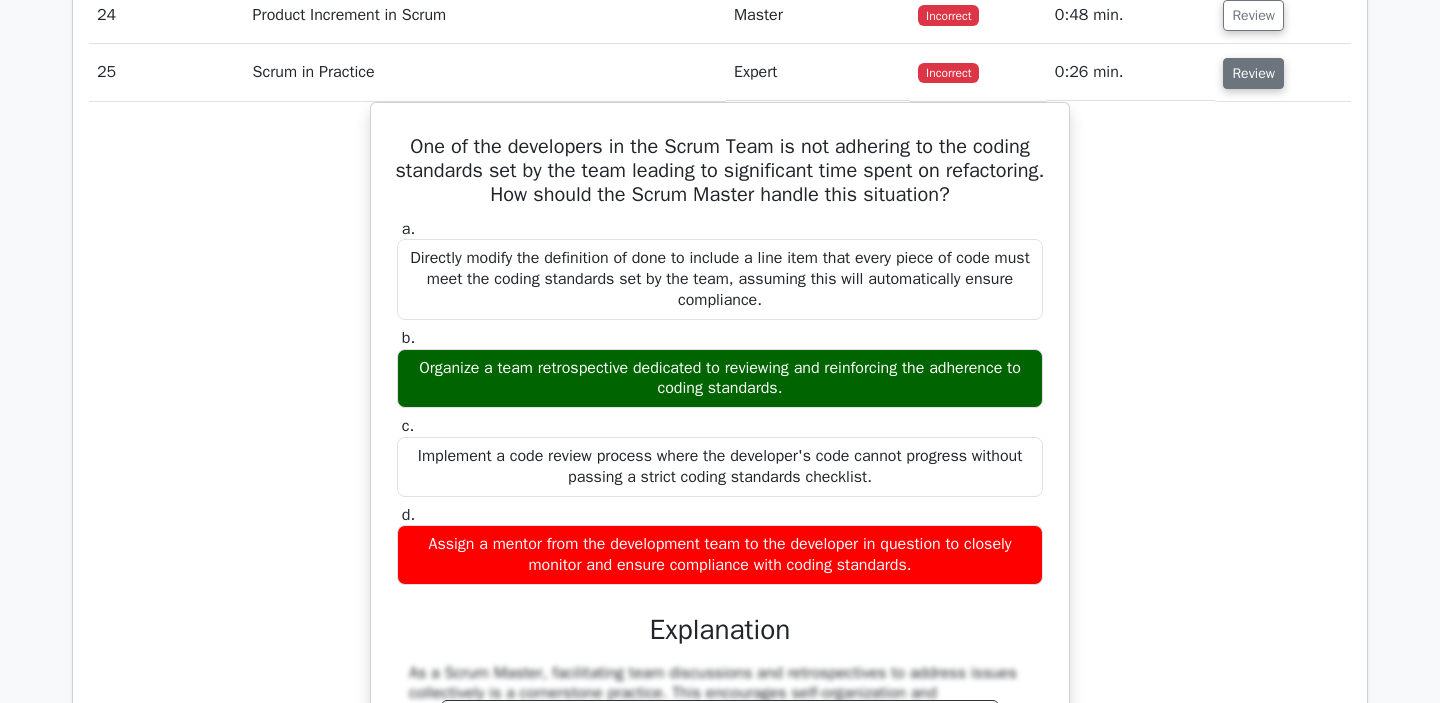 click on "Review" at bounding box center (1253, 73) 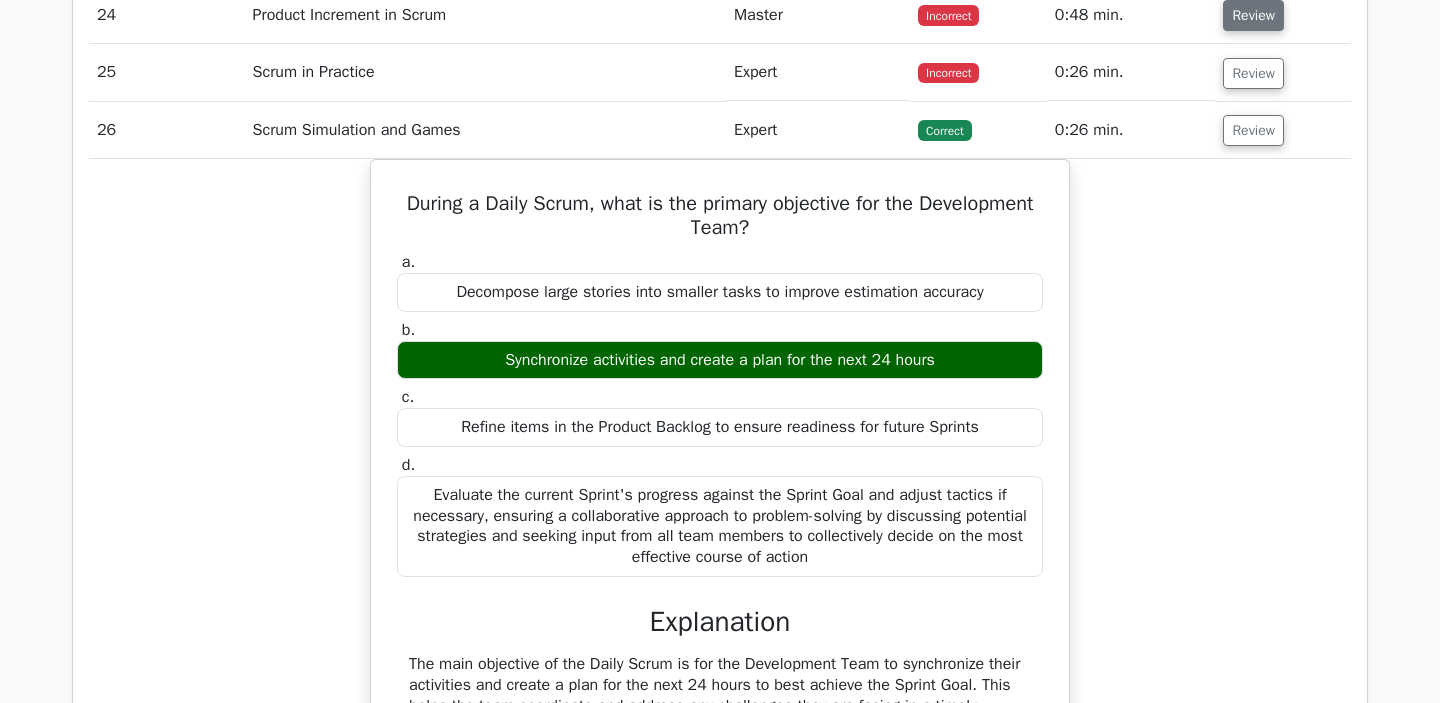 click on "Review" at bounding box center (1253, 15) 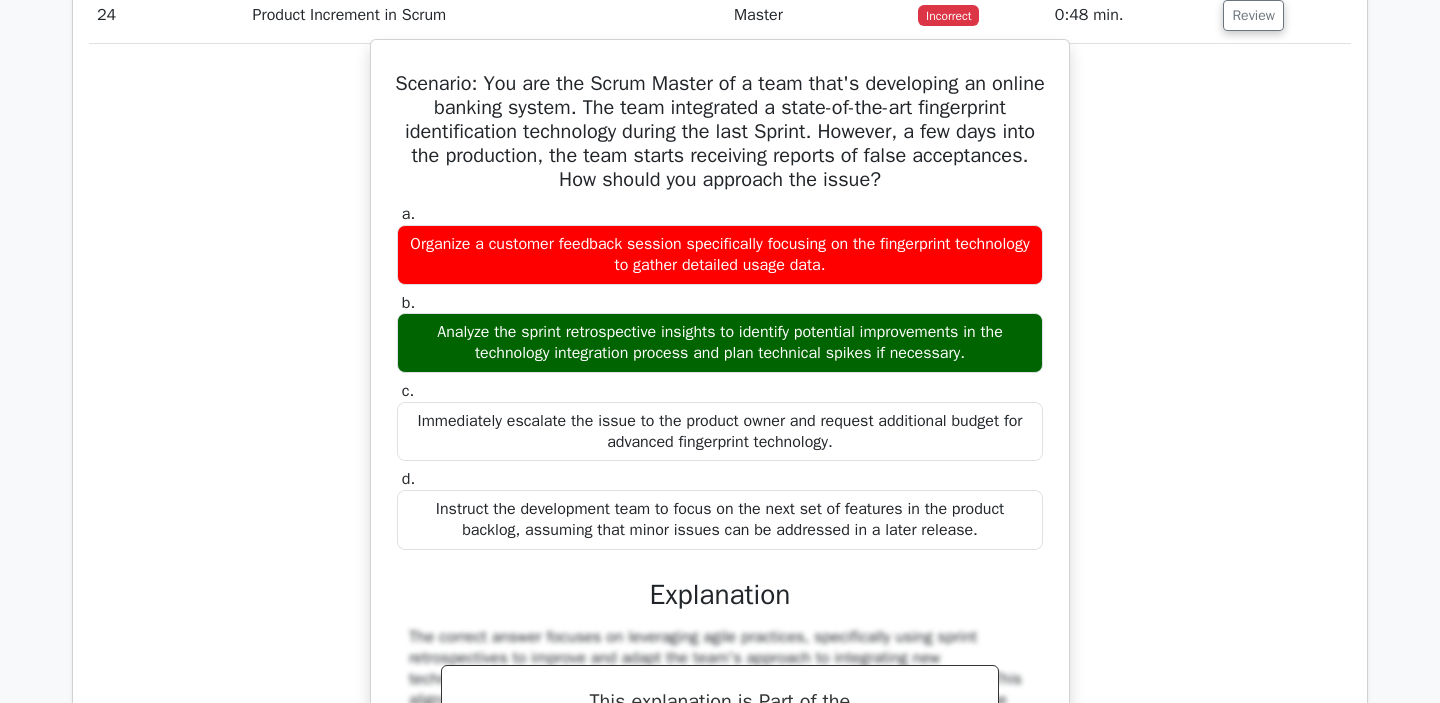 click on "Scenario: You are the Scrum Master of a team that's developing an online banking system. The team integrated a state-of-the-art fingerprint identification technology during the last Sprint. However, a few days into the production, the team starts receiving reports of false acceptances. How should you approach the issue?" at bounding box center (720, 132) 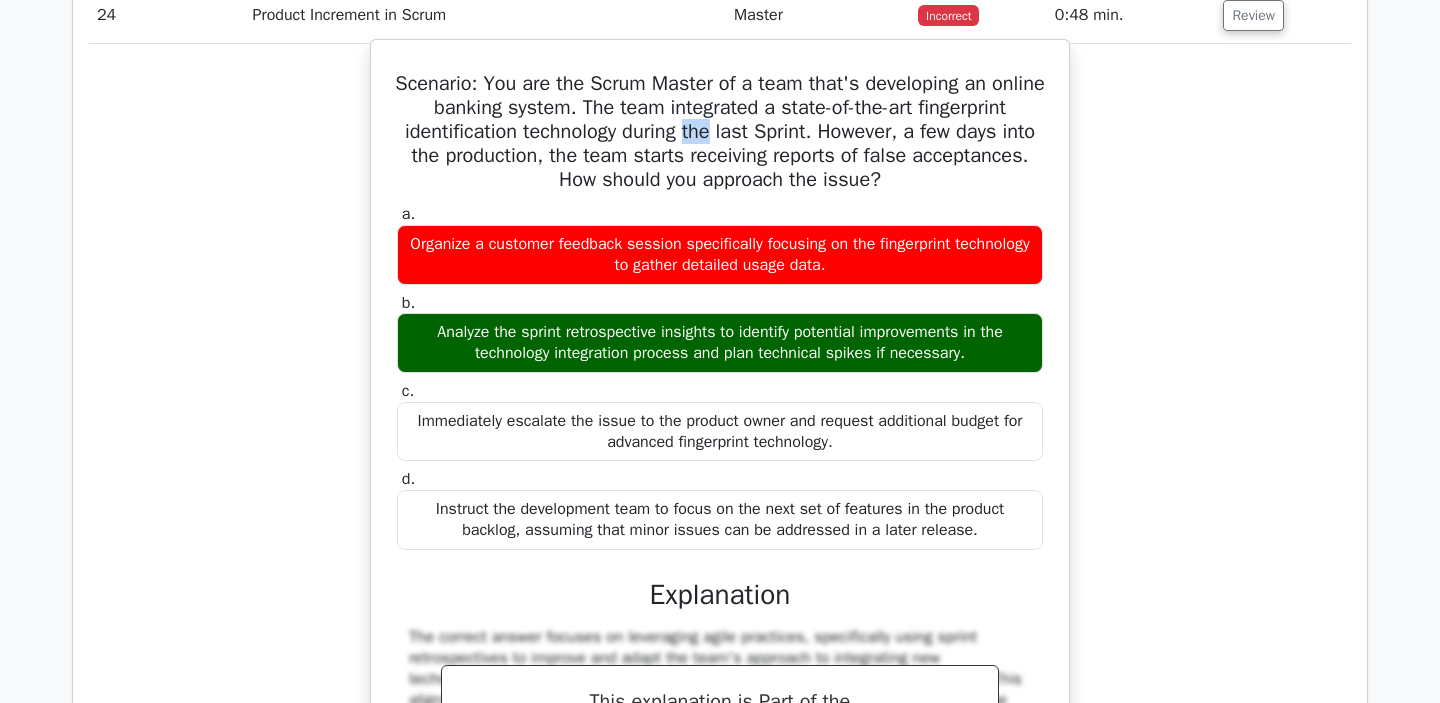 click on "Scenario: You are the Scrum Master of a team that's developing an online banking system. The team integrated a state-of-the-art fingerprint identification technology during the last Sprint. However, a few days into the production, the team starts receiving reports of false acceptances. How should you approach the issue?" at bounding box center (720, 132) 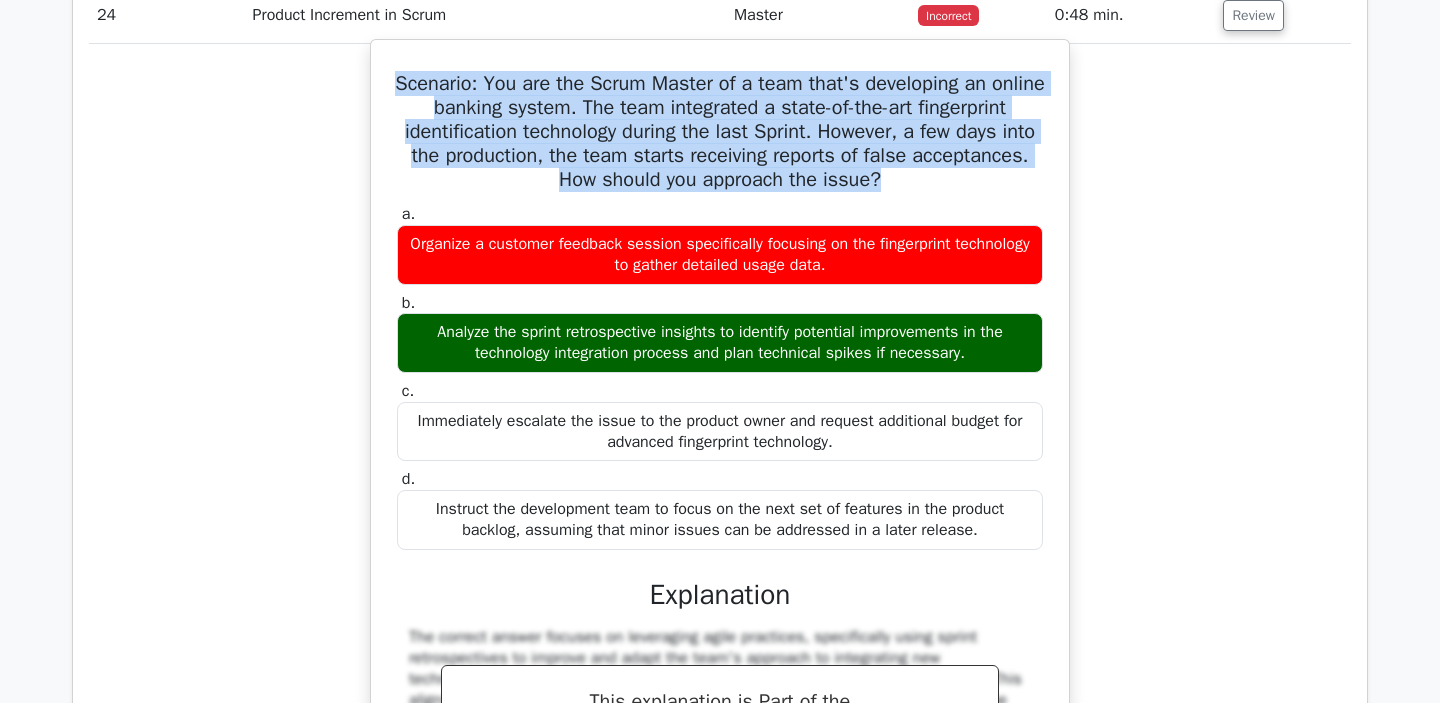click on "Scenario: You are the Scrum Master of a team that's developing an online banking system. The team integrated a state-of-the-art fingerprint identification technology during the last Sprint. However, a few days into the production, the team starts receiving reports of false acceptances. How should you approach the issue?" at bounding box center [720, 132] 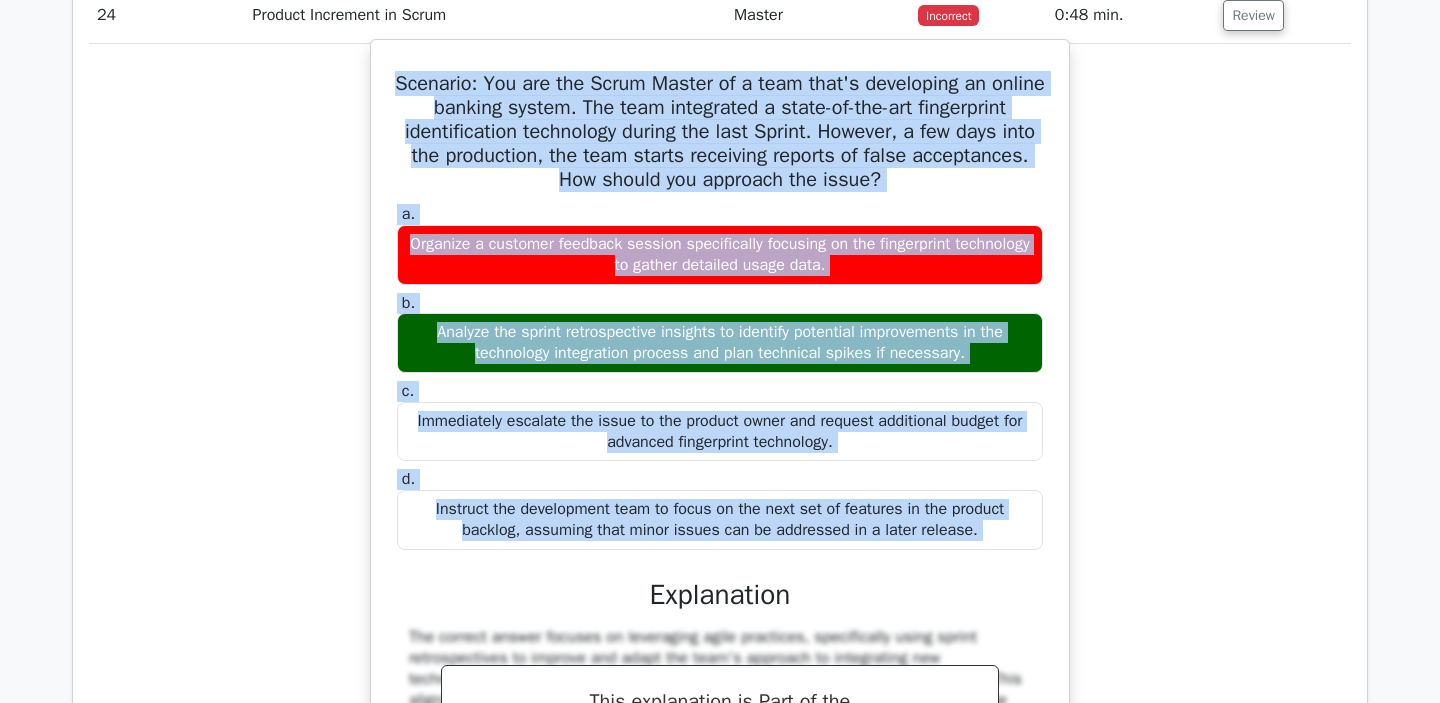 click on "Instruct the development team to focus on the next set of features in the product backlog, assuming that minor issues can be addressed in a later release." at bounding box center [720, 520] 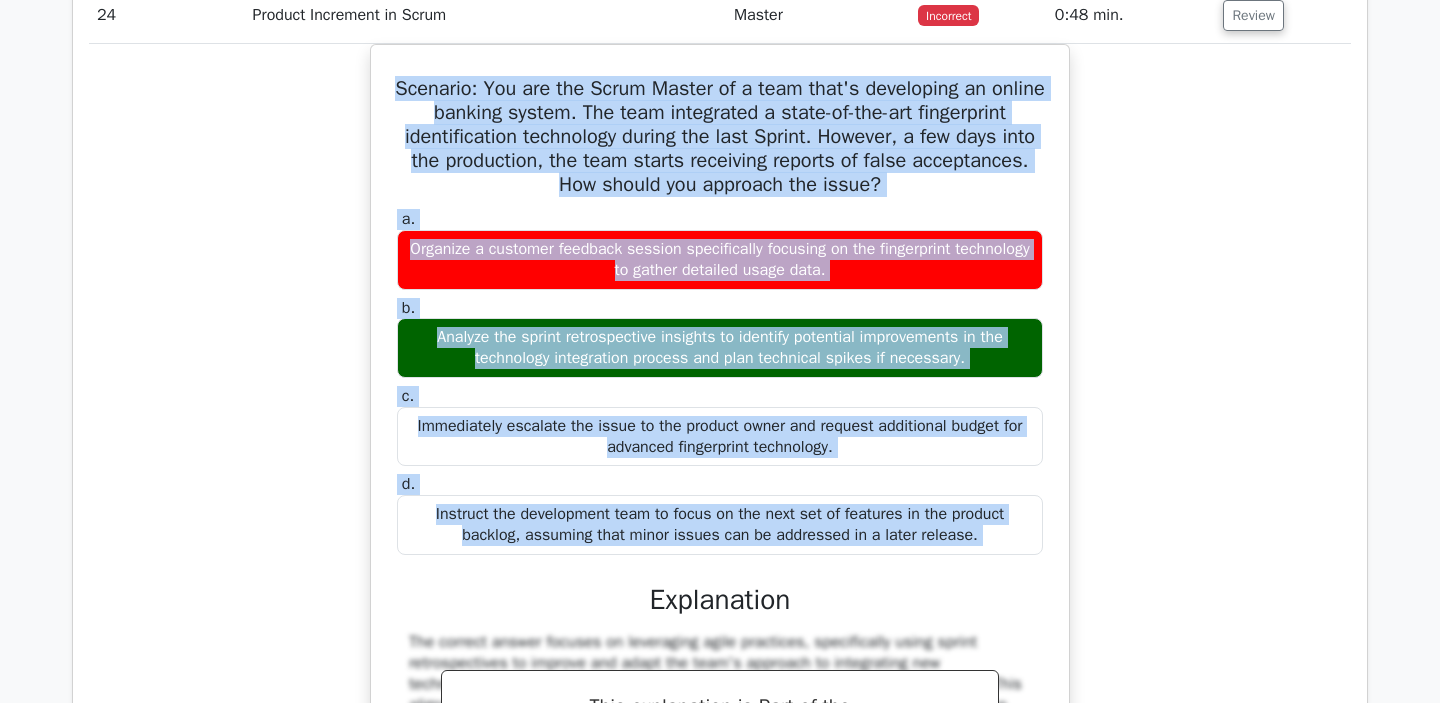click on "Scenario: You are the Scrum Master of a team that's developing an online banking system. The team integrated a state-of-the-art fingerprint identification technology during the last Sprint. However, a few days into the production, the team starts receiving reports of false acceptances. How should you approach the issue?
a.
Organize a customer feedback session specifically focusing on the fingerprint technology to gather detailed usage data.
b. c. d." at bounding box center (720, 502) 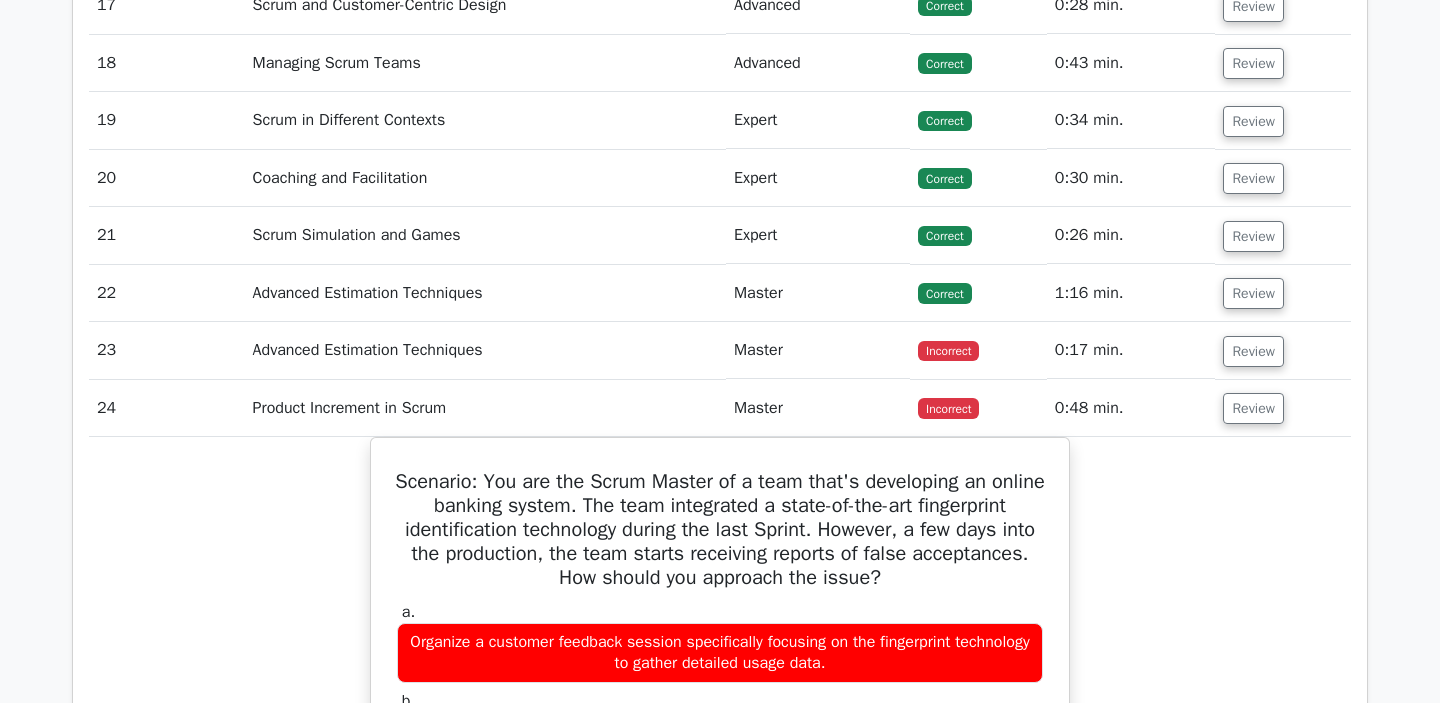 scroll, scrollTop: 3618, scrollLeft: 0, axis: vertical 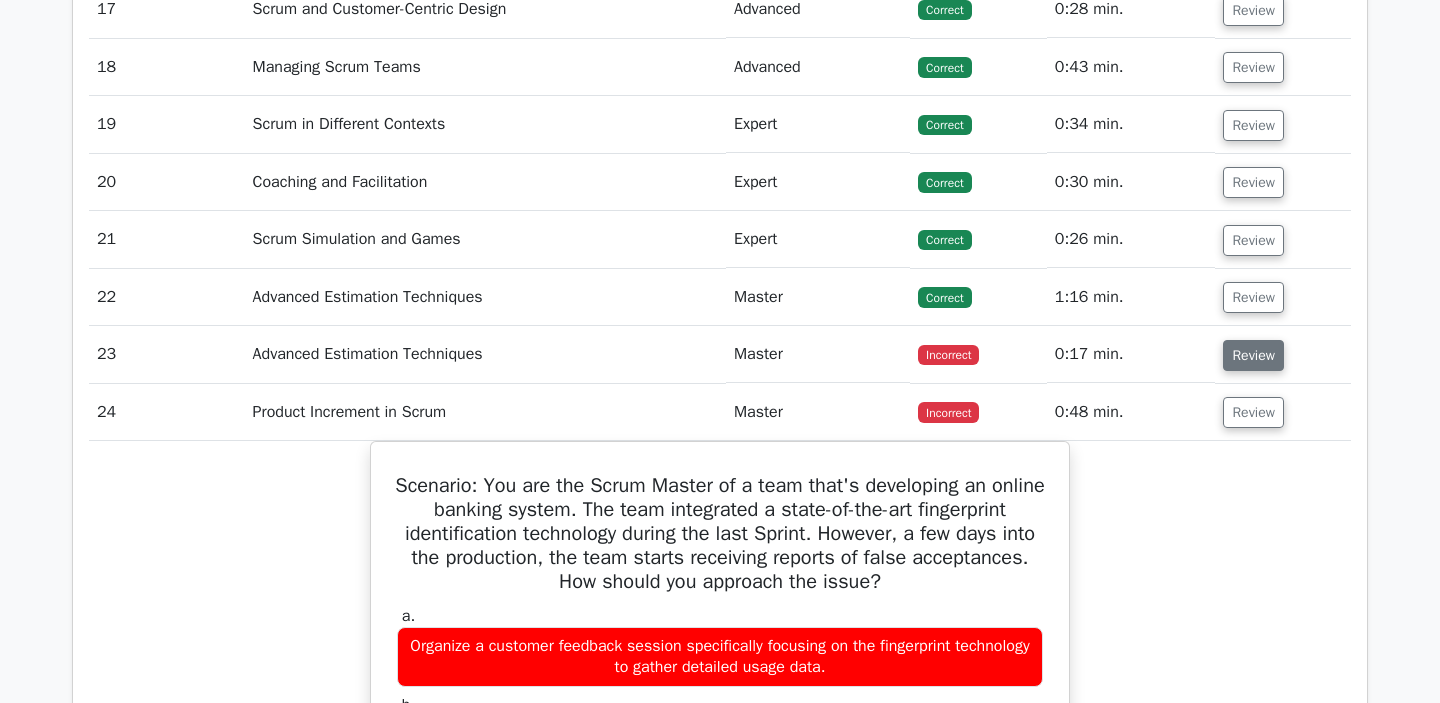 click on "Review" at bounding box center [1253, 355] 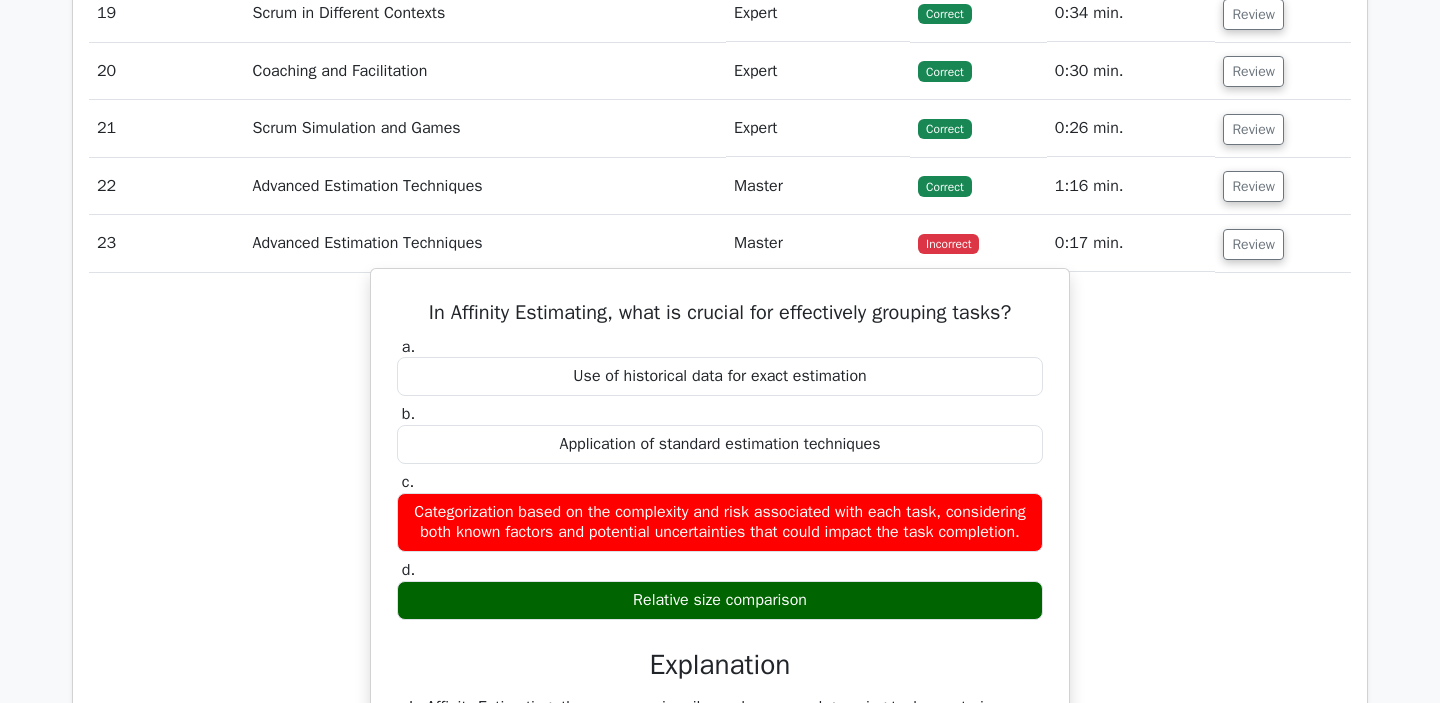 scroll, scrollTop: 3720, scrollLeft: 0, axis: vertical 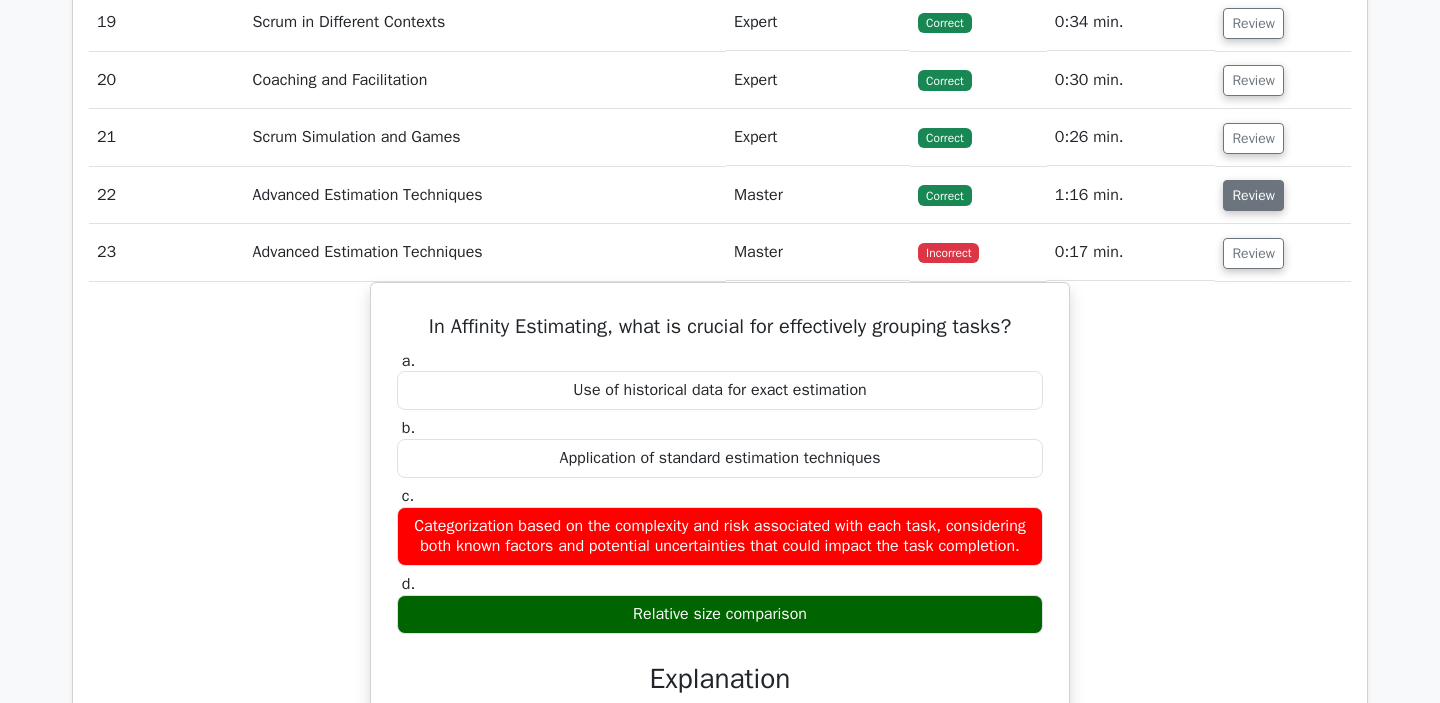 click on "Review" at bounding box center (1253, 195) 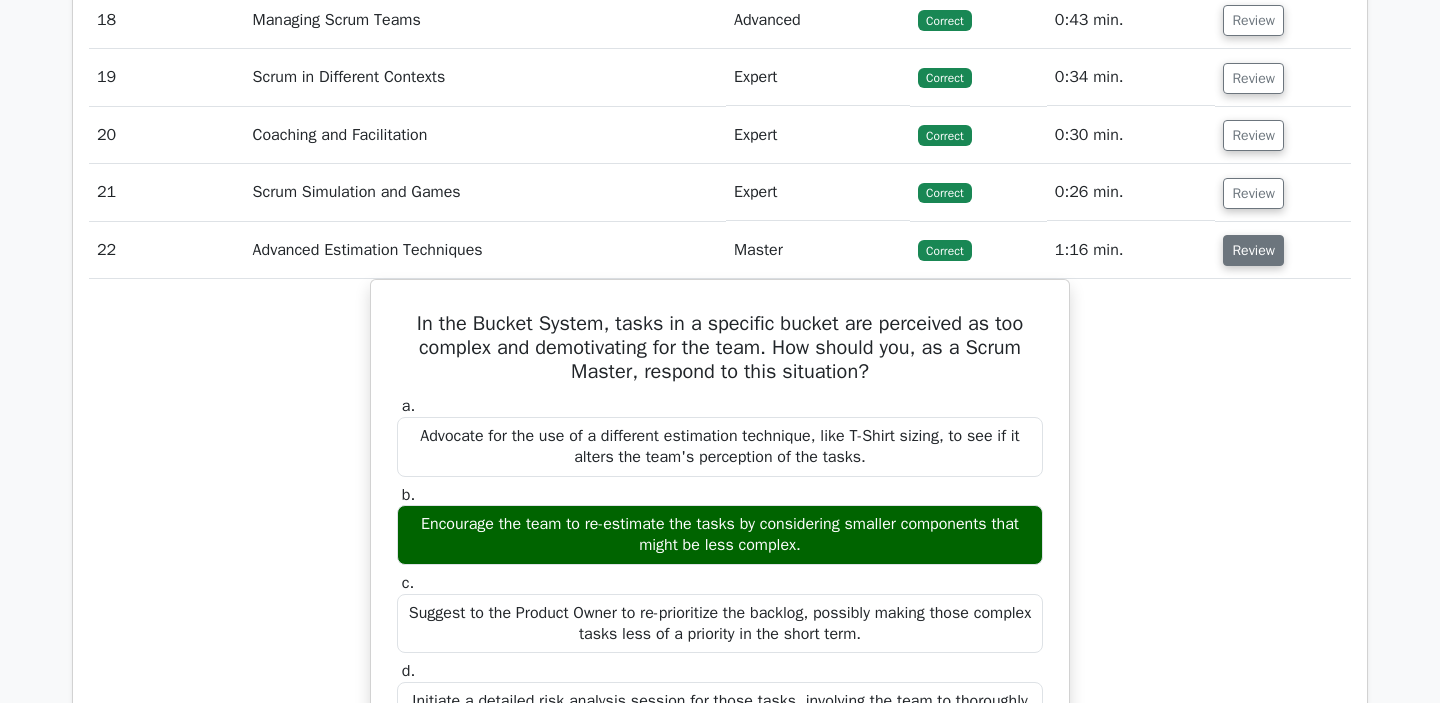 scroll, scrollTop: 3658, scrollLeft: 0, axis: vertical 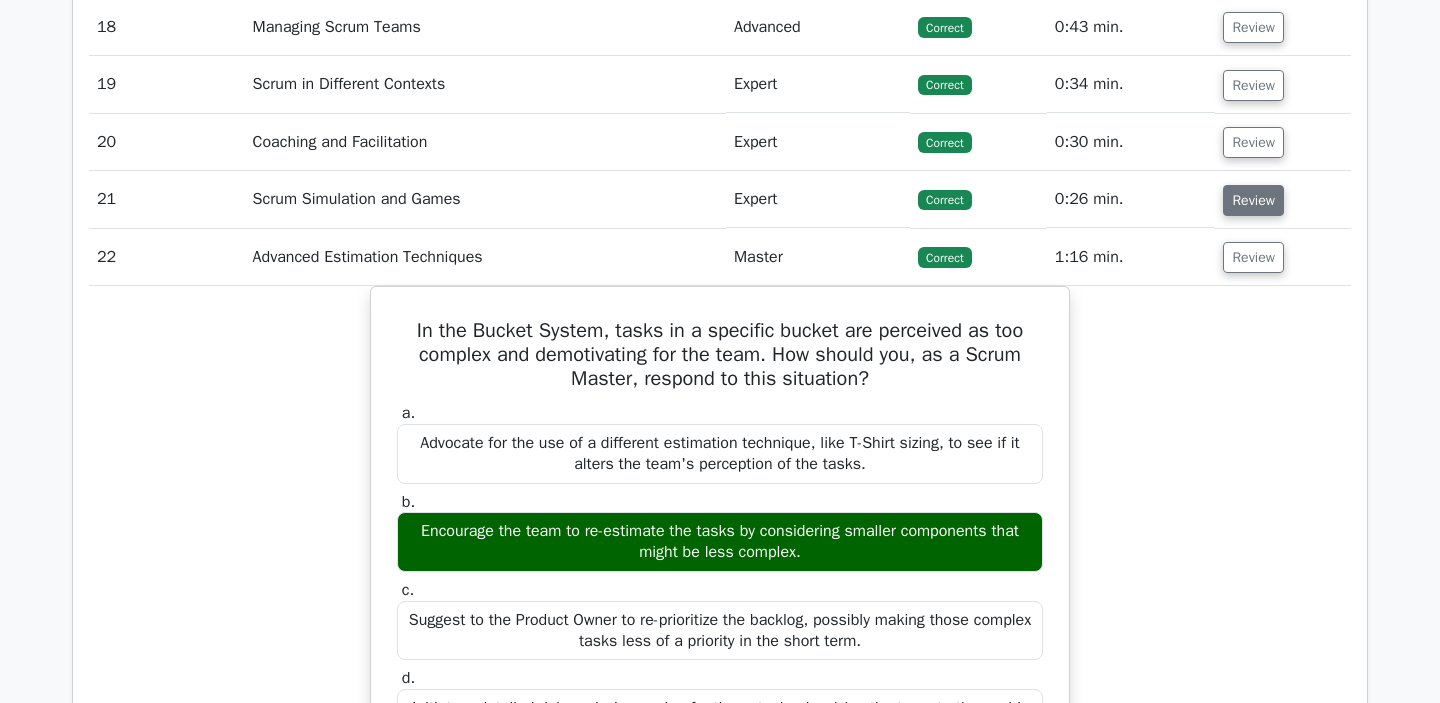 click on "Review" at bounding box center [1253, 200] 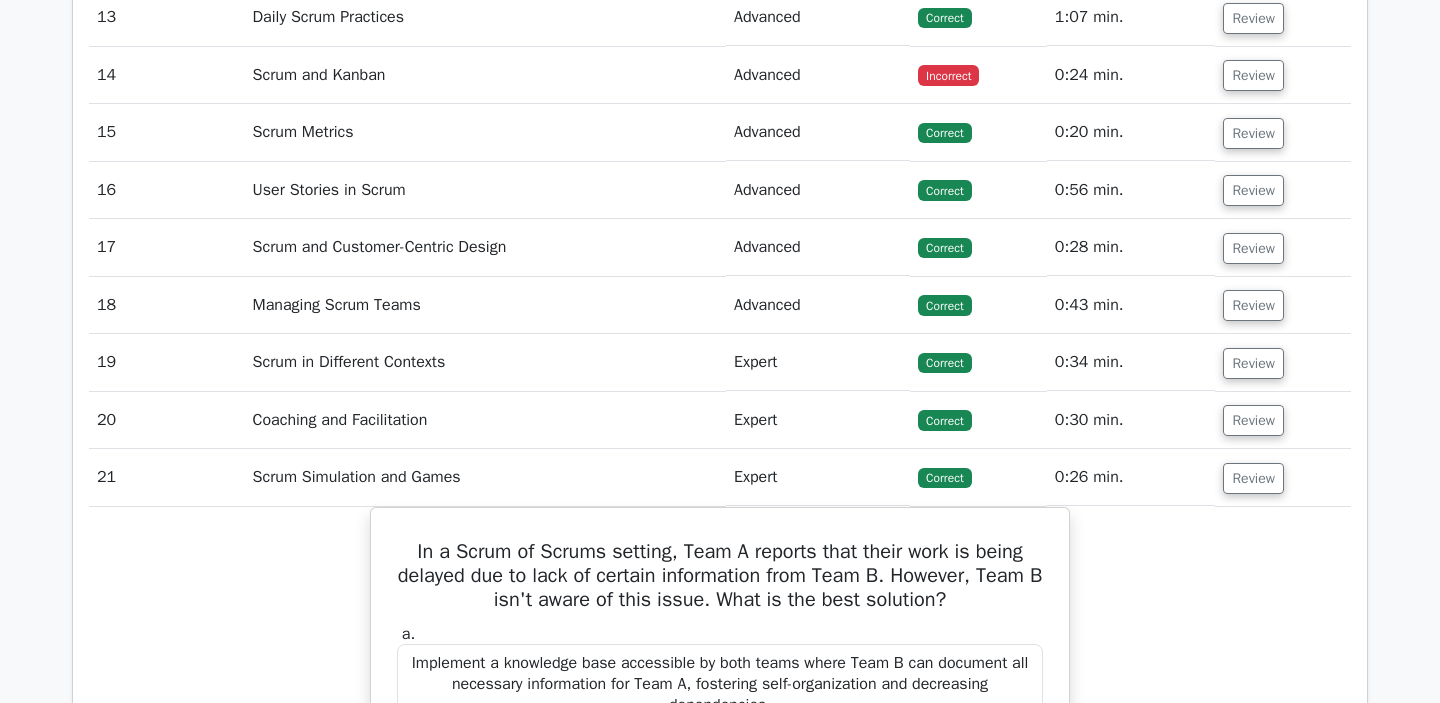 scroll, scrollTop: 3379, scrollLeft: 0, axis: vertical 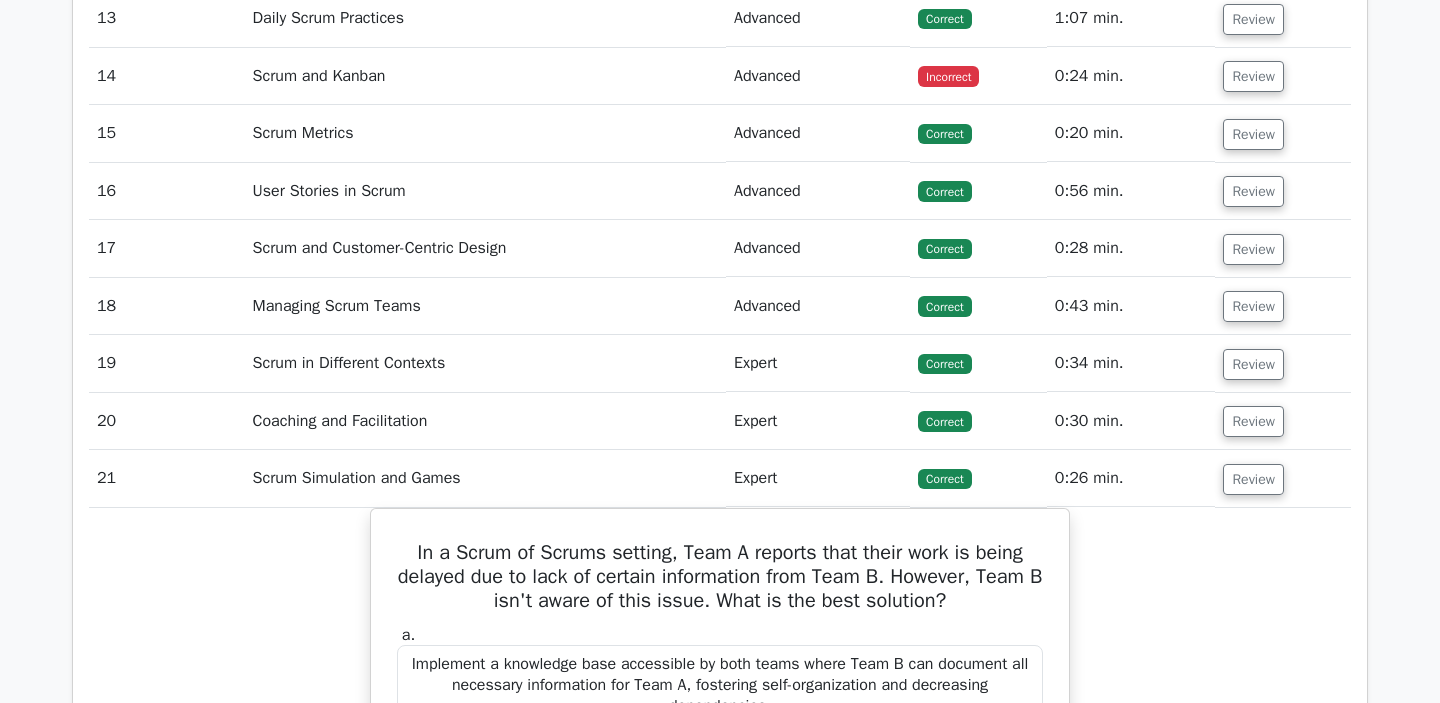 click on "Review" at bounding box center (1283, 421) 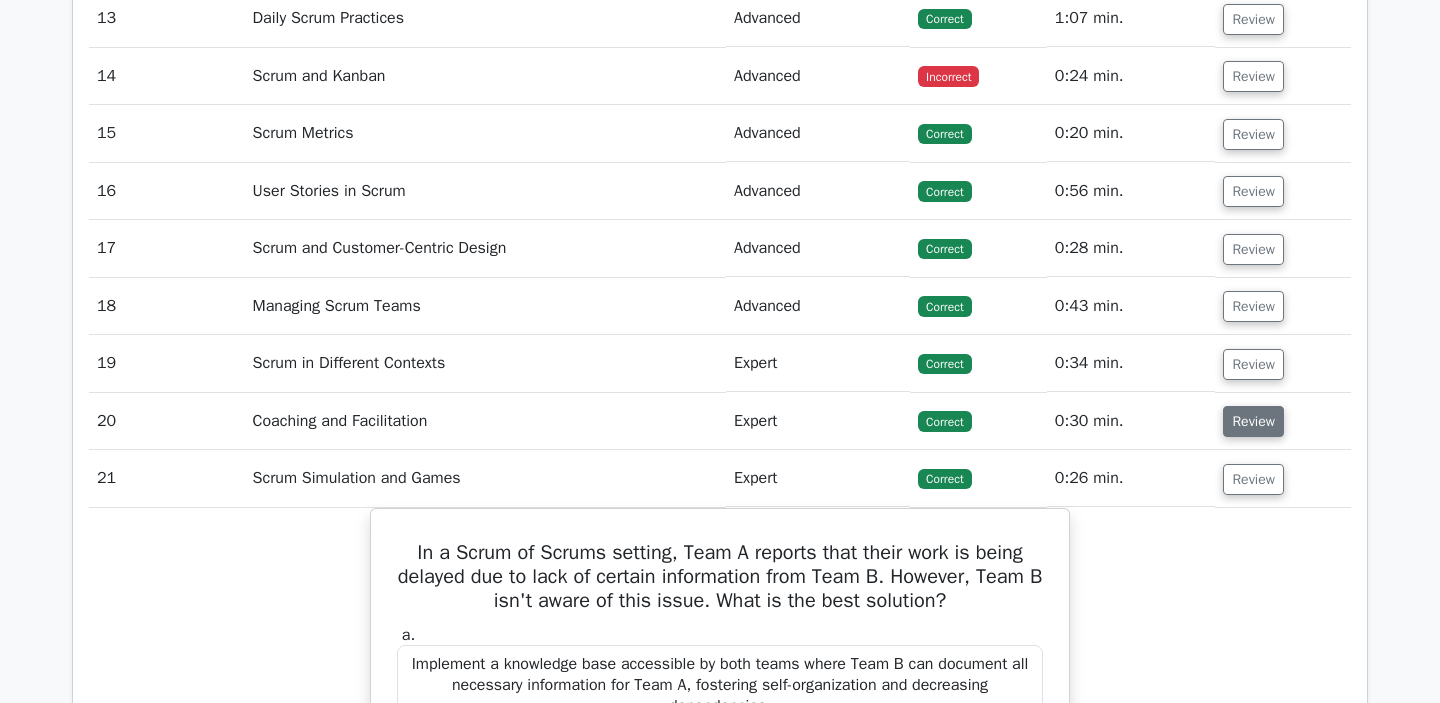 click on "Review" at bounding box center (1253, 421) 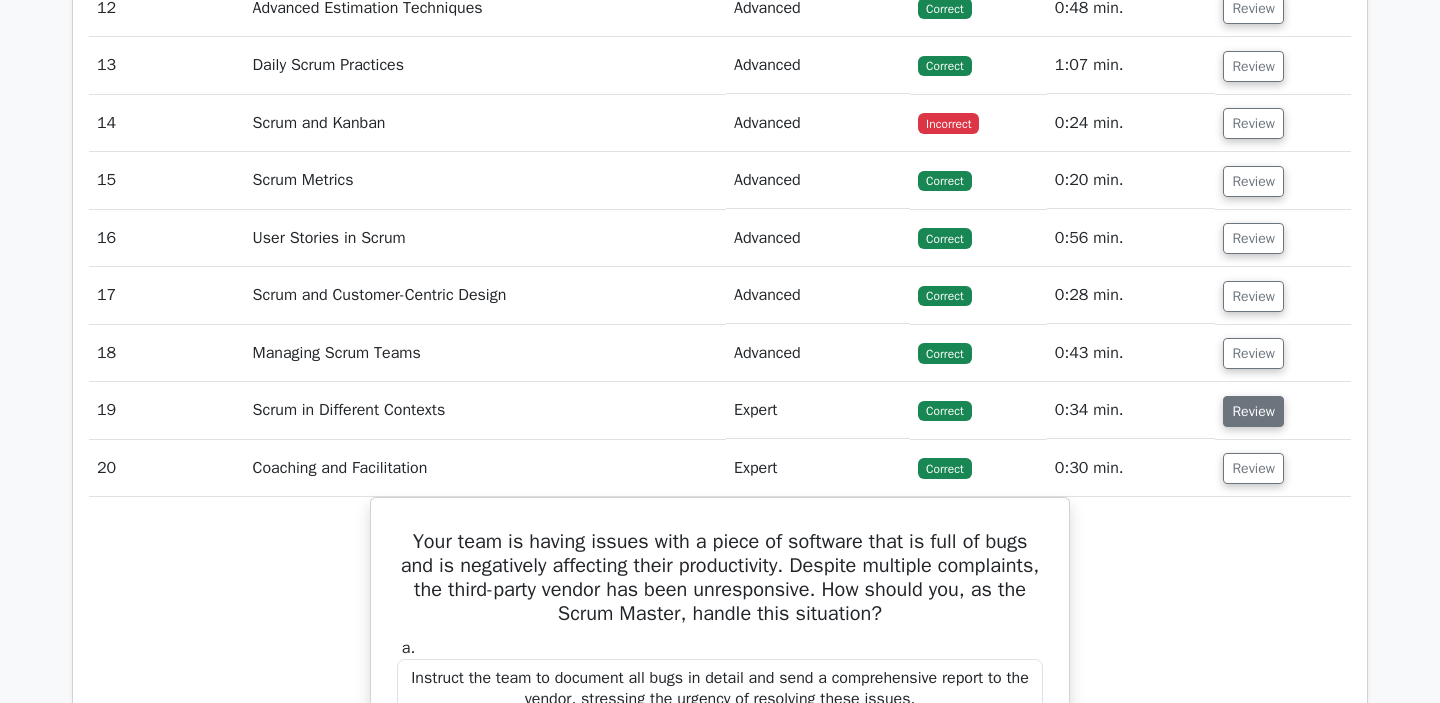 scroll, scrollTop: 3324, scrollLeft: 0, axis: vertical 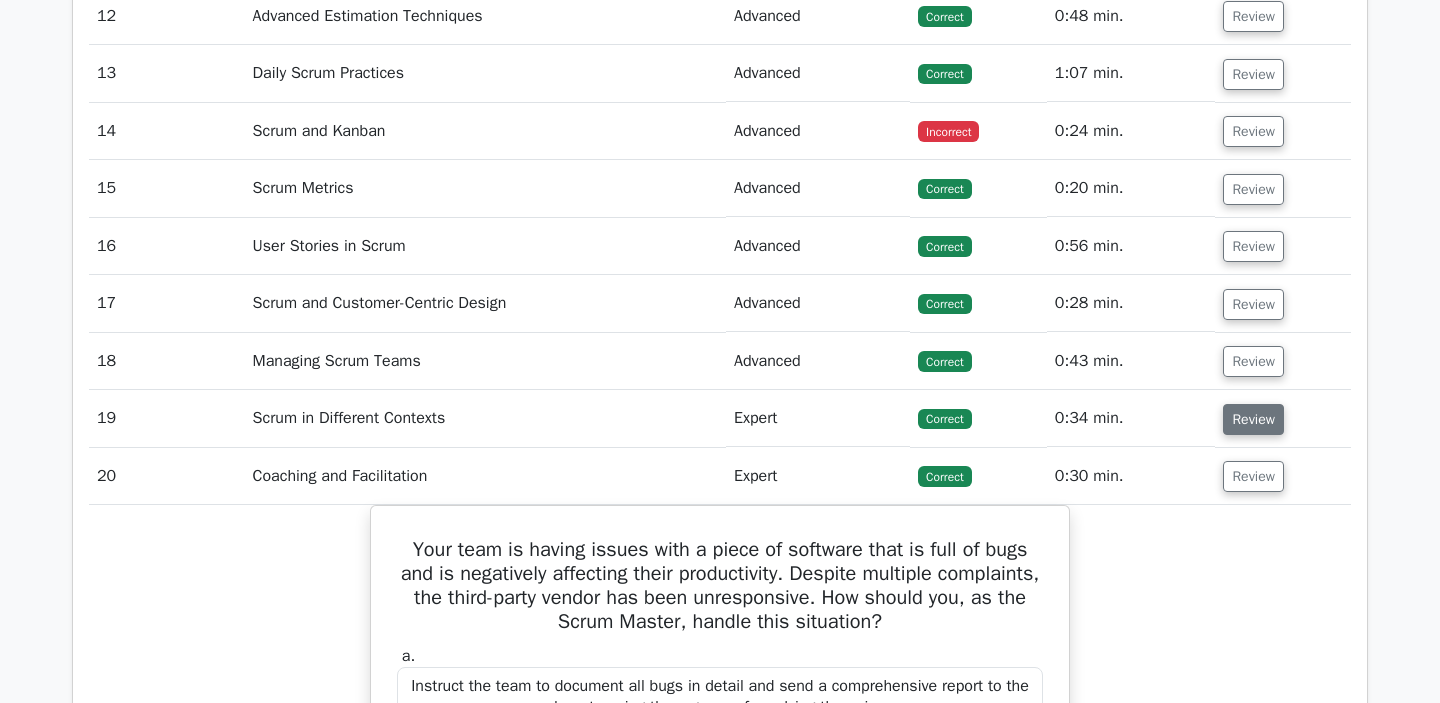 click on "Review" at bounding box center (1253, 419) 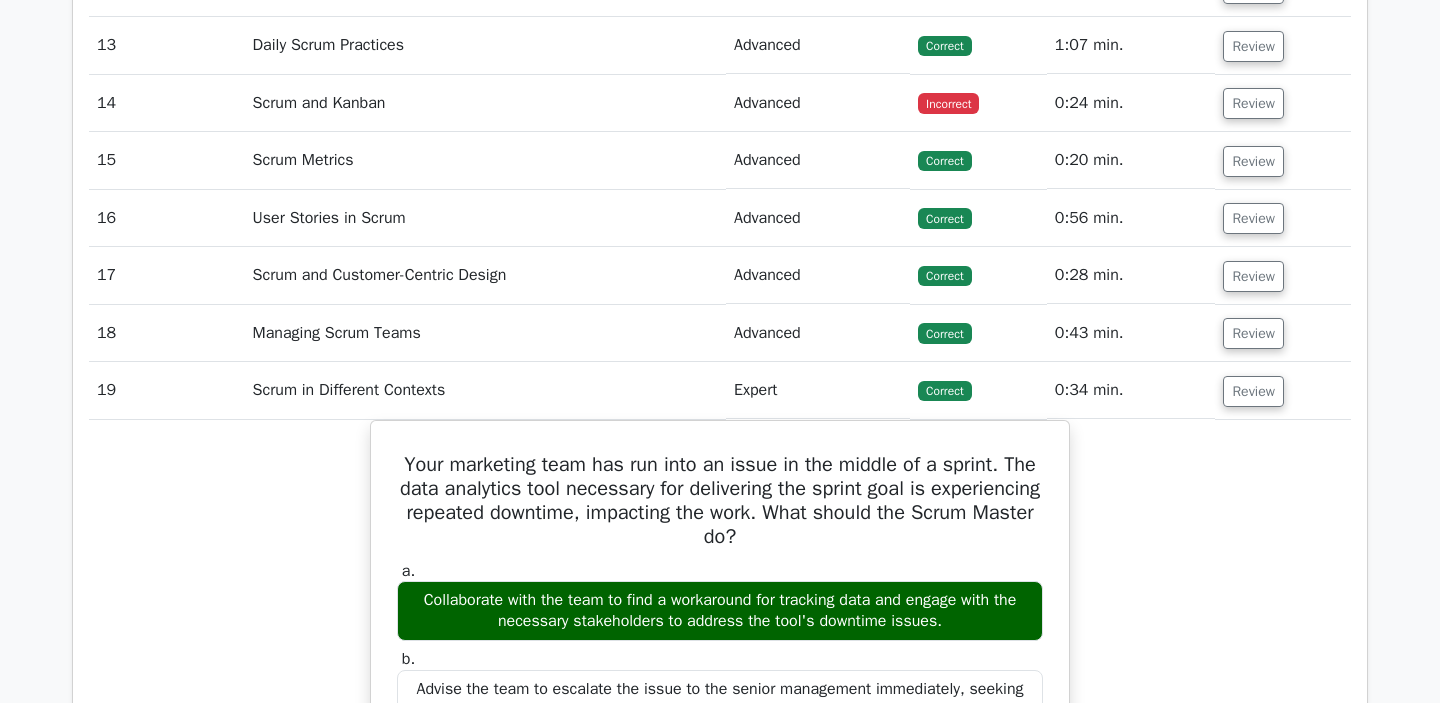 scroll, scrollTop: 3341, scrollLeft: 0, axis: vertical 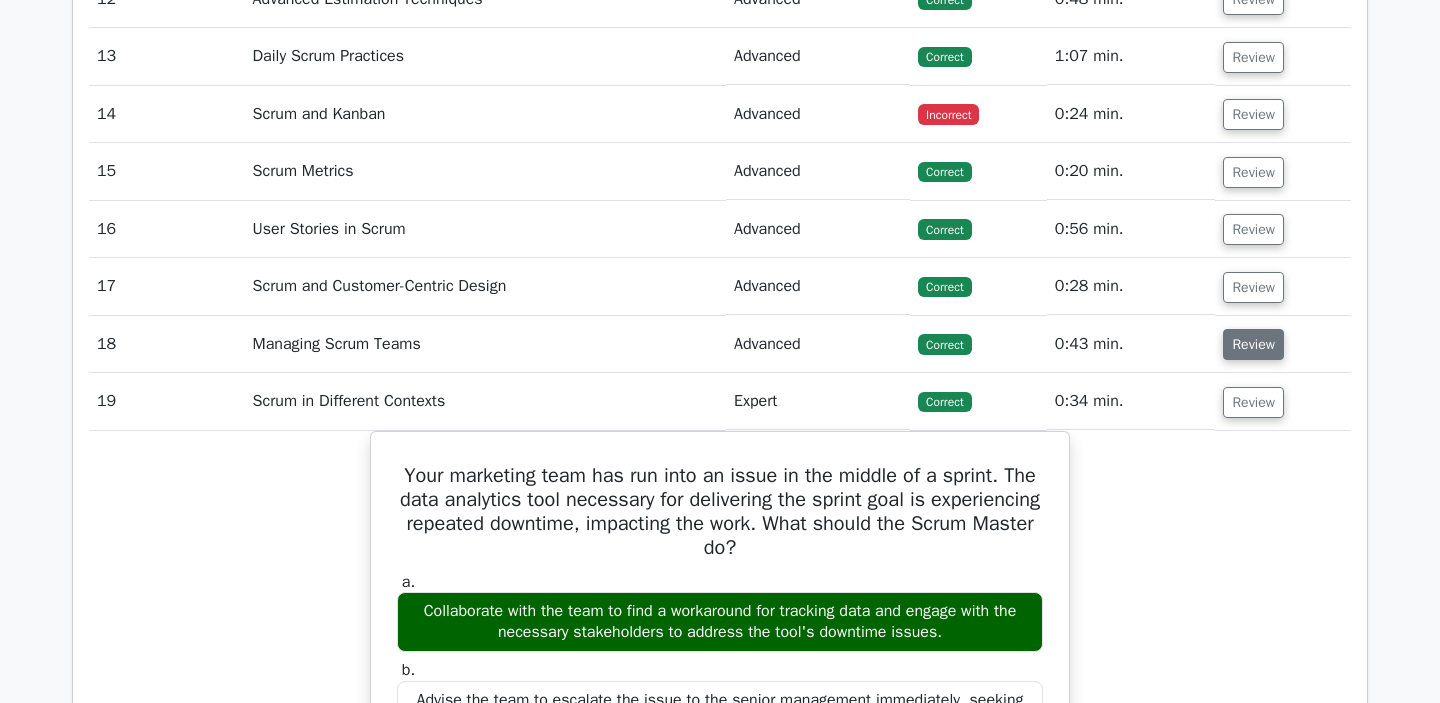 click on "Review" at bounding box center [1253, 344] 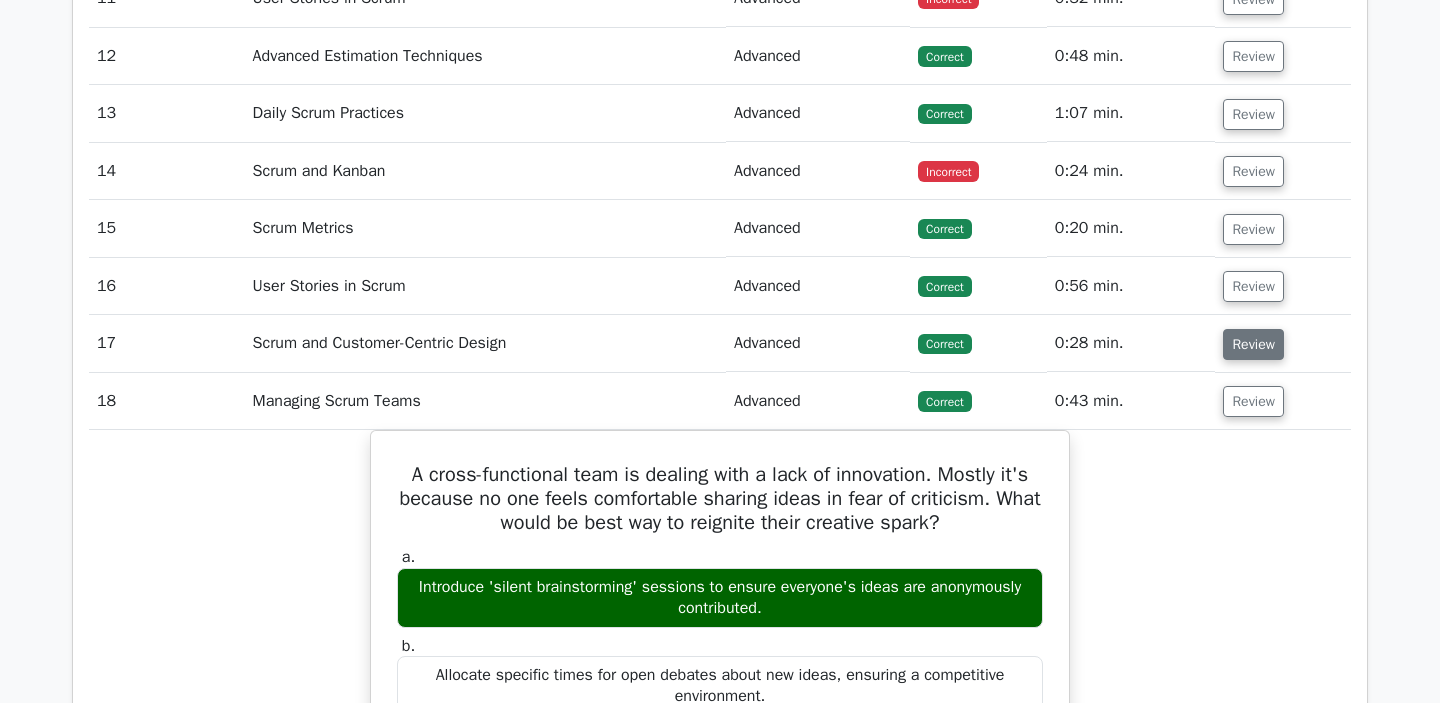 scroll, scrollTop: 3280, scrollLeft: 0, axis: vertical 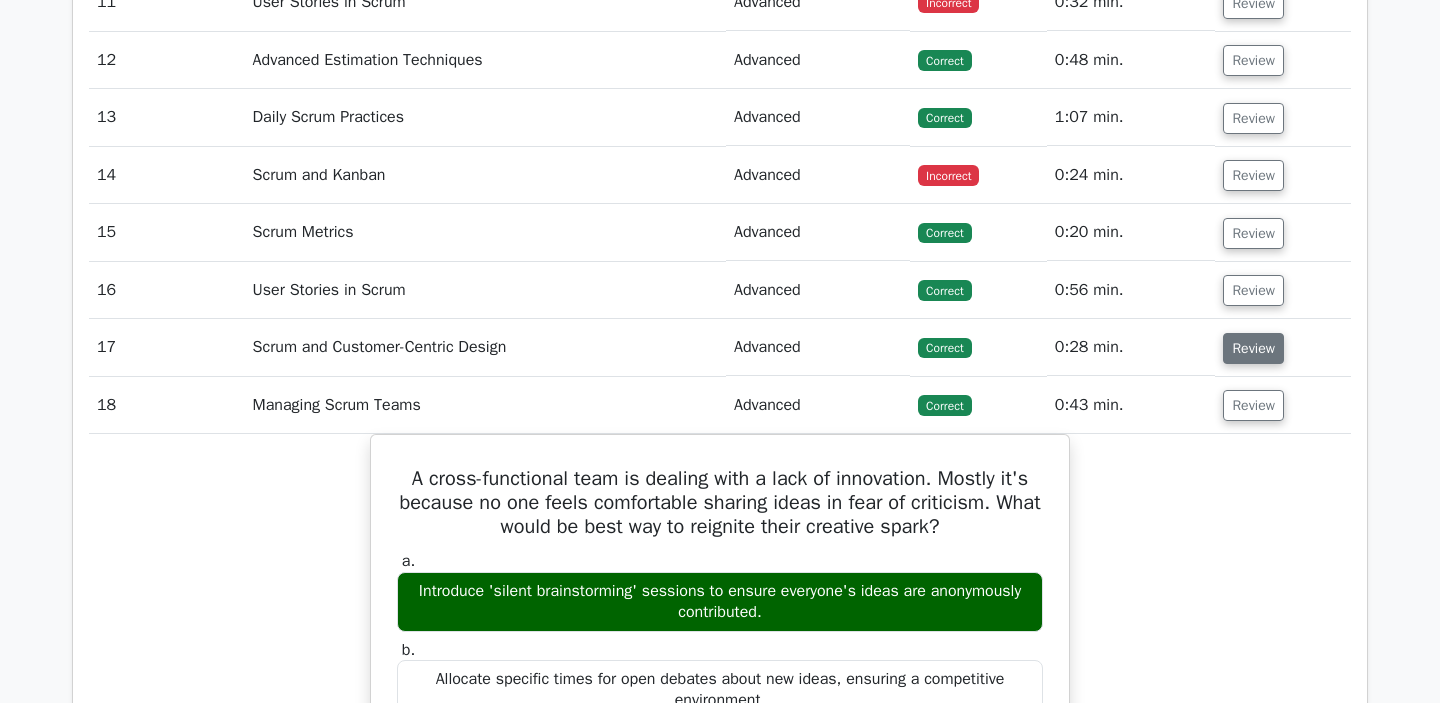 click on "Review" at bounding box center (1253, 348) 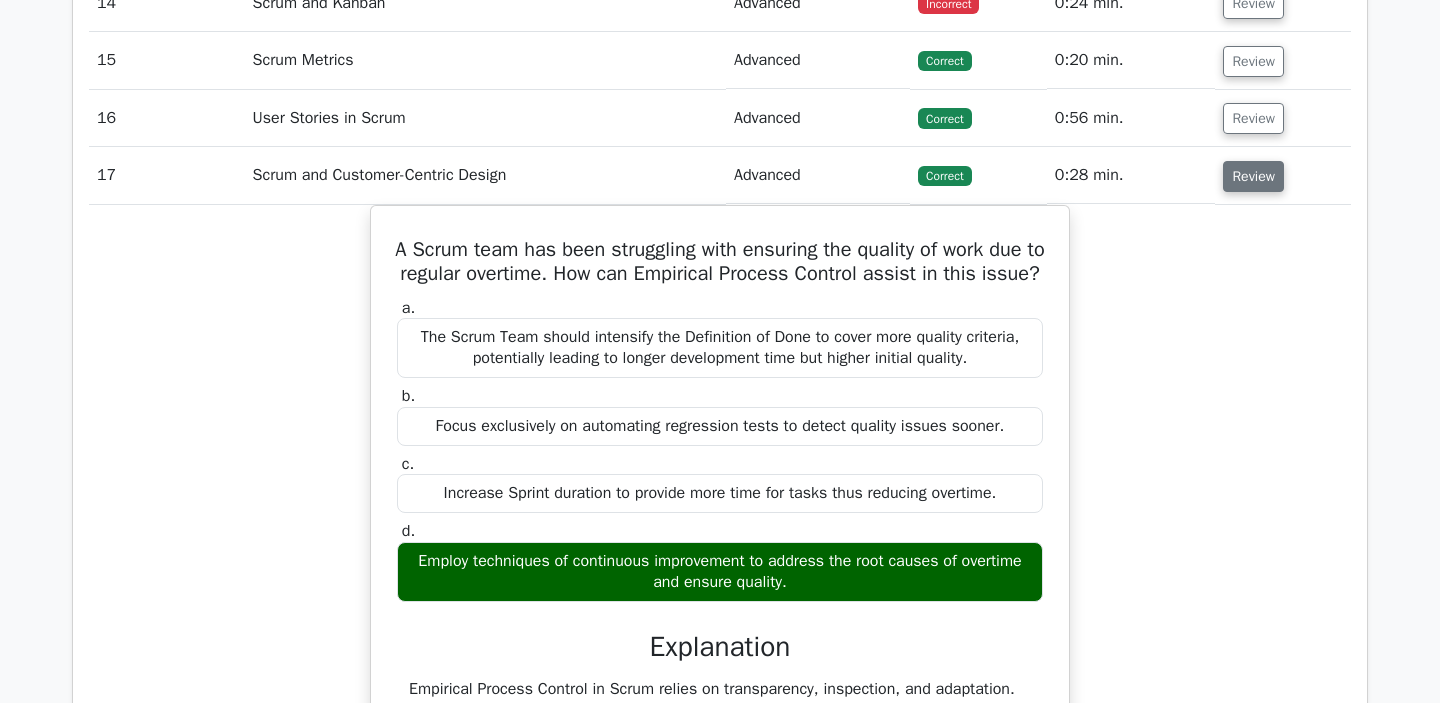 scroll, scrollTop: 3450, scrollLeft: 0, axis: vertical 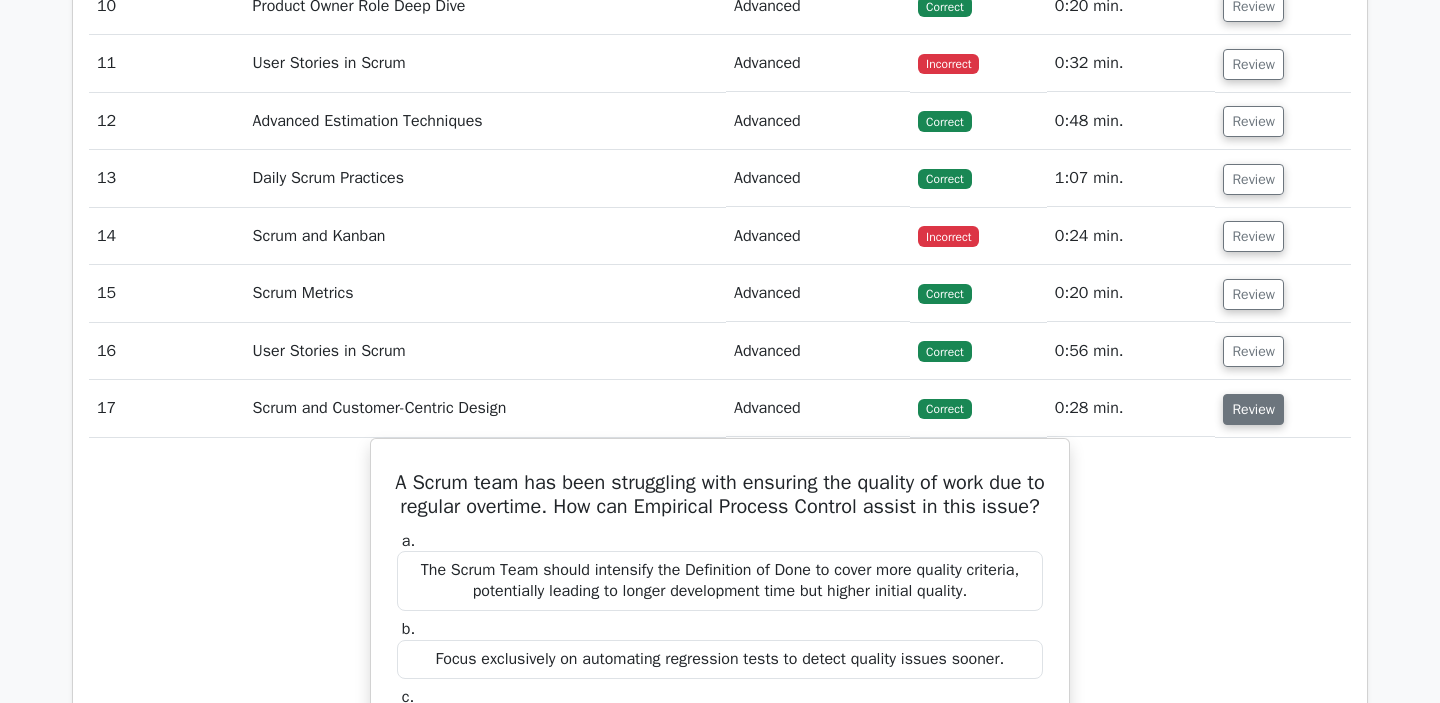 click on "Review" at bounding box center [1253, 351] 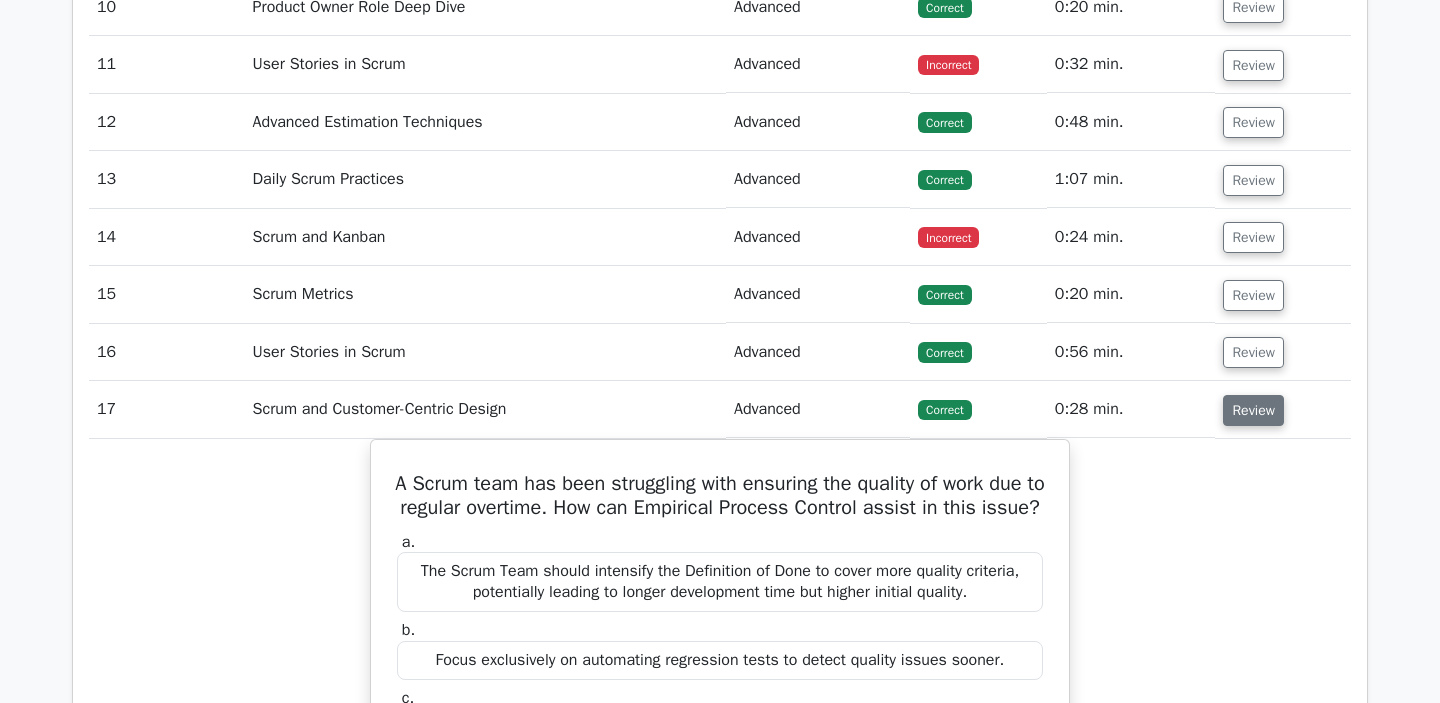 click on "Review" at bounding box center (1253, 352) 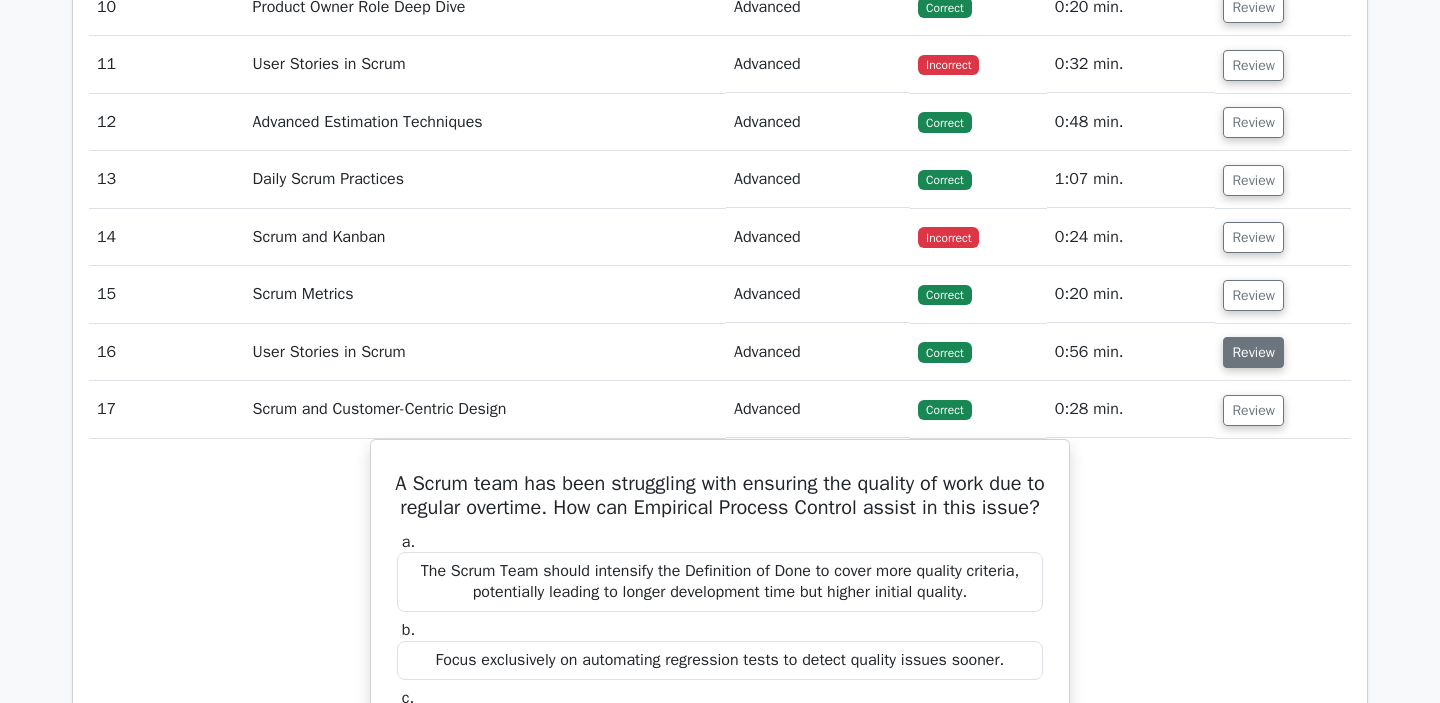 click on "Review" at bounding box center [1253, 352] 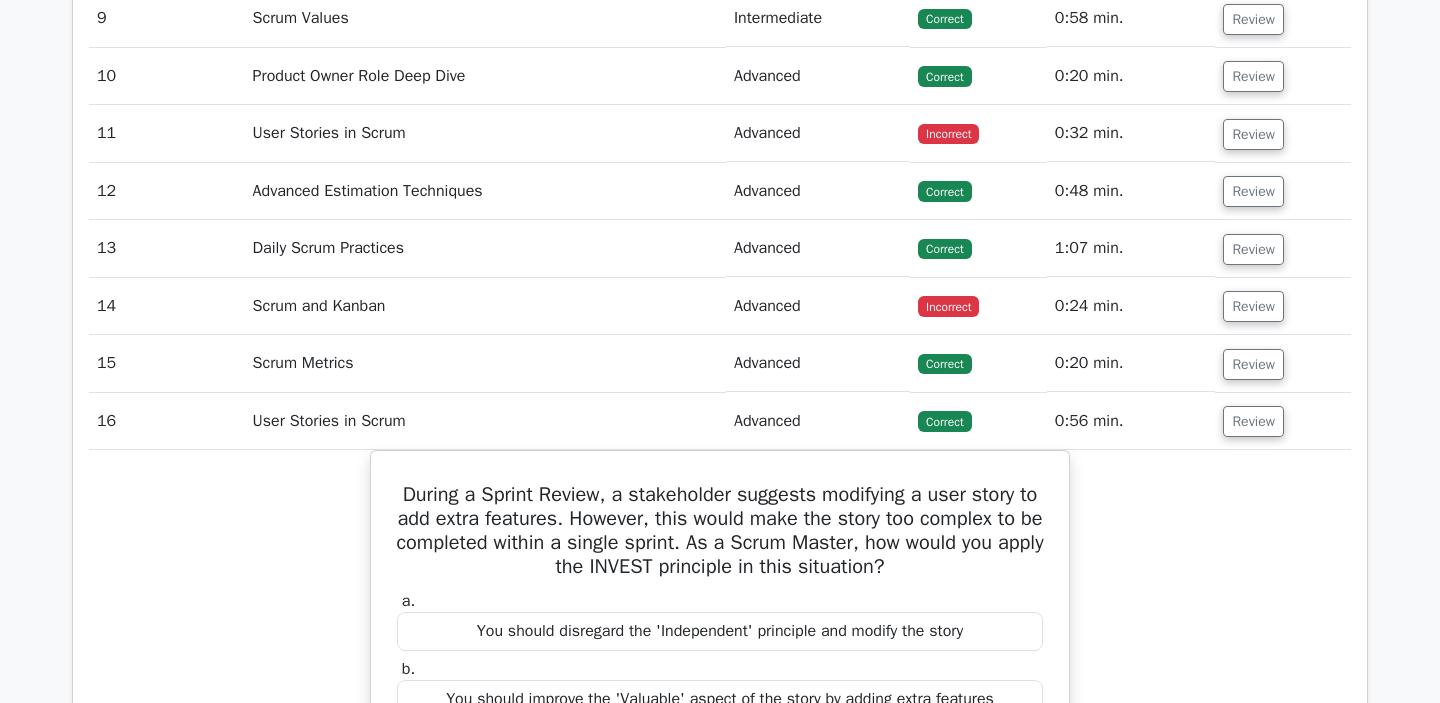 scroll, scrollTop: 3144, scrollLeft: 0, axis: vertical 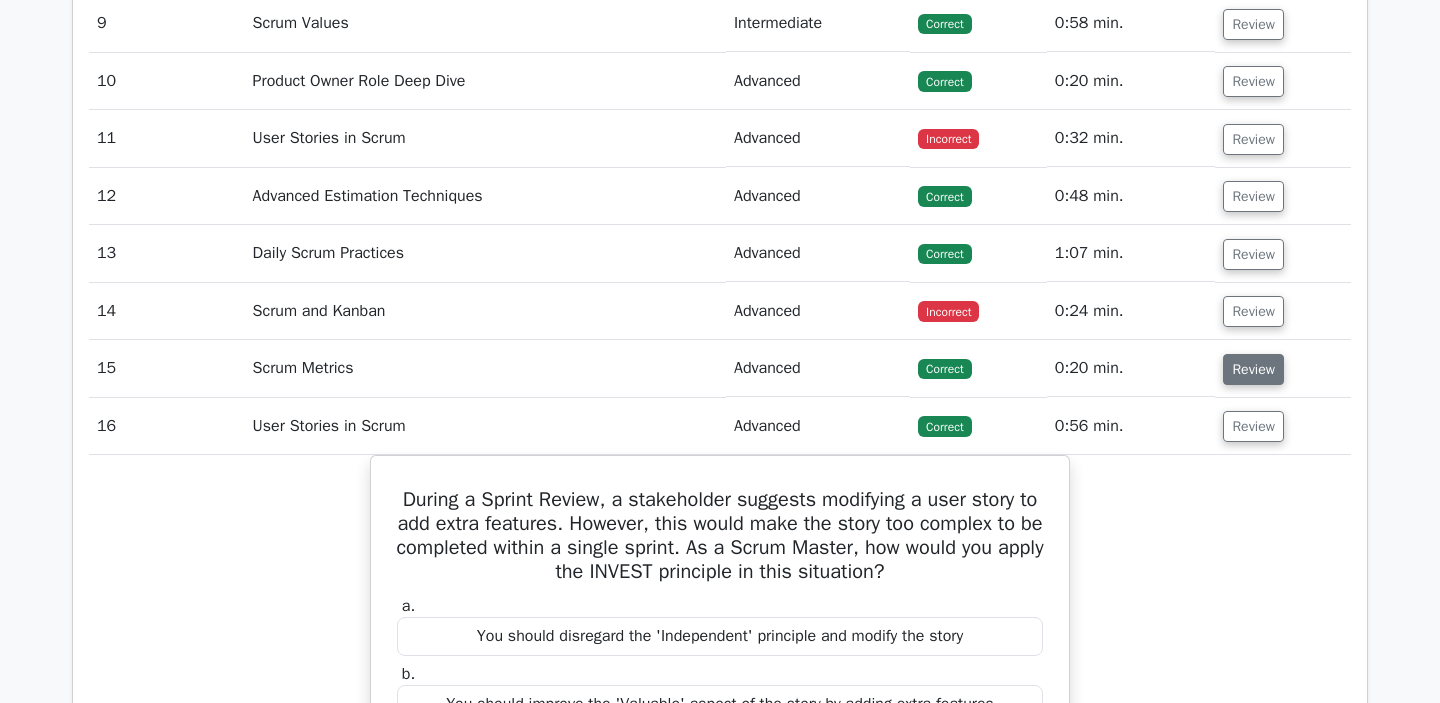 click on "Review" at bounding box center (1253, 369) 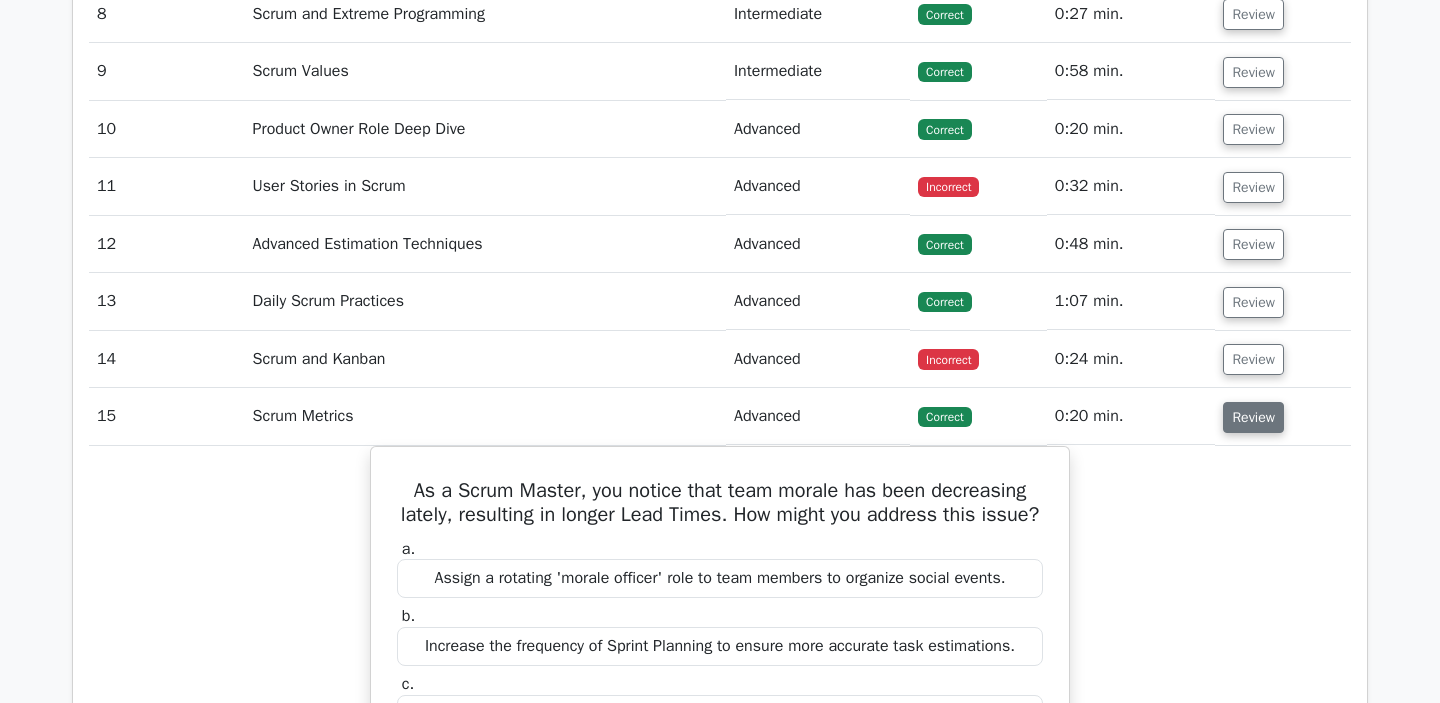 scroll, scrollTop: 3094, scrollLeft: 0, axis: vertical 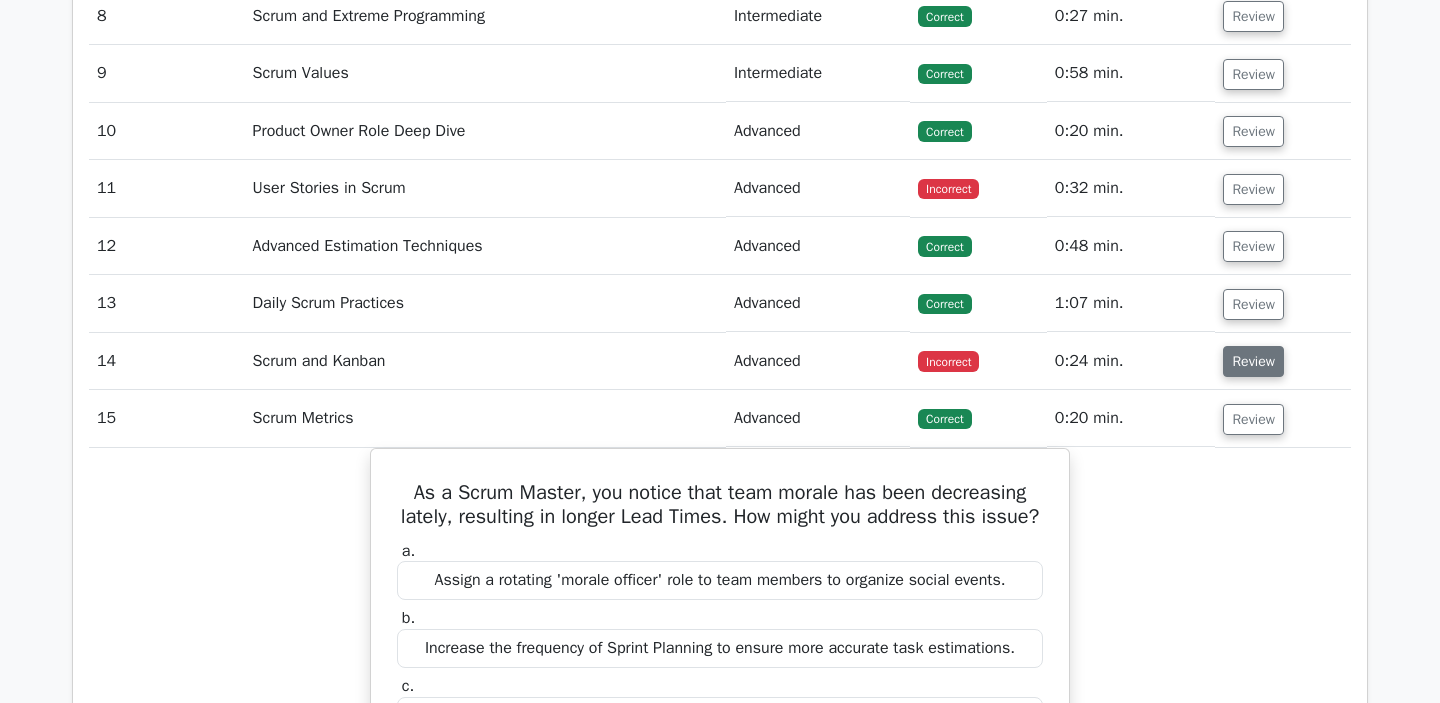 click on "Review" at bounding box center [1253, 361] 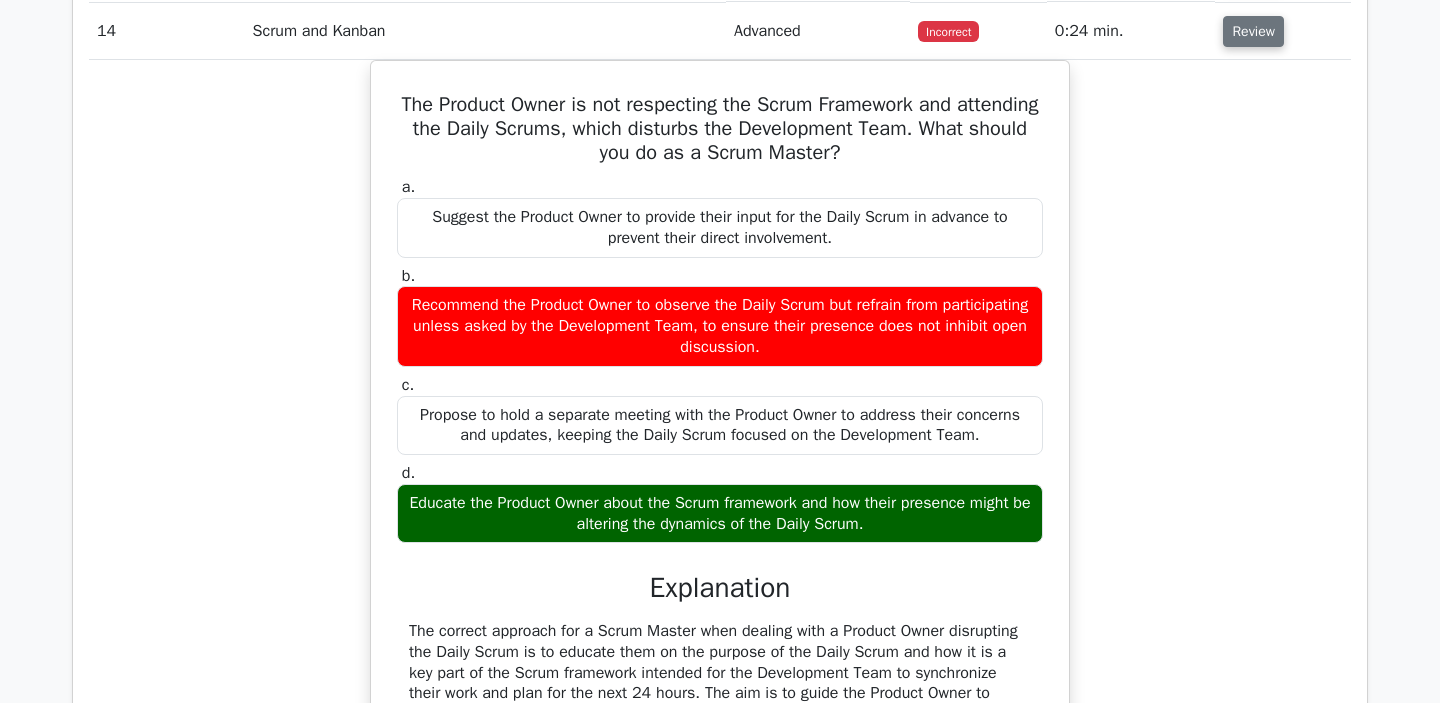 scroll, scrollTop: 3426, scrollLeft: 0, axis: vertical 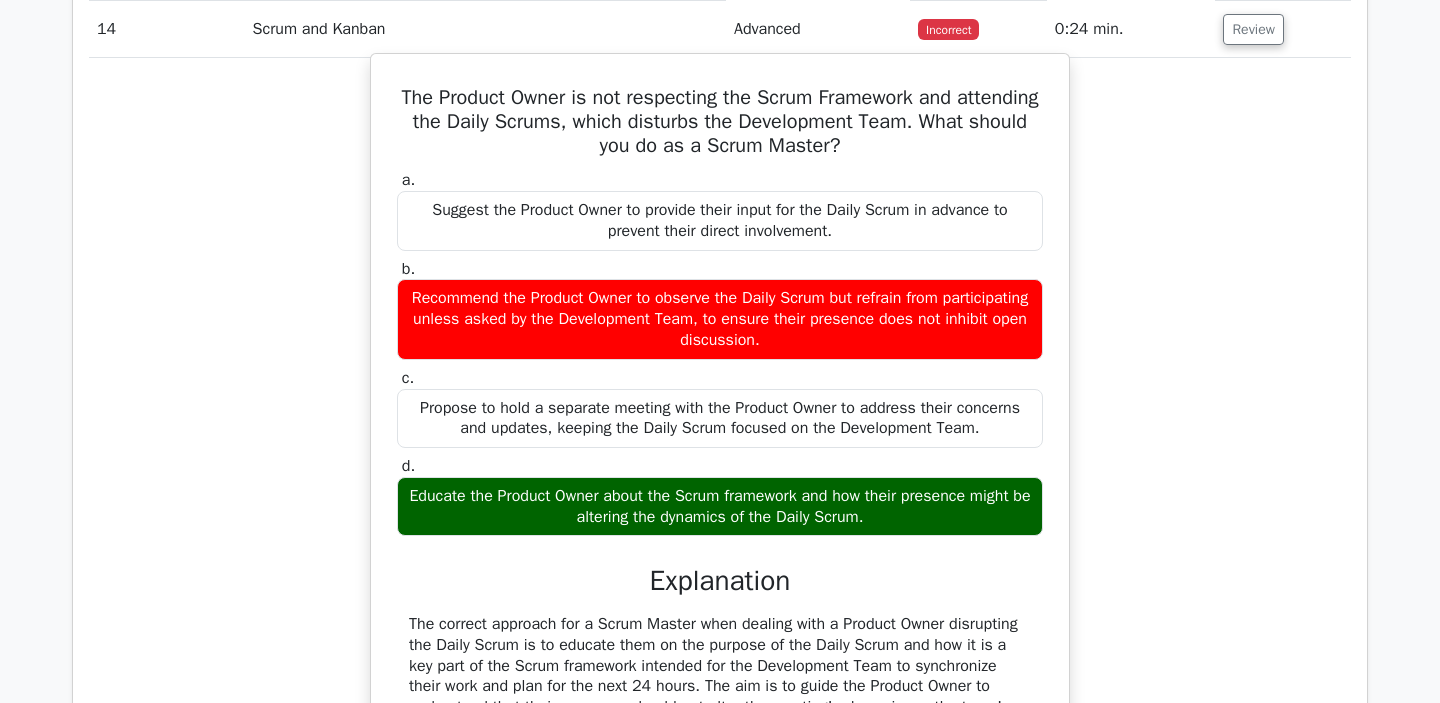click on "Recommend the Product Owner to observe the Daily Scrum but refrain from participating unless asked by the Development Team, to ensure their presence does not inhibit open discussion." at bounding box center (720, 319) 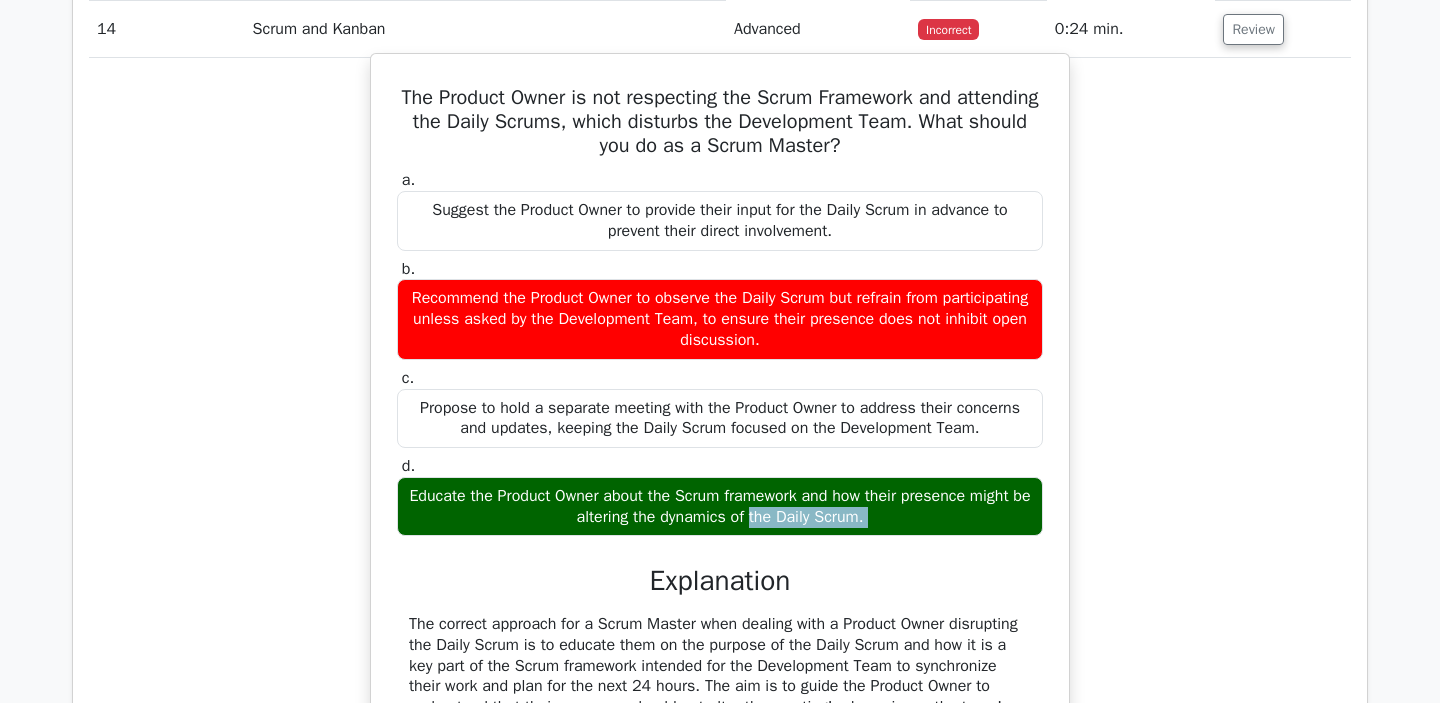 click on "Educate the Product Owner about the Scrum framework and how their presence might be altering the dynamics of the Daily Scrum." at bounding box center (720, 507) 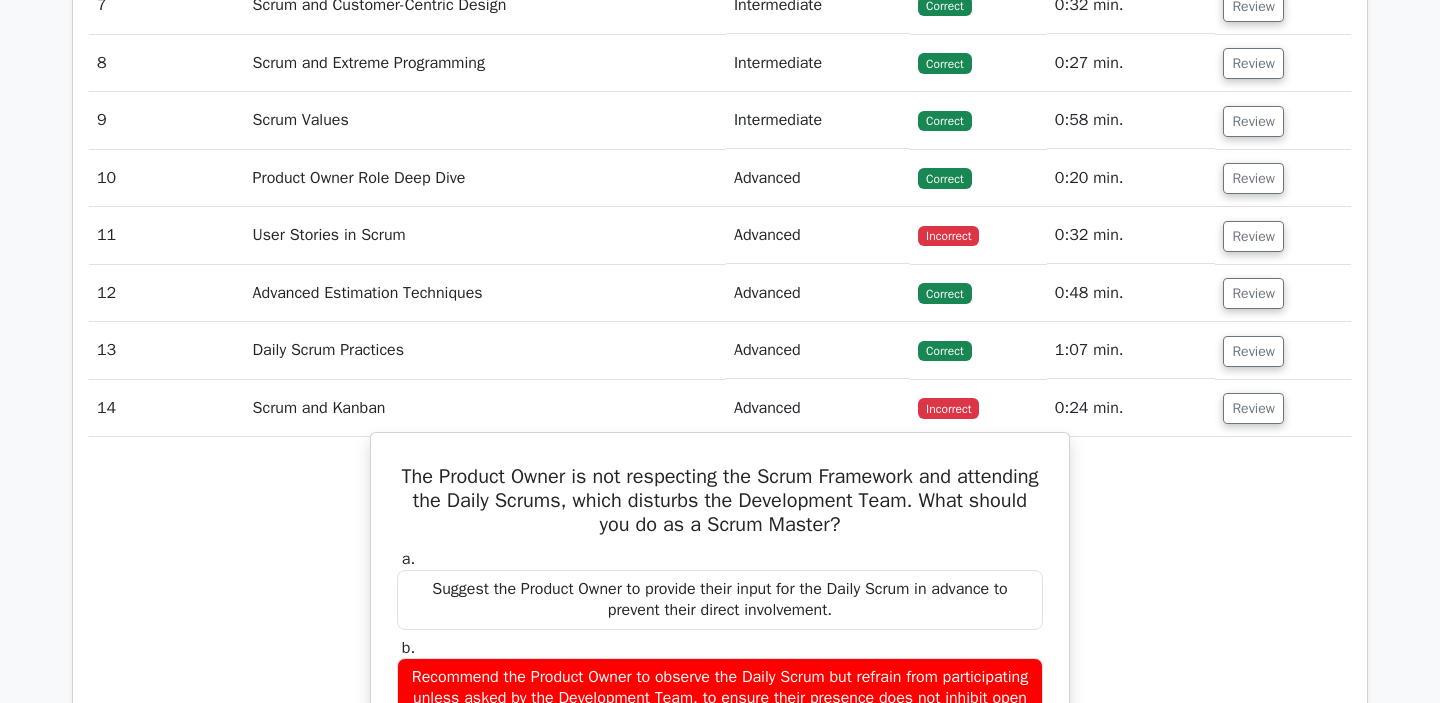 scroll, scrollTop: 2955, scrollLeft: 0, axis: vertical 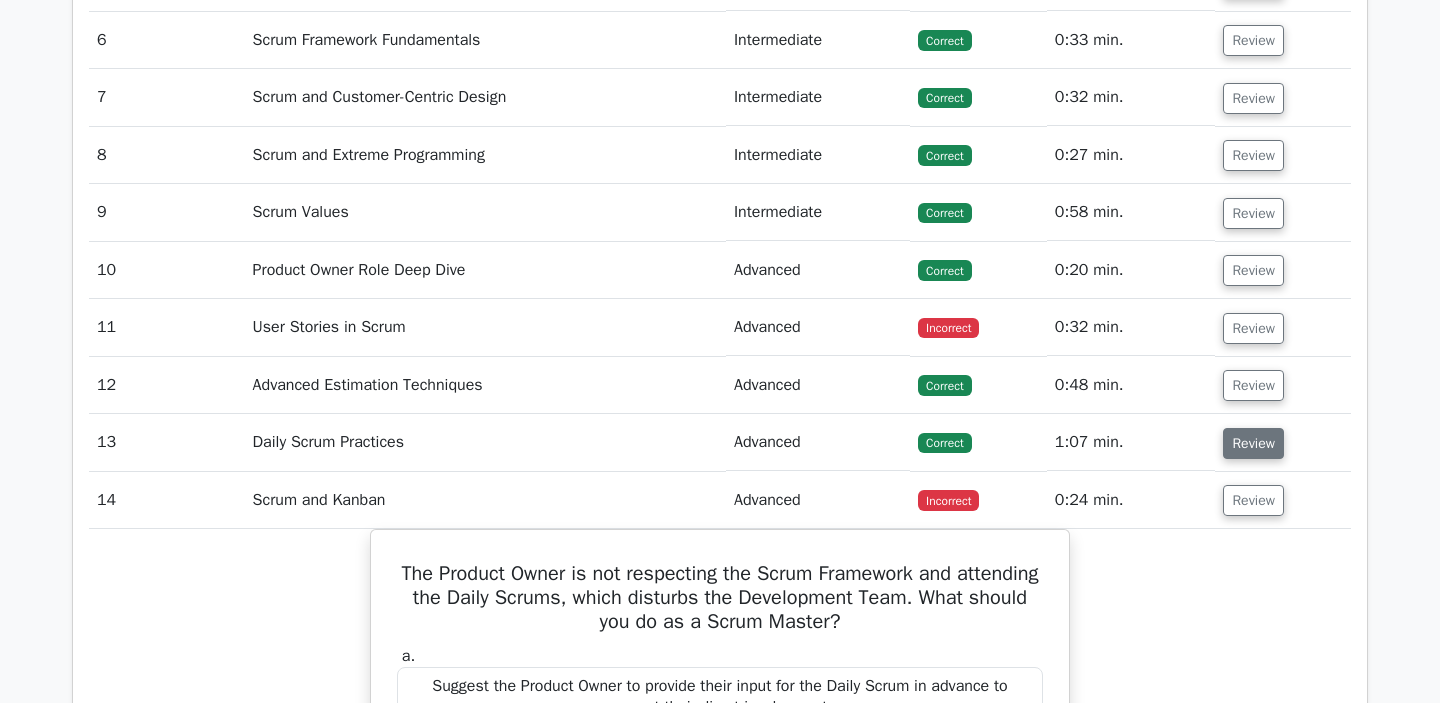 click on "Review" at bounding box center [1253, 443] 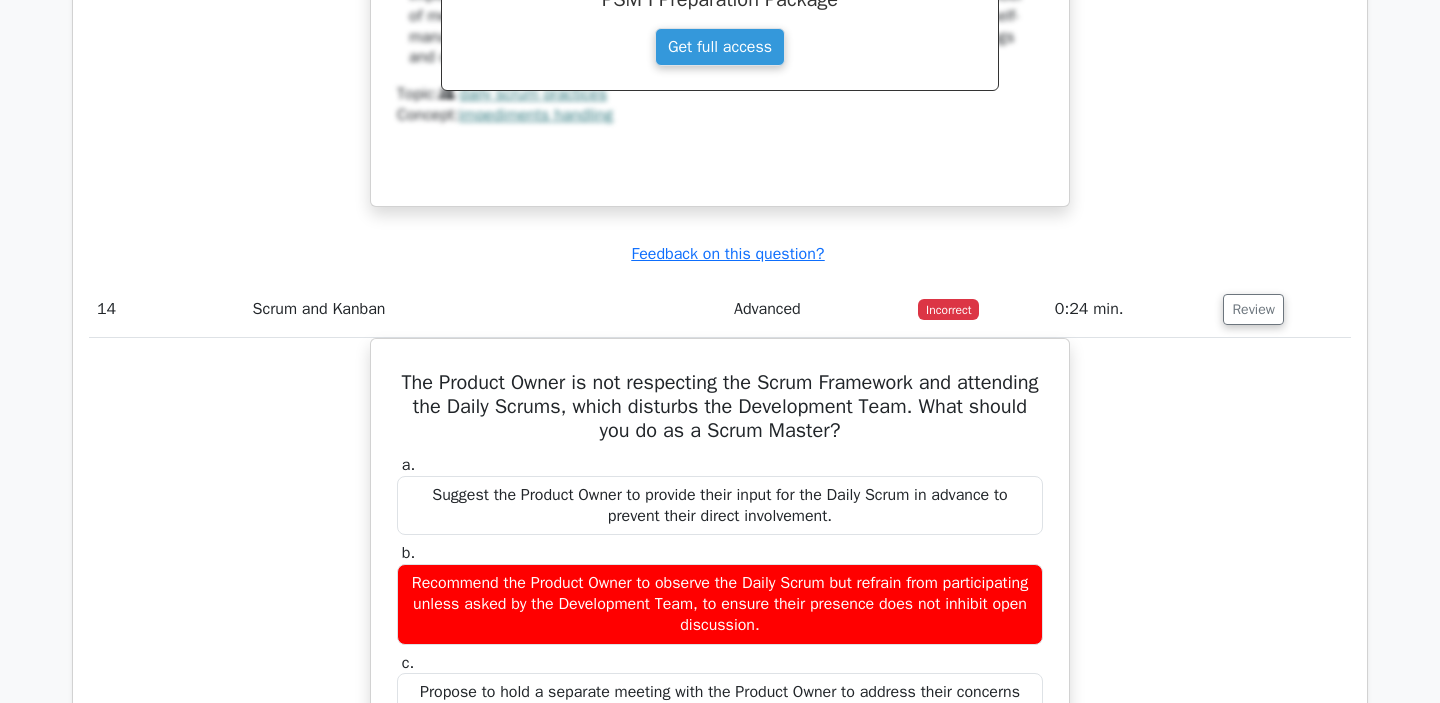 scroll, scrollTop: 4085, scrollLeft: 0, axis: vertical 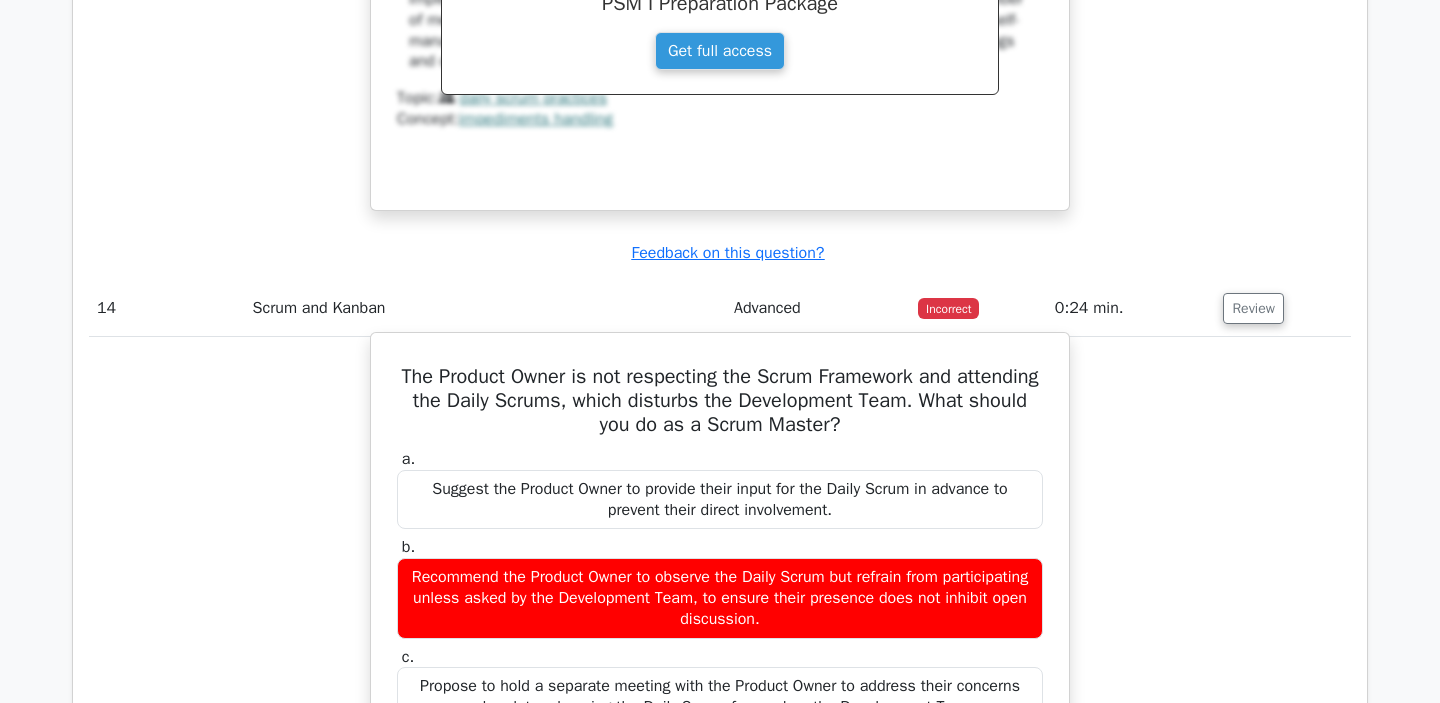 click on "The Product Owner is not respecting the Scrum Framework and attending the Daily Scrums, which disturbs the Development Team. What should you do as a Scrum Master?" at bounding box center [720, 401] 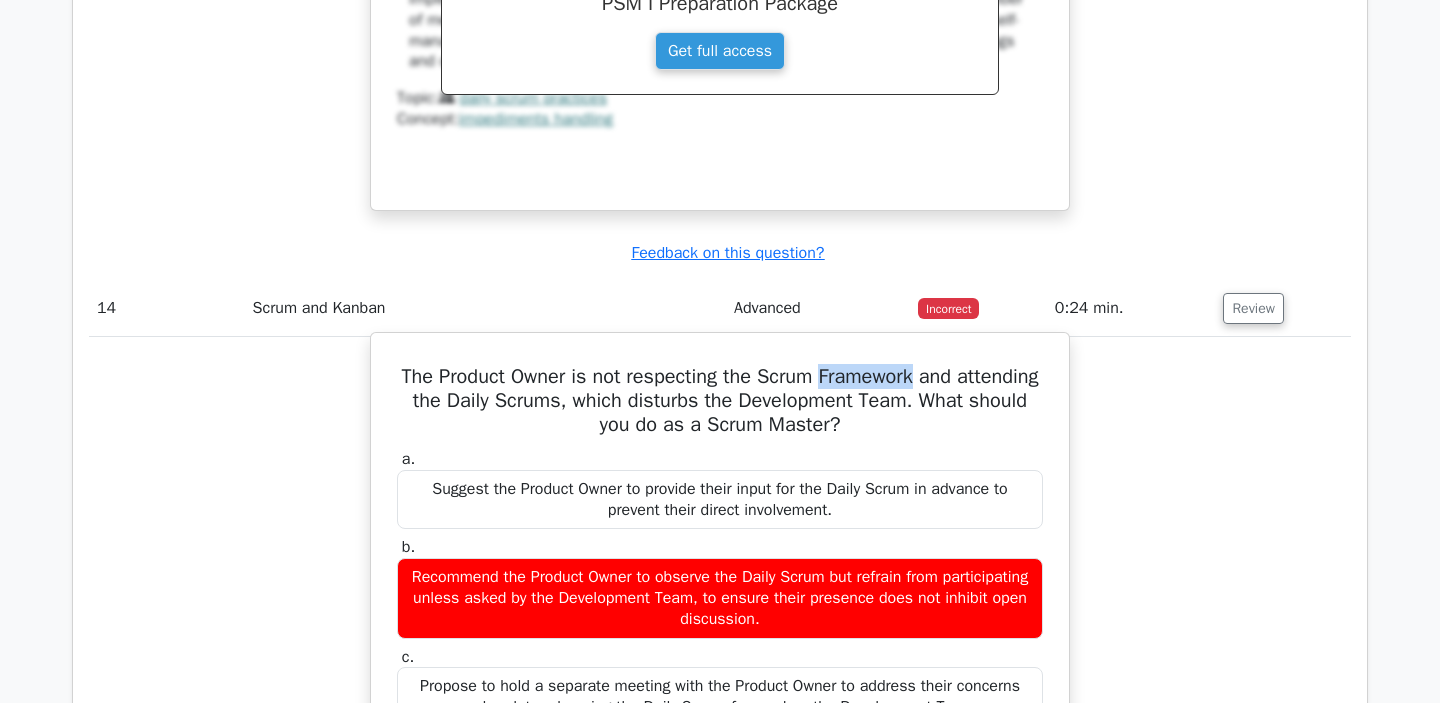 click on "The Product Owner is not respecting the Scrum Framework and attending the Daily Scrums, which disturbs the Development Team. What should you do as a Scrum Master?" at bounding box center [720, 401] 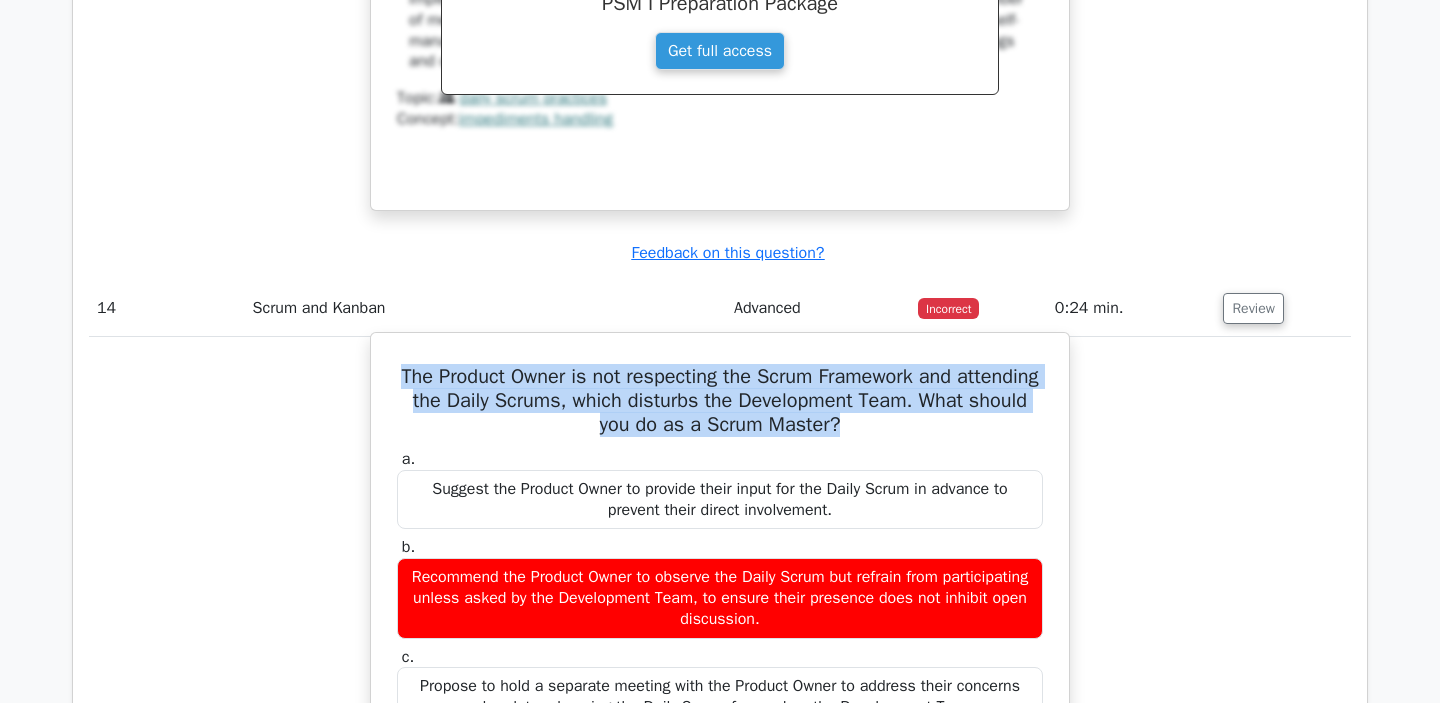 click on "The Product Owner is not respecting the Scrum Framework and attending the Daily Scrums, which disturbs the Development Team. What should you do as a Scrum Master?" at bounding box center (720, 401) 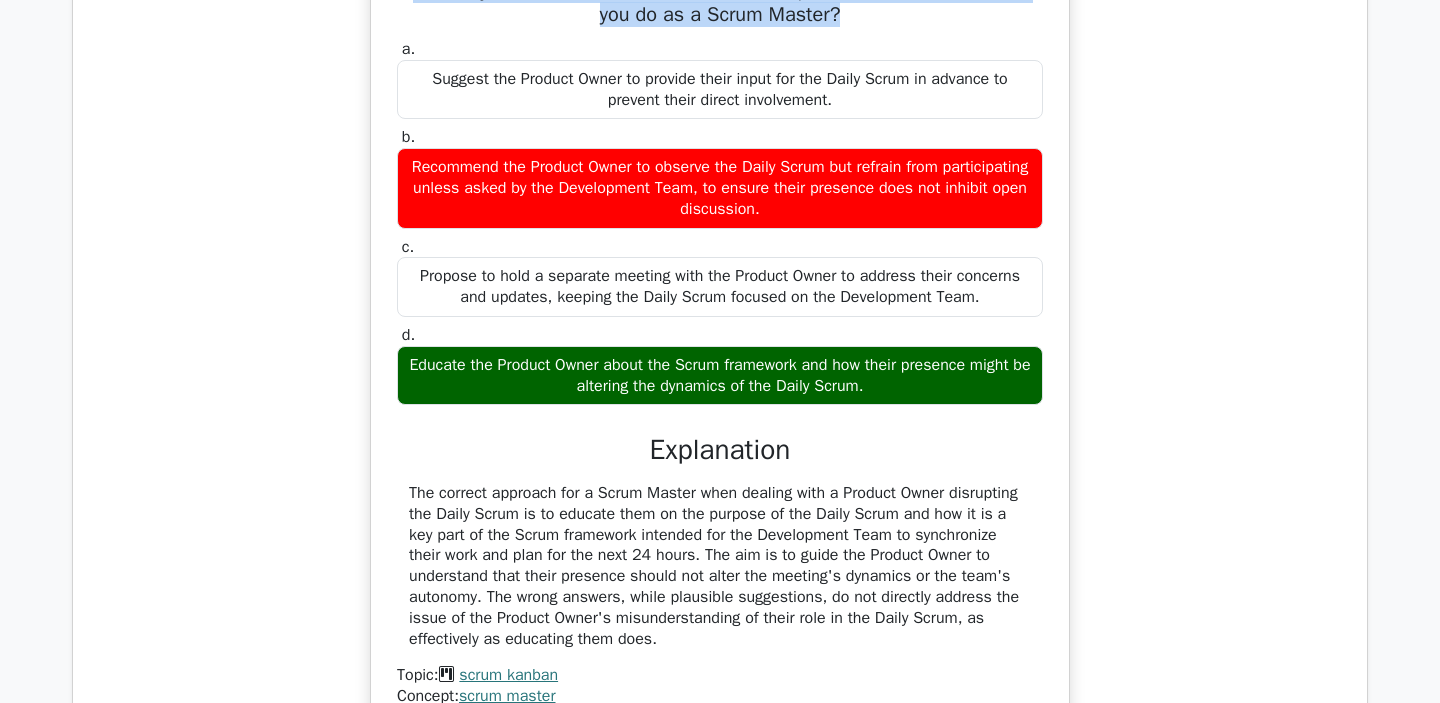 scroll, scrollTop: 4498, scrollLeft: 0, axis: vertical 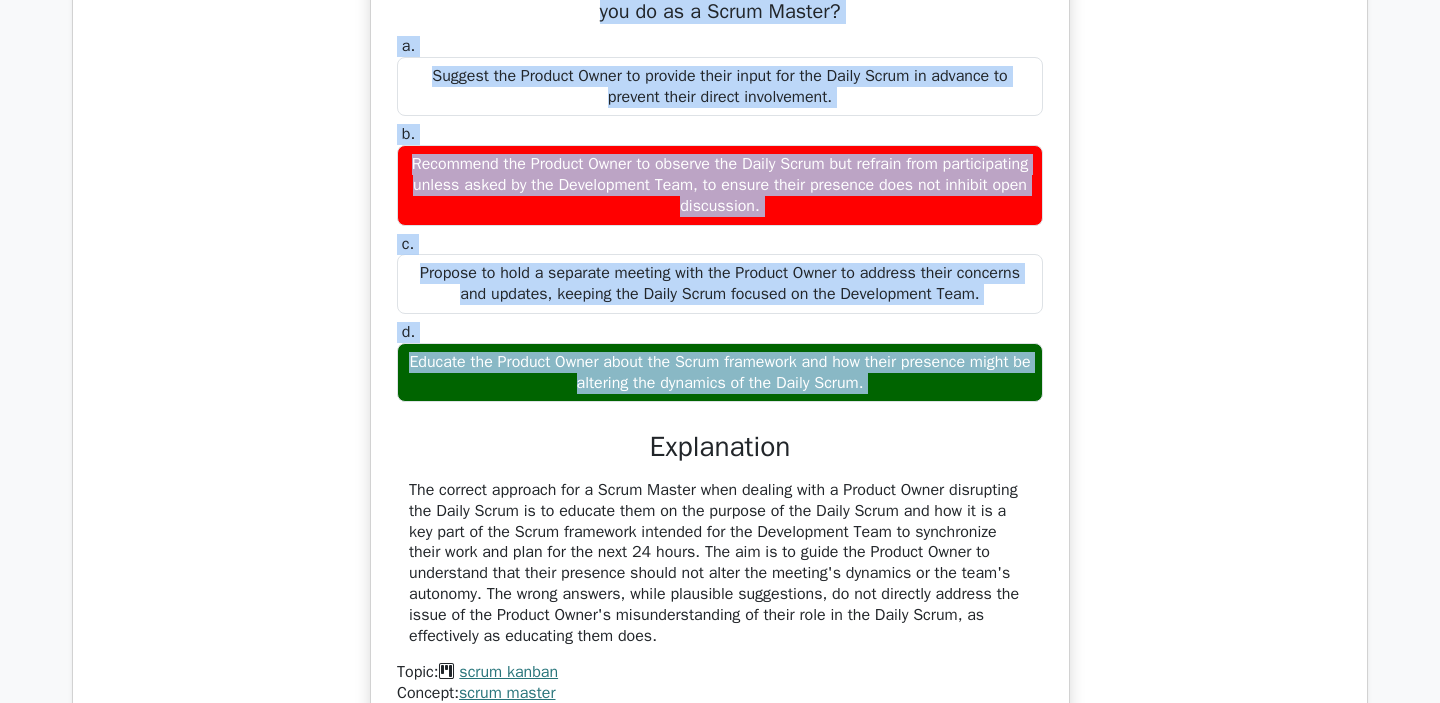 click on "Educate the Product Owner about the Scrum framework and how their presence might be altering the dynamics of the Daily Scrum." at bounding box center [720, 373] 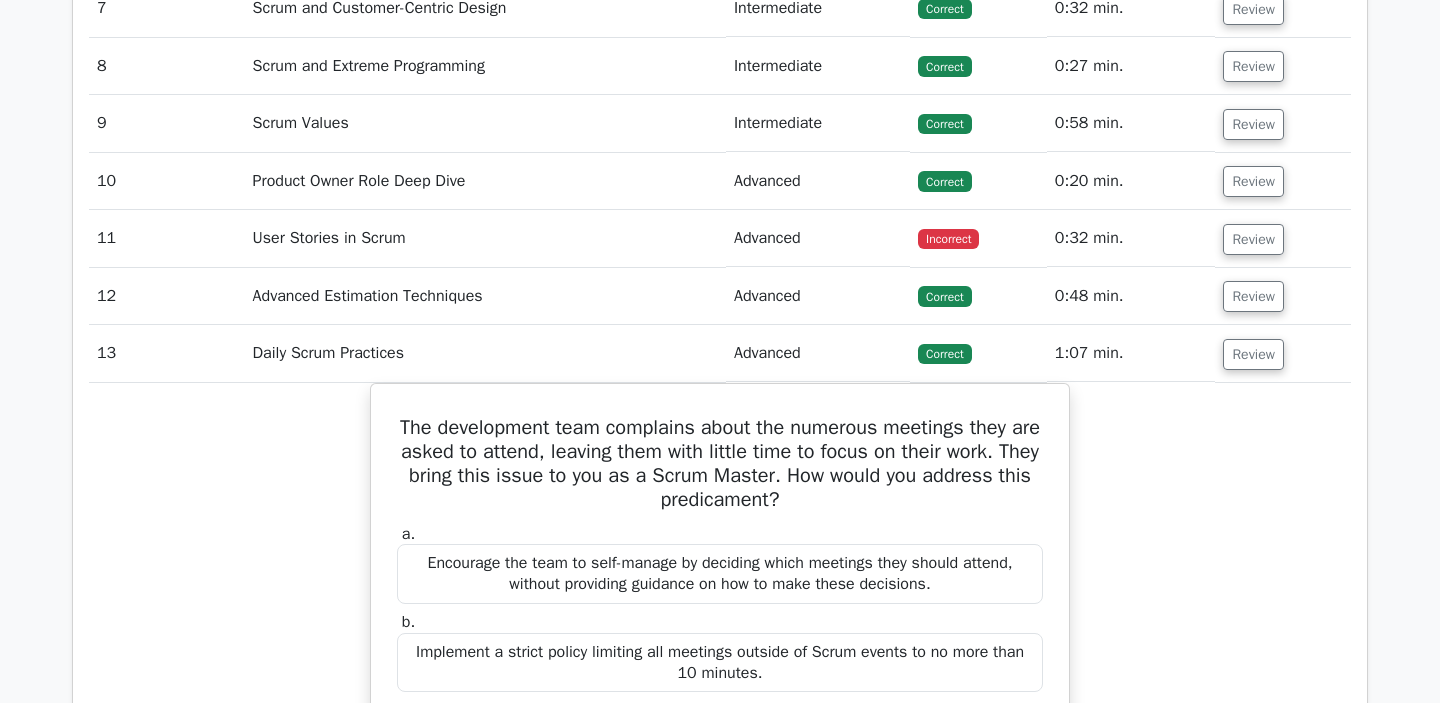 scroll, scrollTop: 3046, scrollLeft: 0, axis: vertical 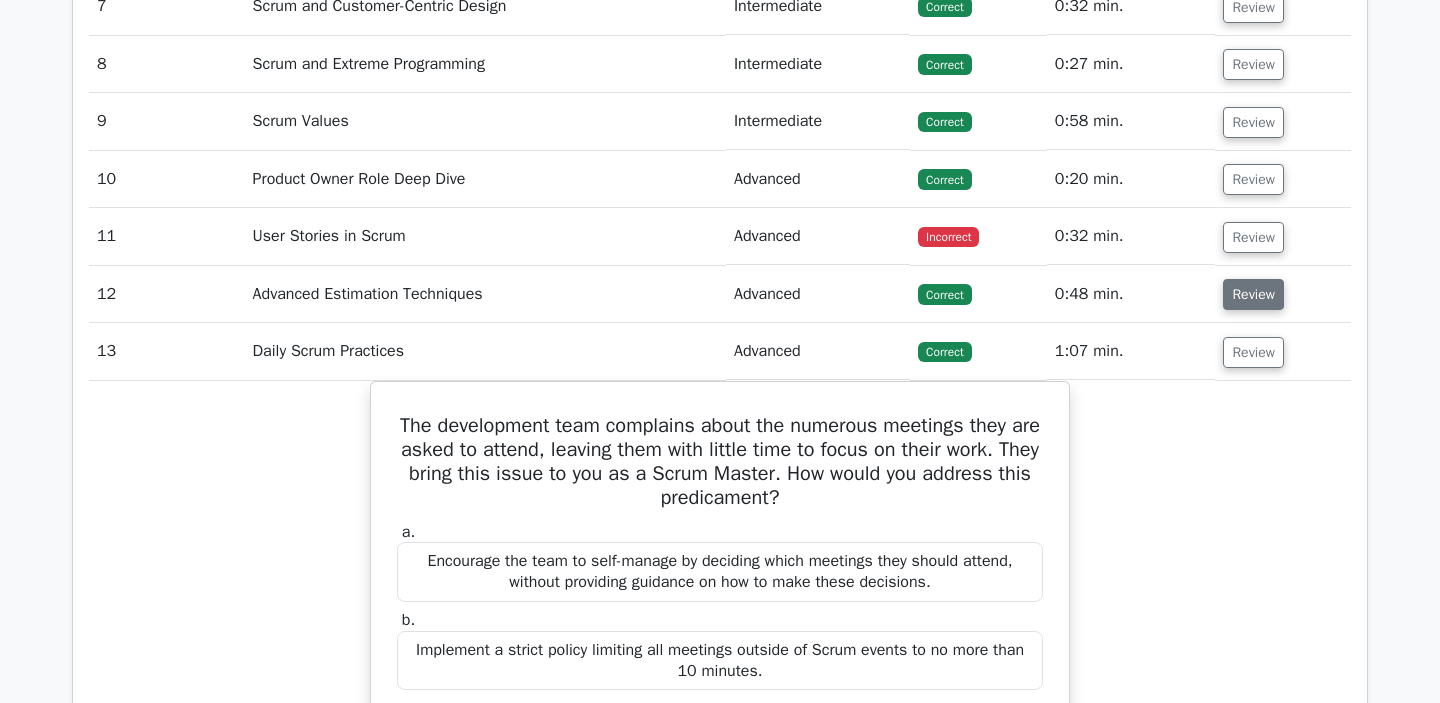 click on "Review" at bounding box center (1253, 294) 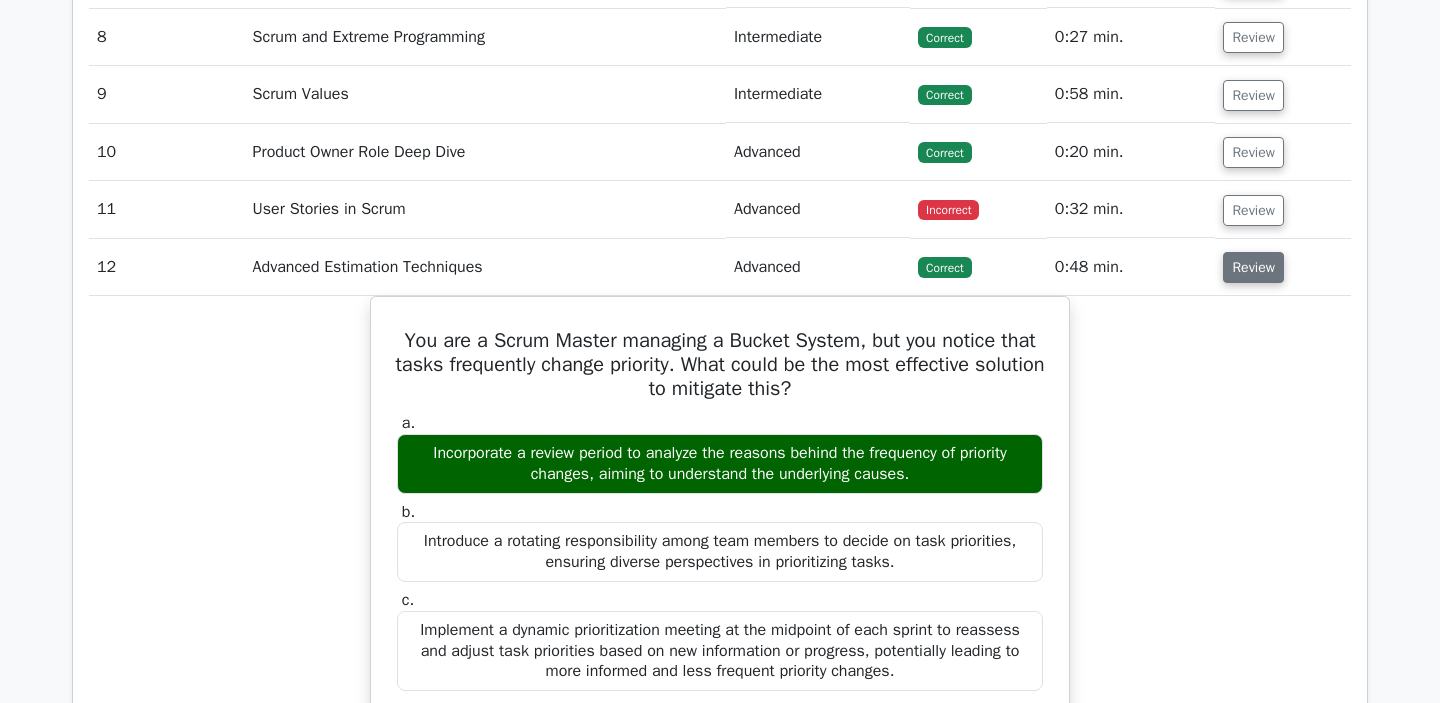scroll, scrollTop: 3040, scrollLeft: 0, axis: vertical 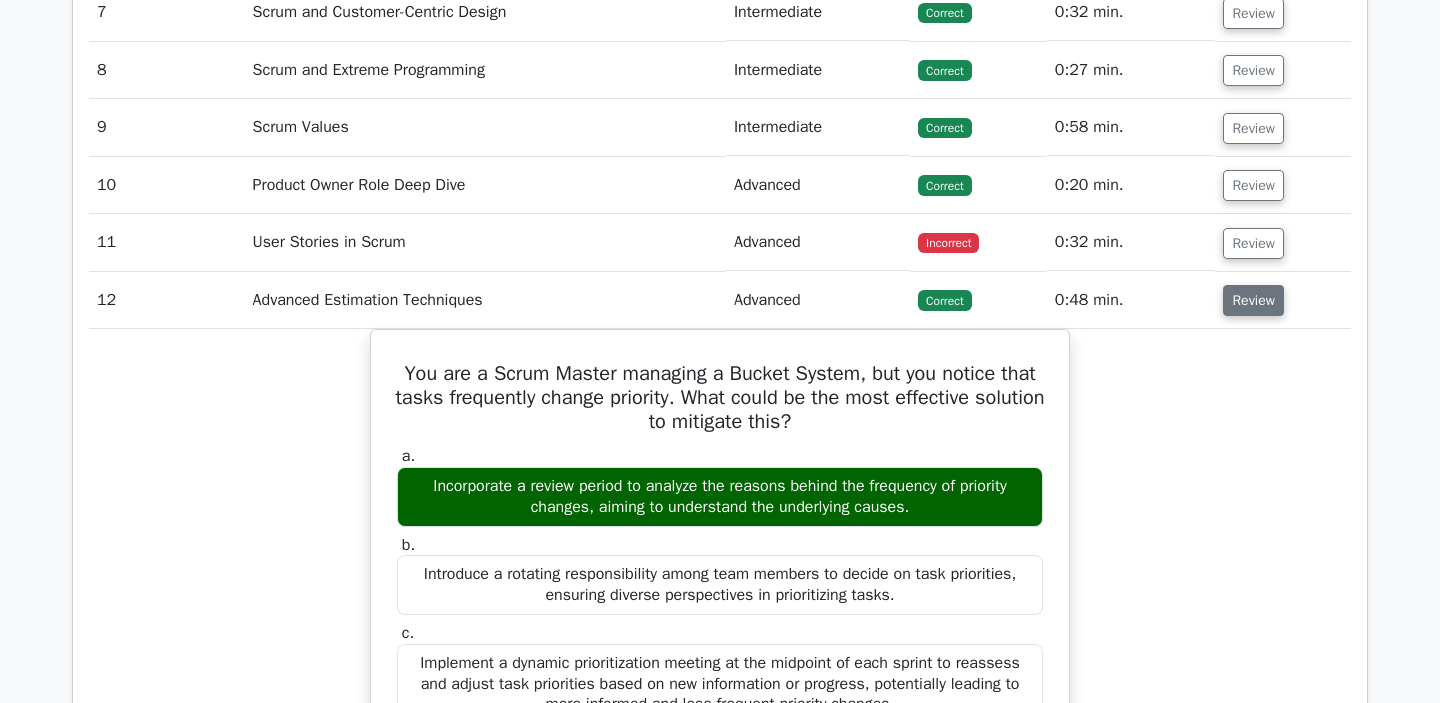 click on "Review" at bounding box center (1283, 242) 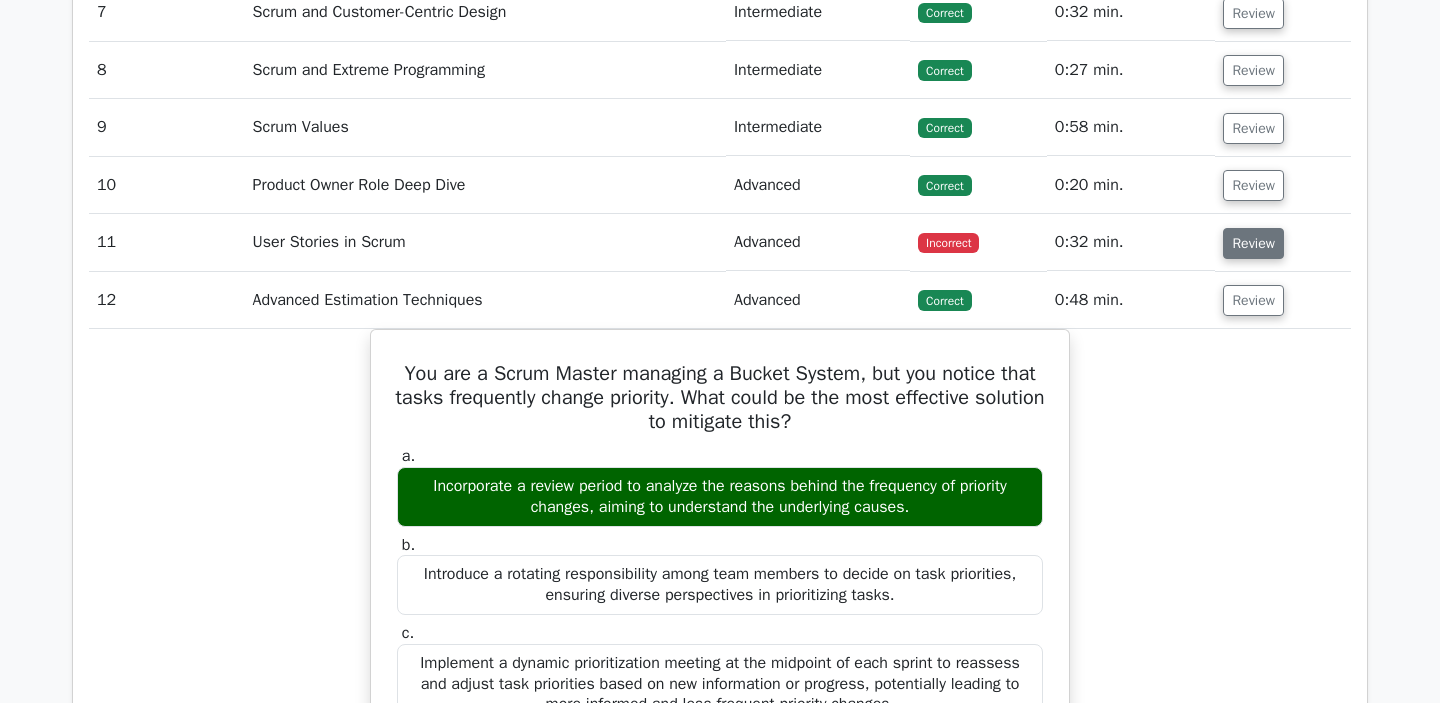 click on "Review" at bounding box center [1253, 243] 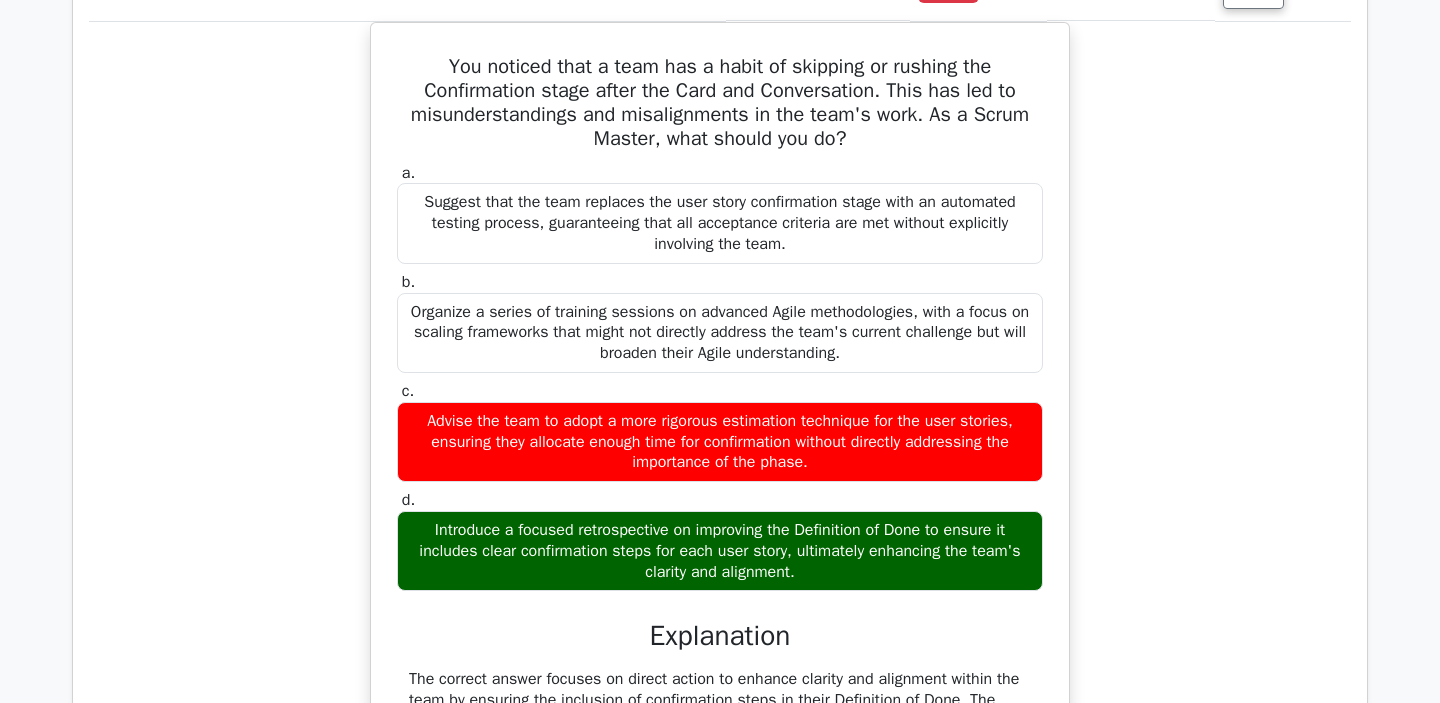 scroll, scrollTop: 3300, scrollLeft: 0, axis: vertical 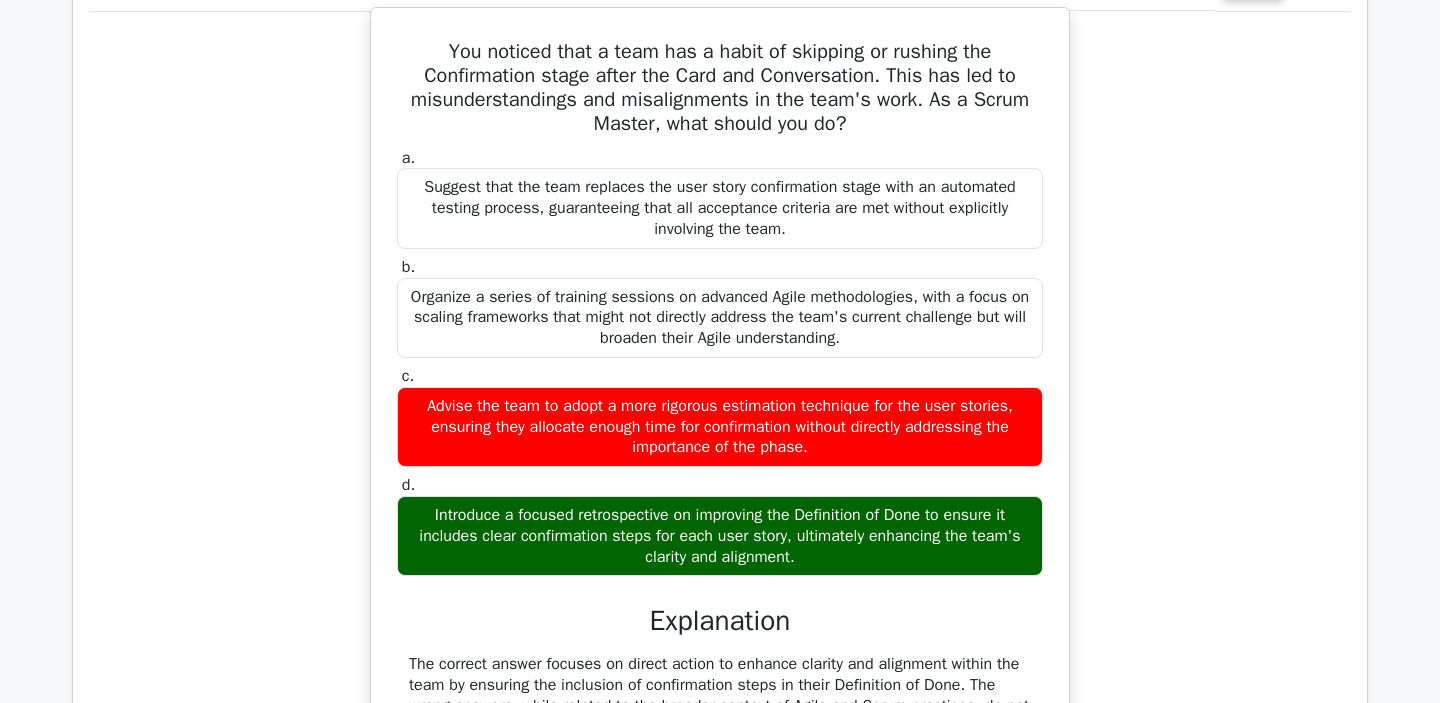 click on "You noticed that a team has a habit of skipping or rushing the Confirmation stage after the Card and Conversation. This has led to misunderstandings and misalignments in the team's work. As a Scrum Master, what should you do?" at bounding box center [720, 88] 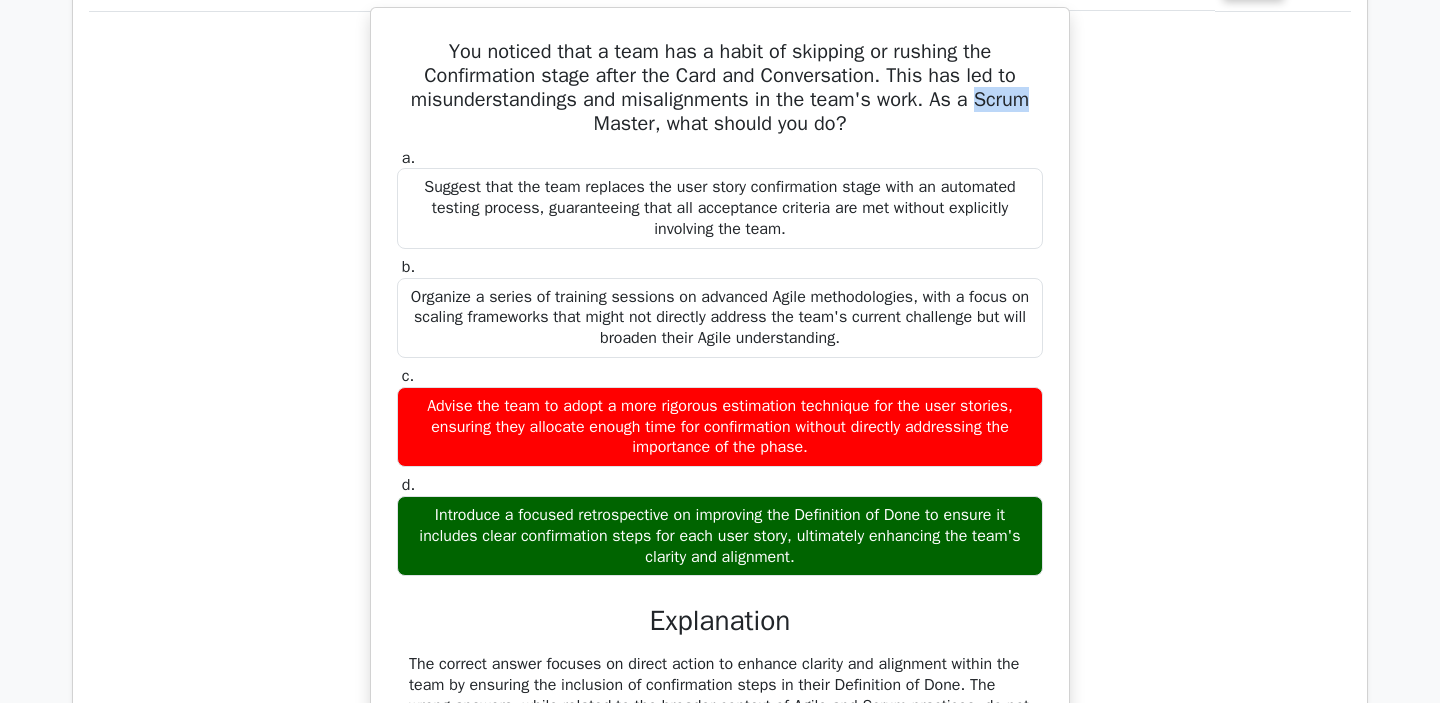 click on "You noticed that a team has a habit of skipping or rushing the Confirmation stage after the Card and Conversation. This has led to misunderstandings and misalignments in the team's work. As a Scrum Master, what should you do?" at bounding box center [720, 88] 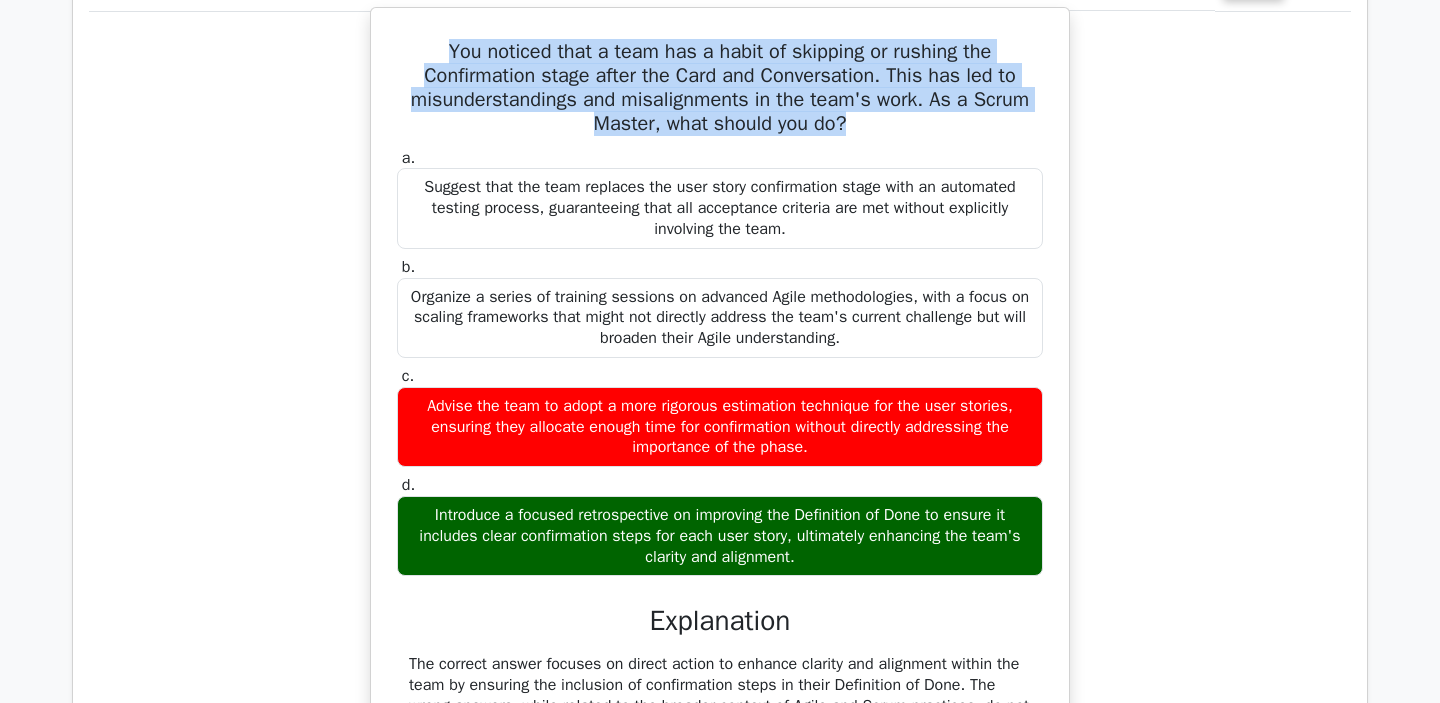 click on "You noticed that a team has a habit of skipping or rushing the Confirmation stage after the Card and Conversation. This has led to misunderstandings and misalignments in the team's work. As a Scrum Master, what should you do?" at bounding box center (720, 88) 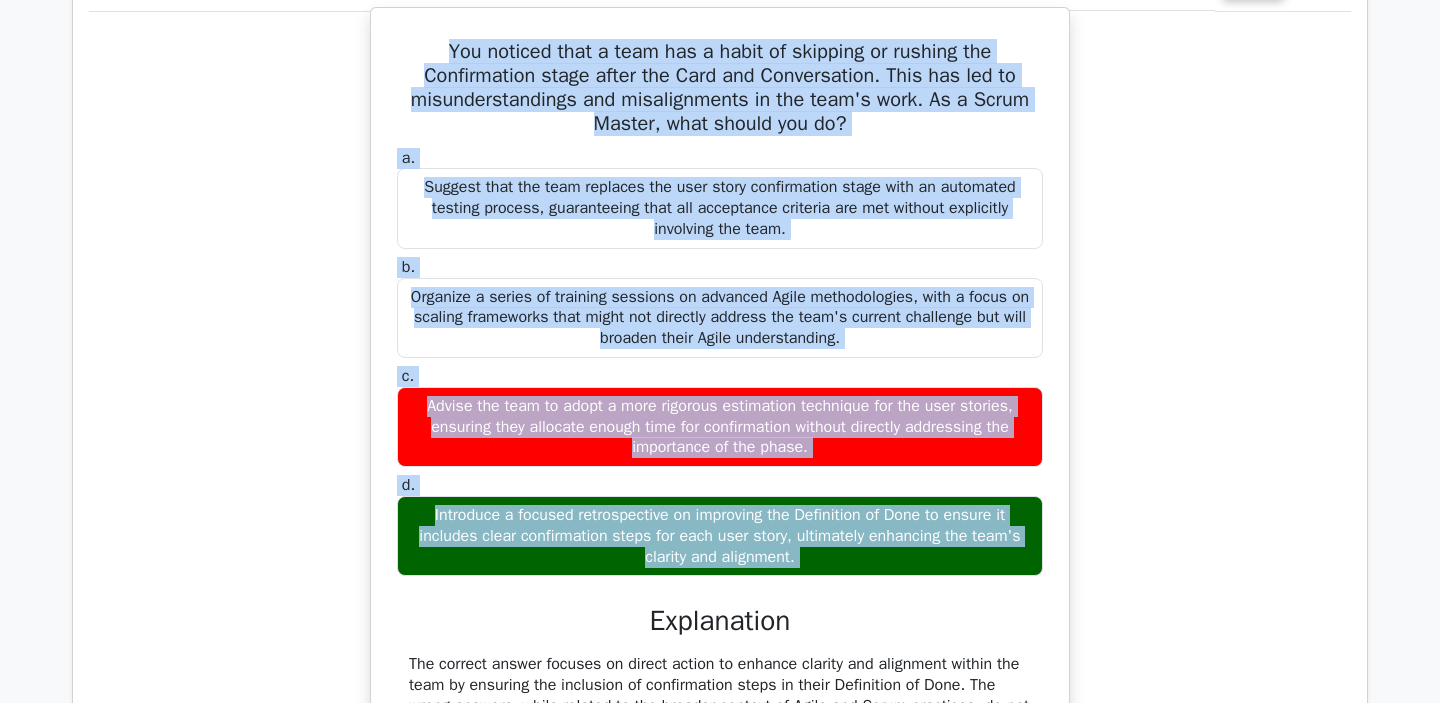 click on "Introduce a focused retrospective on improving the Definition of Done to ensure it includes clear confirmation steps for each user story, ultimately enhancing the team's clarity and alignment." at bounding box center (720, 536) 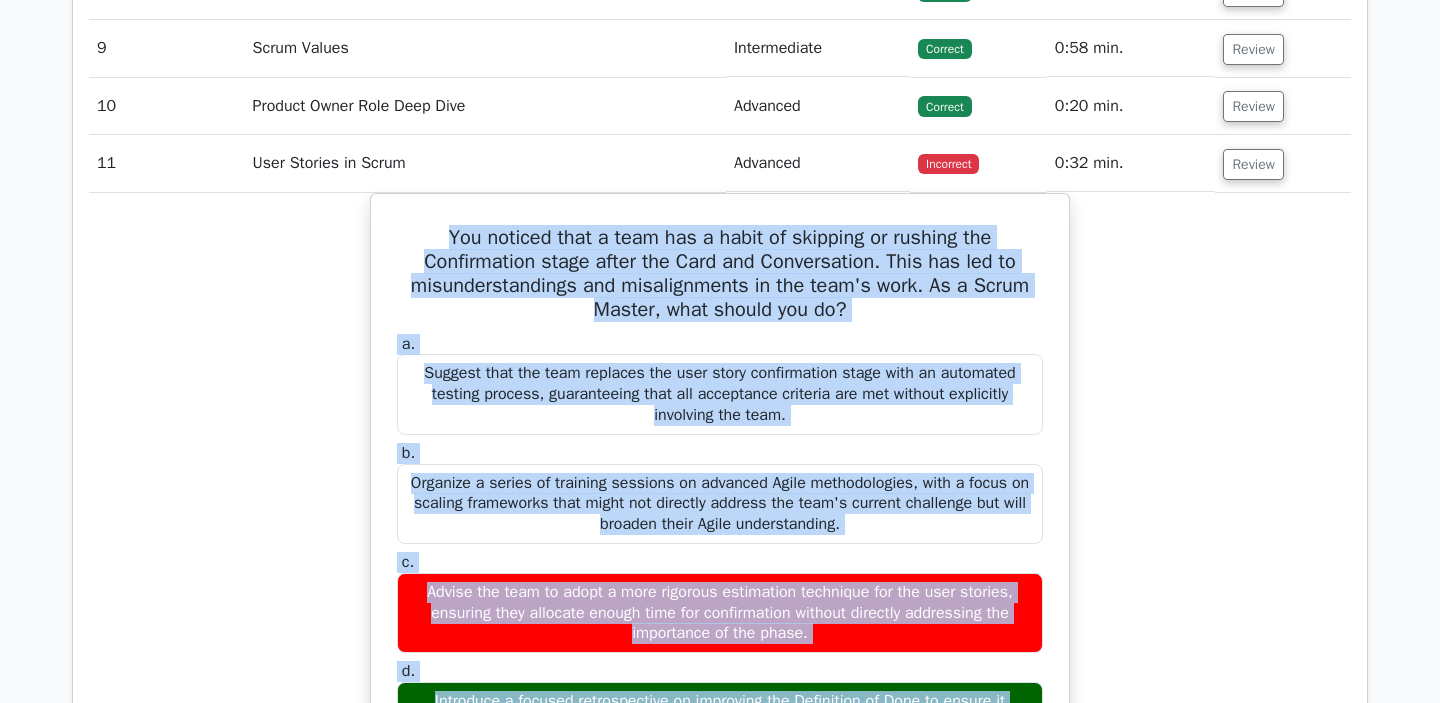 scroll, scrollTop: 3121, scrollLeft: 0, axis: vertical 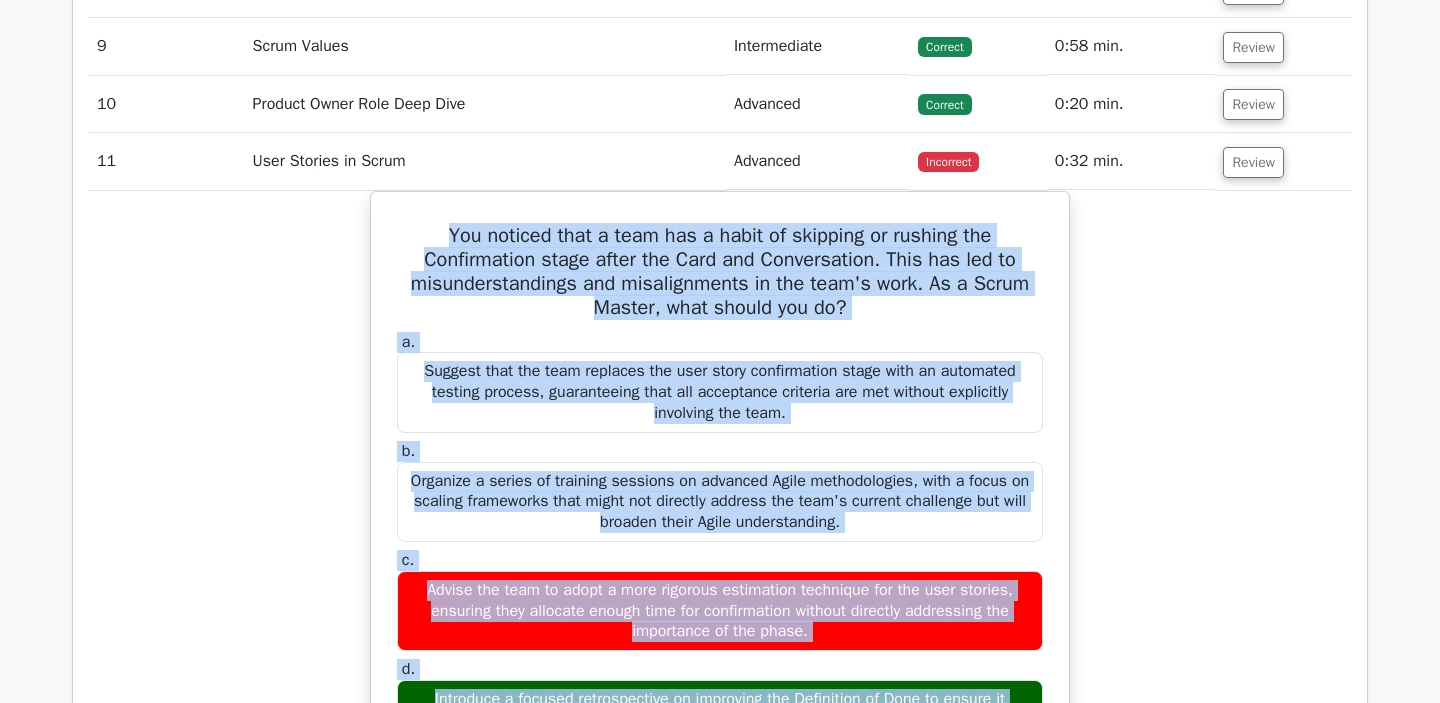 click on "You noticed that a team has a habit of skipping or rushing the Confirmation stage after the Card and Conversation. This has led to misunderstandings and misalignments in the team's work. As a Scrum Master, what should you do?
a.
Suggest that the team replaces the user story confirmation stage with an automated testing process, guaranteeing that all acceptance criteria are met without explicitly involving the team." at bounding box center (720, 672) 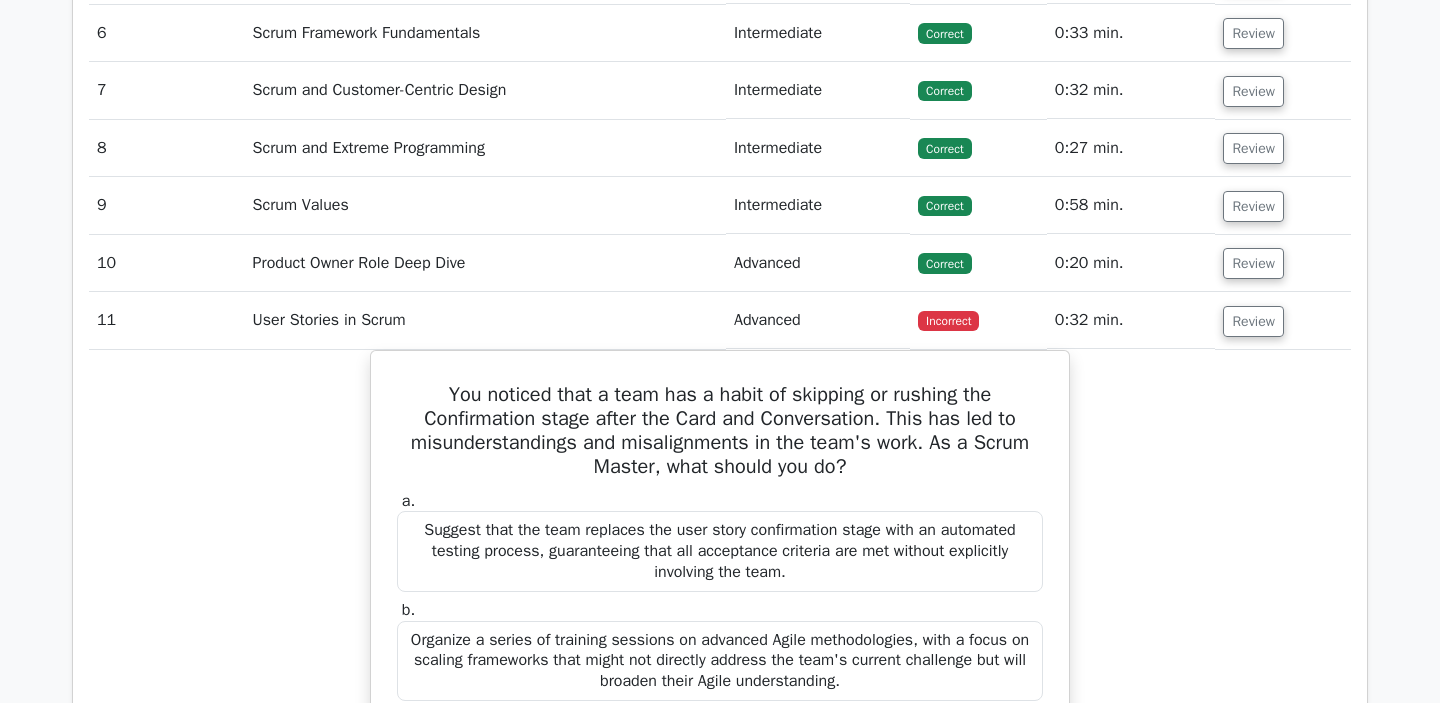 scroll, scrollTop: 2900, scrollLeft: 0, axis: vertical 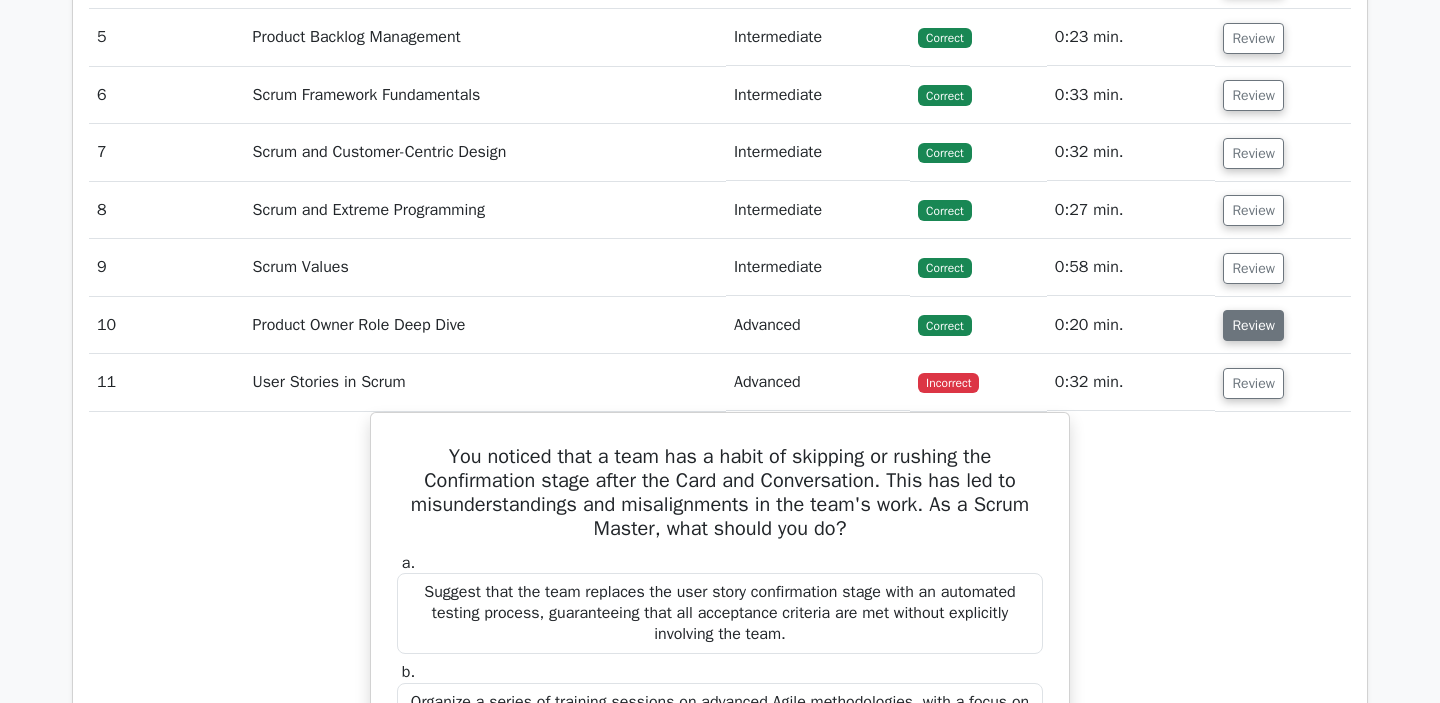 click on "Review" at bounding box center [1253, 325] 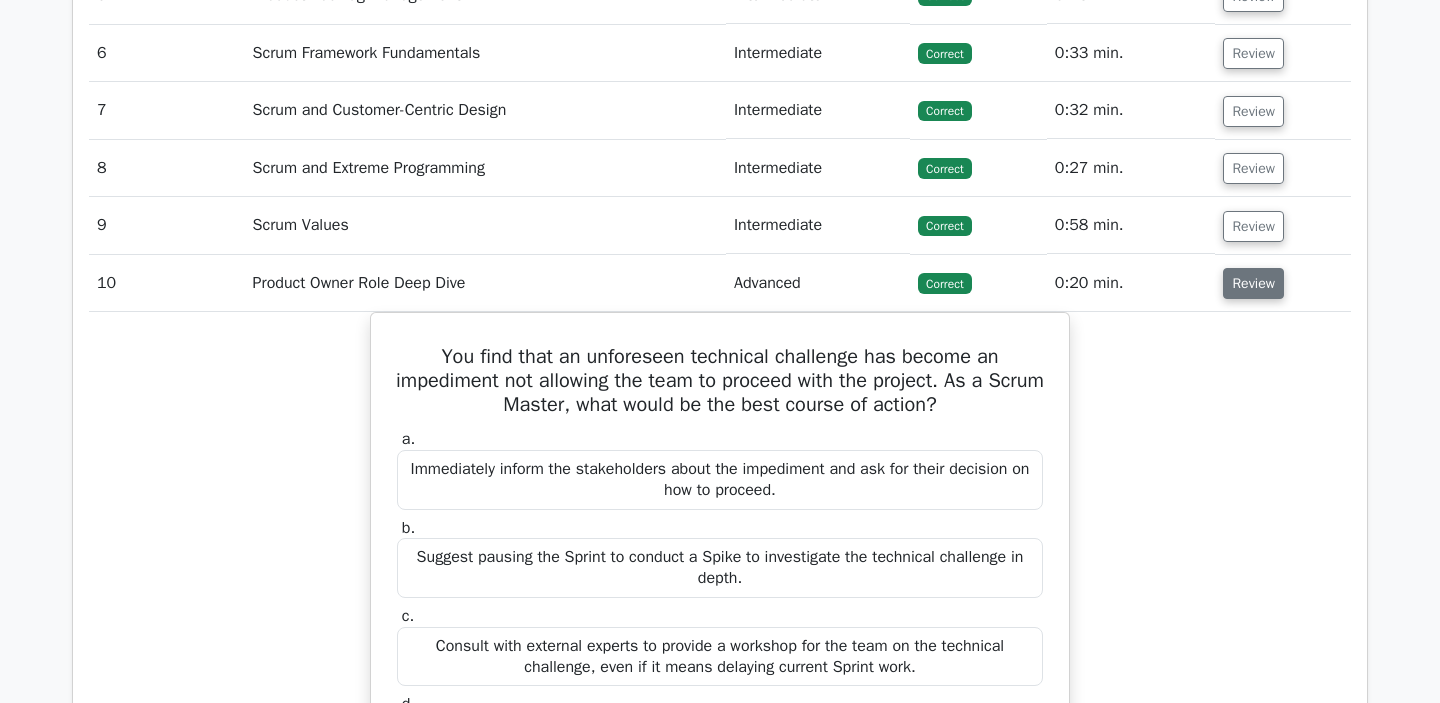 scroll, scrollTop: 2937, scrollLeft: 0, axis: vertical 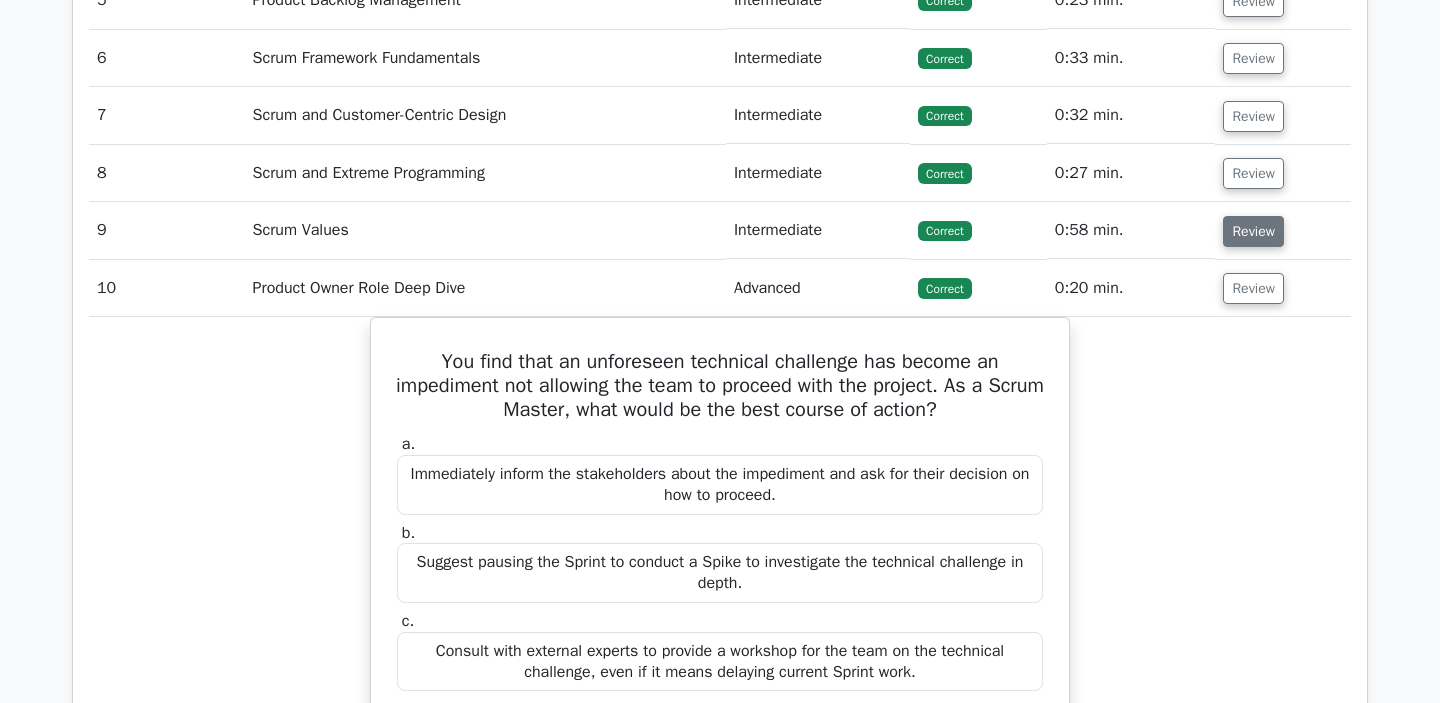 click on "Review" at bounding box center (1253, 231) 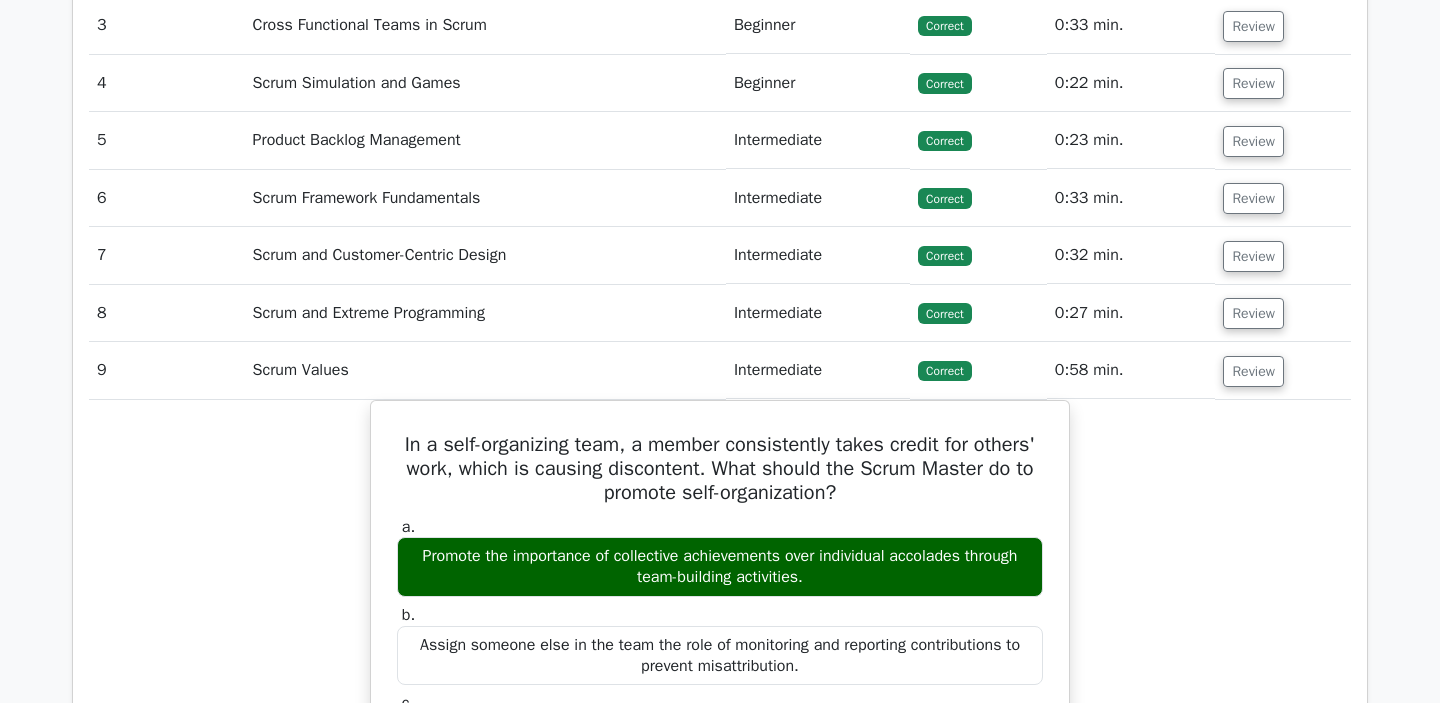 scroll, scrollTop: 2796, scrollLeft: 0, axis: vertical 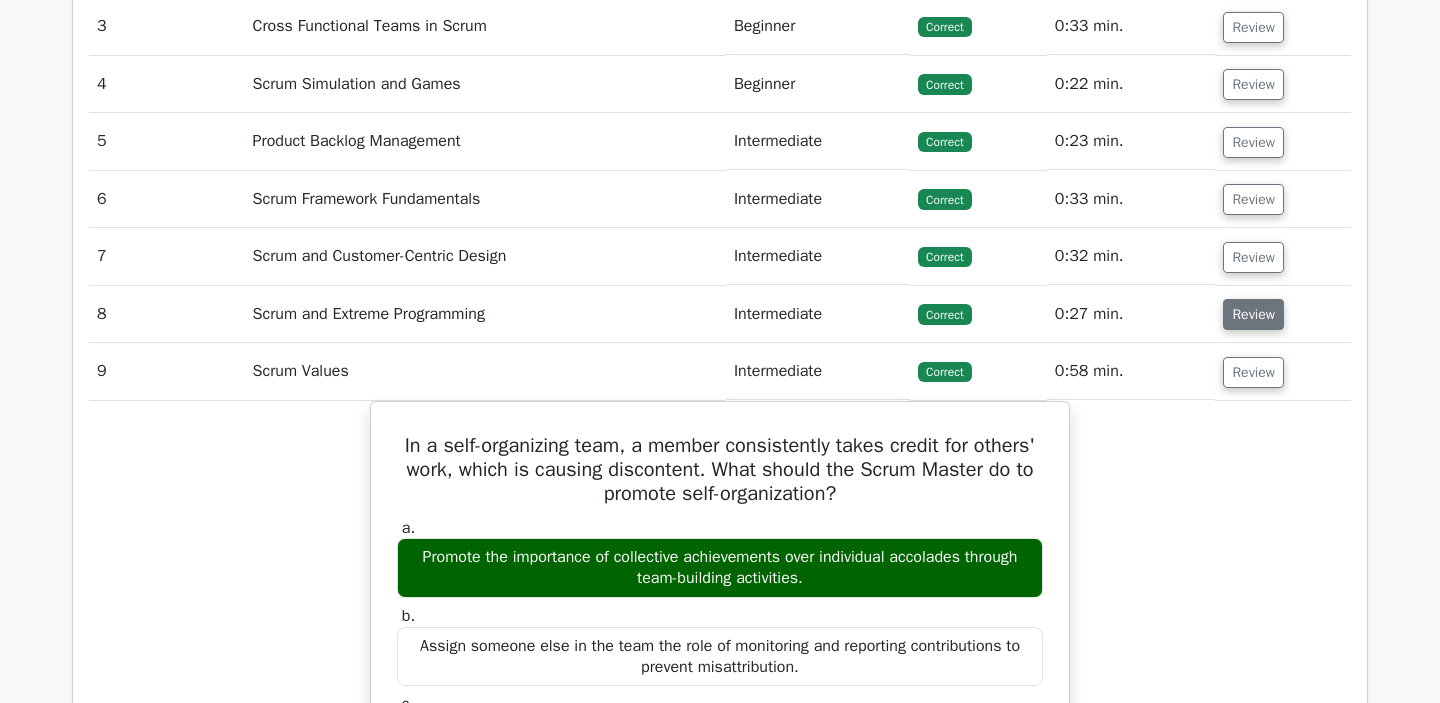 click on "Review" at bounding box center (1253, 314) 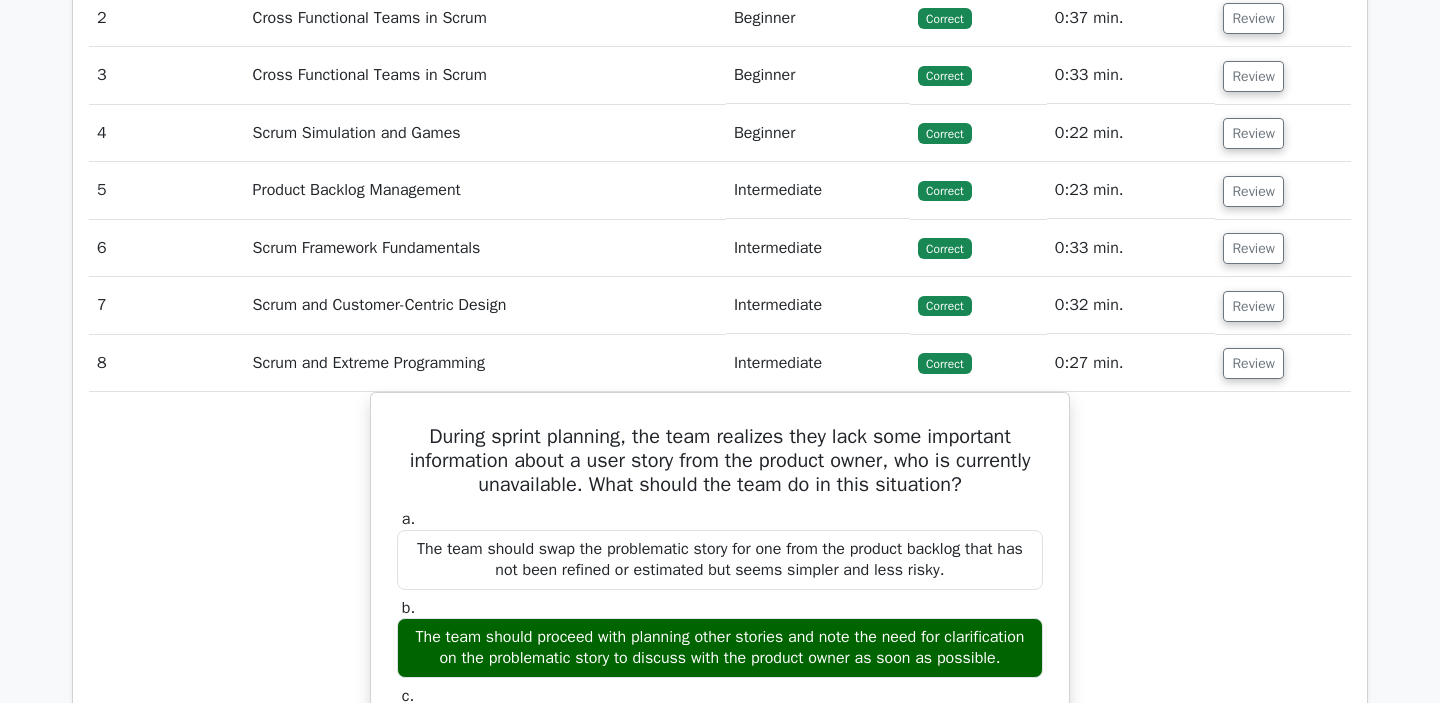 scroll, scrollTop: 2740, scrollLeft: 0, axis: vertical 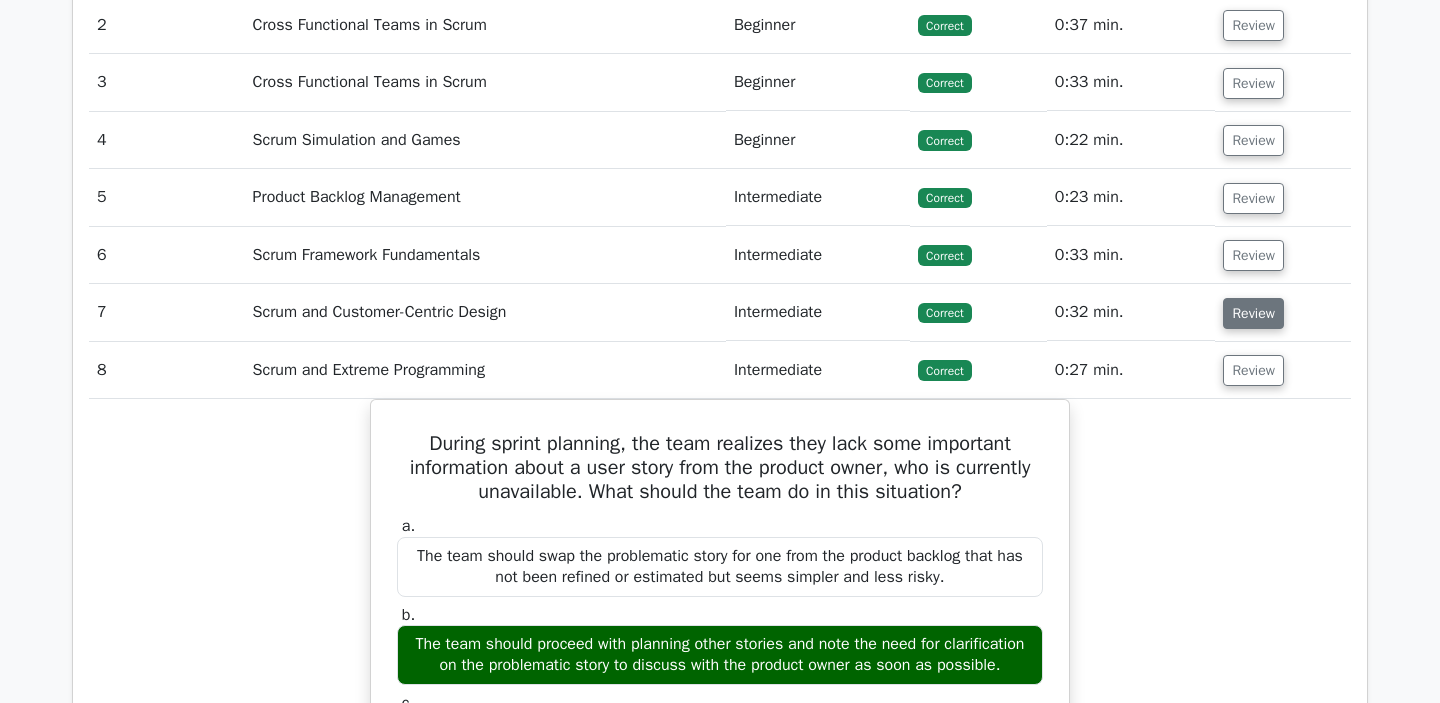 click on "Review" at bounding box center [1253, 313] 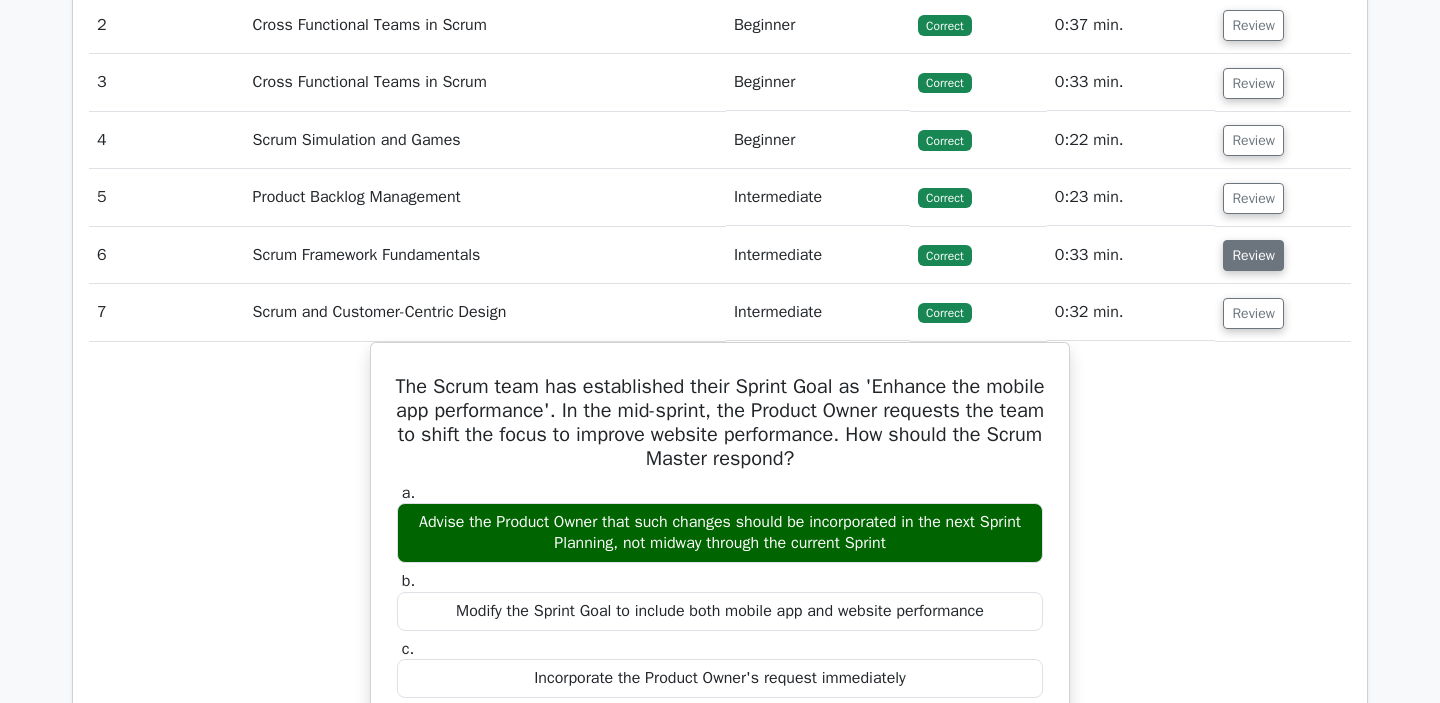 click on "Review" at bounding box center [1253, 255] 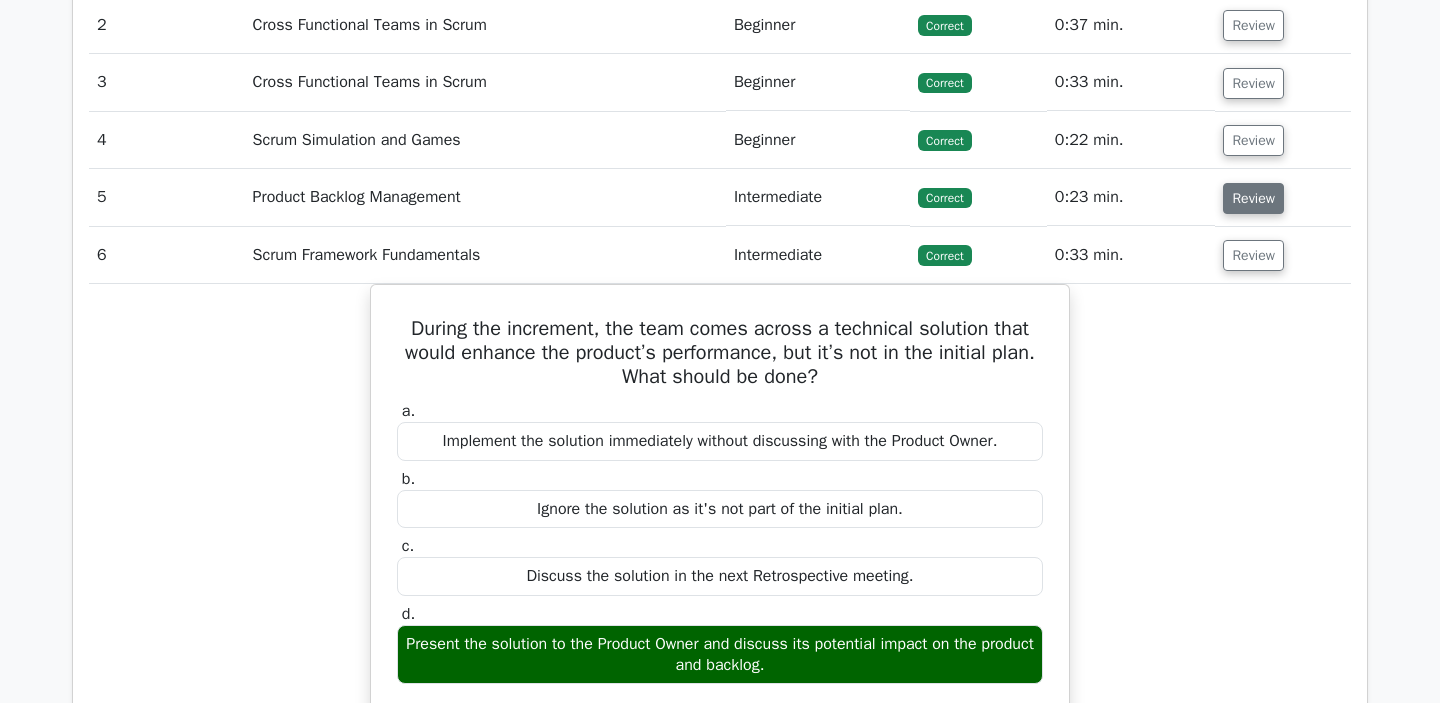 click on "Review" at bounding box center (1253, 198) 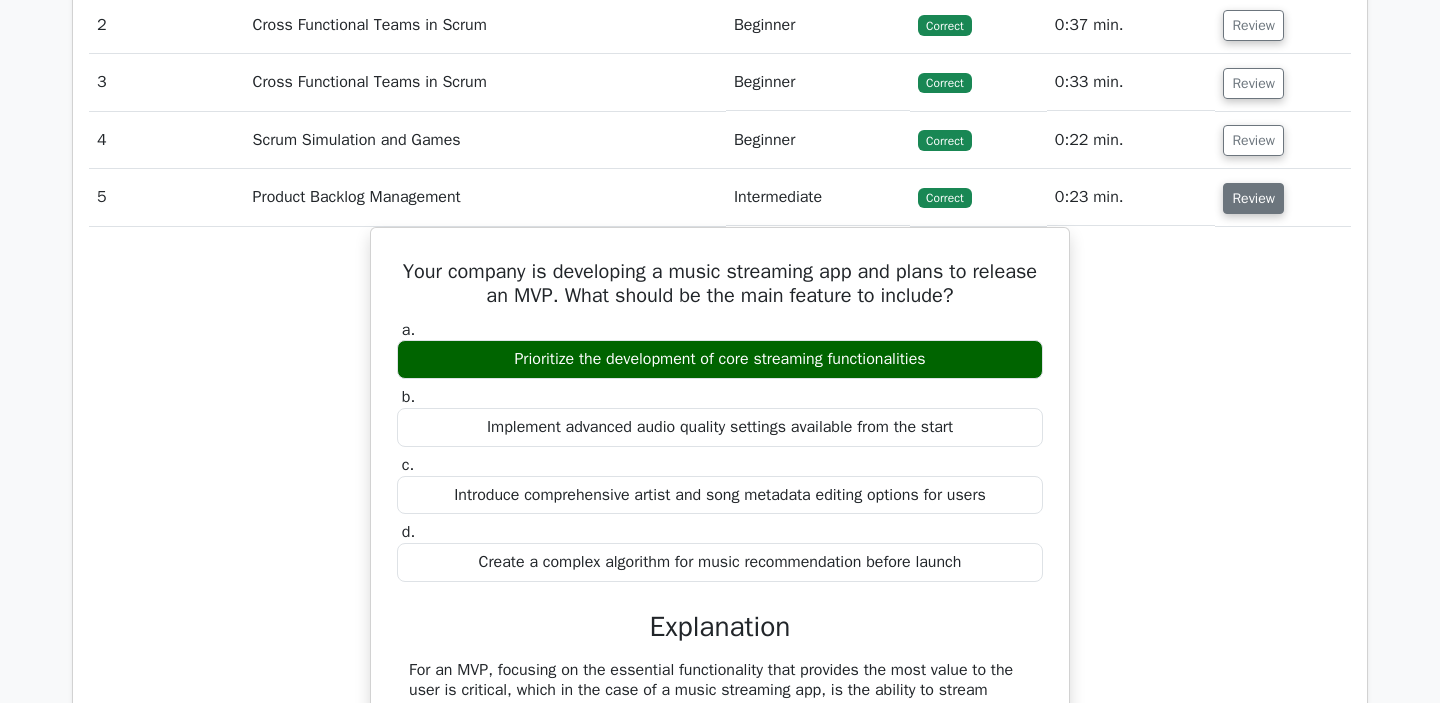 click on "Review" at bounding box center [1253, 198] 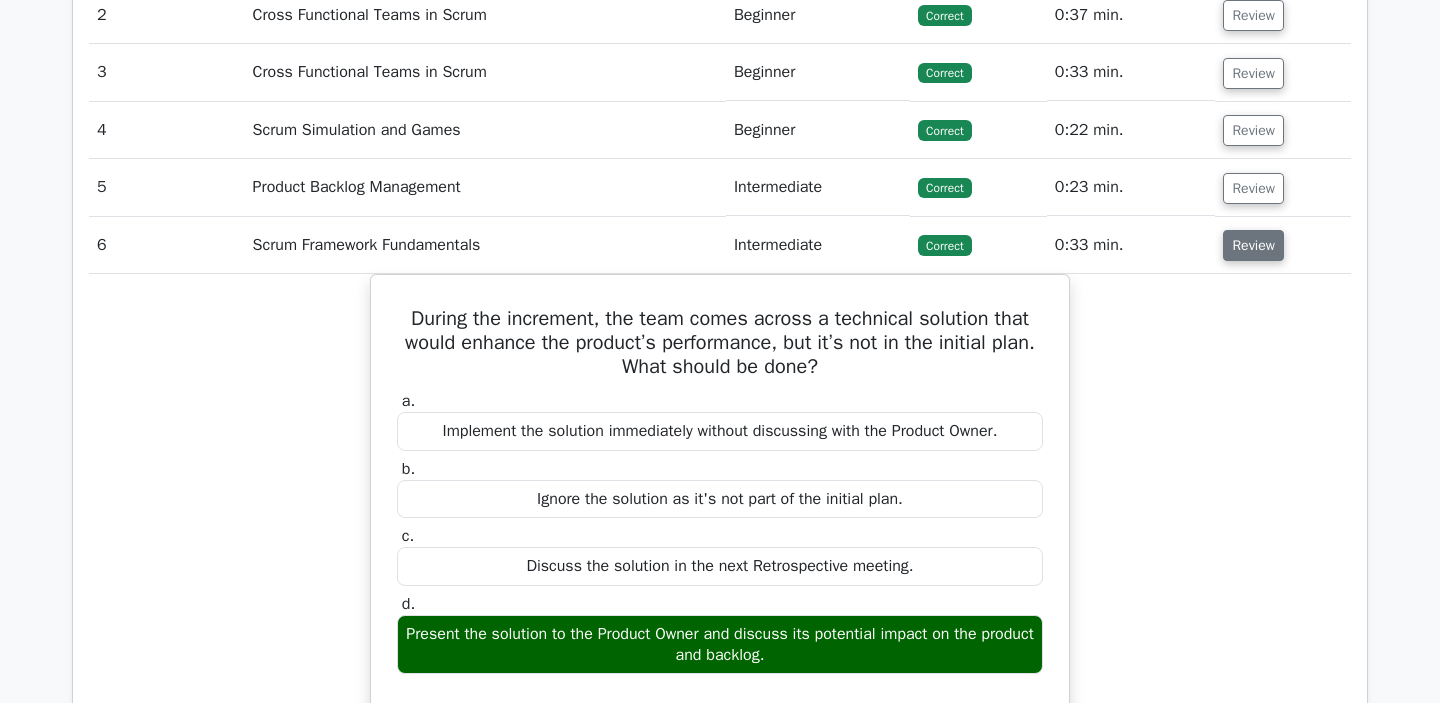 scroll, scrollTop: 2738, scrollLeft: 0, axis: vertical 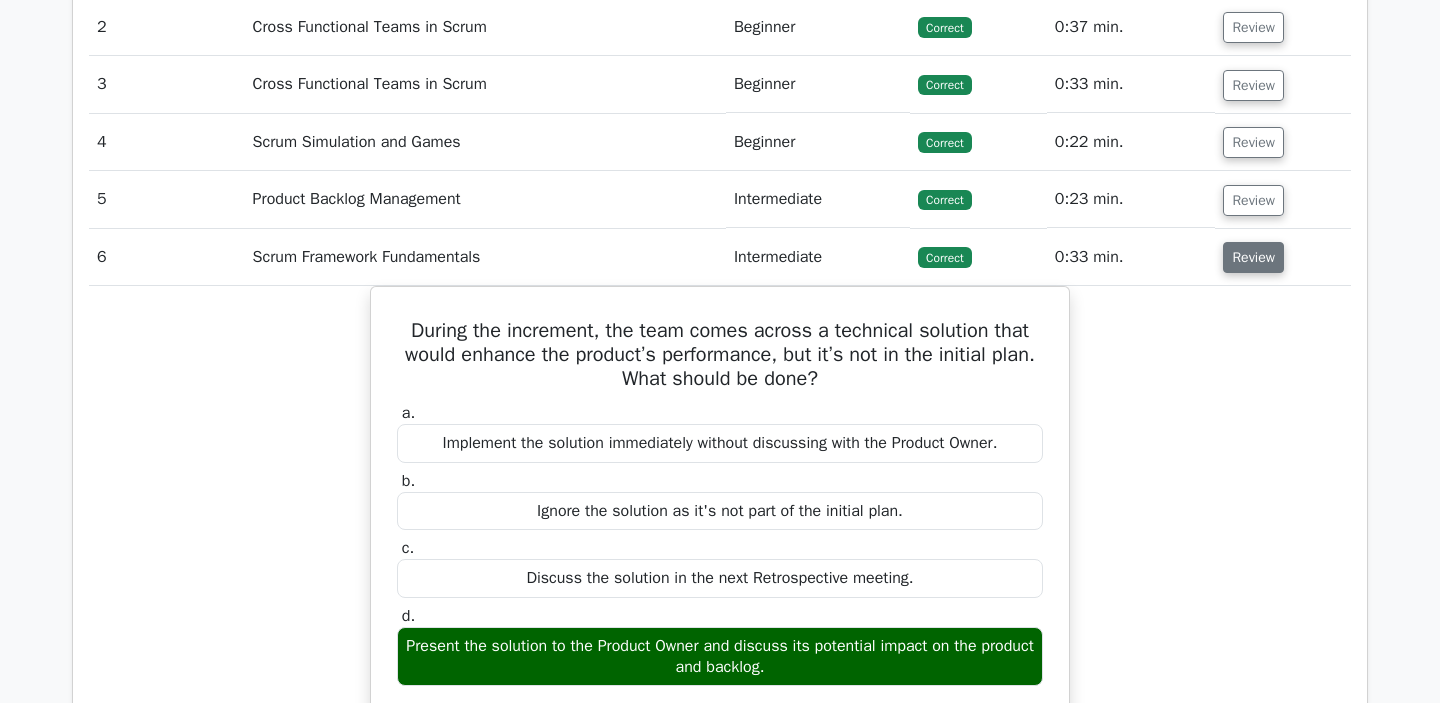 click on "Review" at bounding box center [1283, 199] 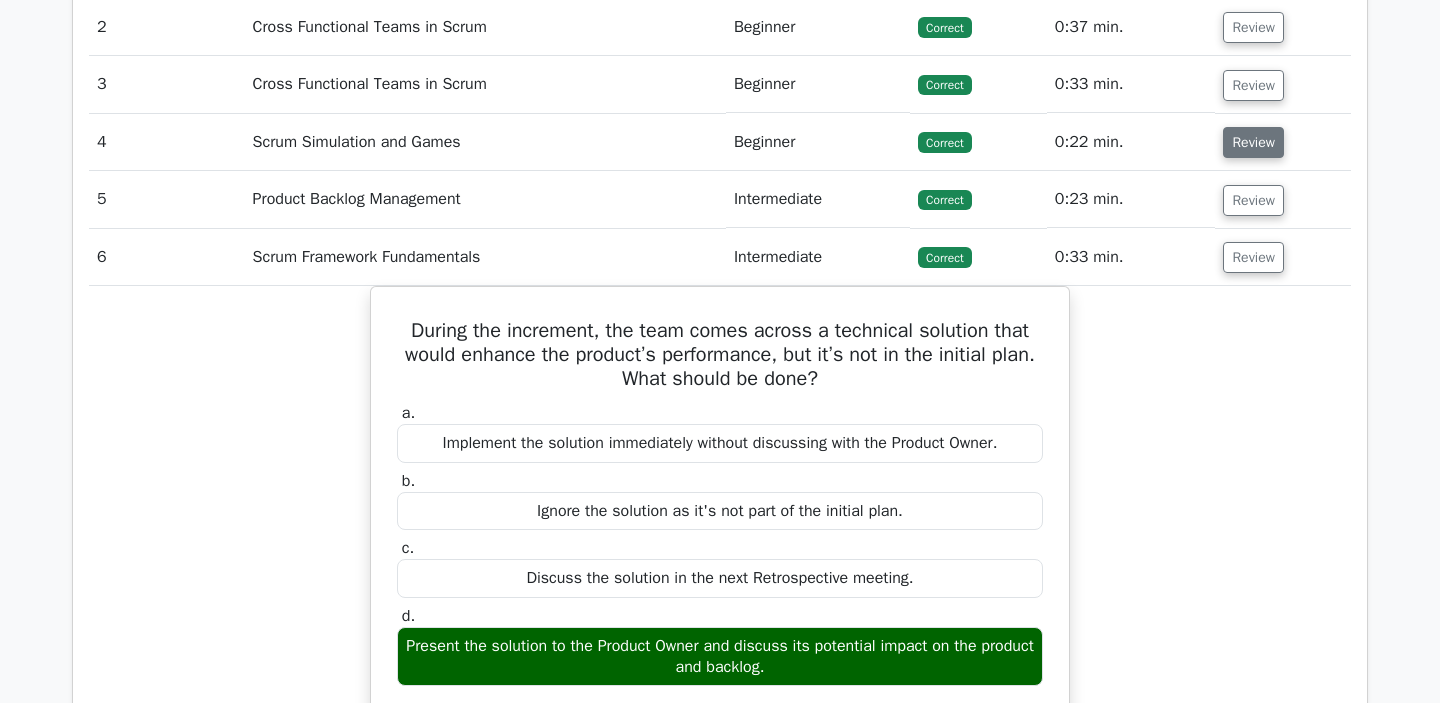 click on "Review" at bounding box center (1253, 142) 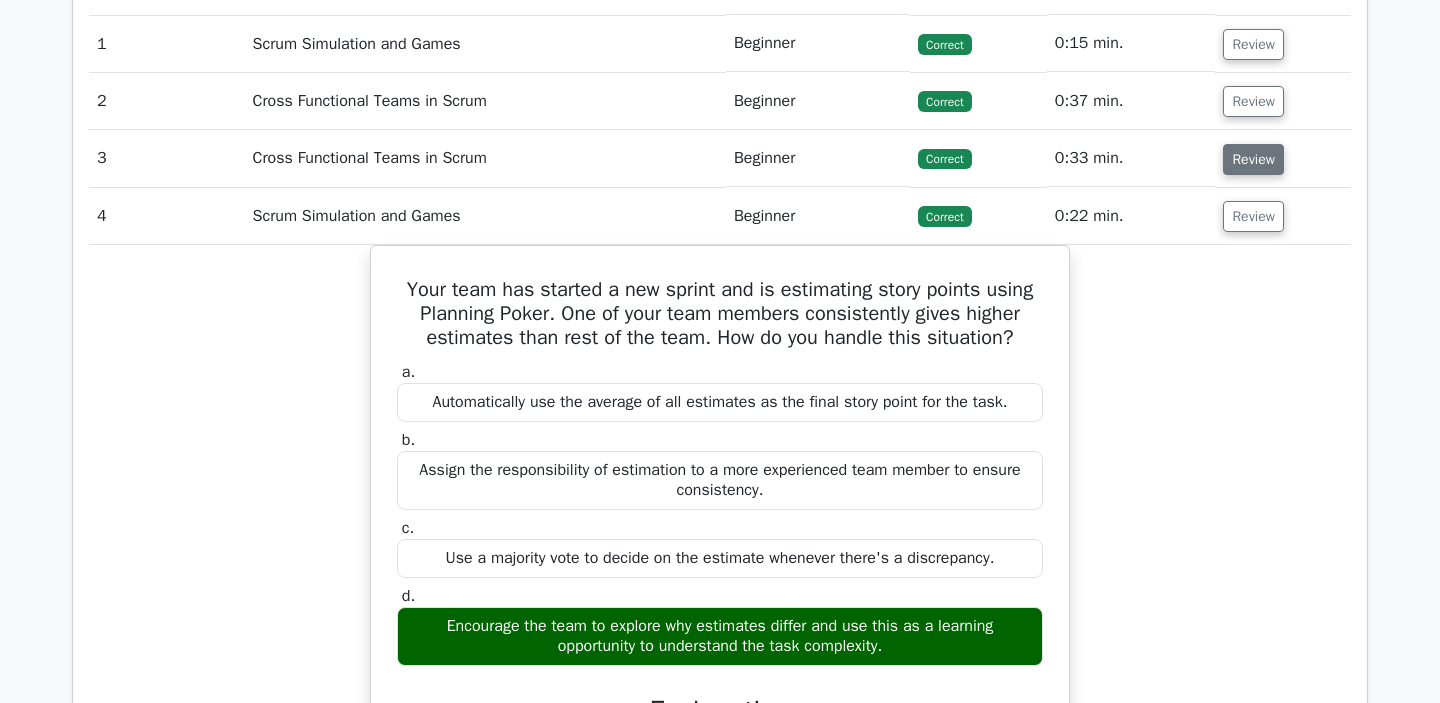 scroll, scrollTop: 2668, scrollLeft: 0, axis: vertical 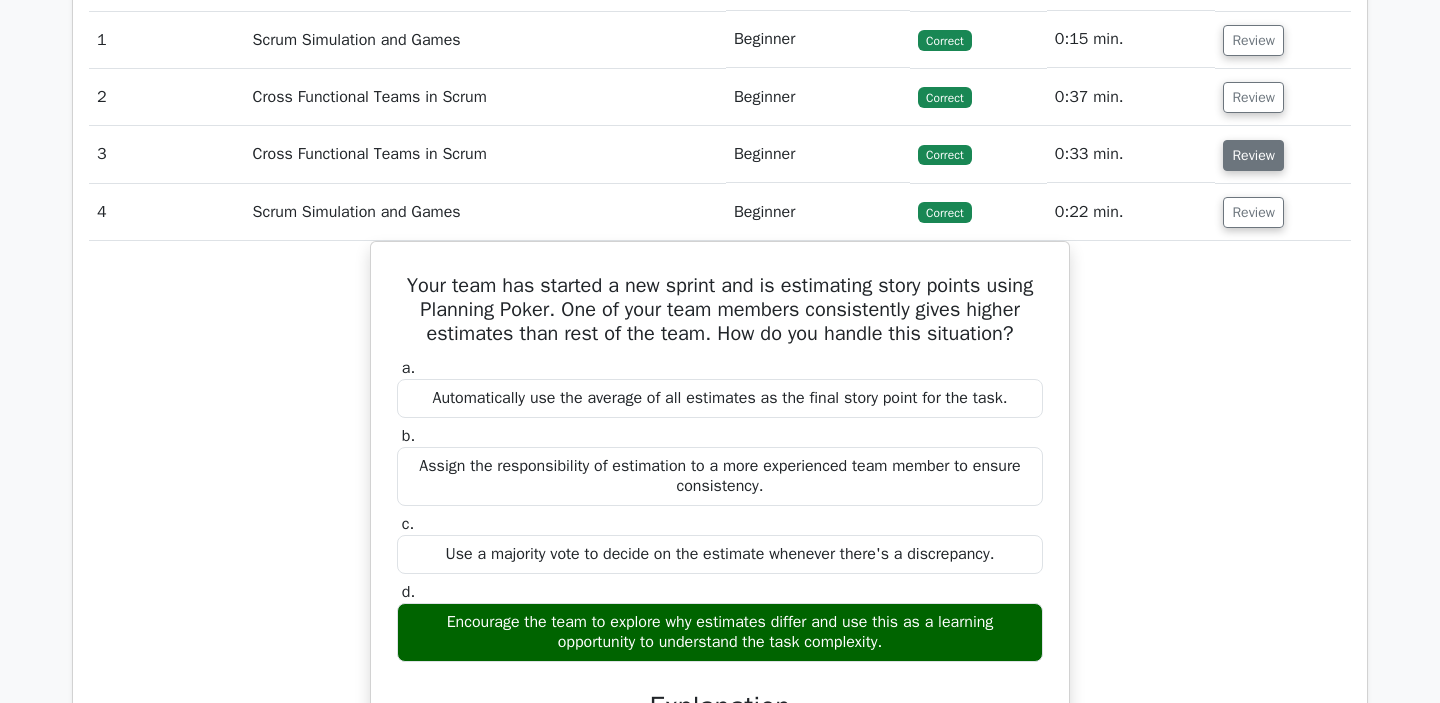 click on "Review" at bounding box center (1253, 155) 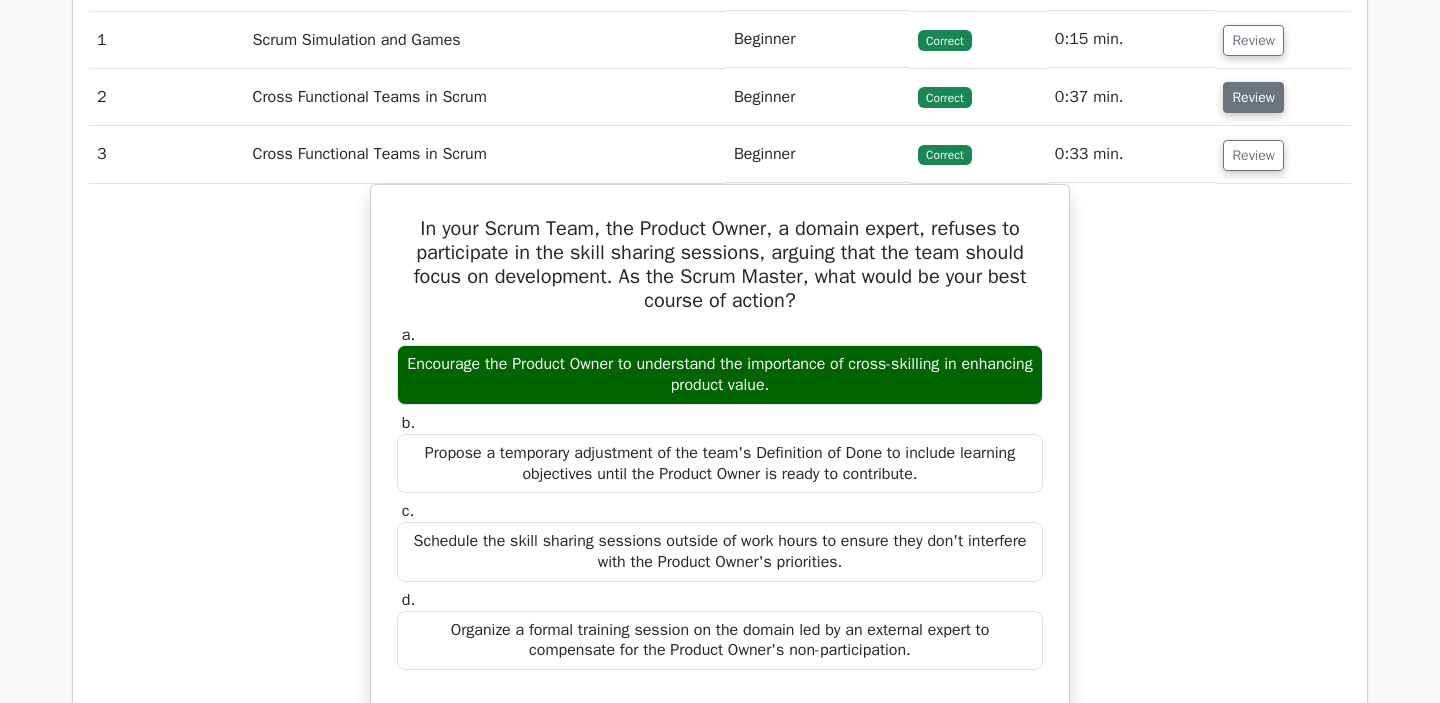 click on "Review" at bounding box center (1253, 97) 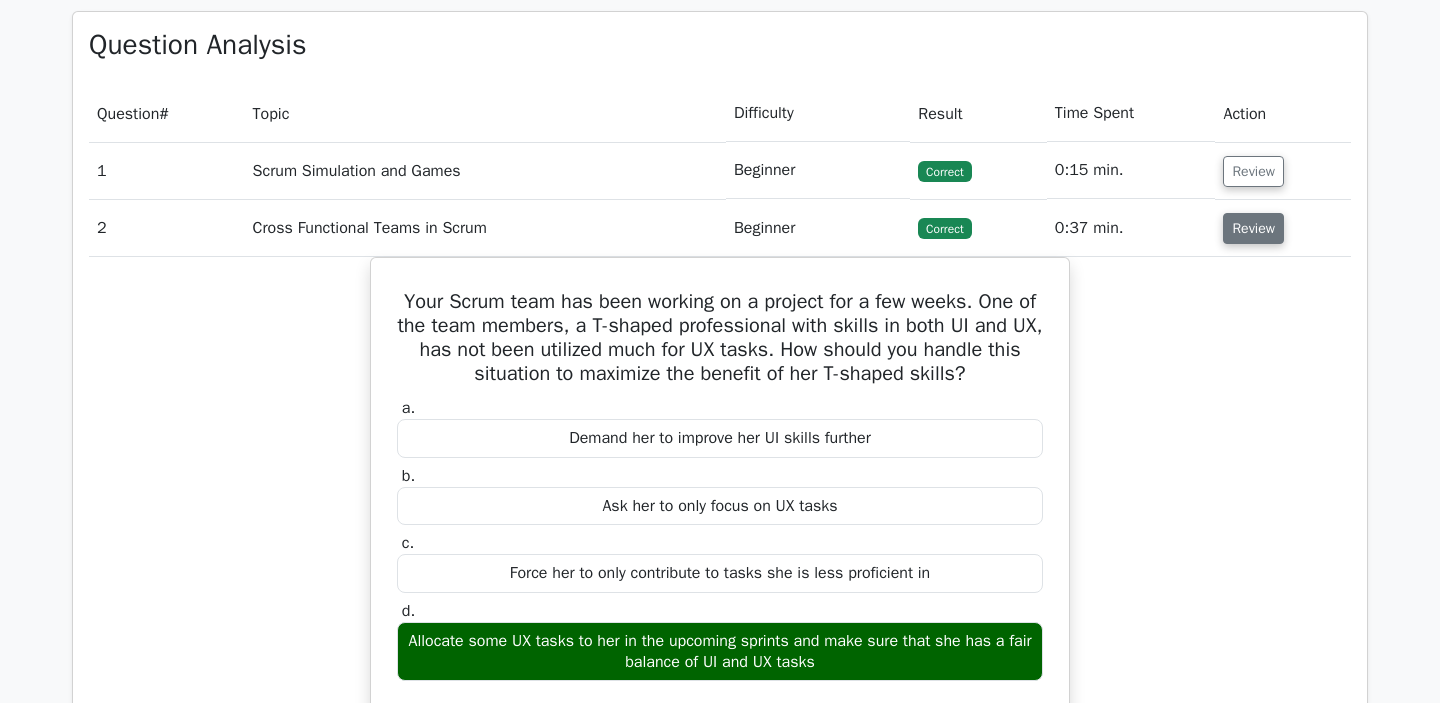 scroll, scrollTop: 2534, scrollLeft: 0, axis: vertical 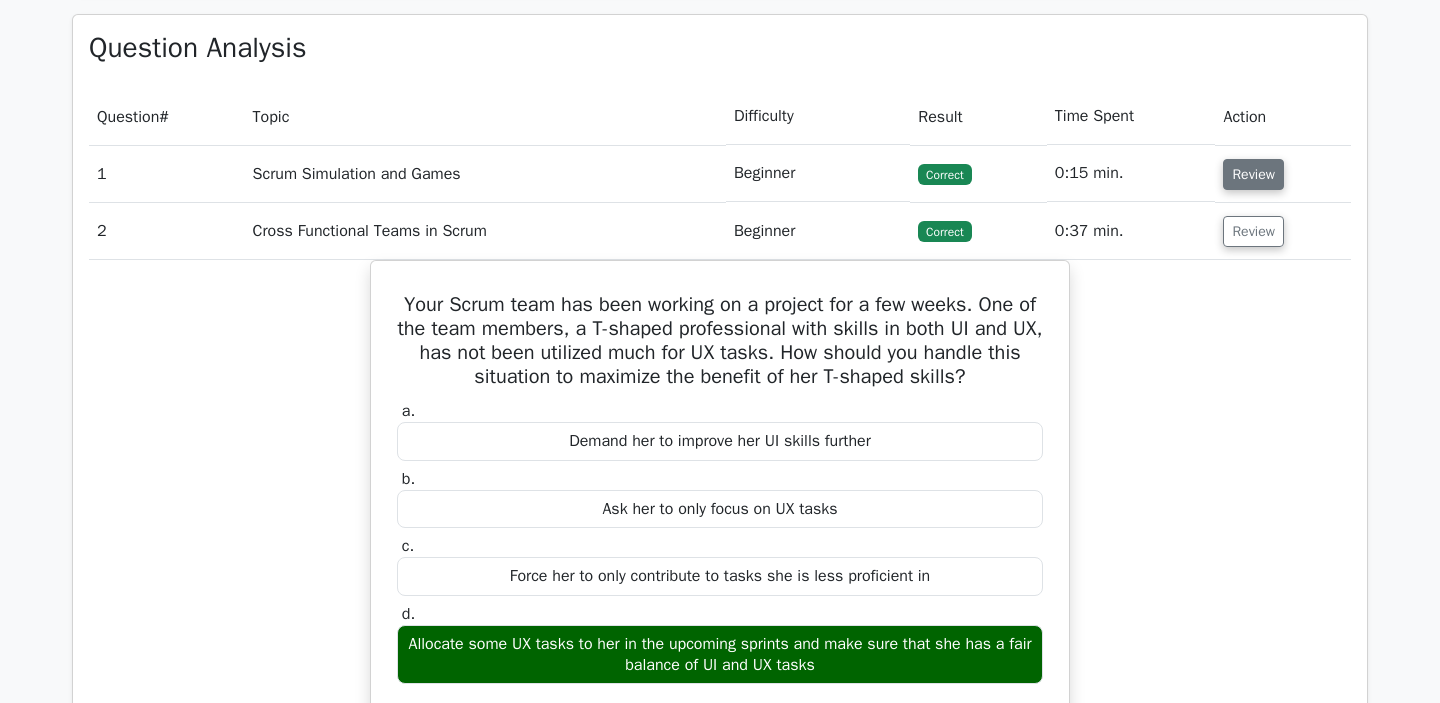 click on "Review" at bounding box center (1253, 174) 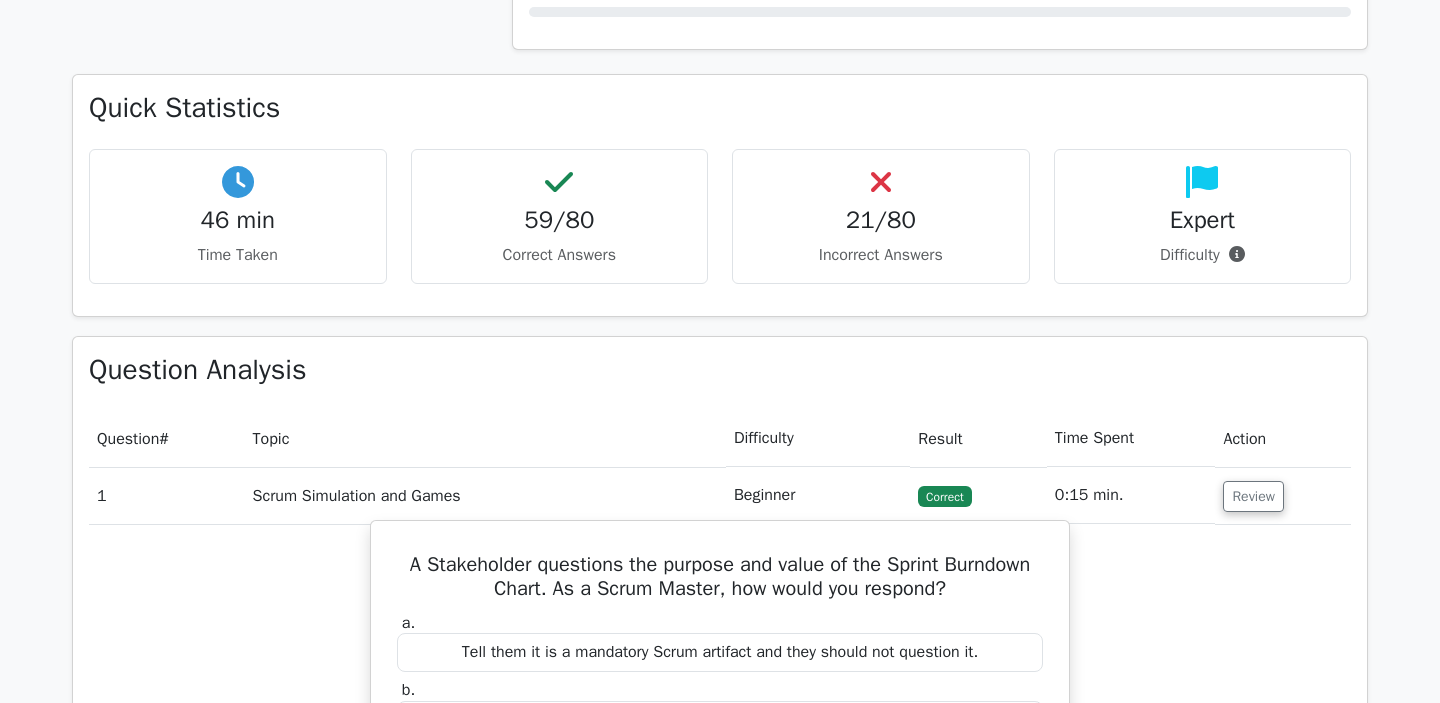 scroll, scrollTop: 2183, scrollLeft: 0, axis: vertical 